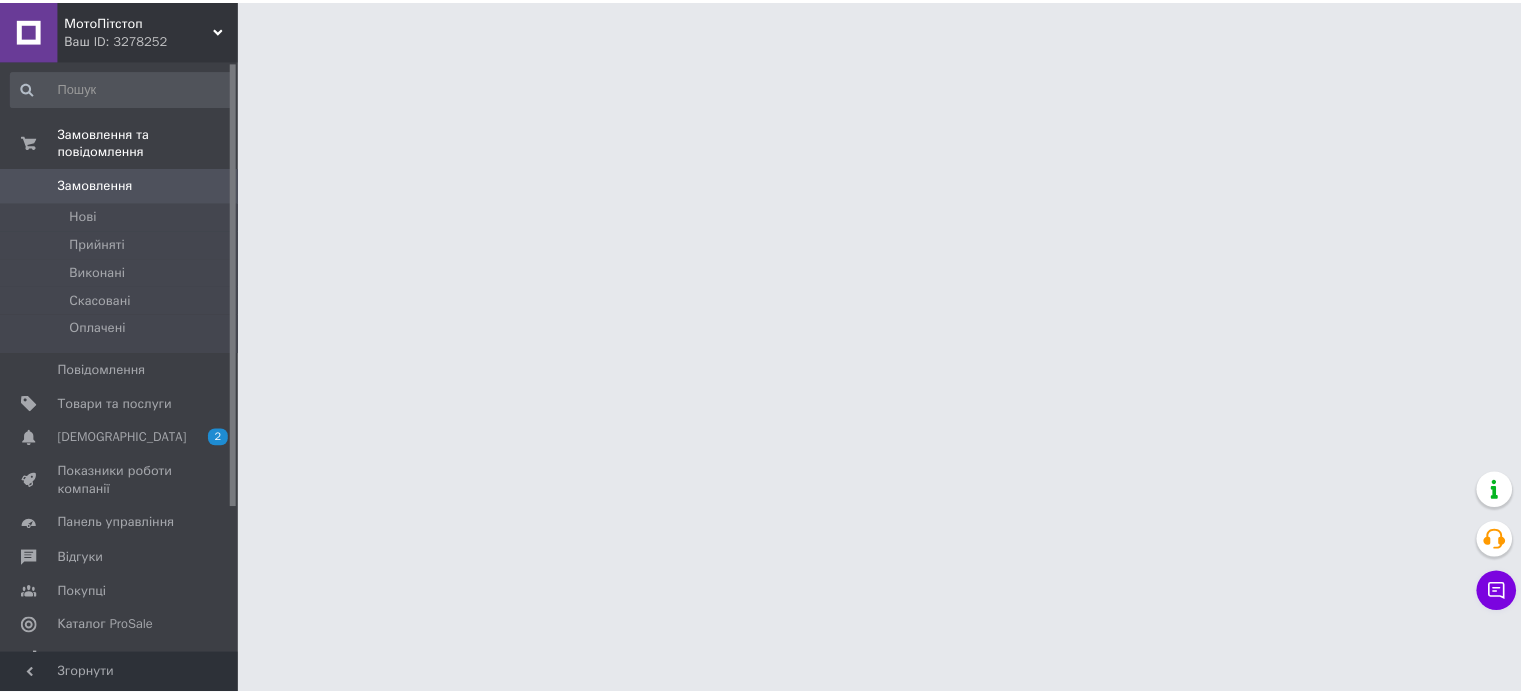 scroll, scrollTop: 0, scrollLeft: 0, axis: both 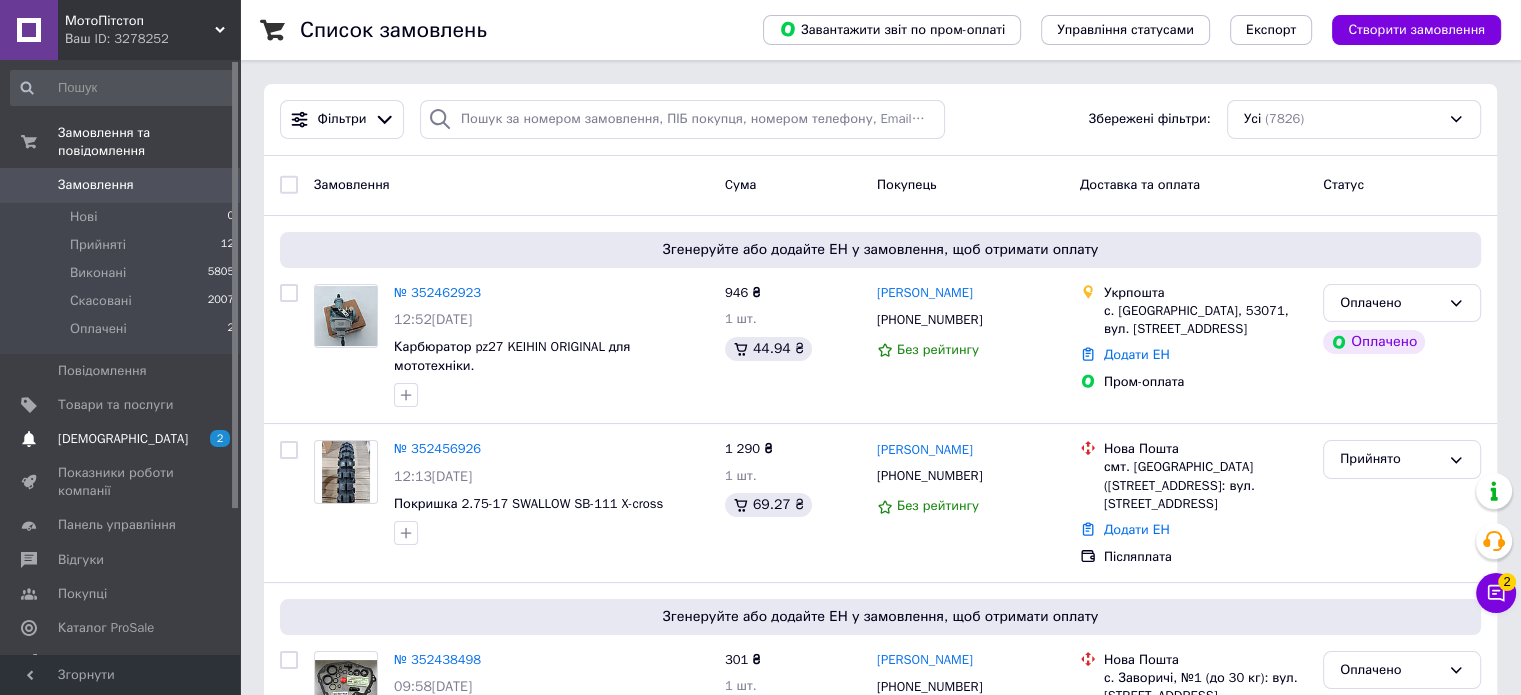 click on "[DEMOGRAPHIC_DATA]" at bounding box center (123, 439) 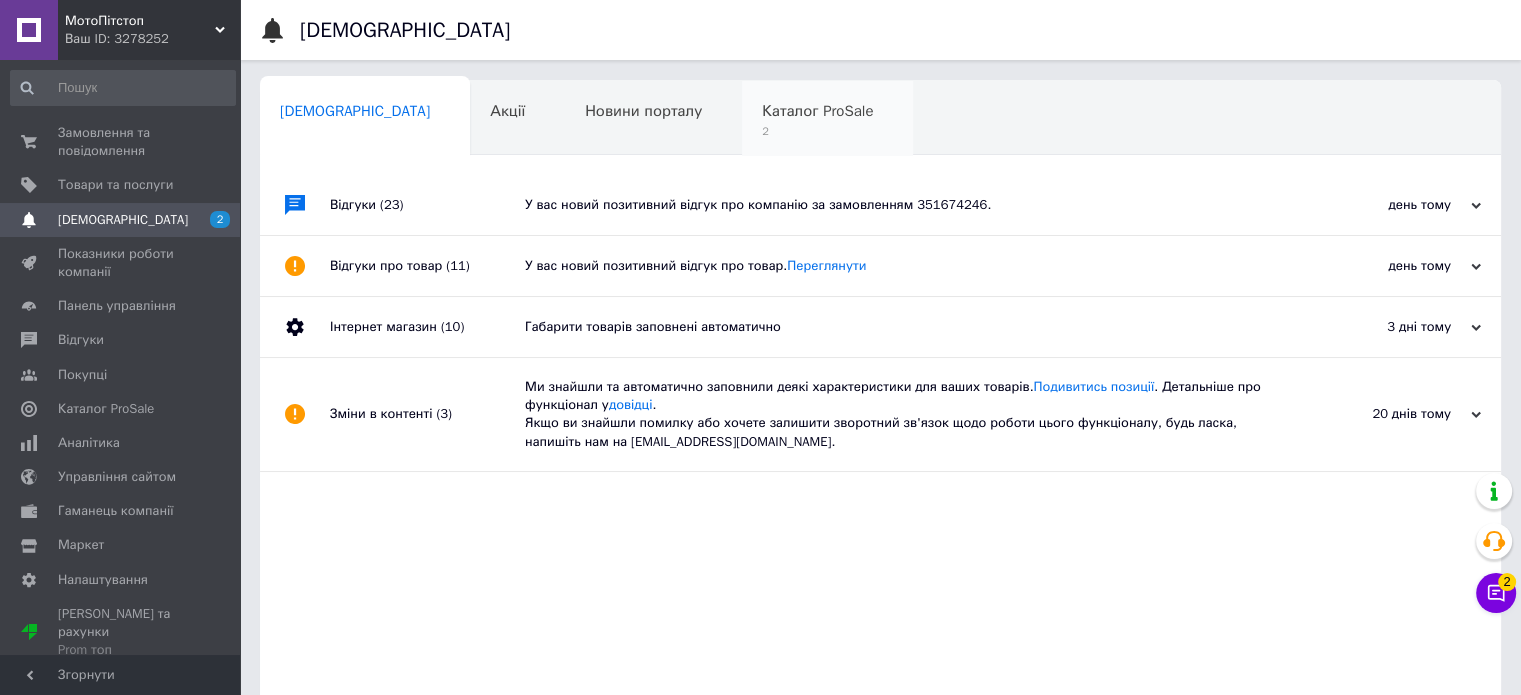 click on "Каталог ProSale" at bounding box center [817, 111] 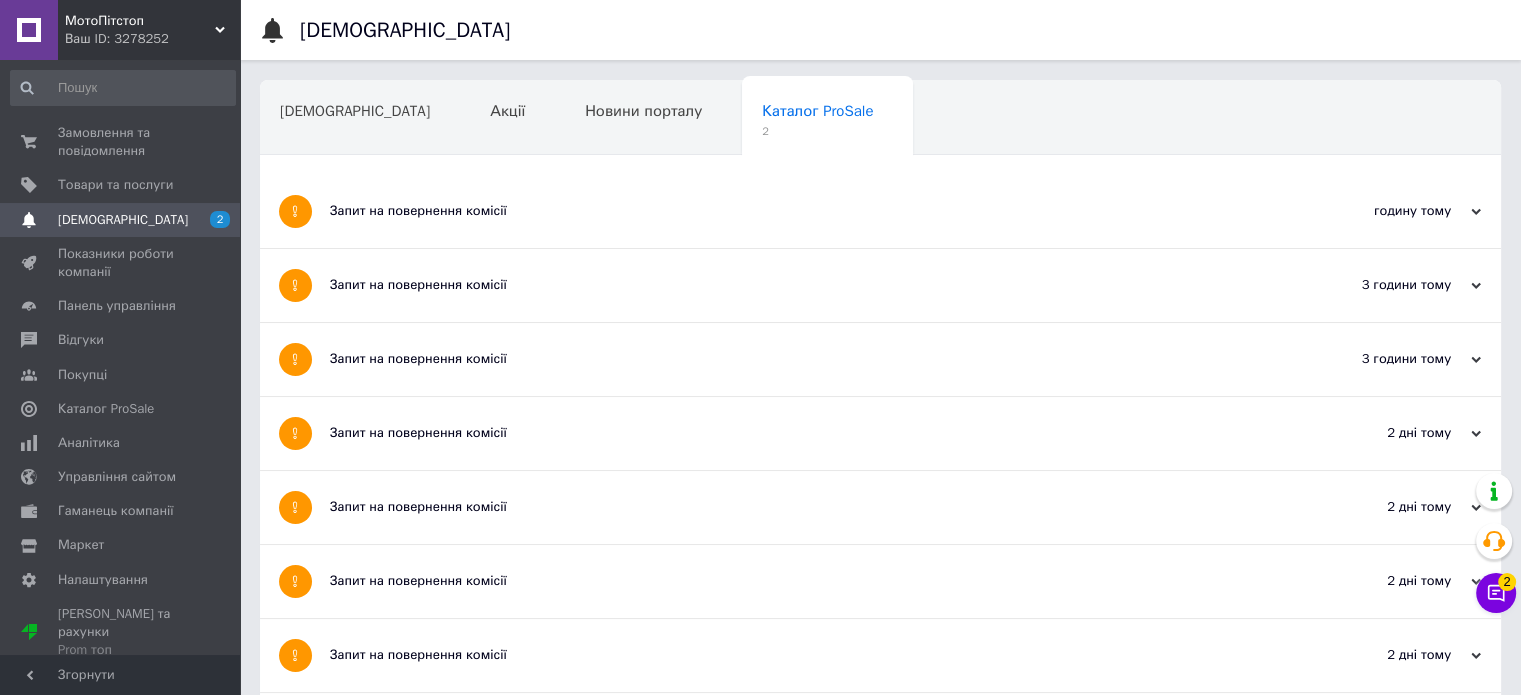 click on "Запит на повернення комісії" at bounding box center [805, 211] 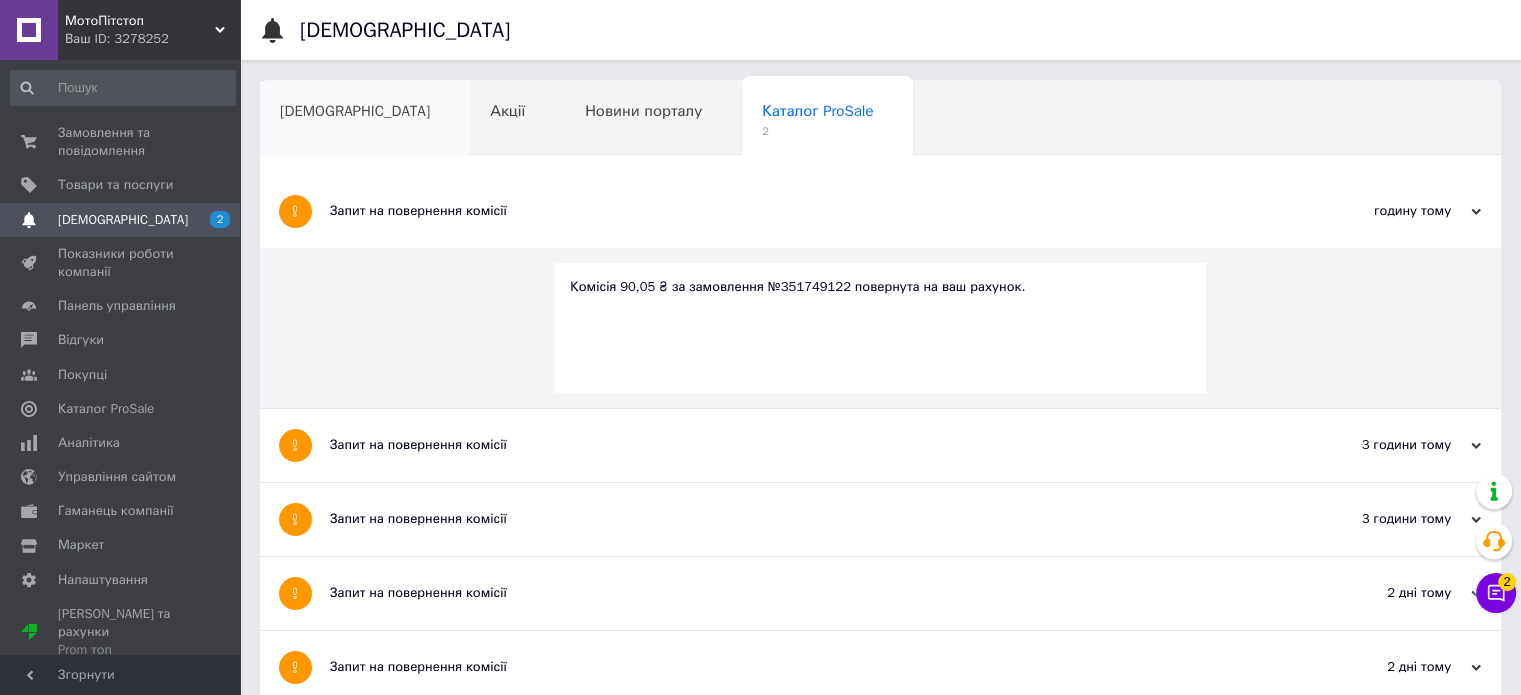 click on "[DEMOGRAPHIC_DATA]" at bounding box center (355, 111) 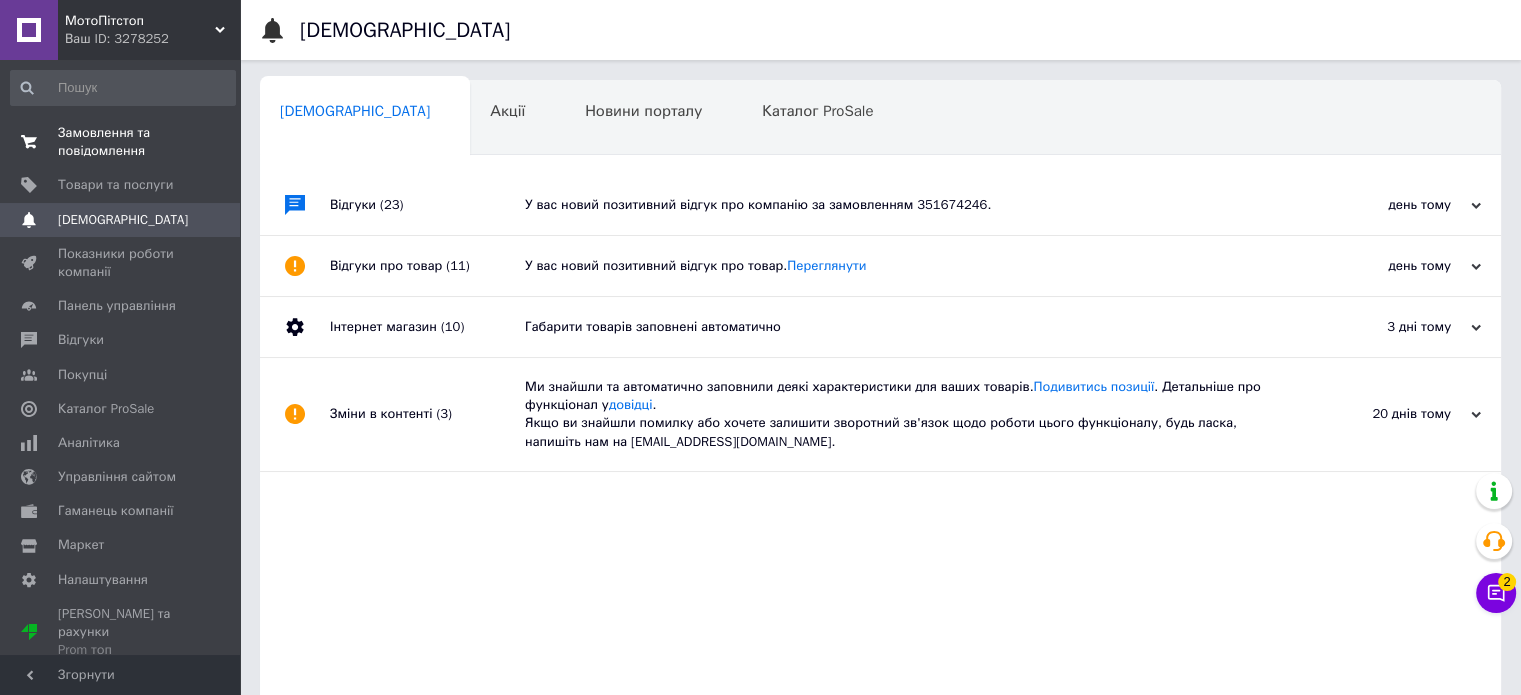 click on "Замовлення та повідомлення" at bounding box center [121, 142] 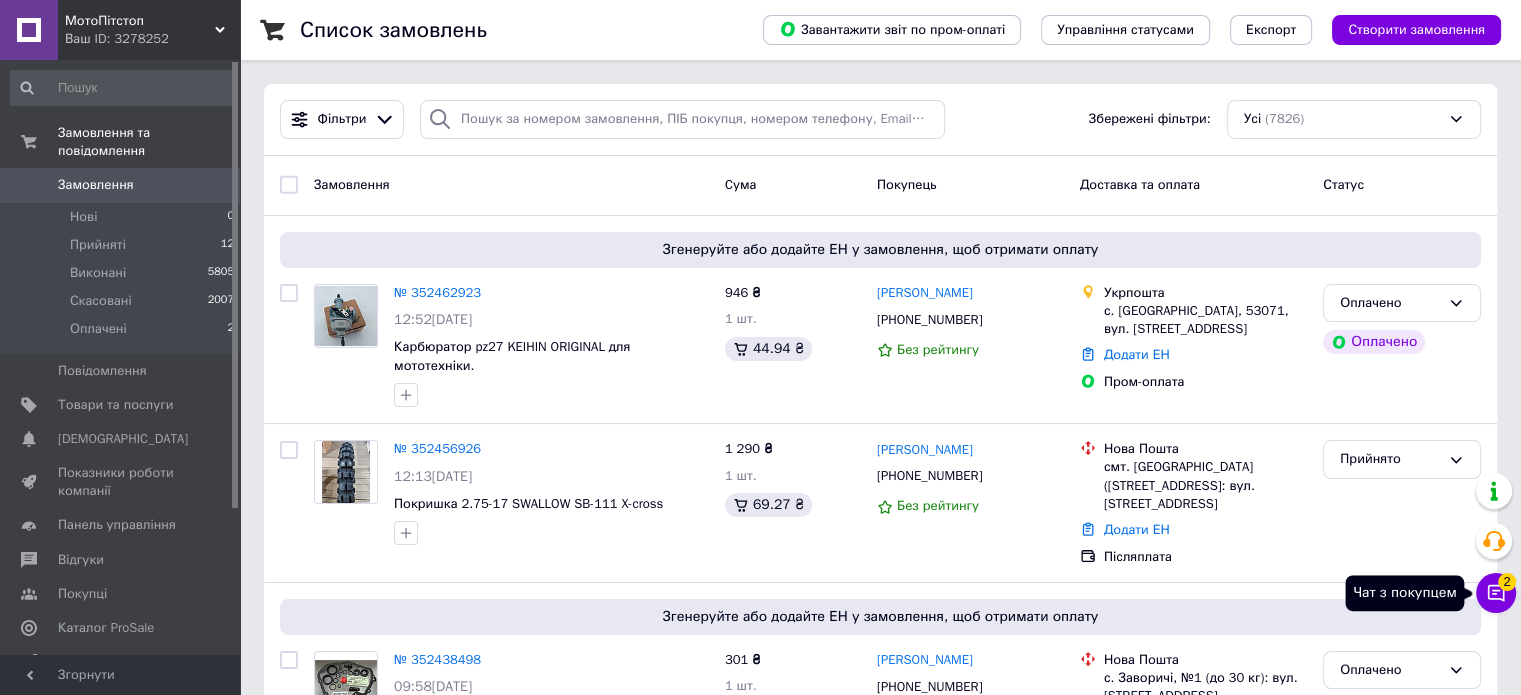 click 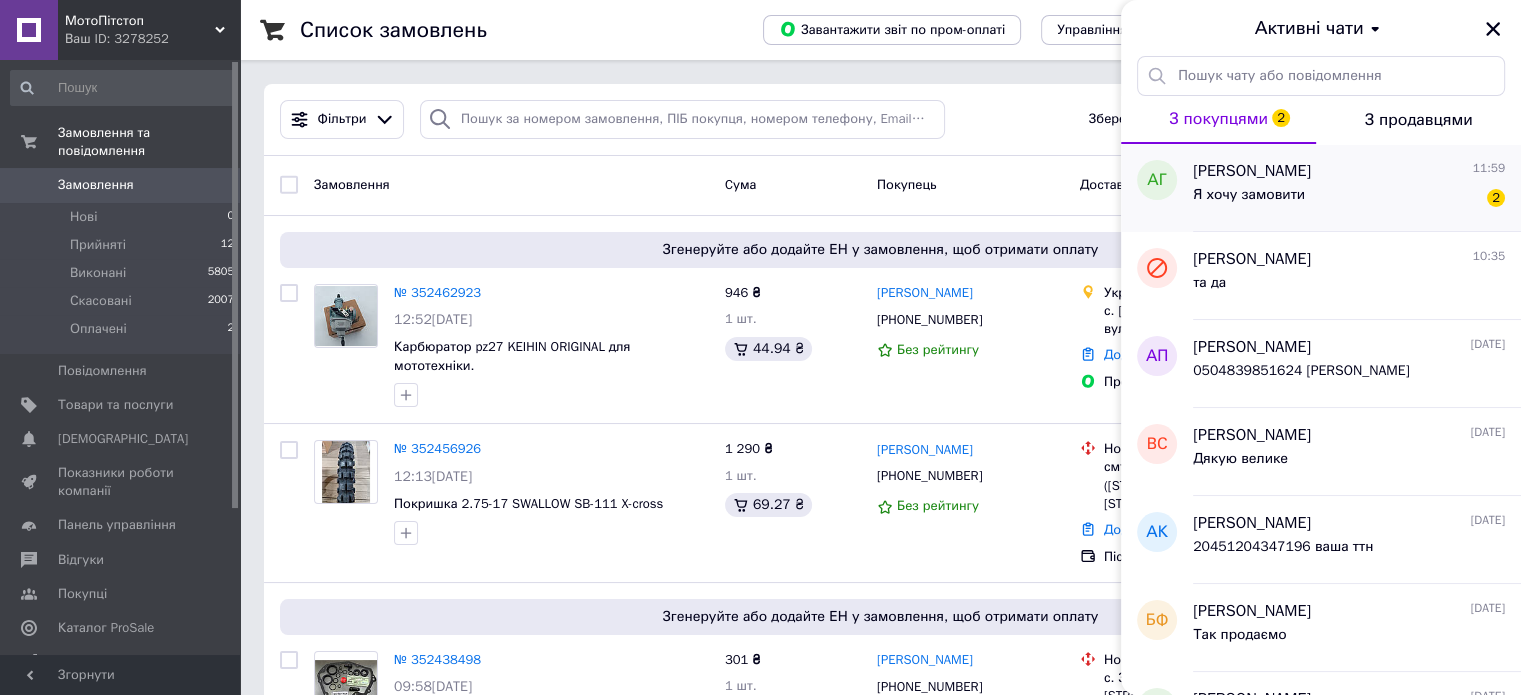 click on "Я хочу замовити 2" at bounding box center (1349, 199) 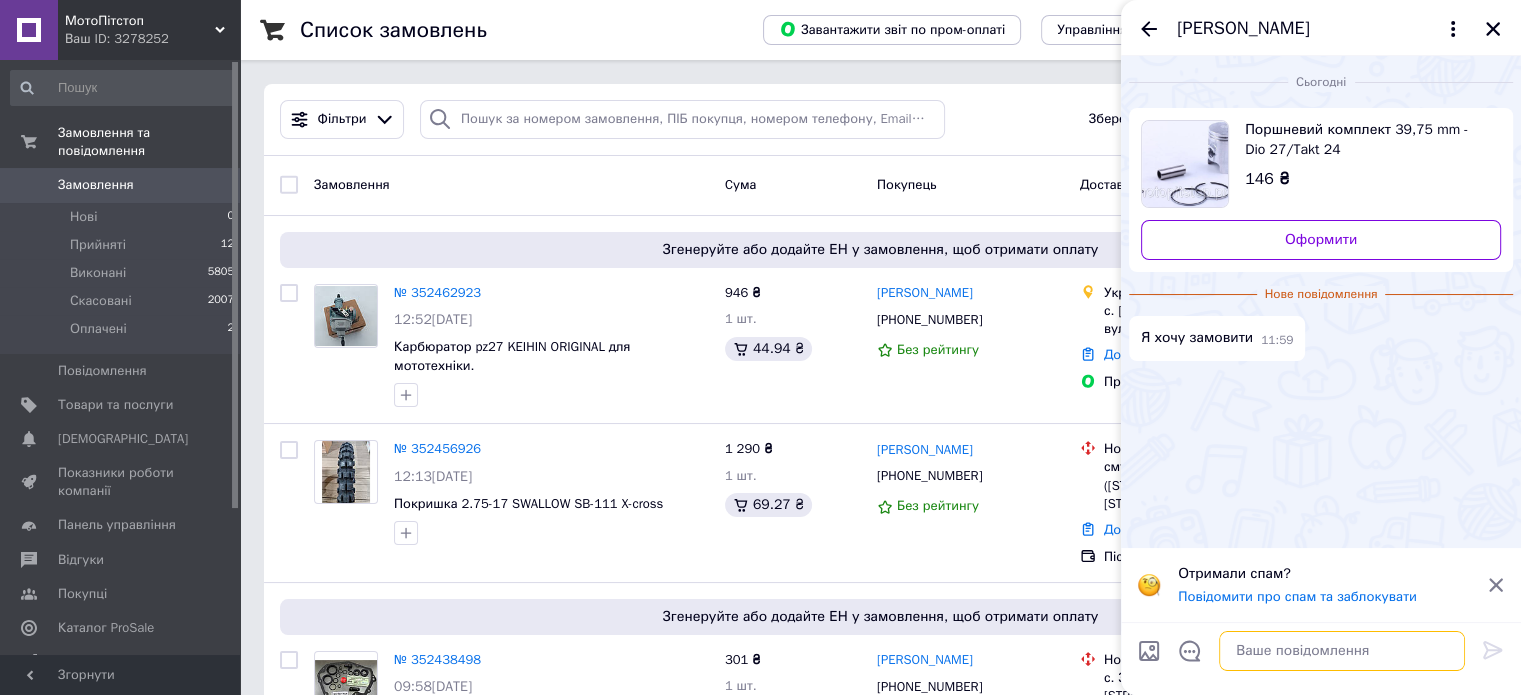 click at bounding box center [1342, 651] 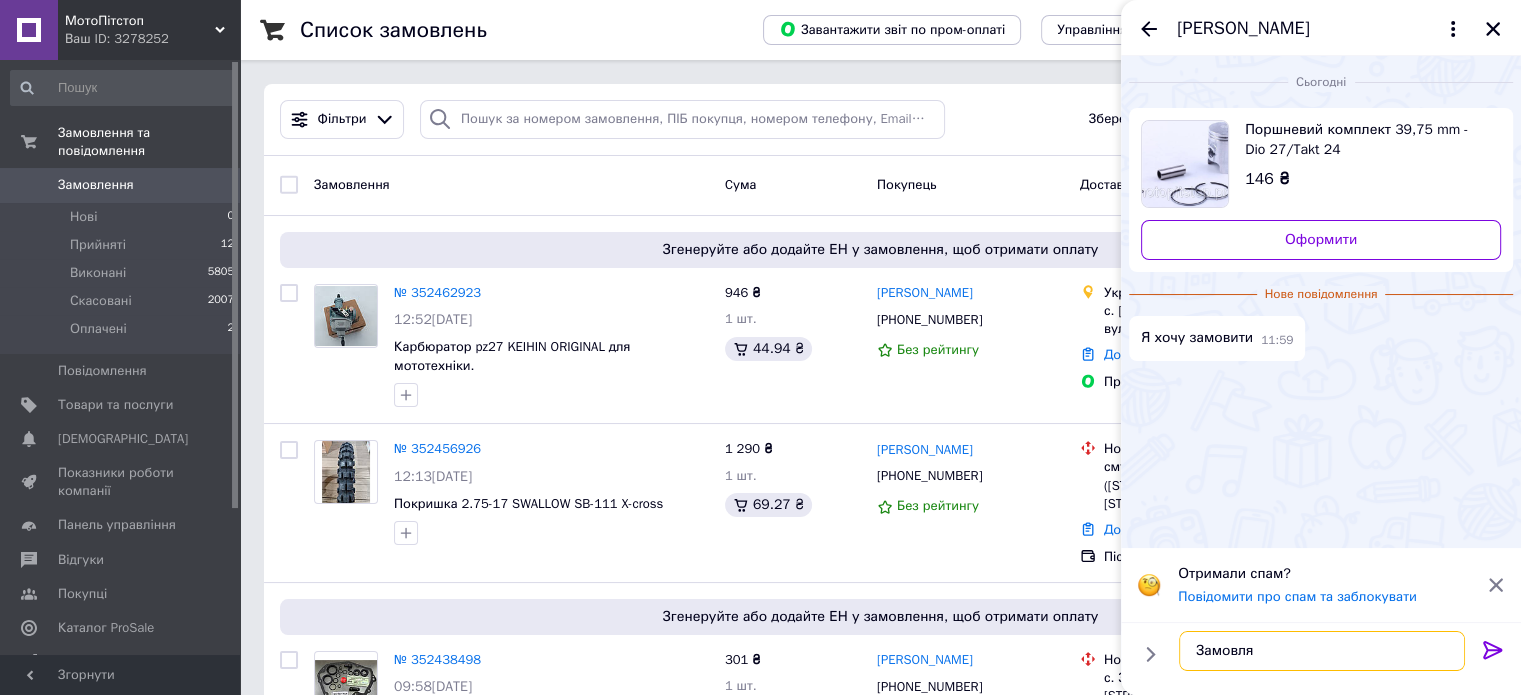 type on "Замовляй" 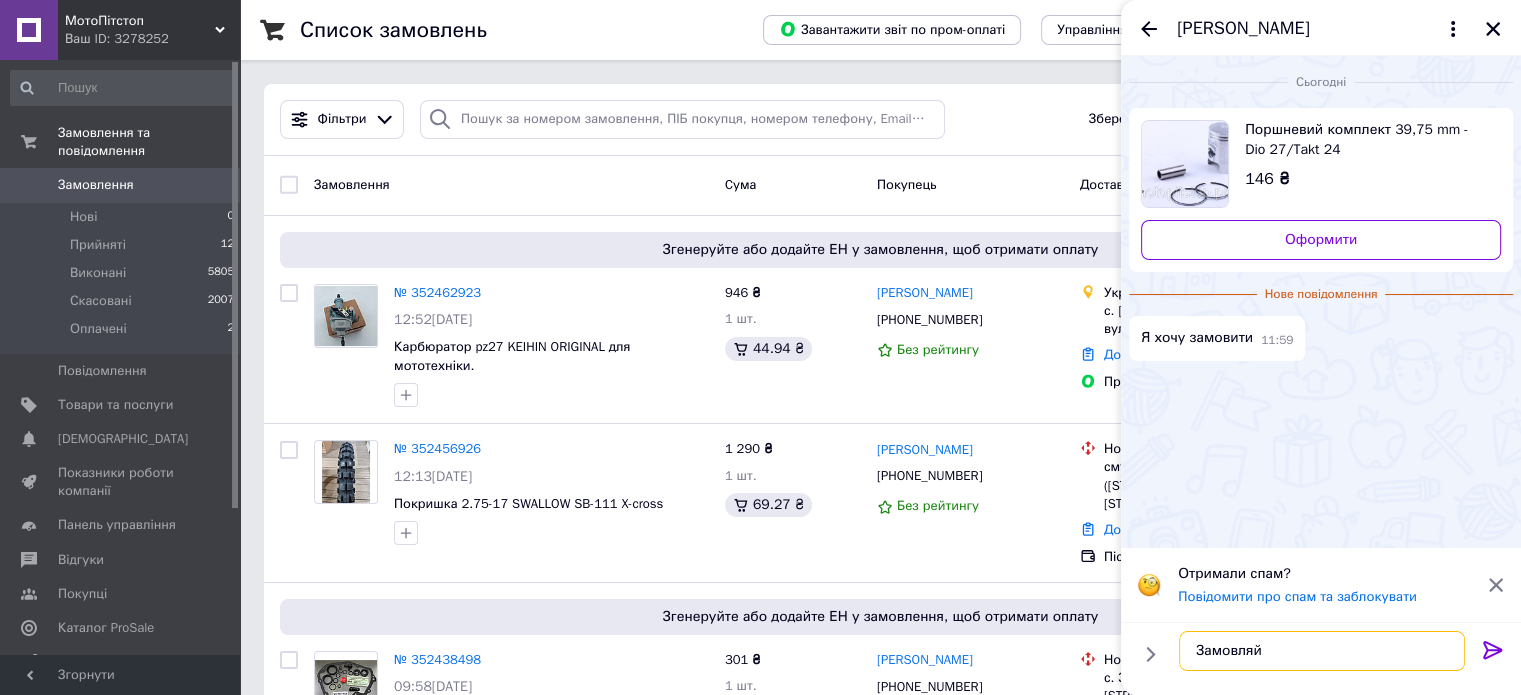 type 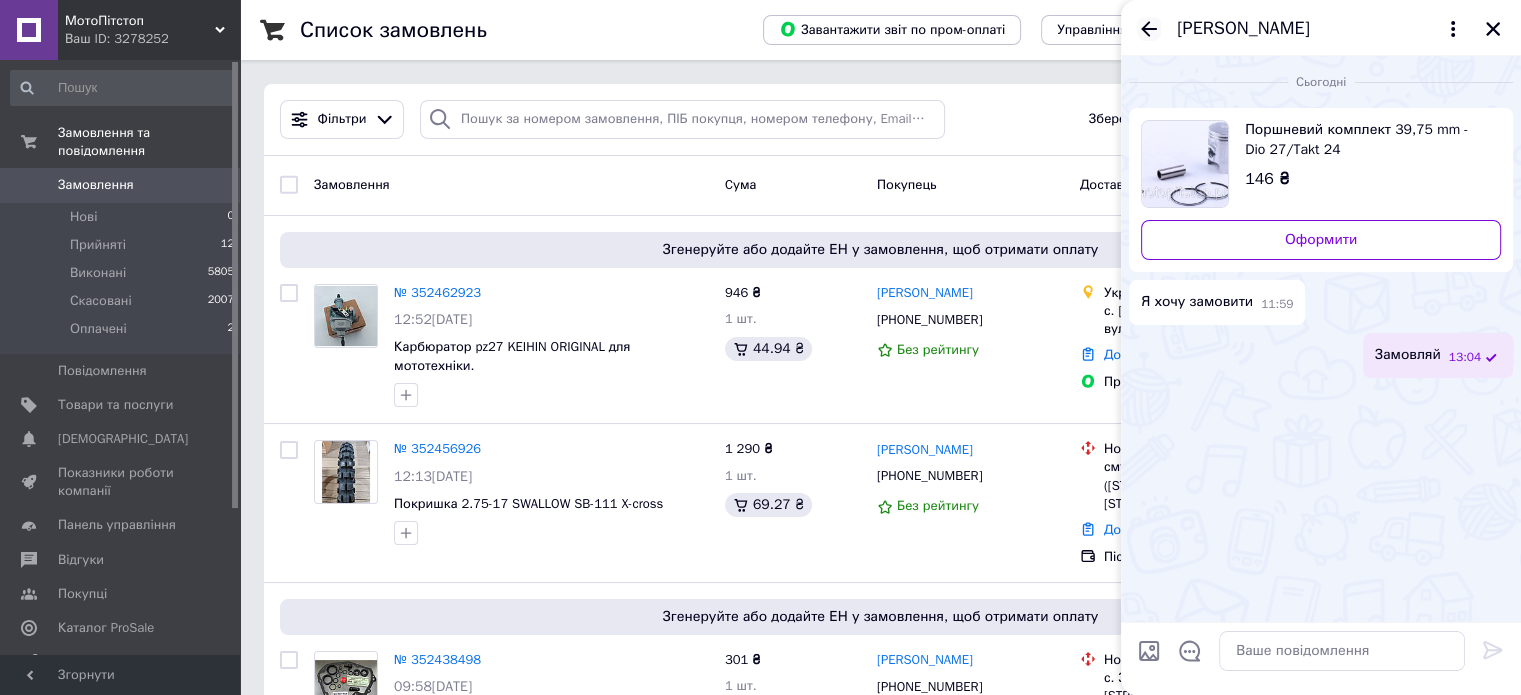 click 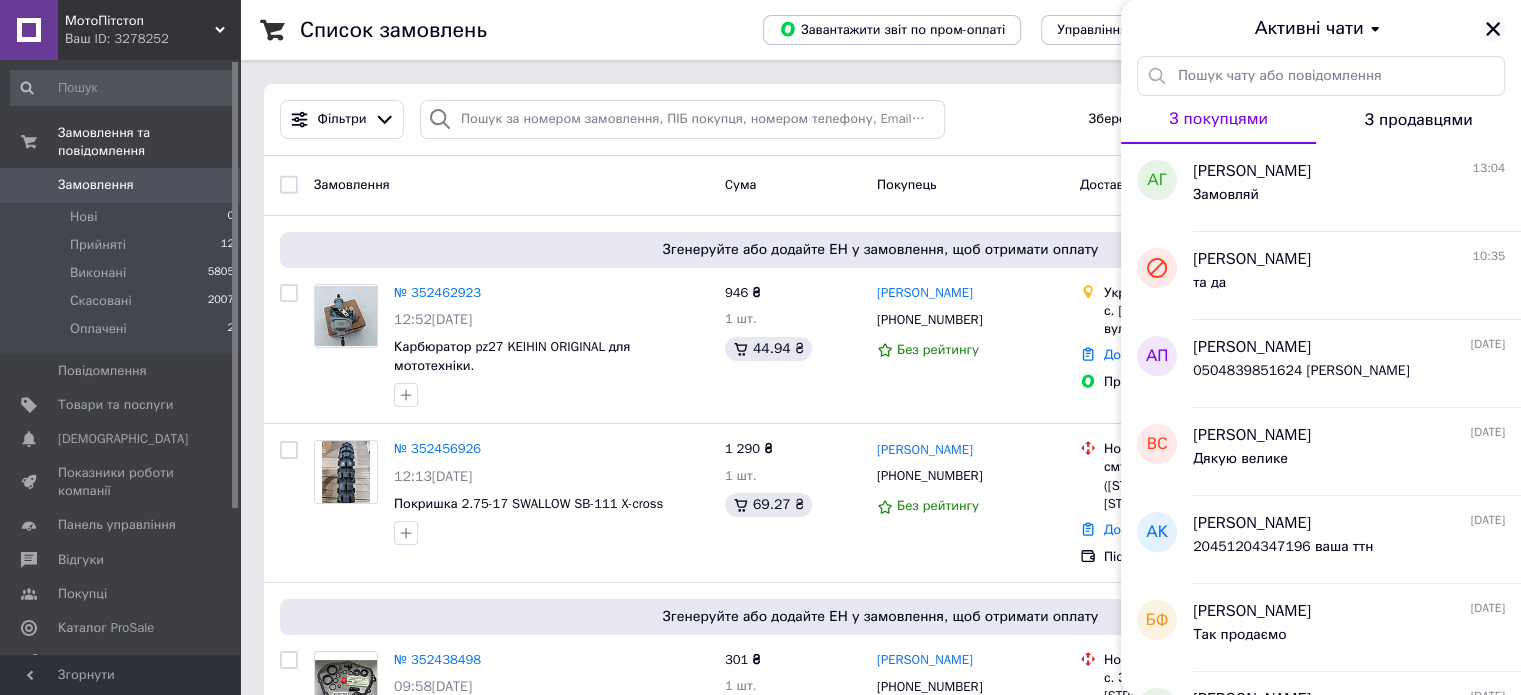 click 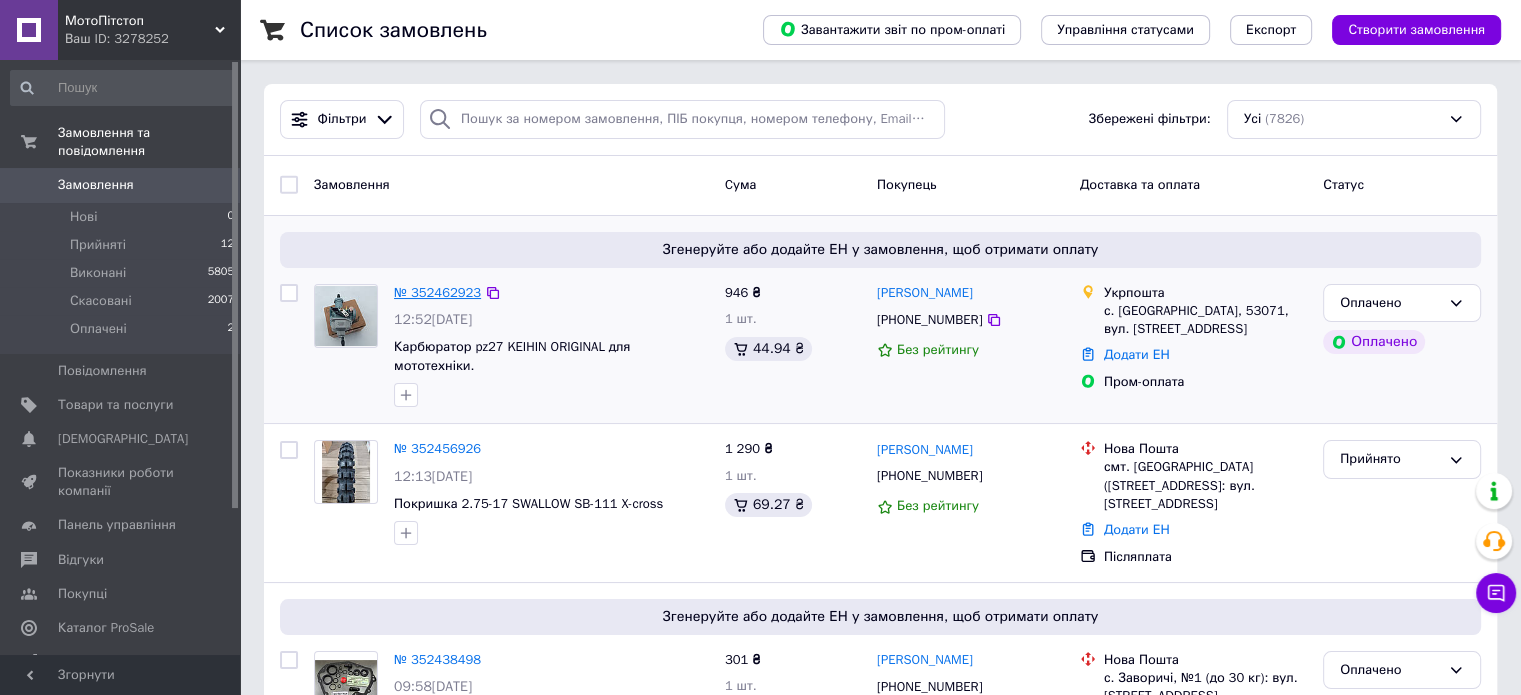 click on "№ 352462923" at bounding box center (437, 292) 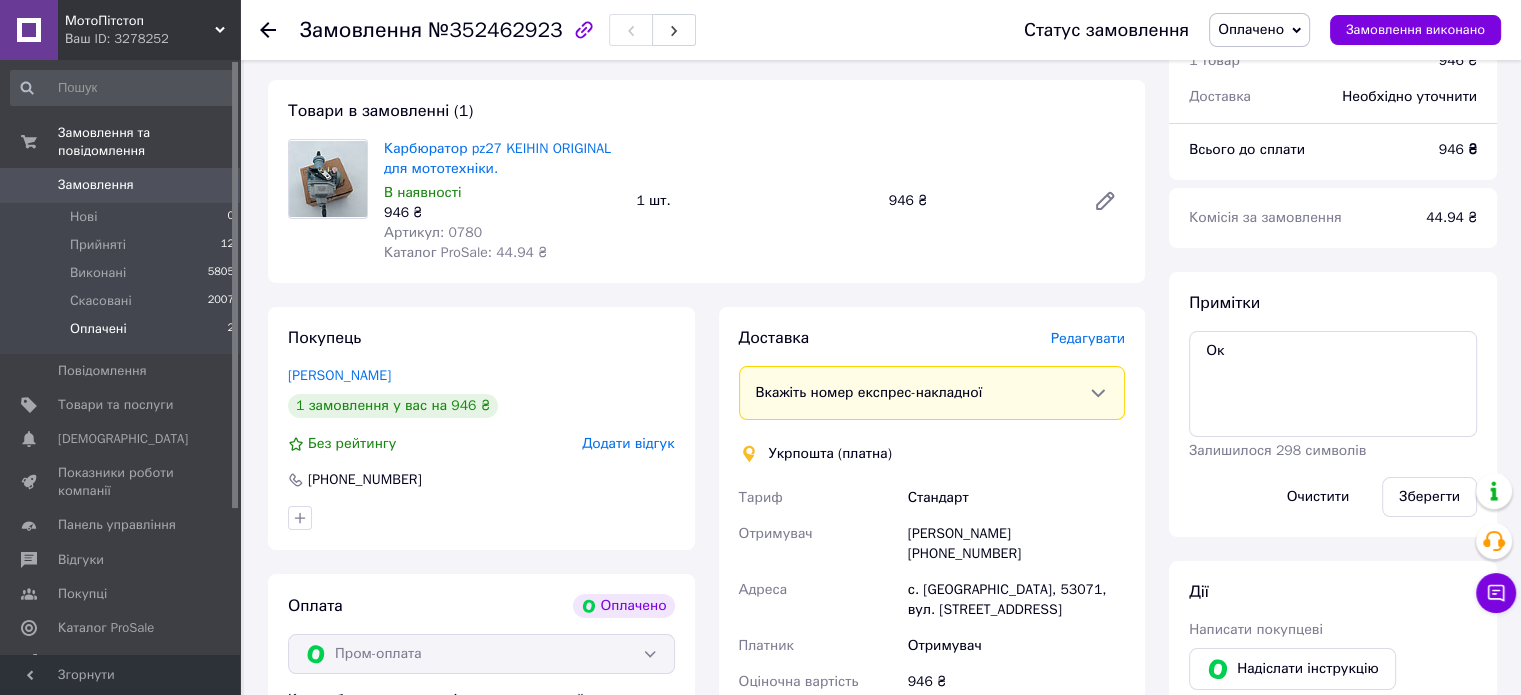 scroll, scrollTop: 0, scrollLeft: 0, axis: both 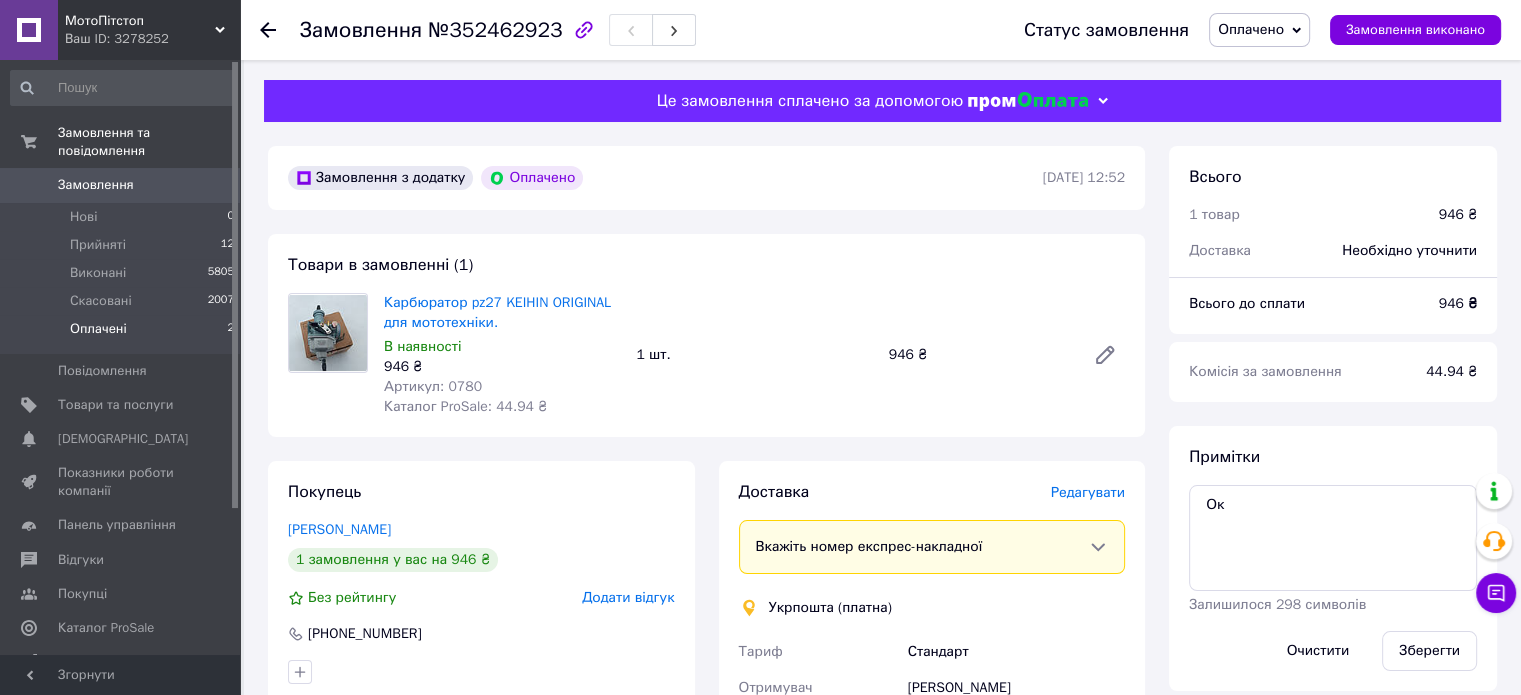 click on "Оплачені" at bounding box center (98, 329) 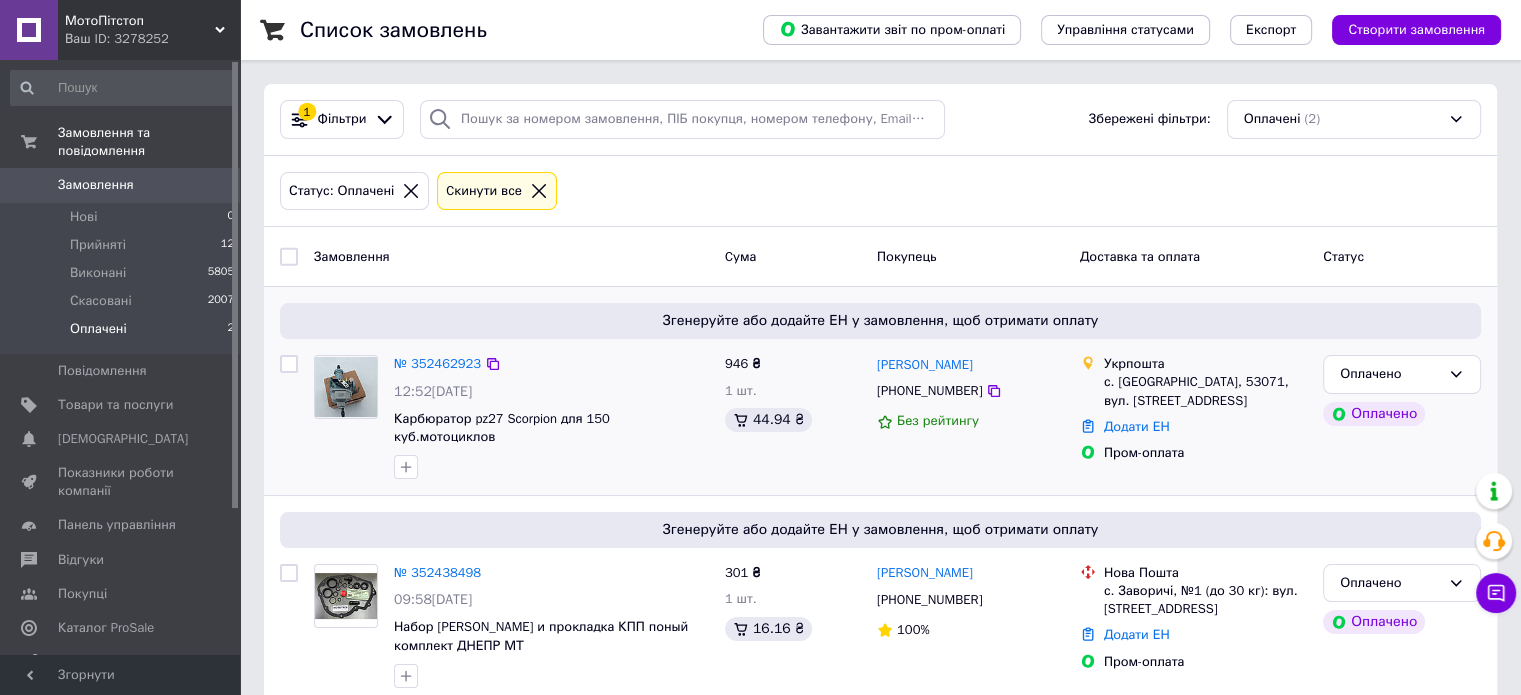 scroll, scrollTop: 14, scrollLeft: 0, axis: vertical 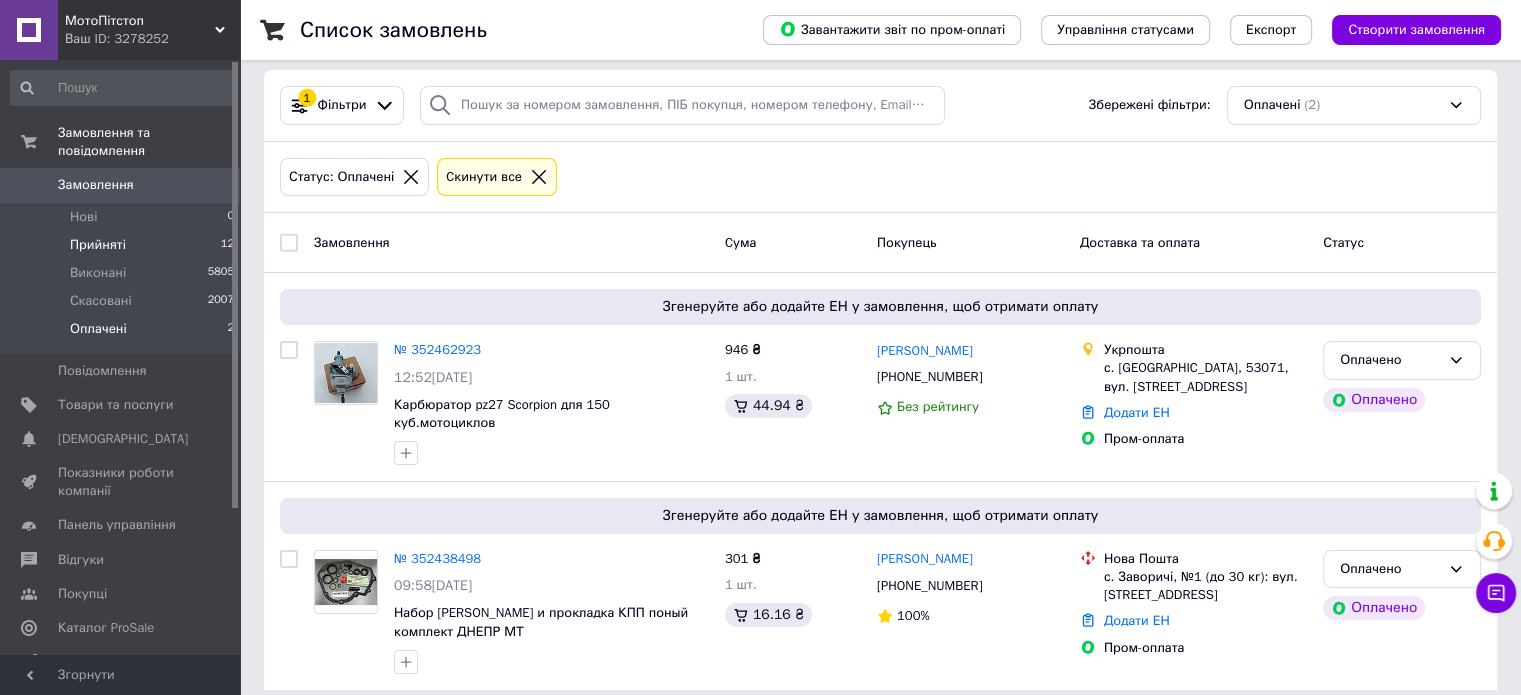 click on "Прийняті" at bounding box center [98, 245] 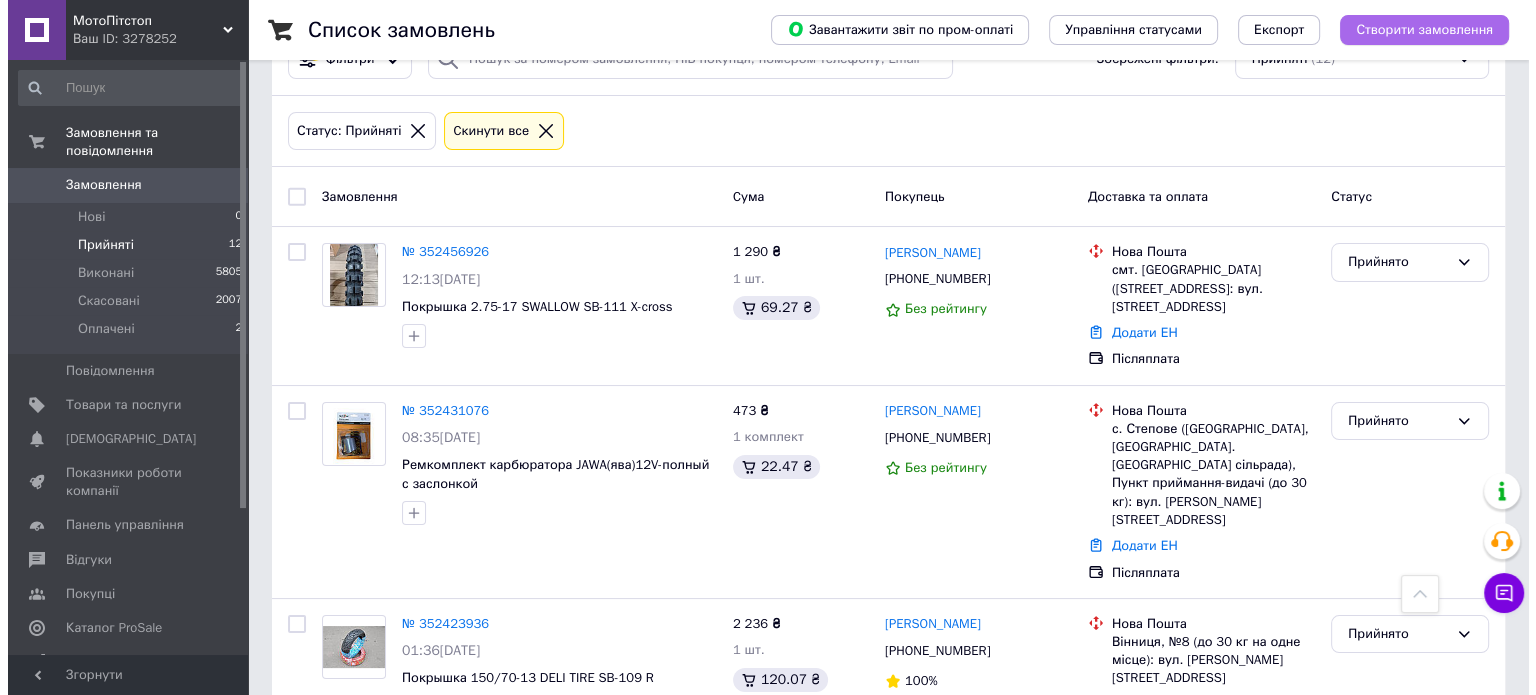 scroll, scrollTop: 0, scrollLeft: 0, axis: both 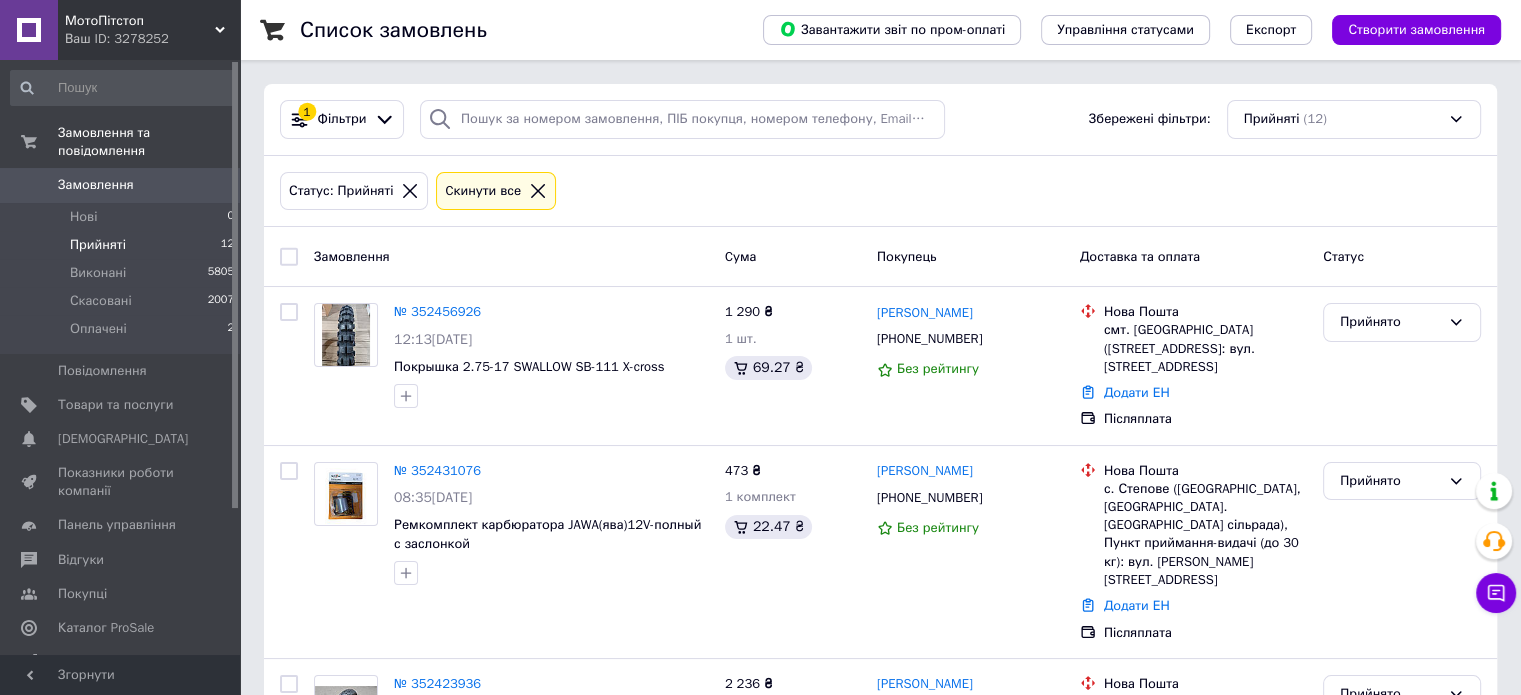 click on "Створити замовлення" at bounding box center (1416, 30) 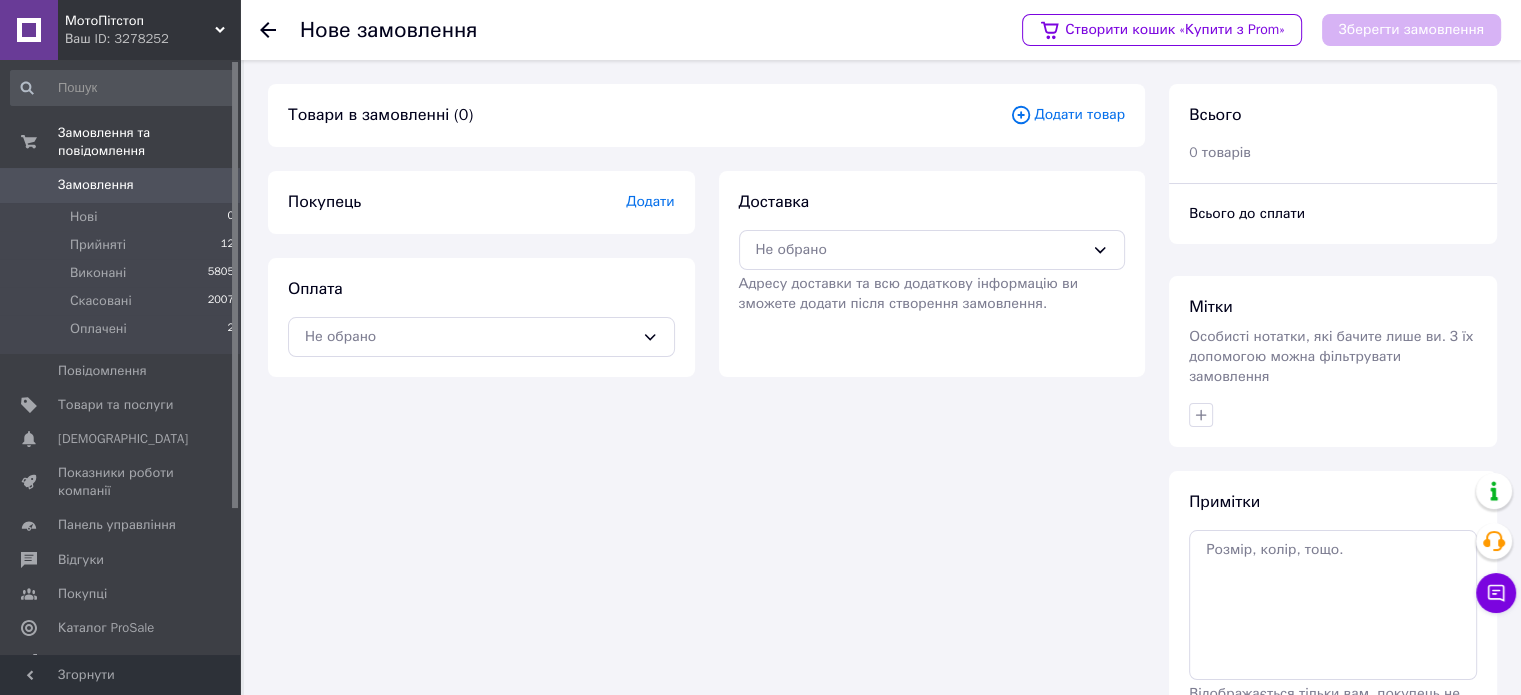 click on "Додати товар" at bounding box center (1067, 115) 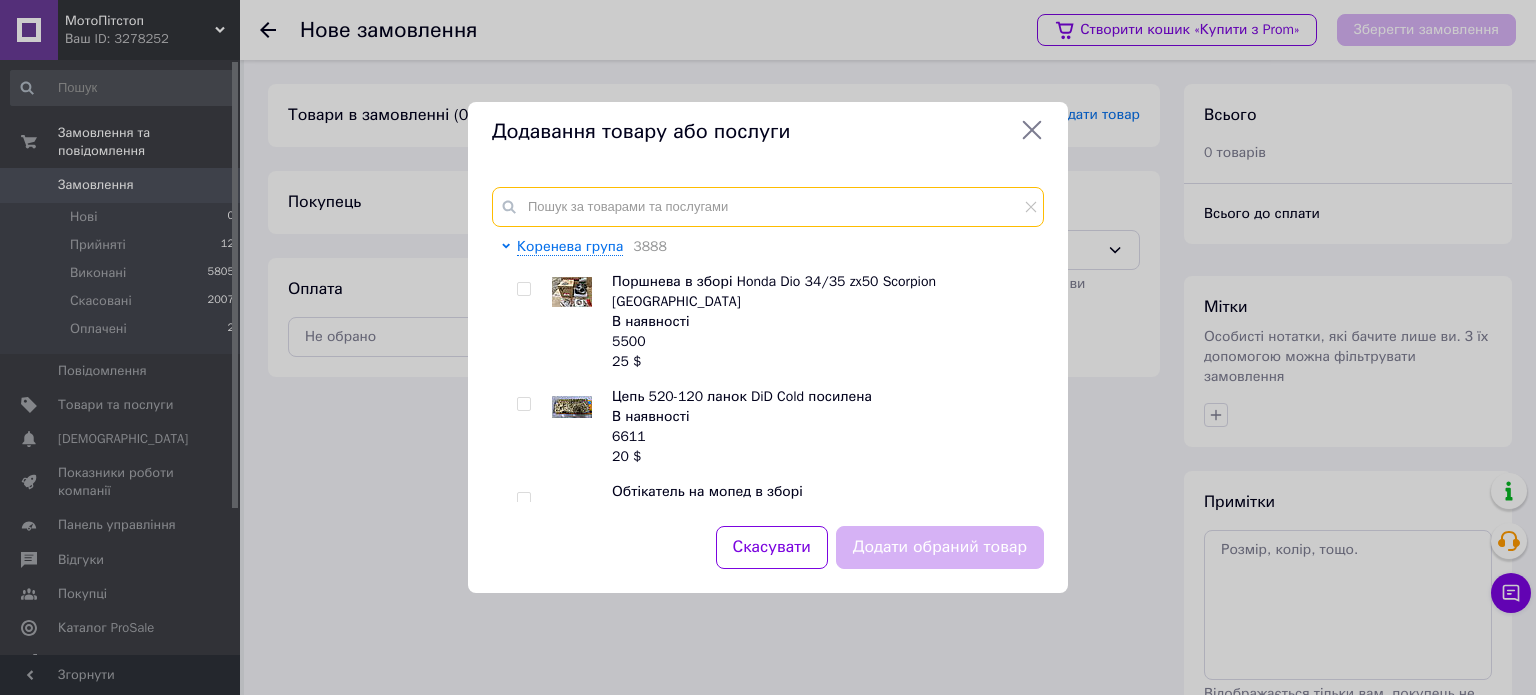 click at bounding box center (768, 207) 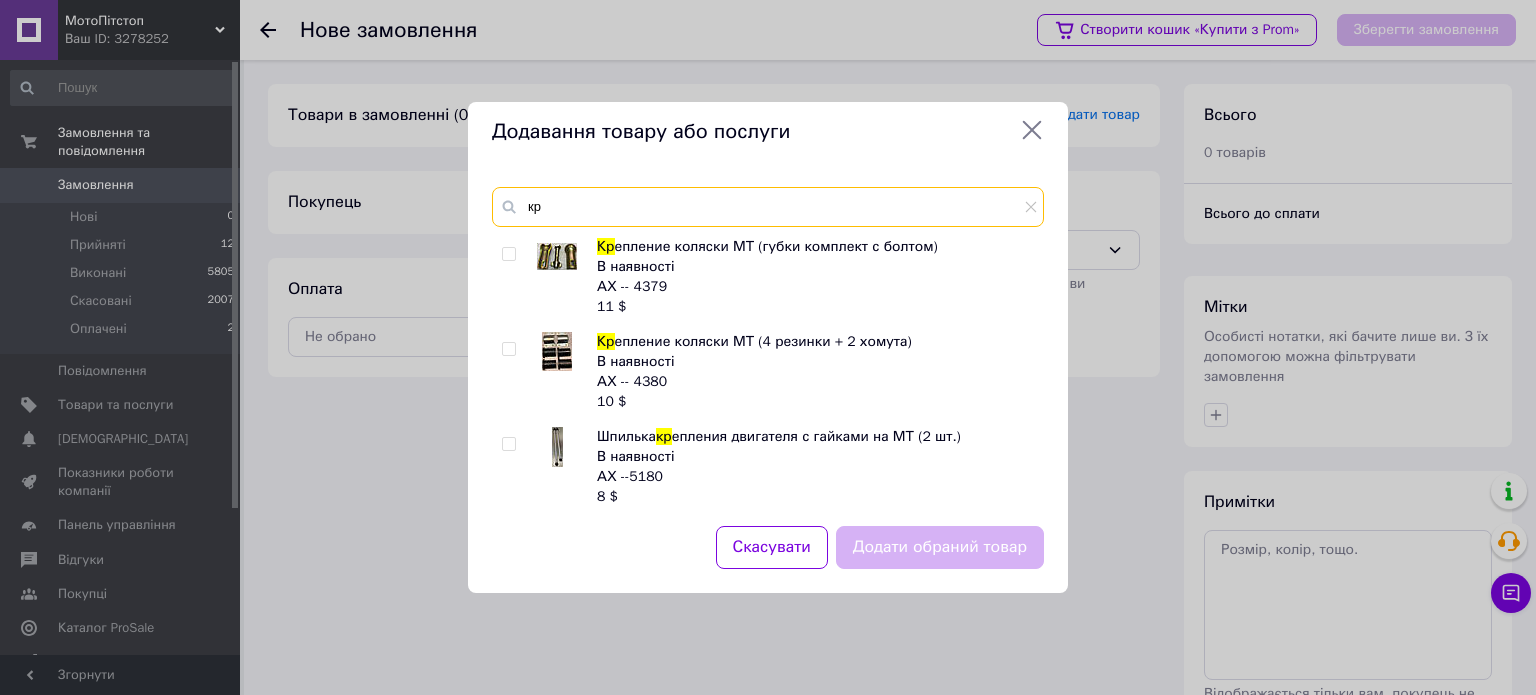 type on "к" 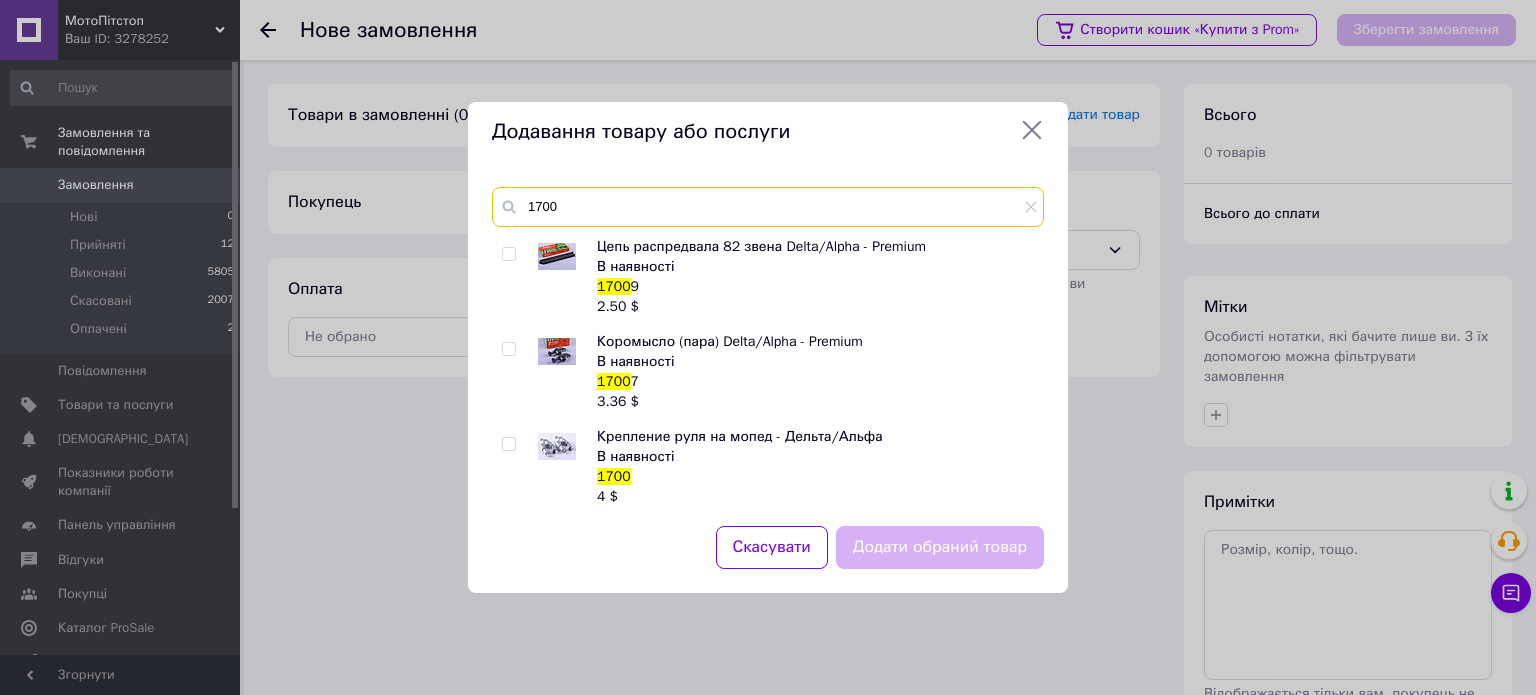 type on "1700" 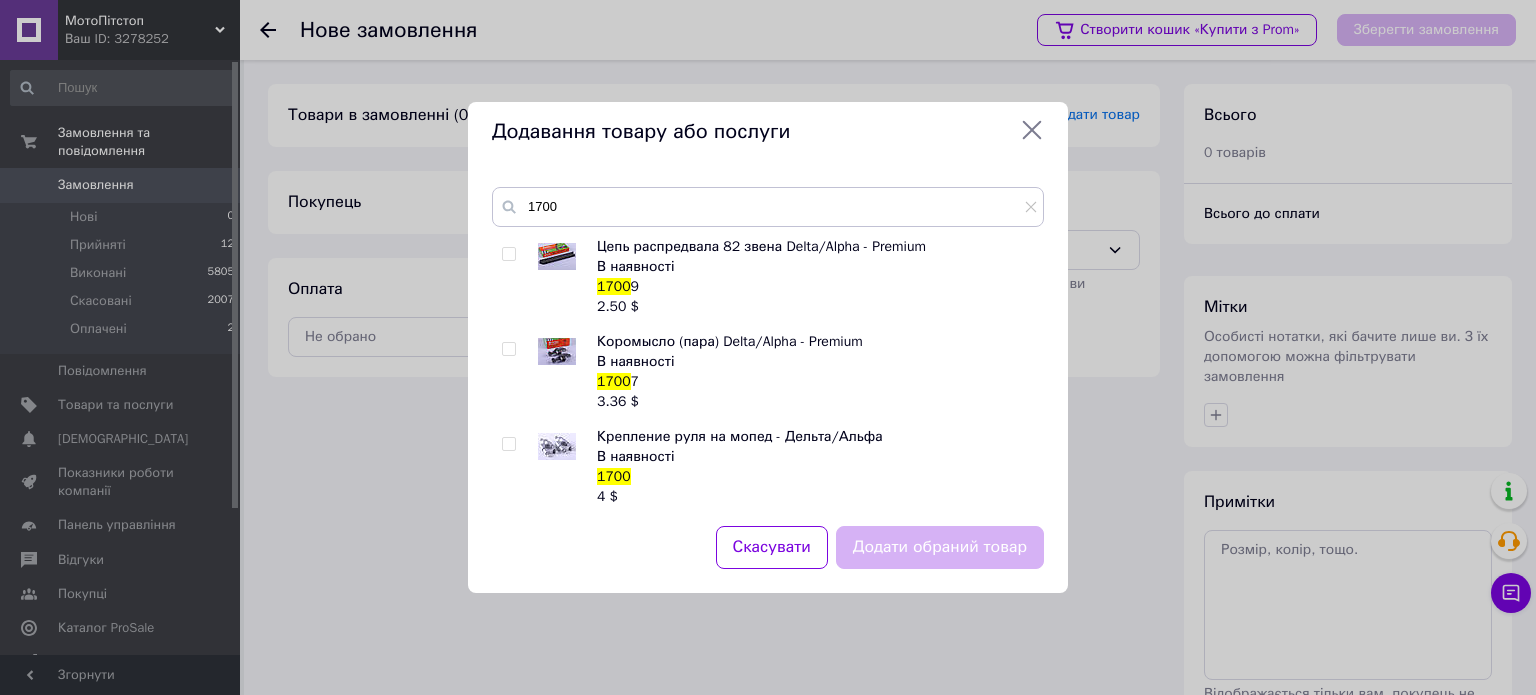 click at bounding box center [508, 444] 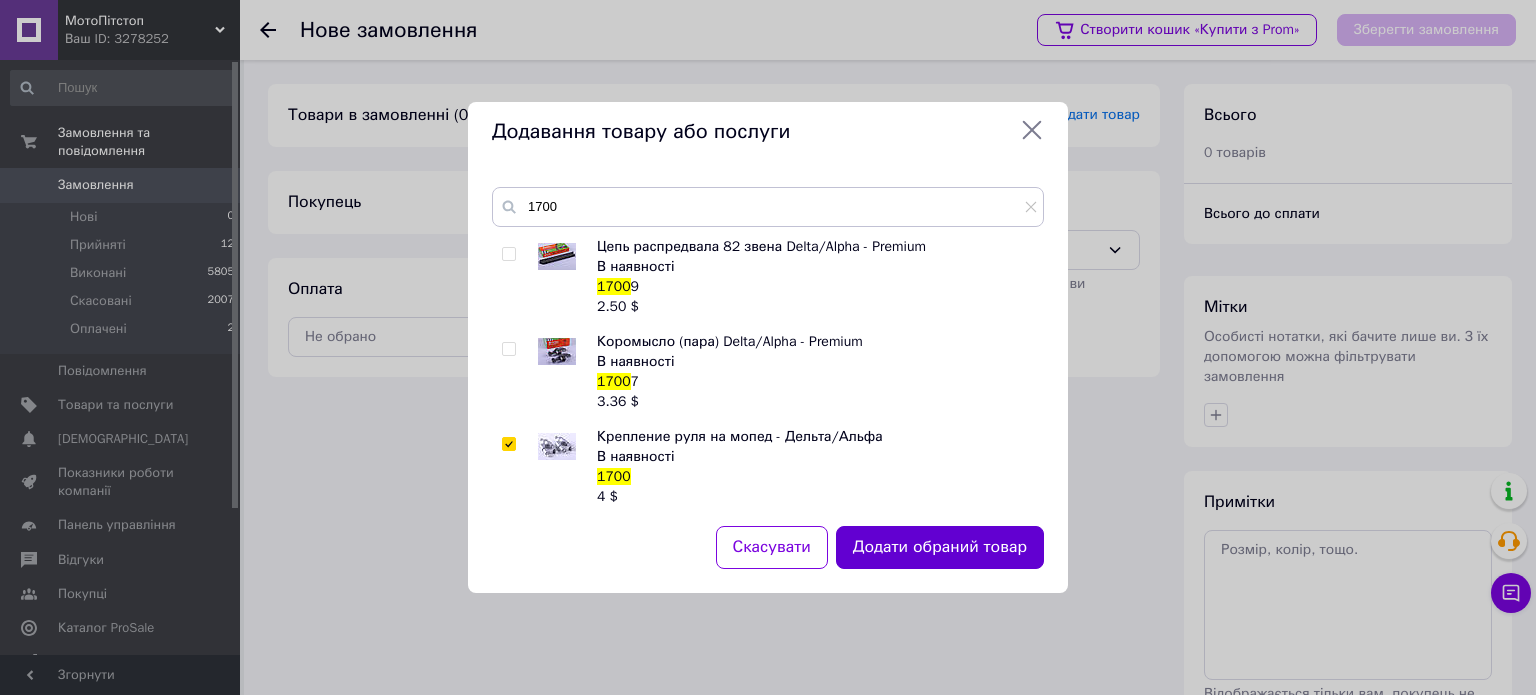 click on "Додати обраний товар" at bounding box center (940, 547) 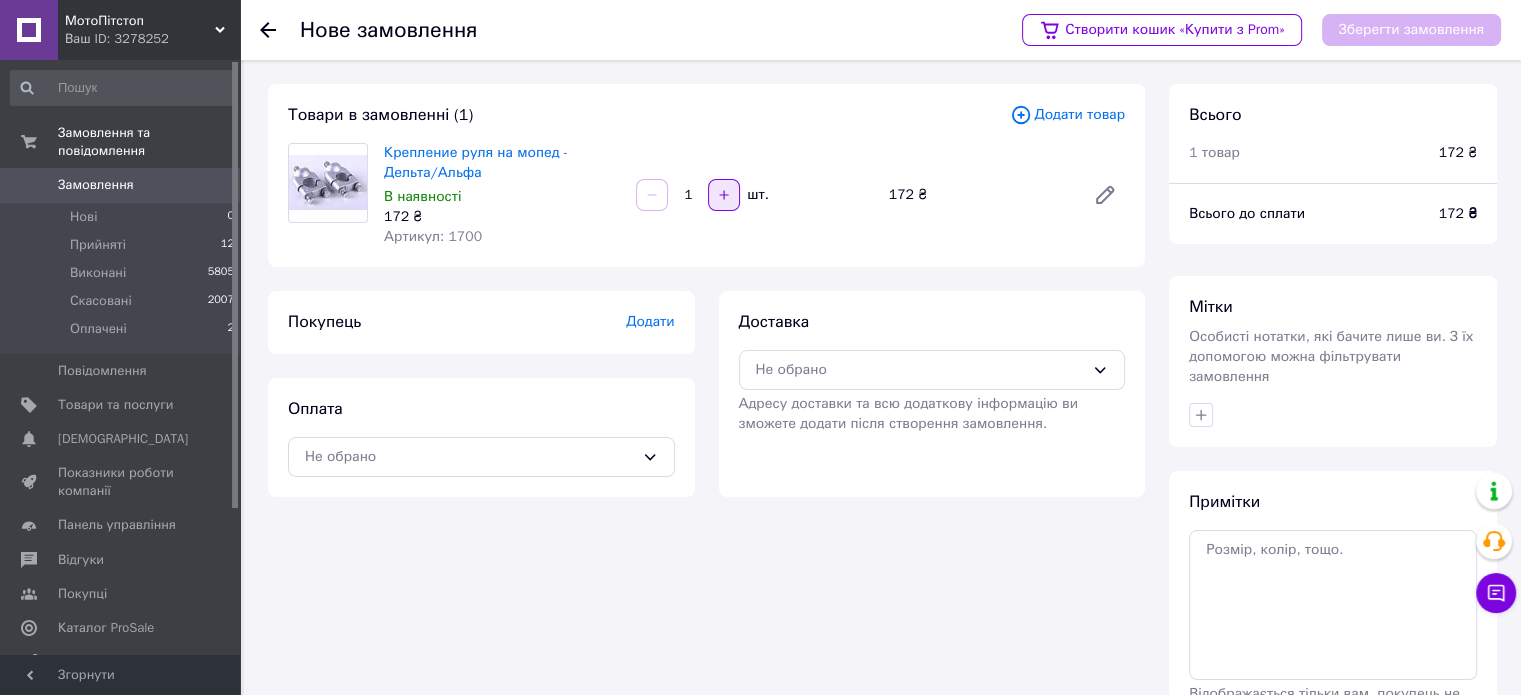 click 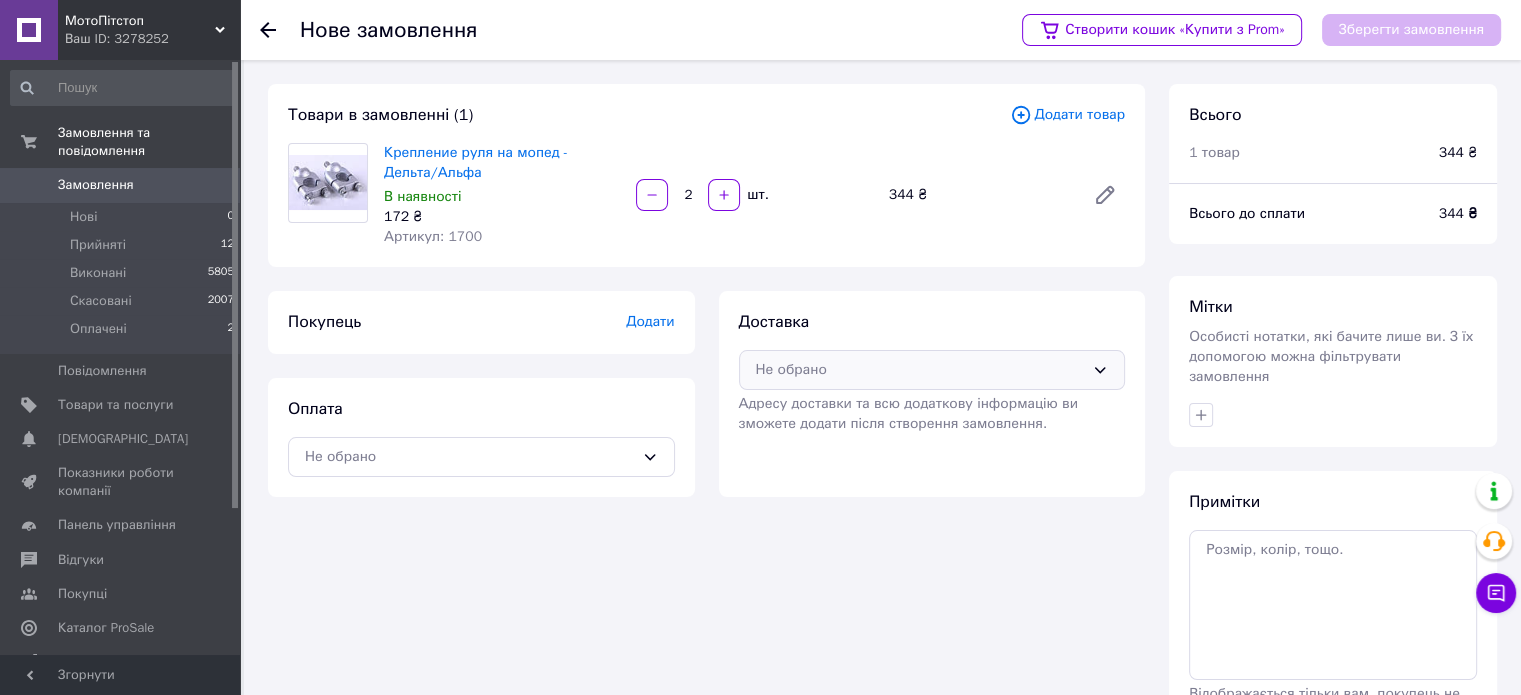 click on "Не обрано" at bounding box center [920, 370] 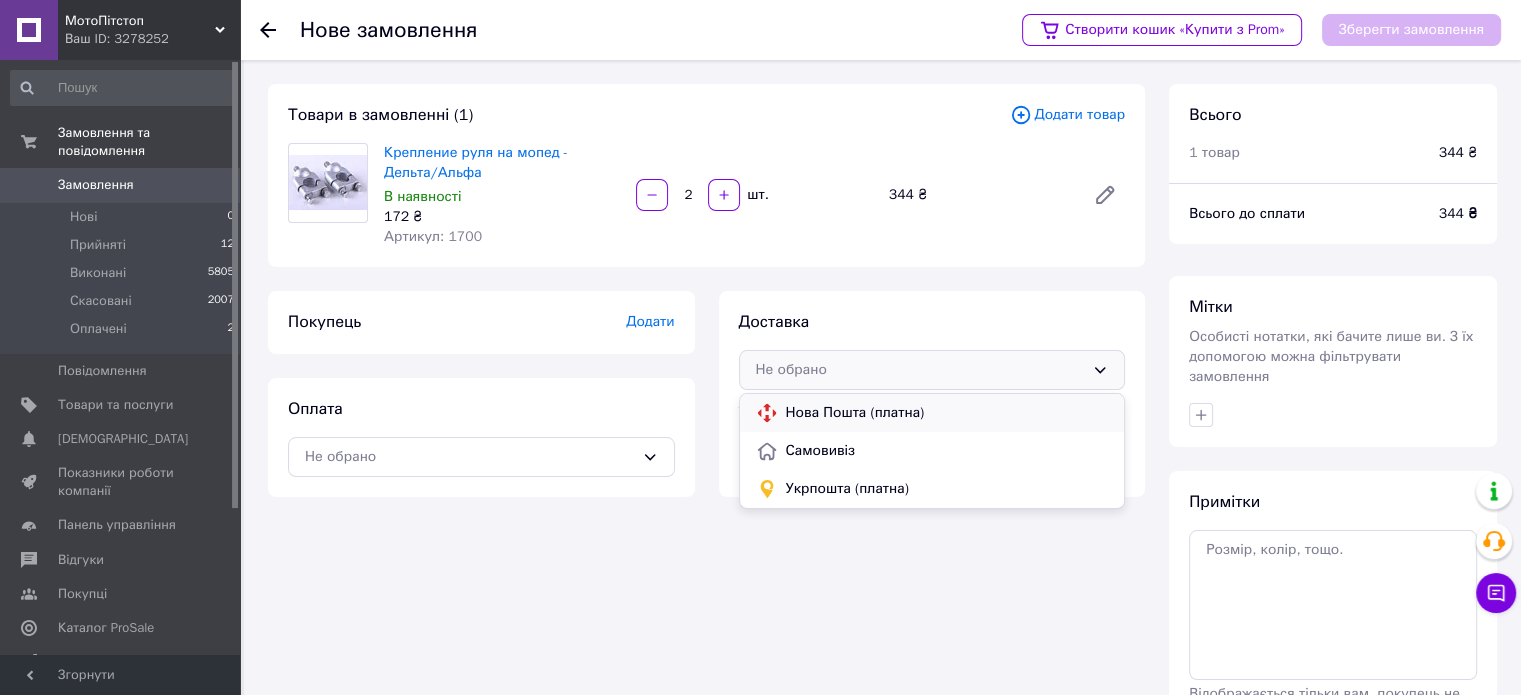 click on "Нова Пошта (платна)" at bounding box center (947, 413) 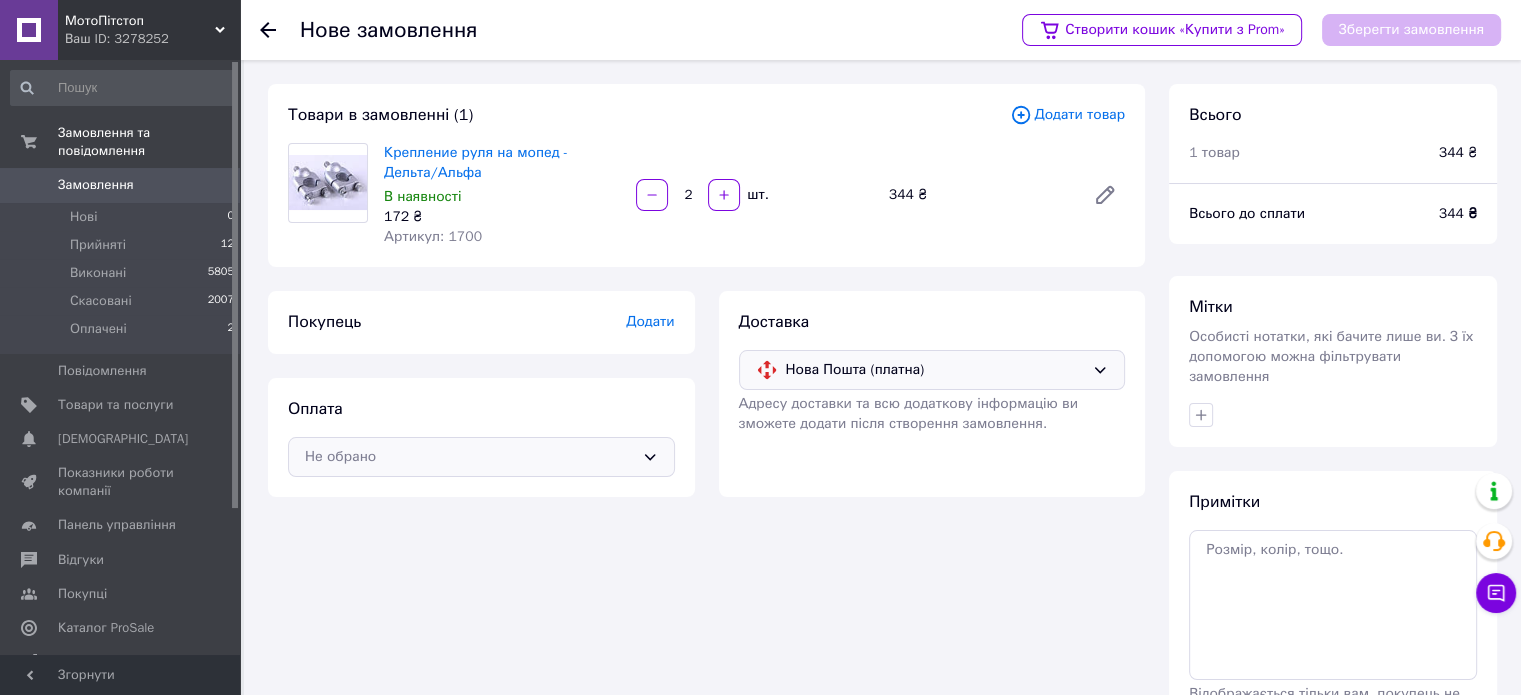 click on "Не обрано" at bounding box center (469, 457) 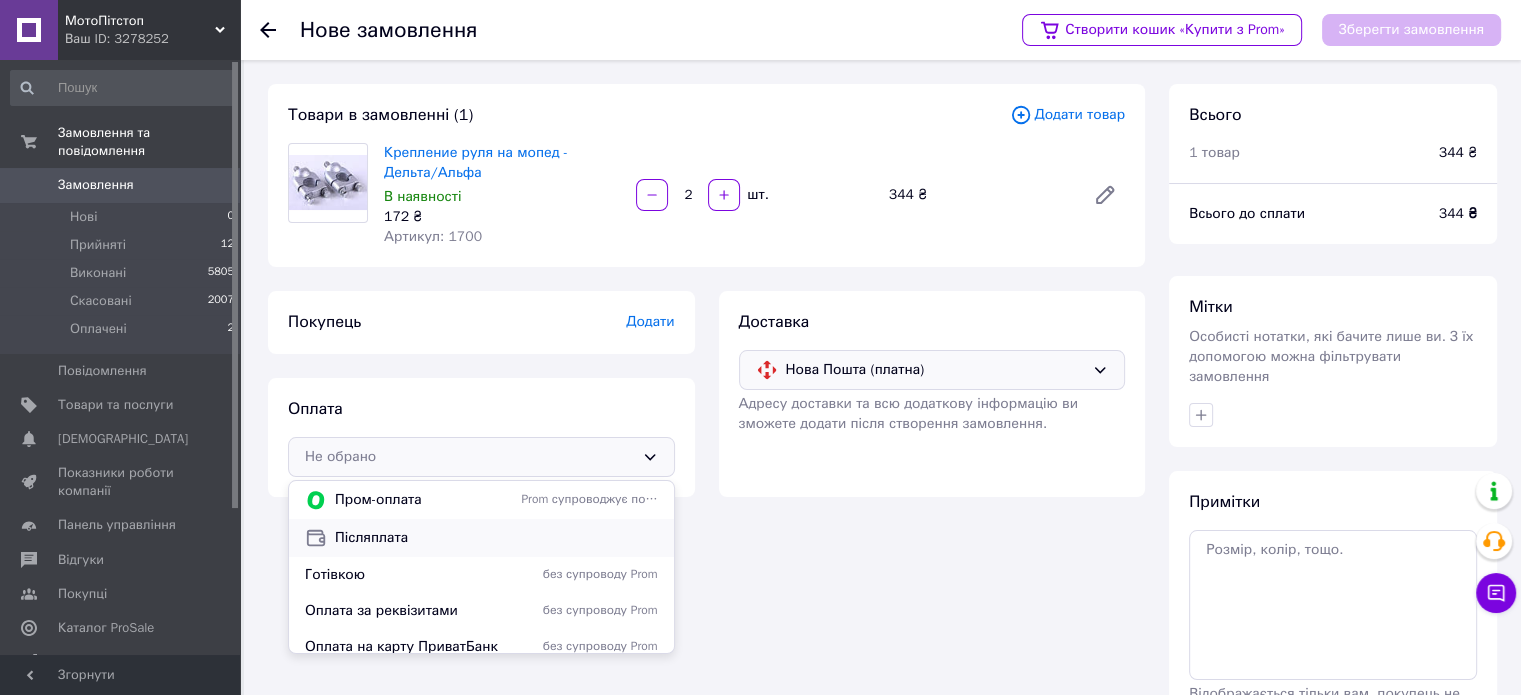 click on "Післяплата" at bounding box center [496, 538] 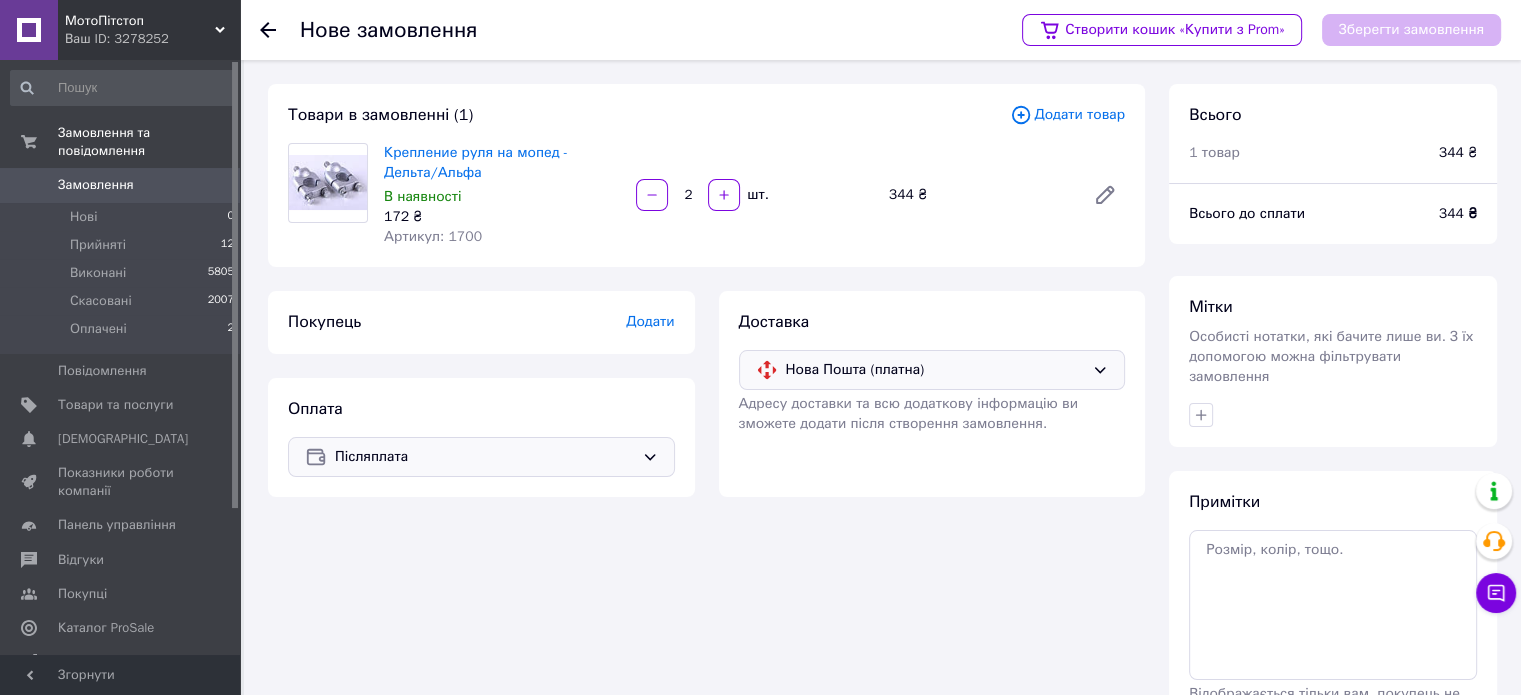 click on "Додати" at bounding box center (650, 321) 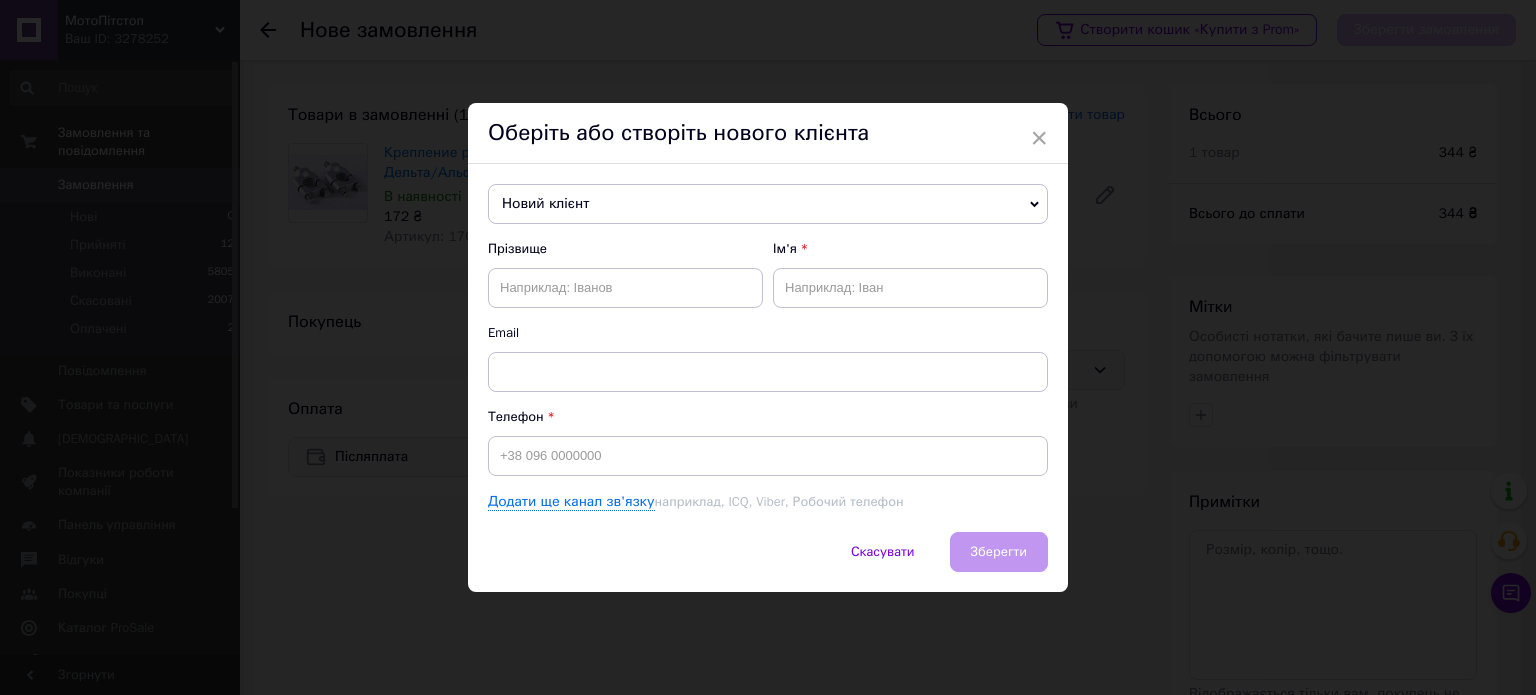 click on "Новий клієнт" at bounding box center (768, 204) 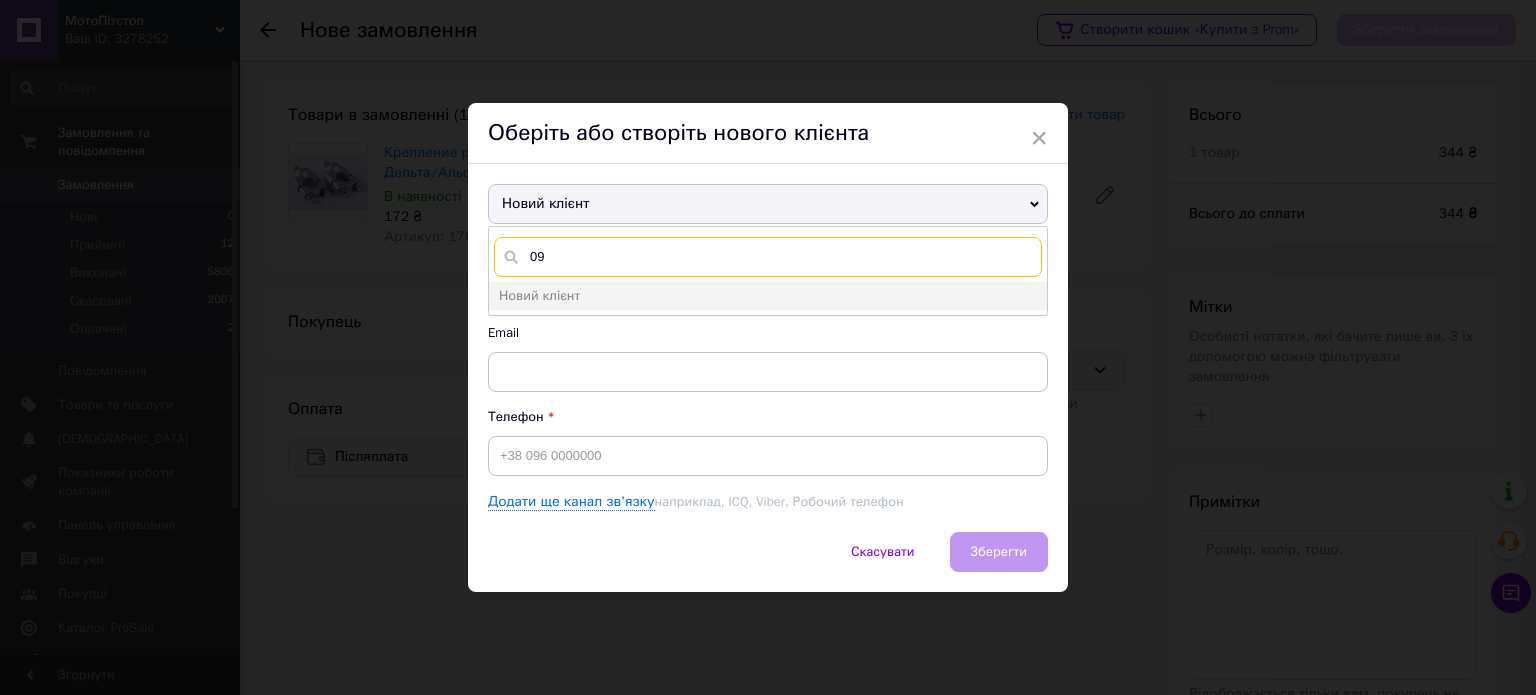 type on "0" 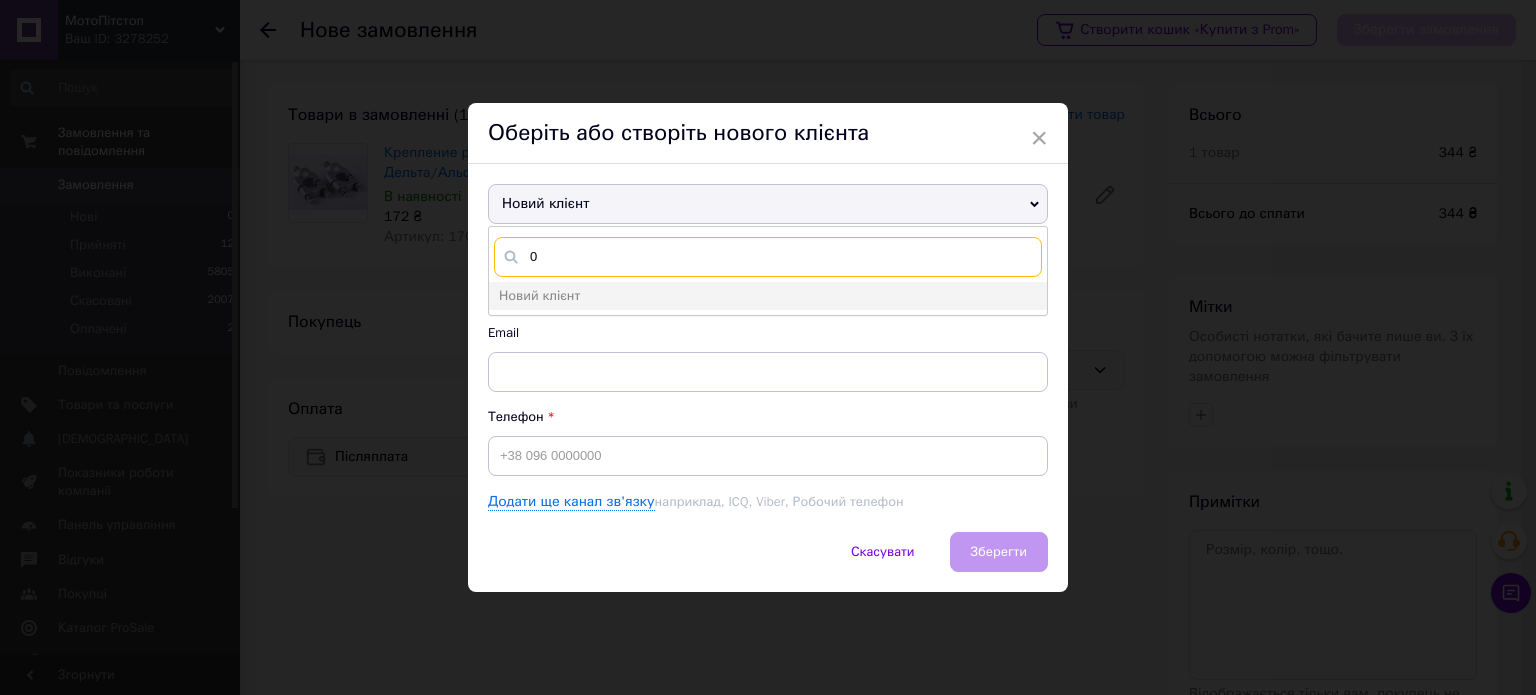 type 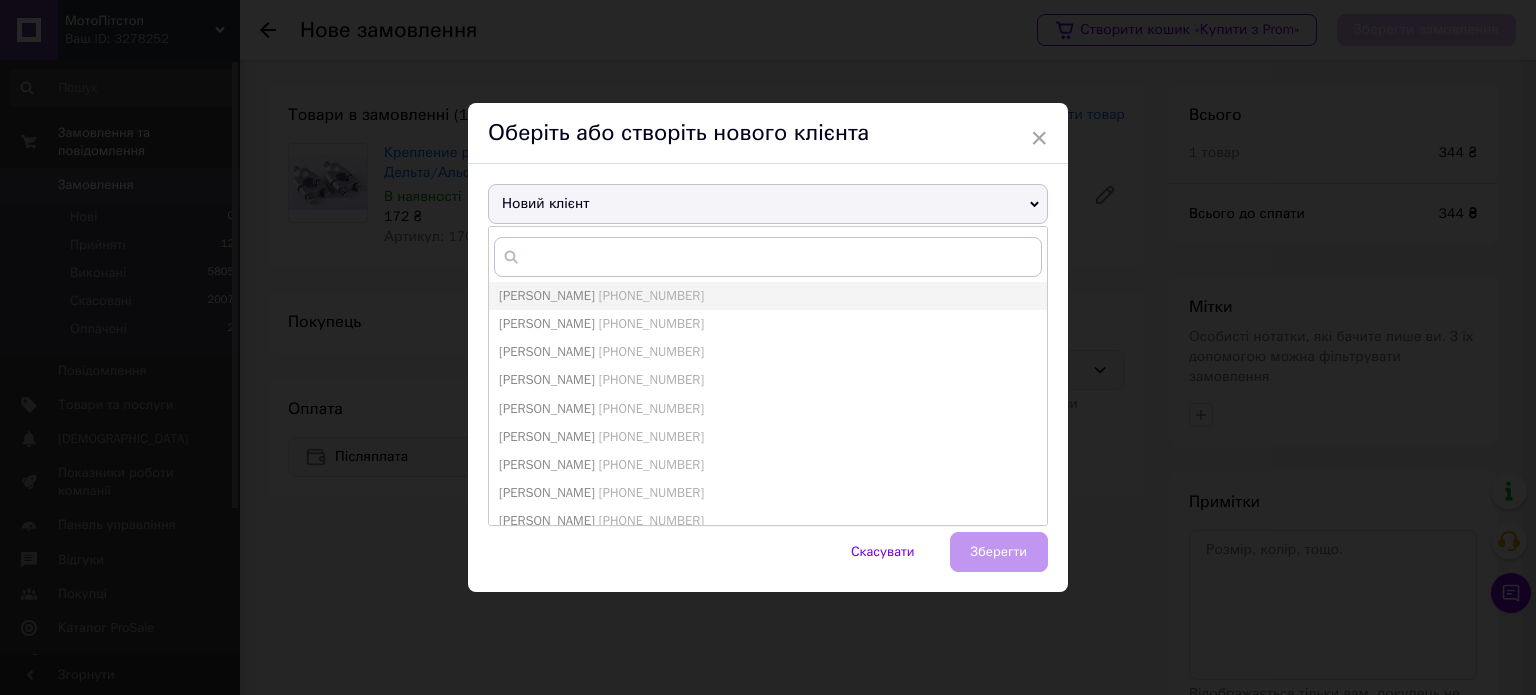 click on "Оберіть або створіть нового клієнта" at bounding box center (768, 133) 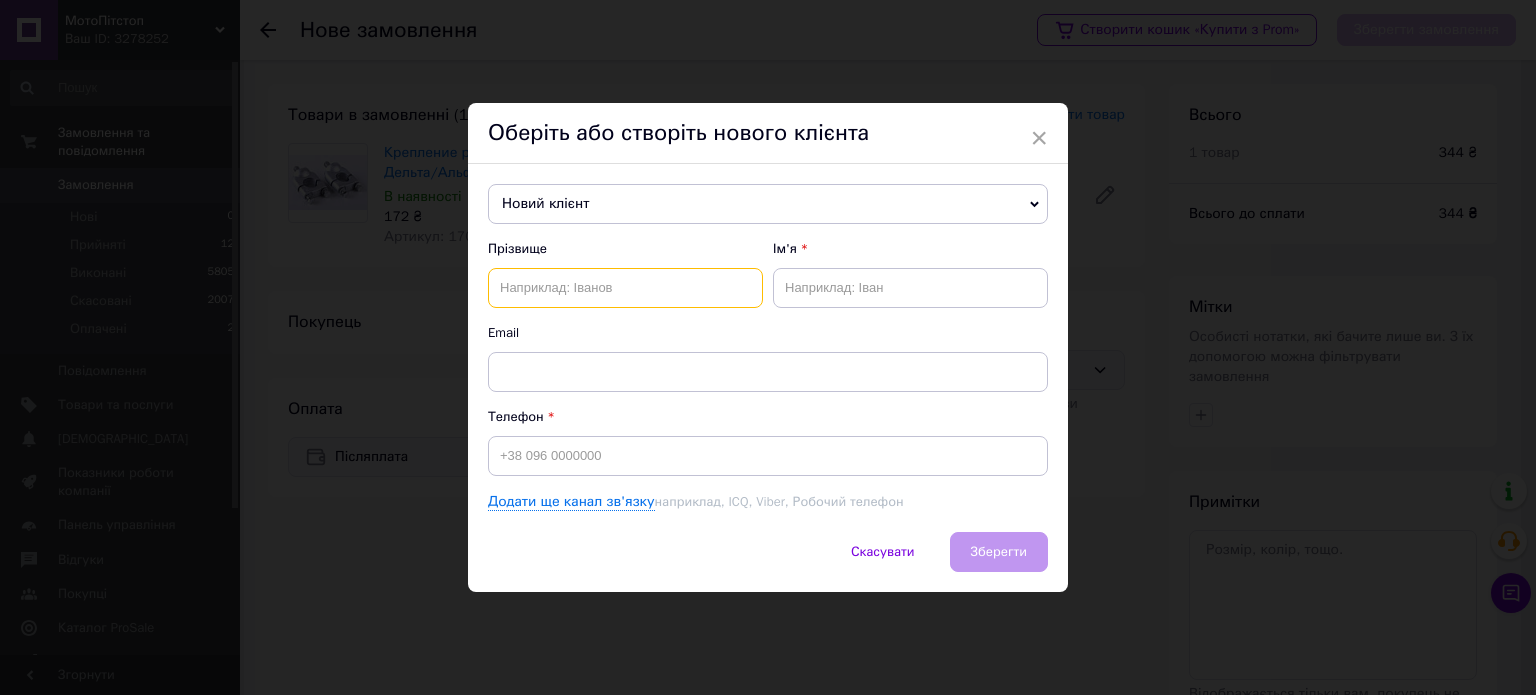 click at bounding box center (625, 288) 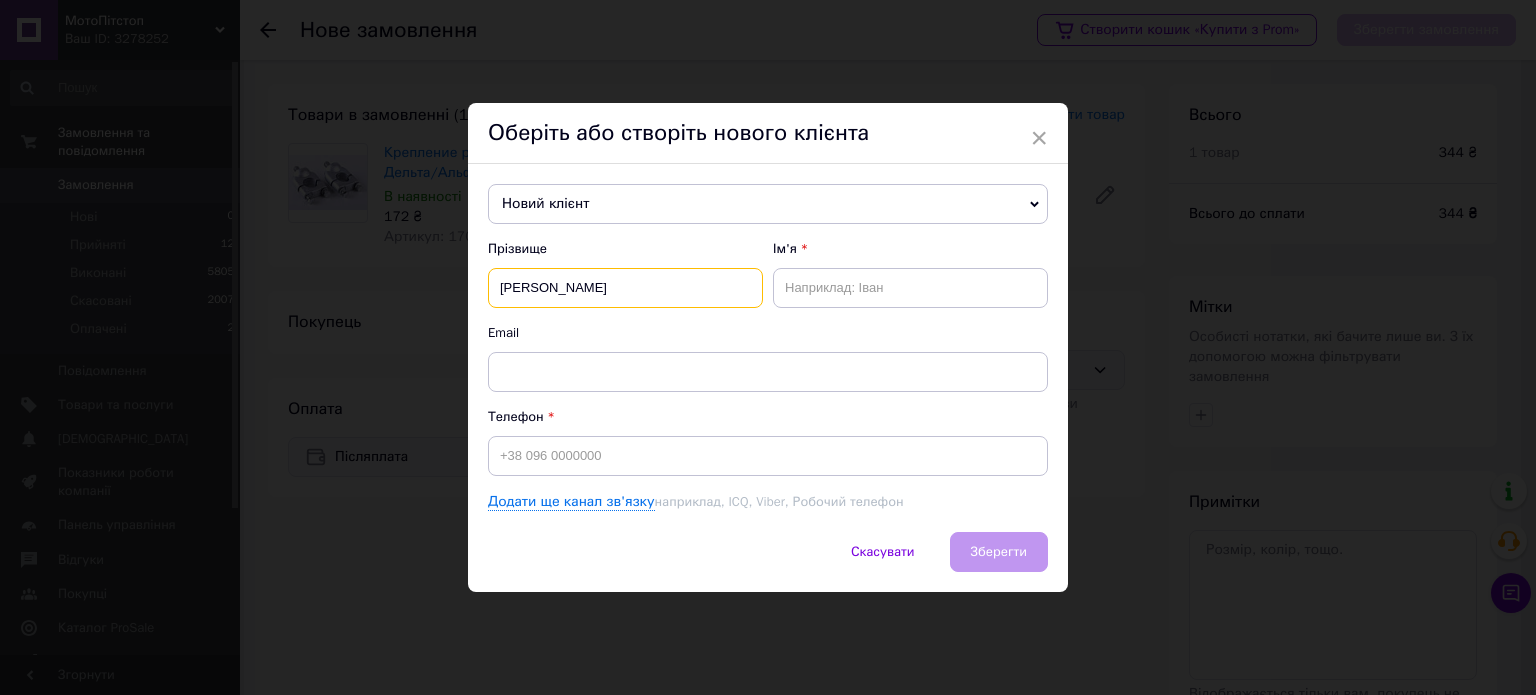 type on "[PERSON_NAME]" 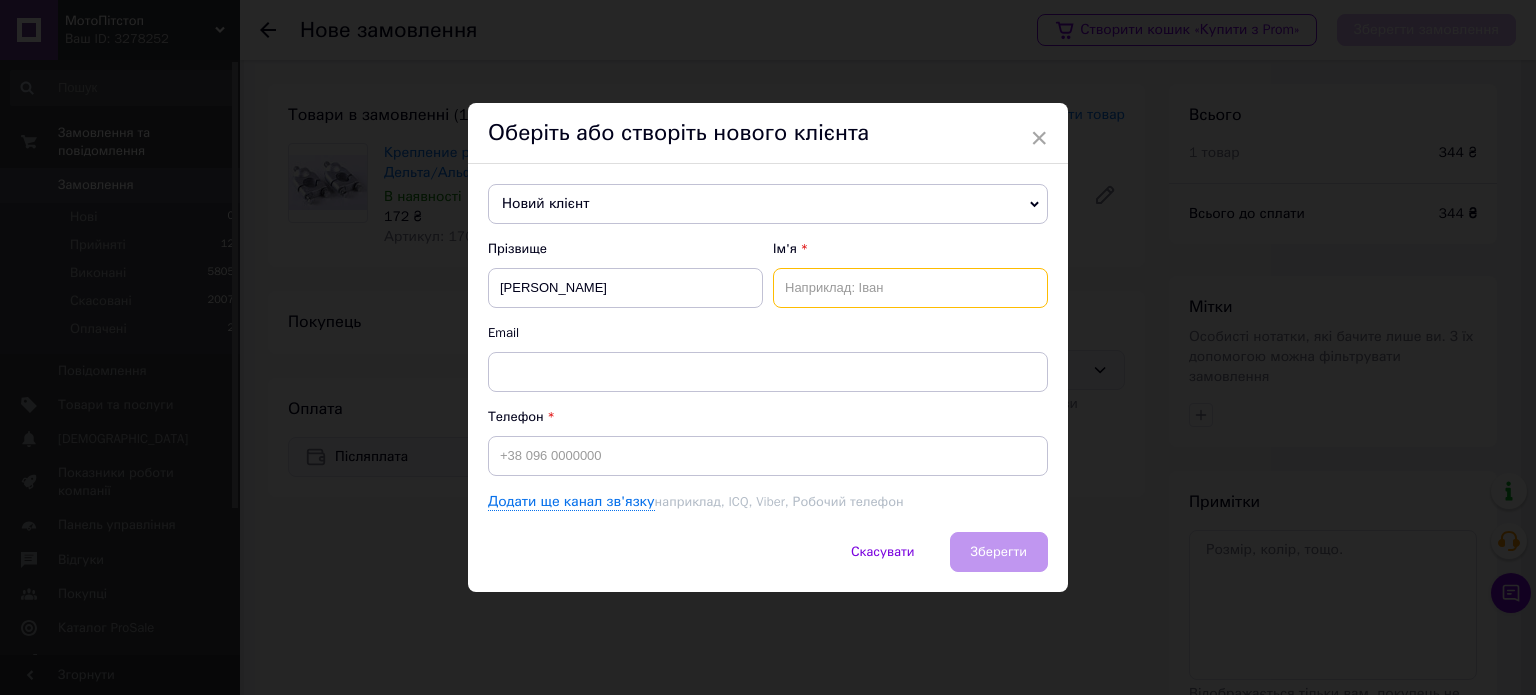 click at bounding box center [910, 288] 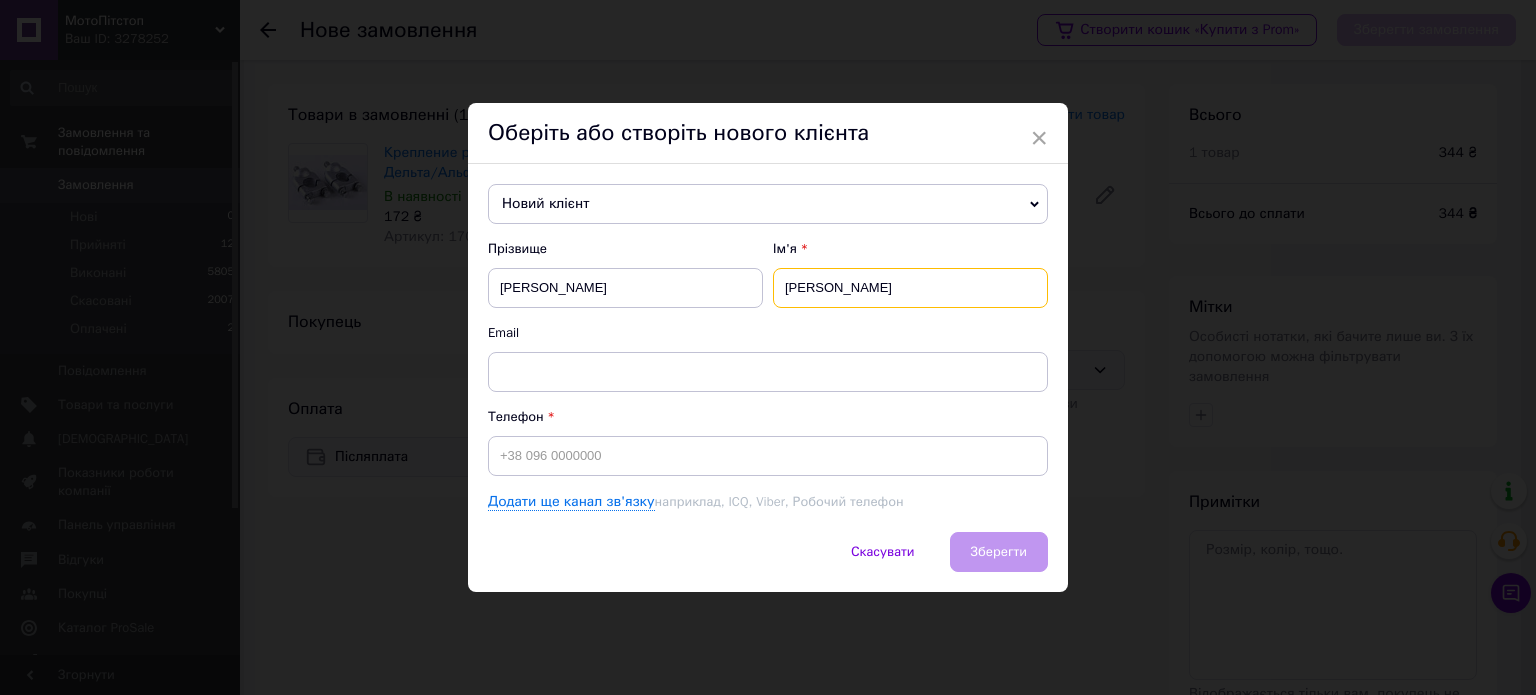 type on "[PERSON_NAME]" 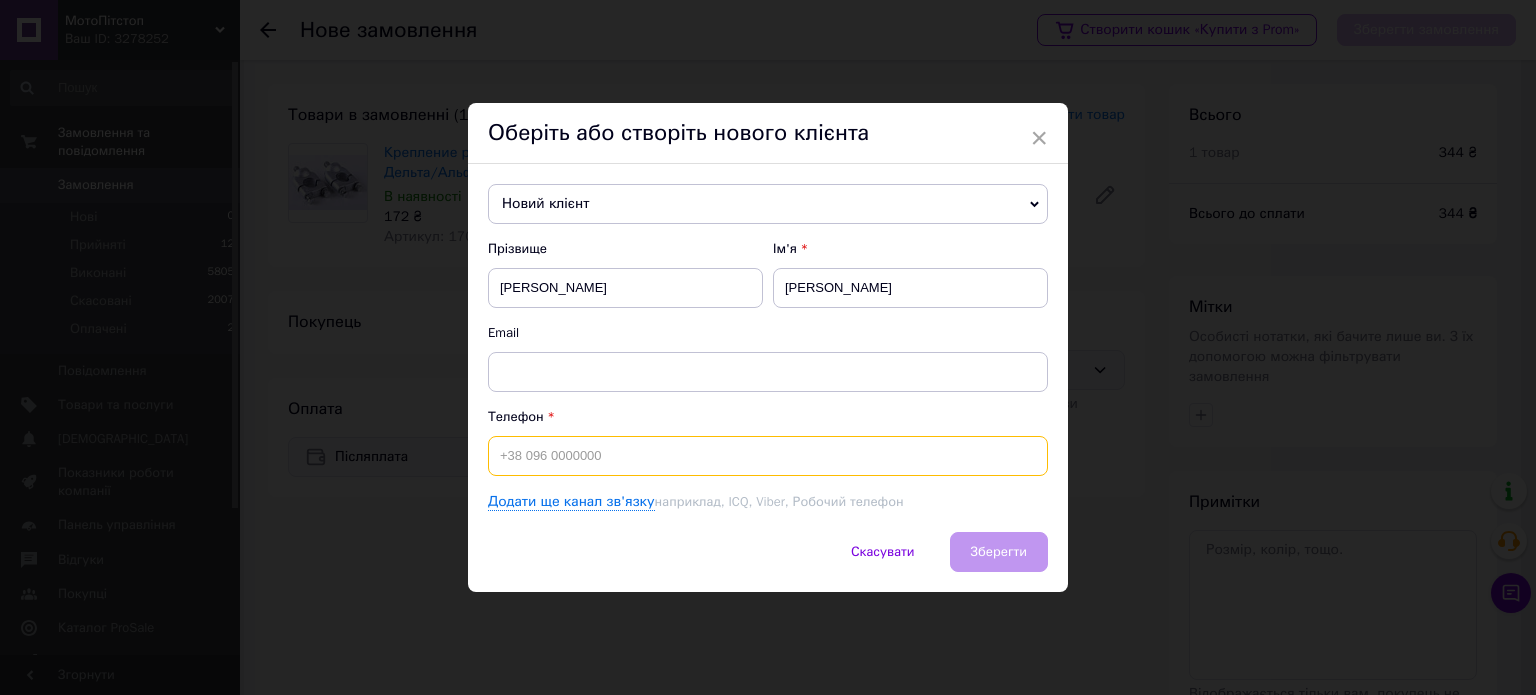 drag, startPoint x: 597, startPoint y: 465, endPoint x: 605, endPoint y: 447, distance: 19.697716 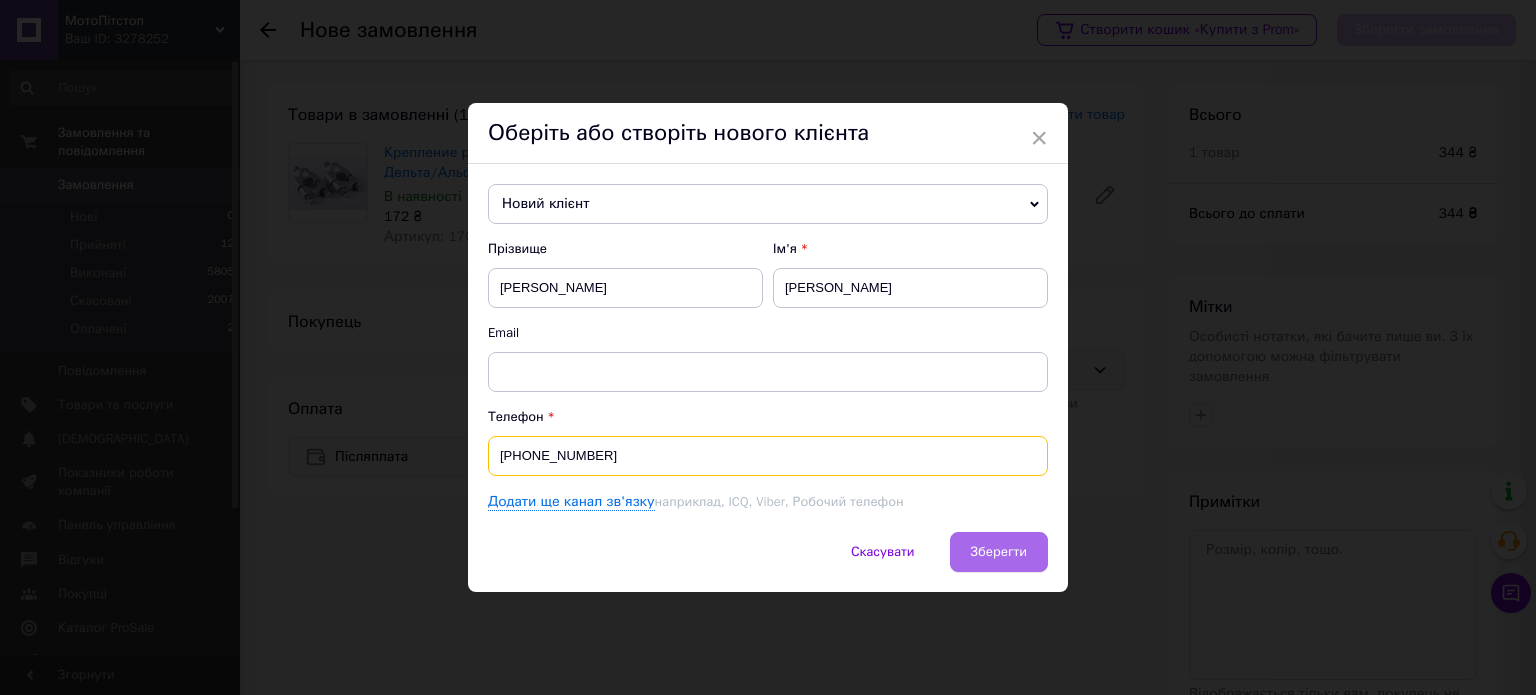 type on "[PHONE_NUMBER]" 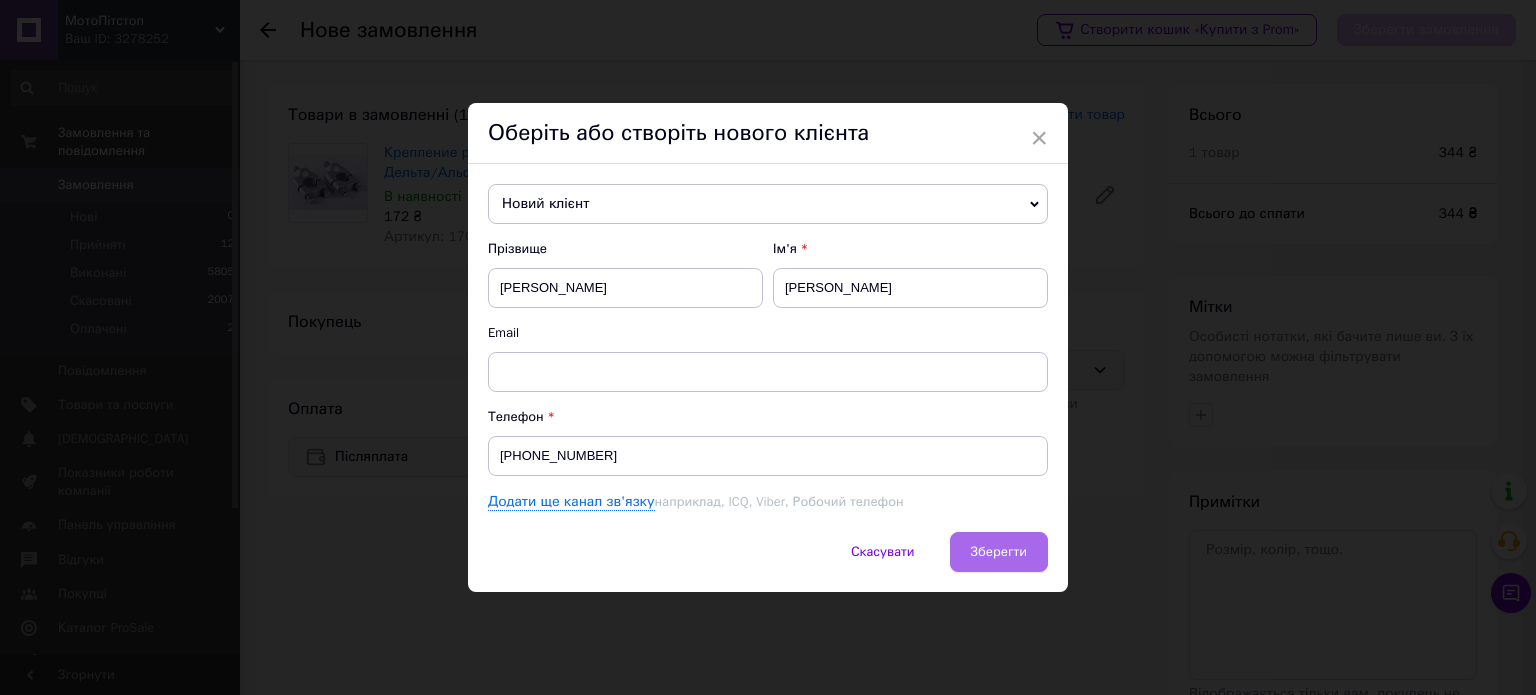 click on "Зберегти" at bounding box center (999, 551) 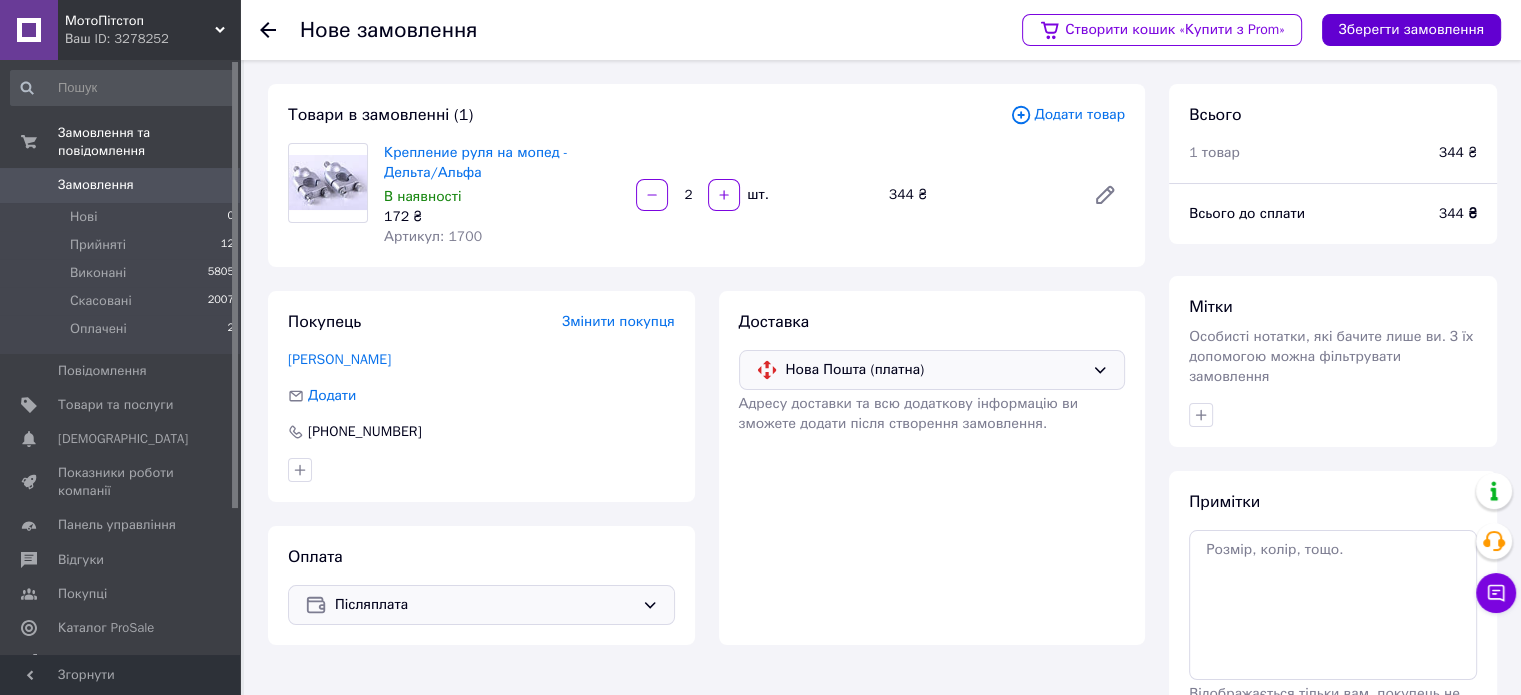 click on "Зберегти замовлення" at bounding box center (1411, 30) 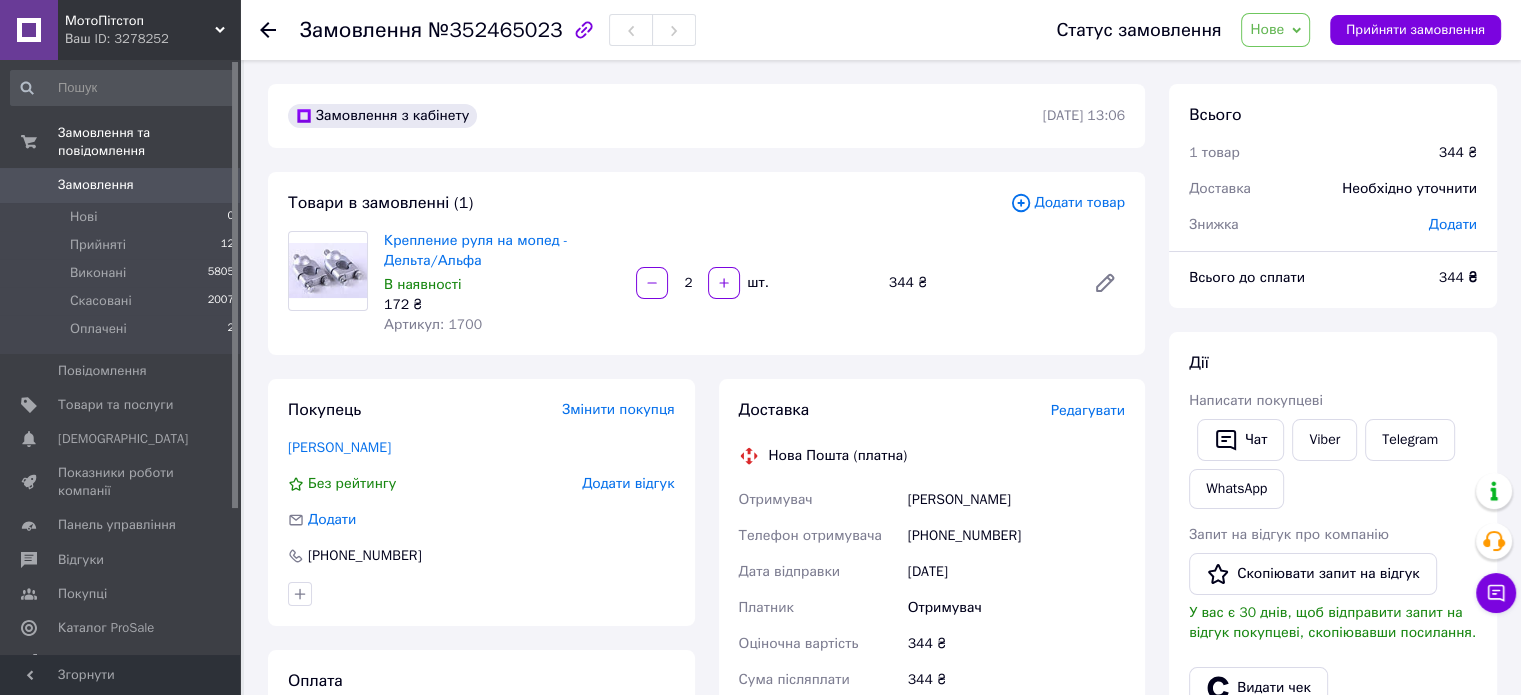 click on "Редагувати" at bounding box center (1088, 410) 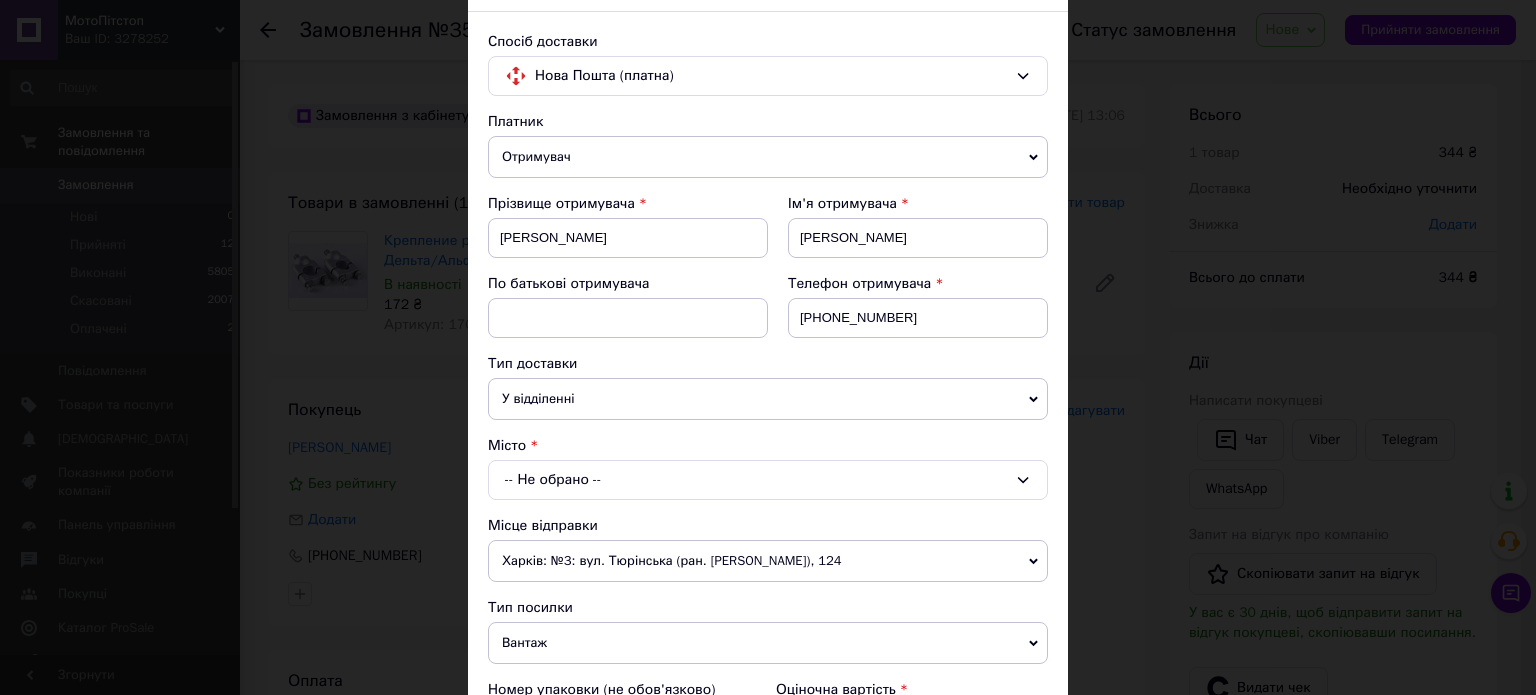 scroll, scrollTop: 300, scrollLeft: 0, axis: vertical 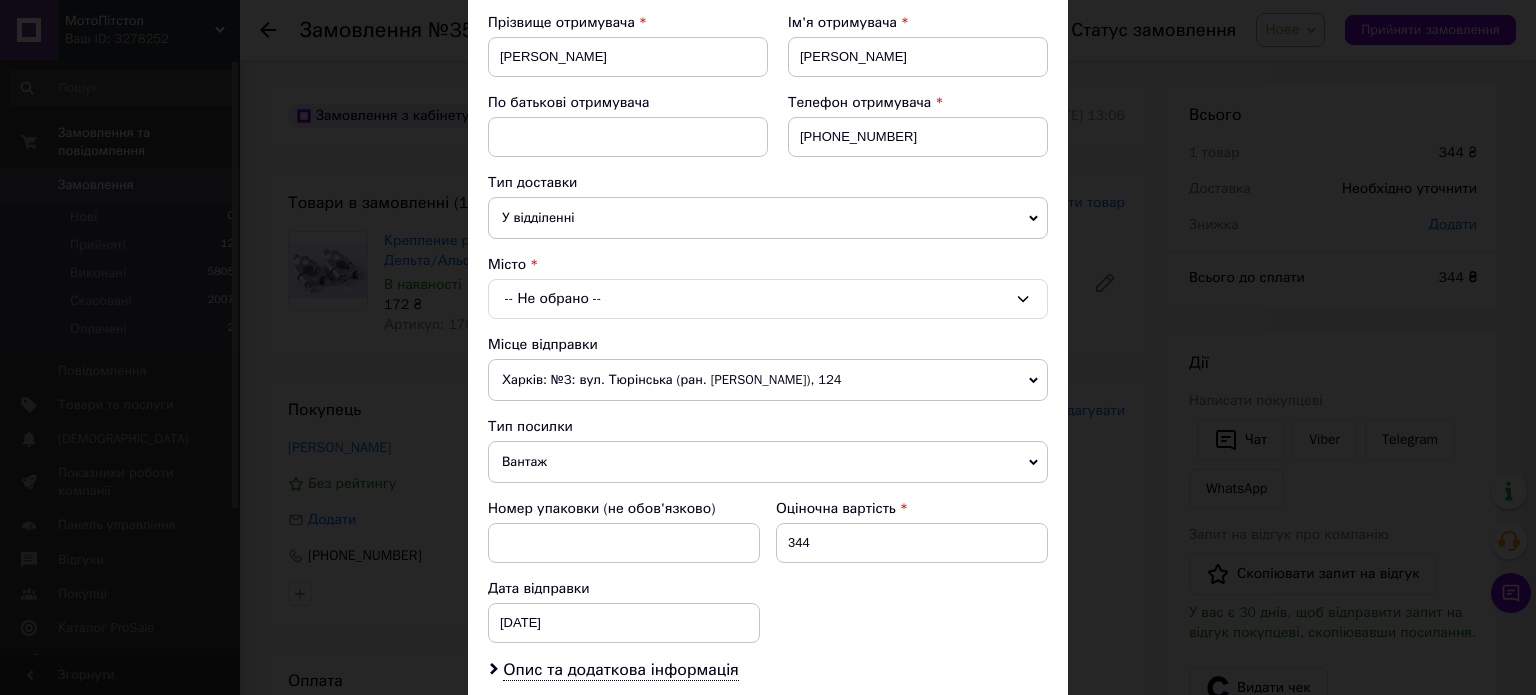 click on "-- Не обрано --" at bounding box center [768, 299] 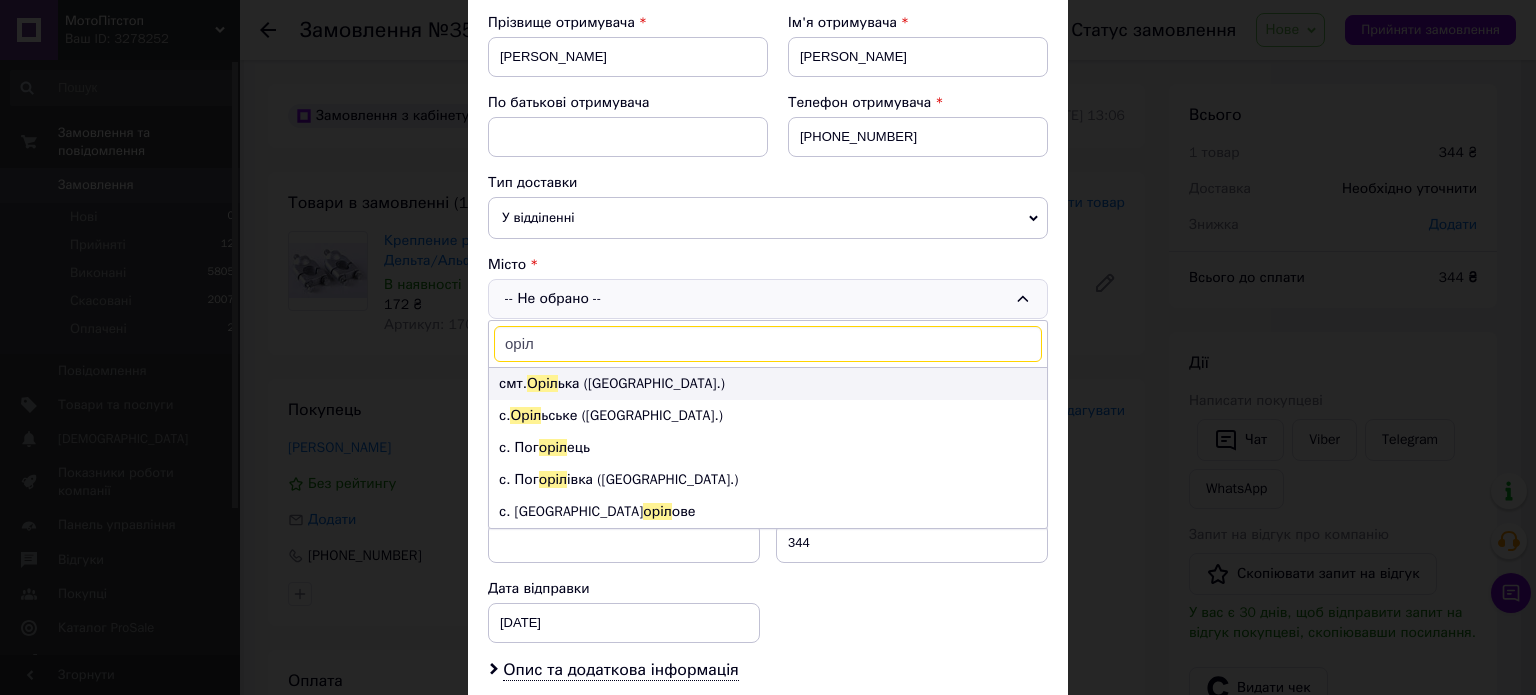 type on "оріл" 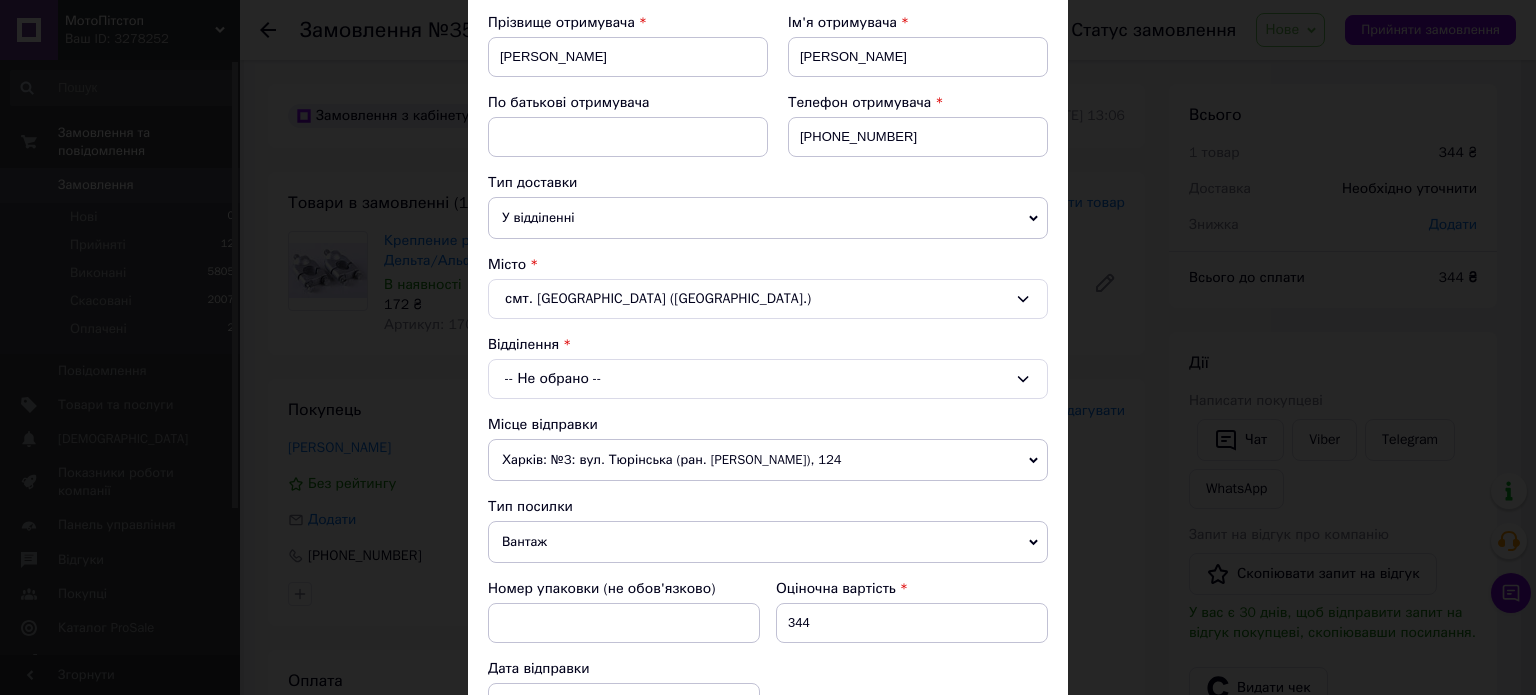 click on "-- Не обрано --" at bounding box center [768, 379] 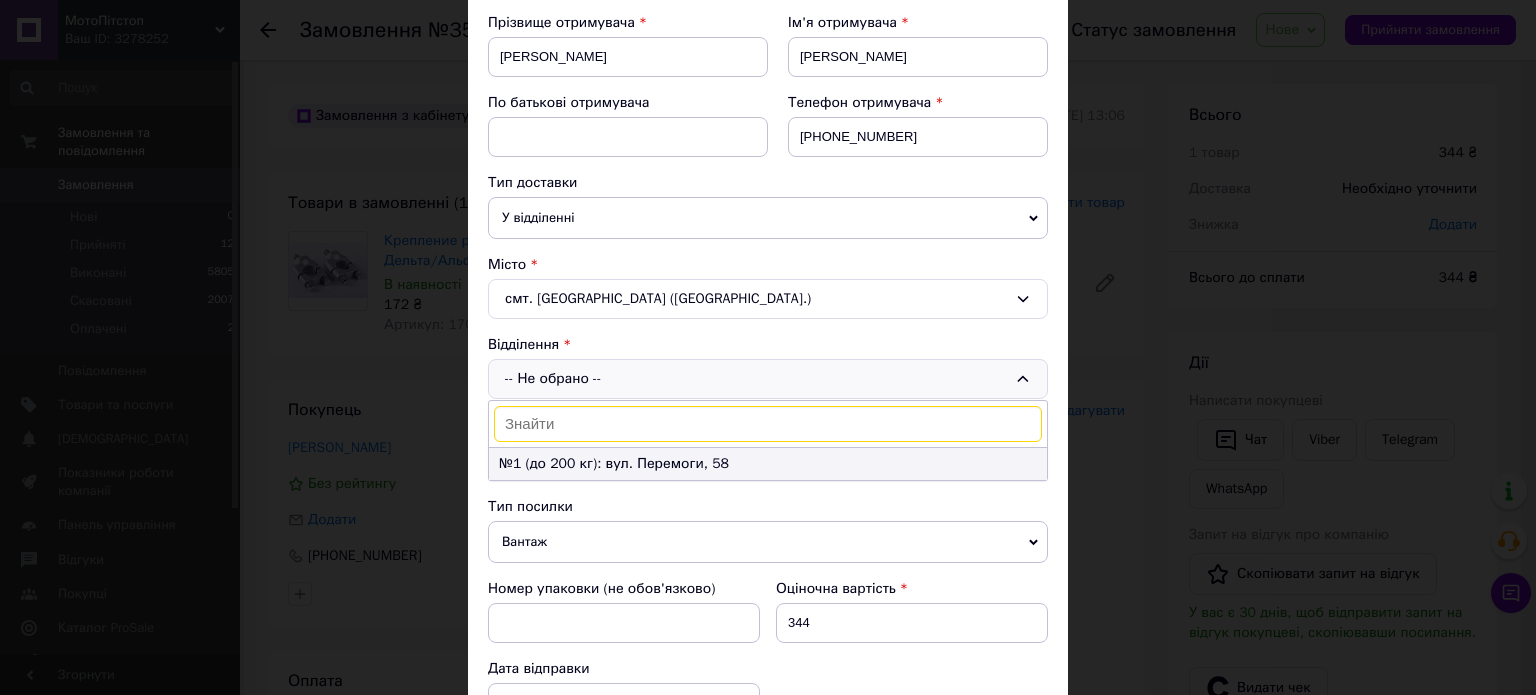 click on "№1 (до 200 кг): вул. Перемоги, 58" at bounding box center [768, 464] 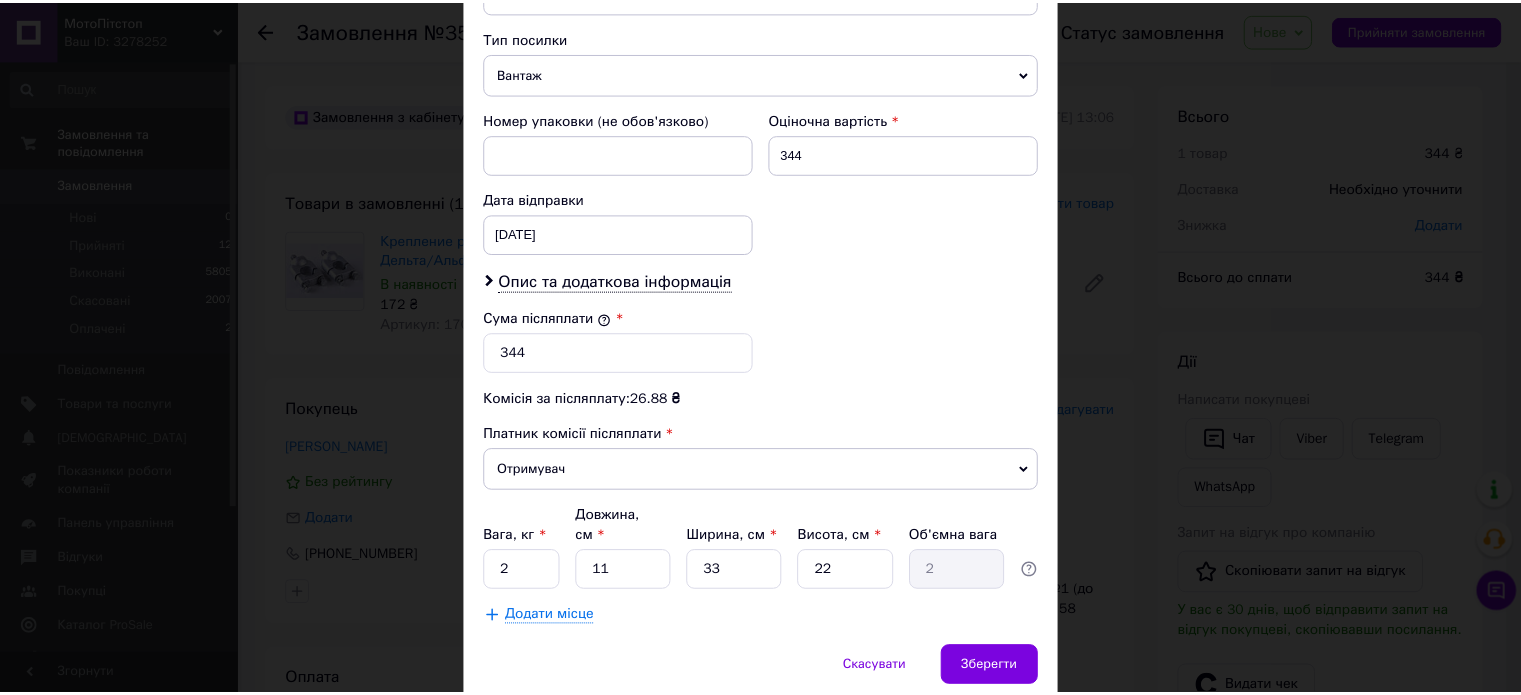 scroll, scrollTop: 824, scrollLeft: 0, axis: vertical 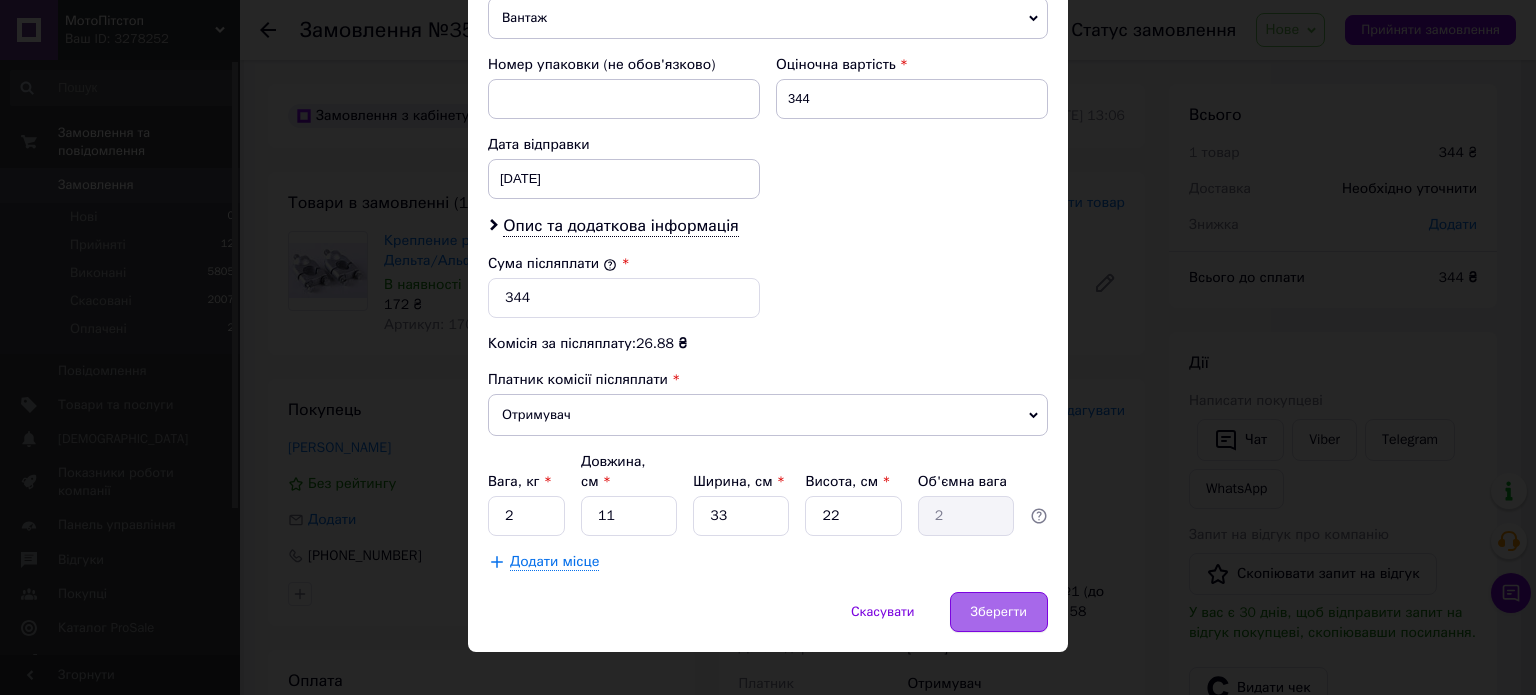 click on "Зберегти" at bounding box center [999, 612] 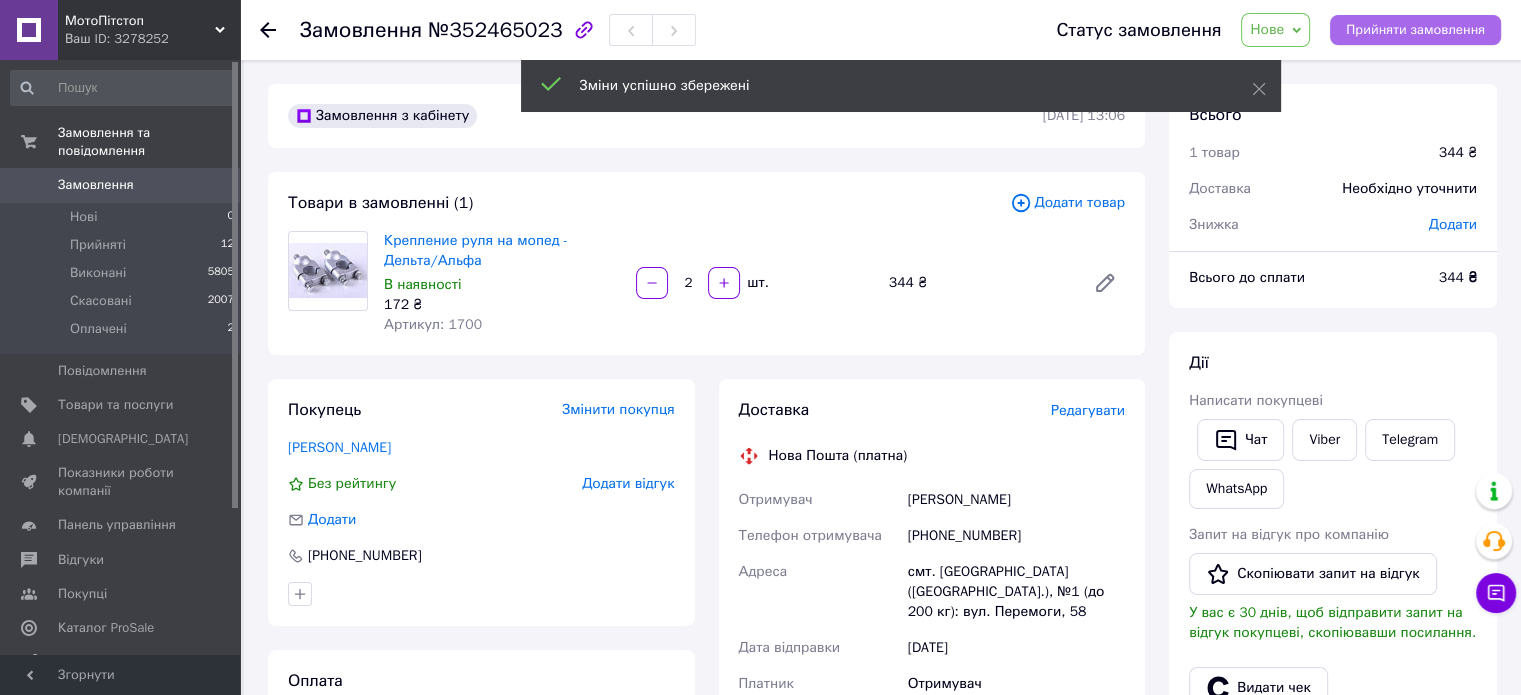 click on "Прийняти замовлення" at bounding box center [1415, 30] 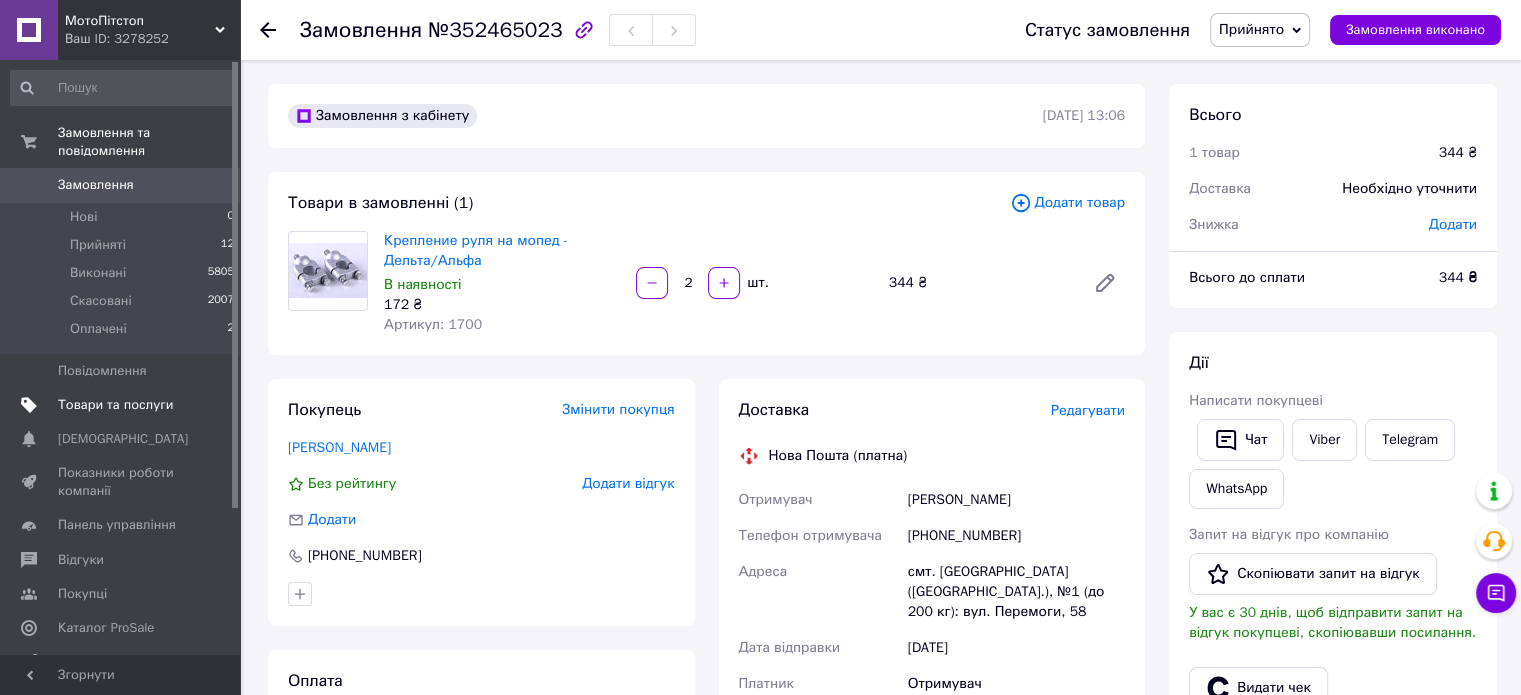 click on "Товари та послуги" at bounding box center [115, 405] 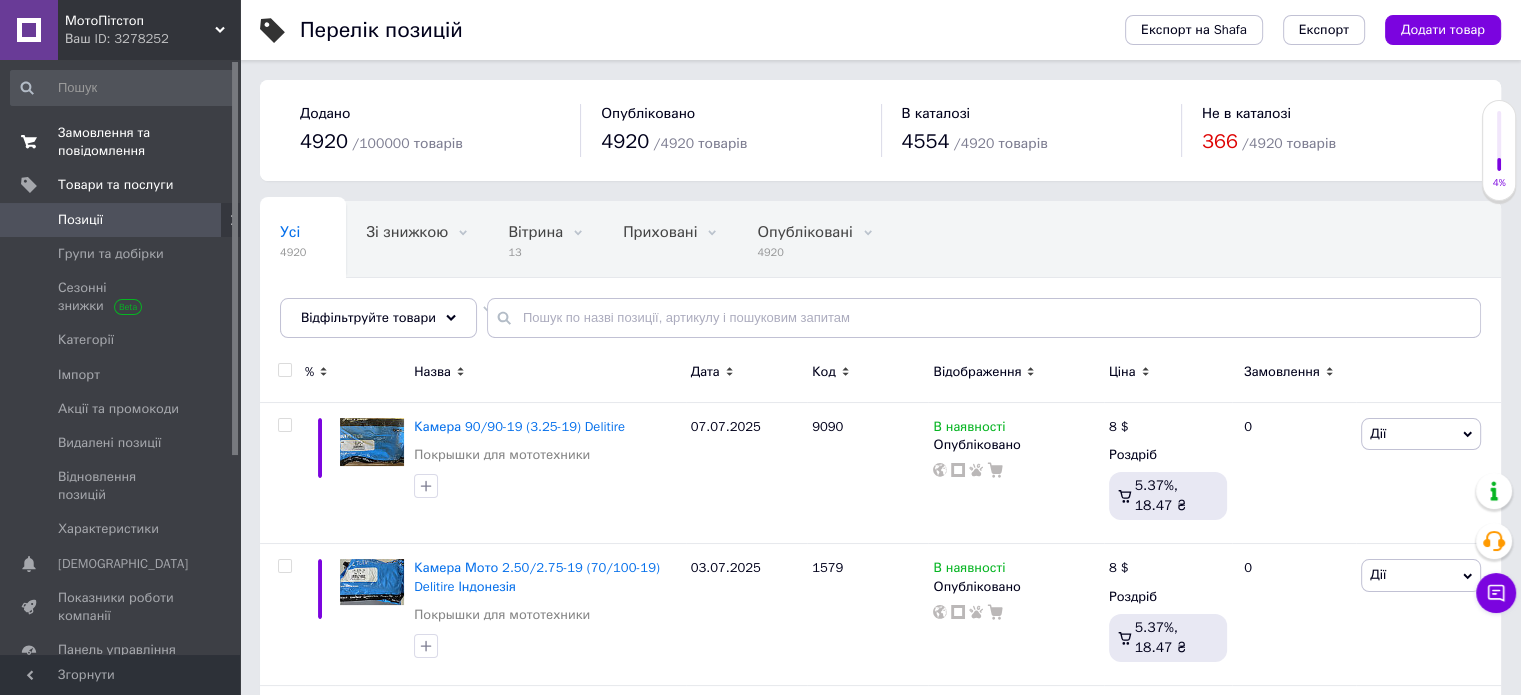 click on "Замовлення та повідомлення" at bounding box center (121, 142) 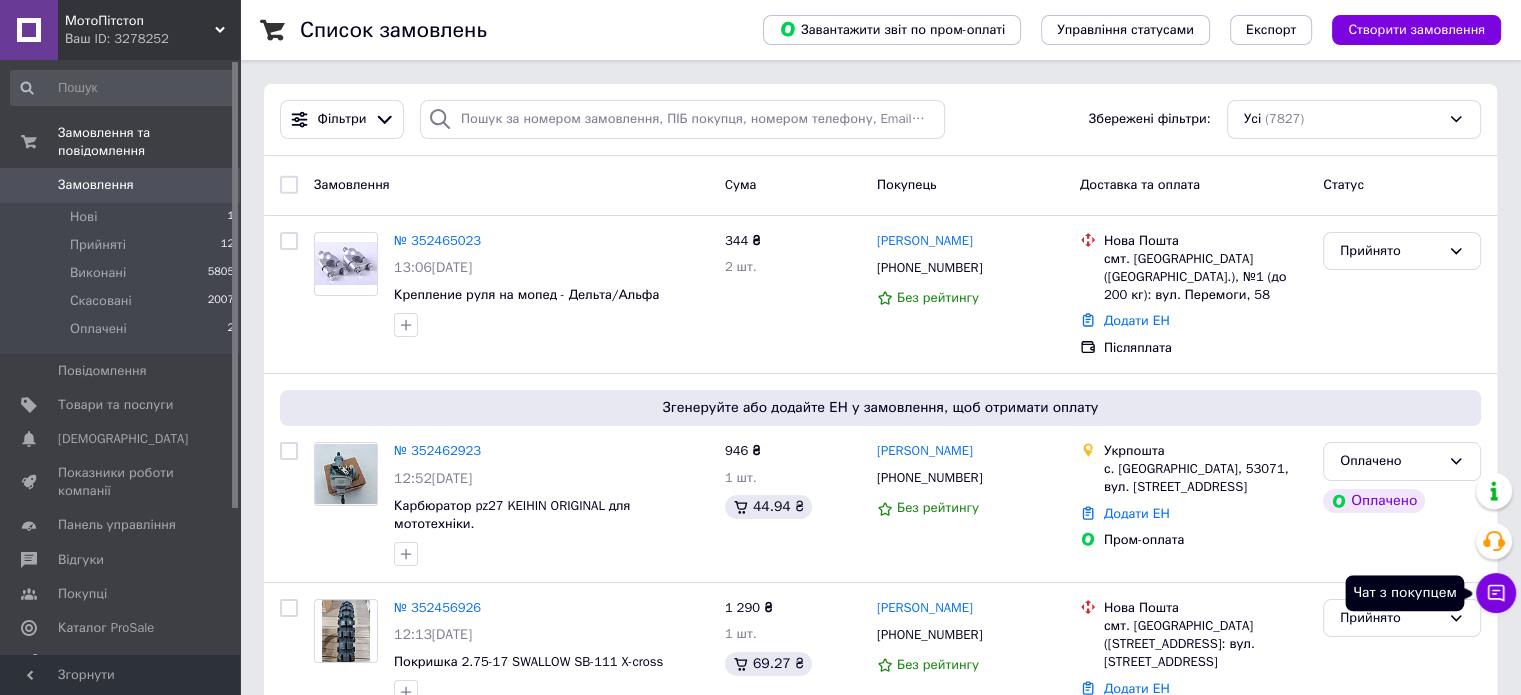 click 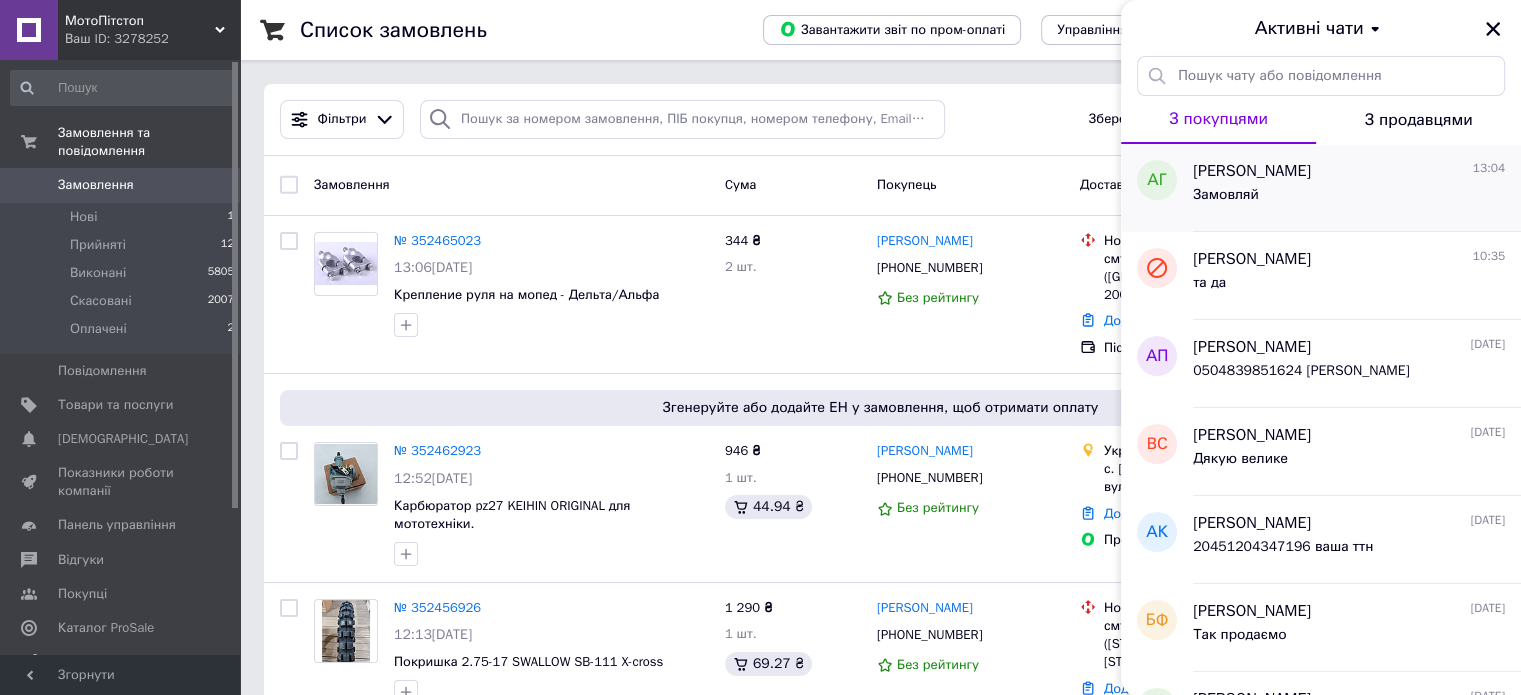 click on "[PERSON_NAME]" at bounding box center [1252, 171] 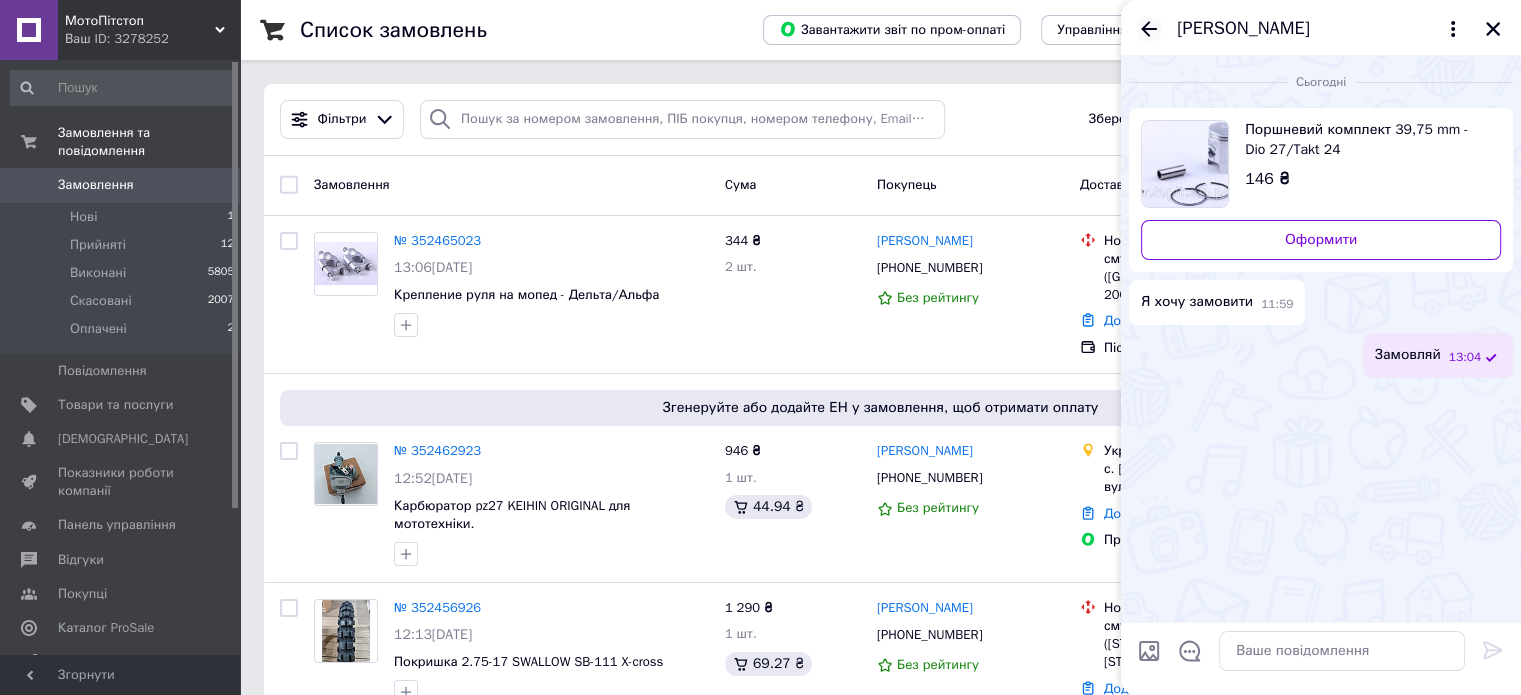 click 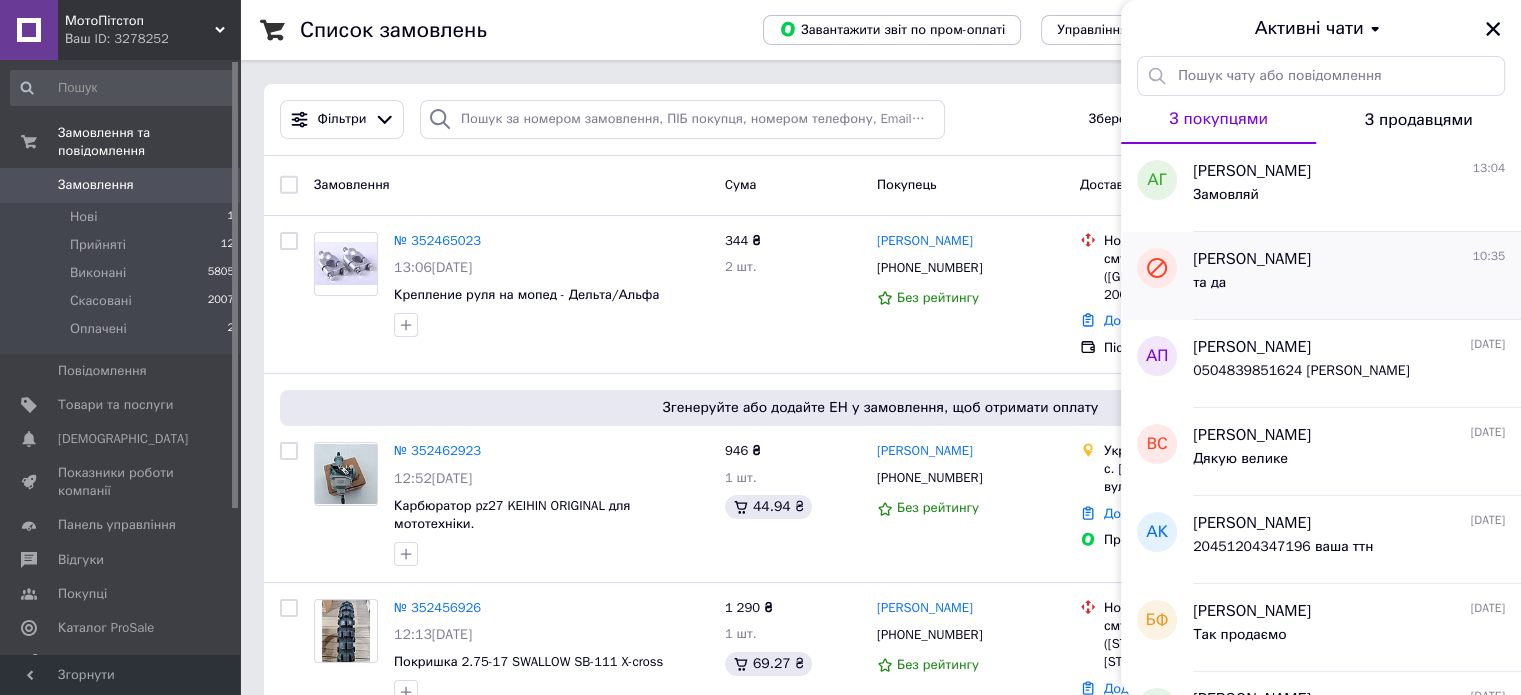 click on "та да" at bounding box center (1349, 287) 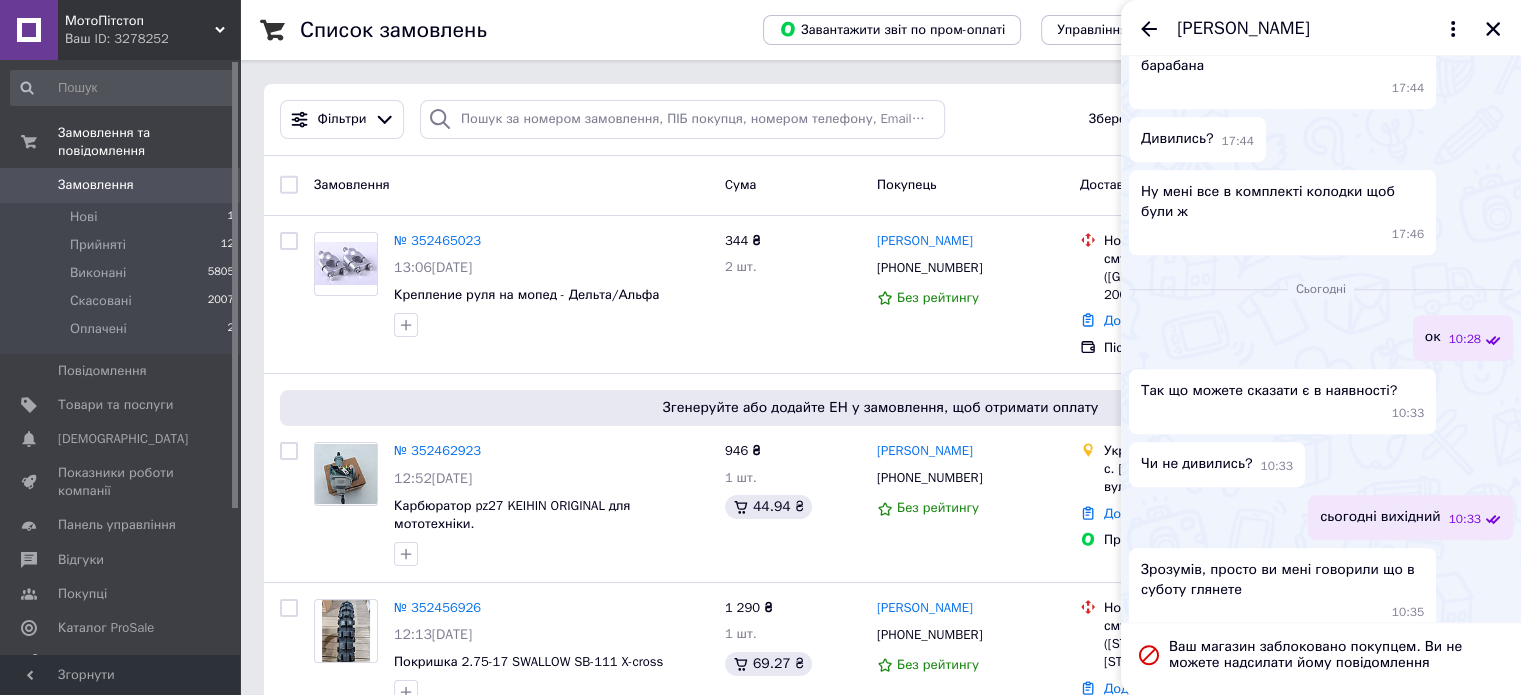 scroll, scrollTop: 1544, scrollLeft: 0, axis: vertical 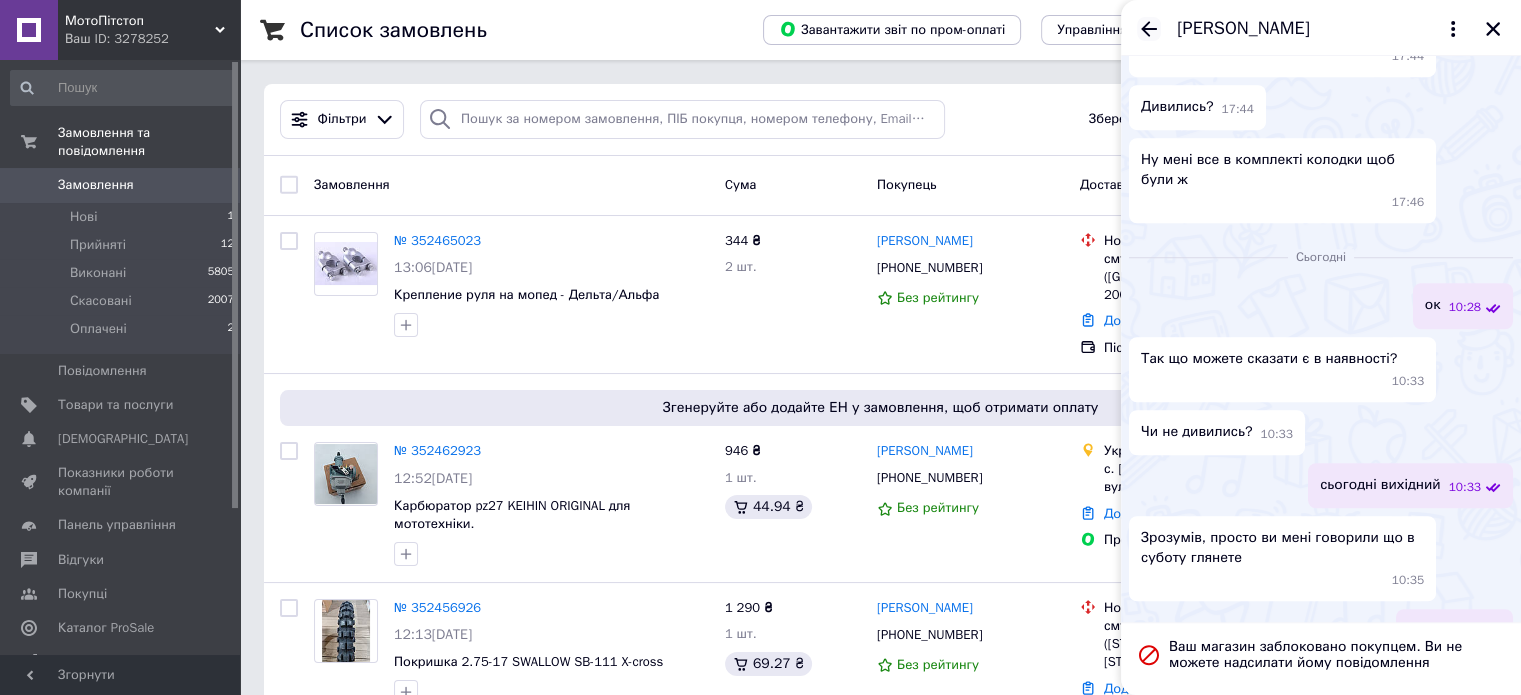 click 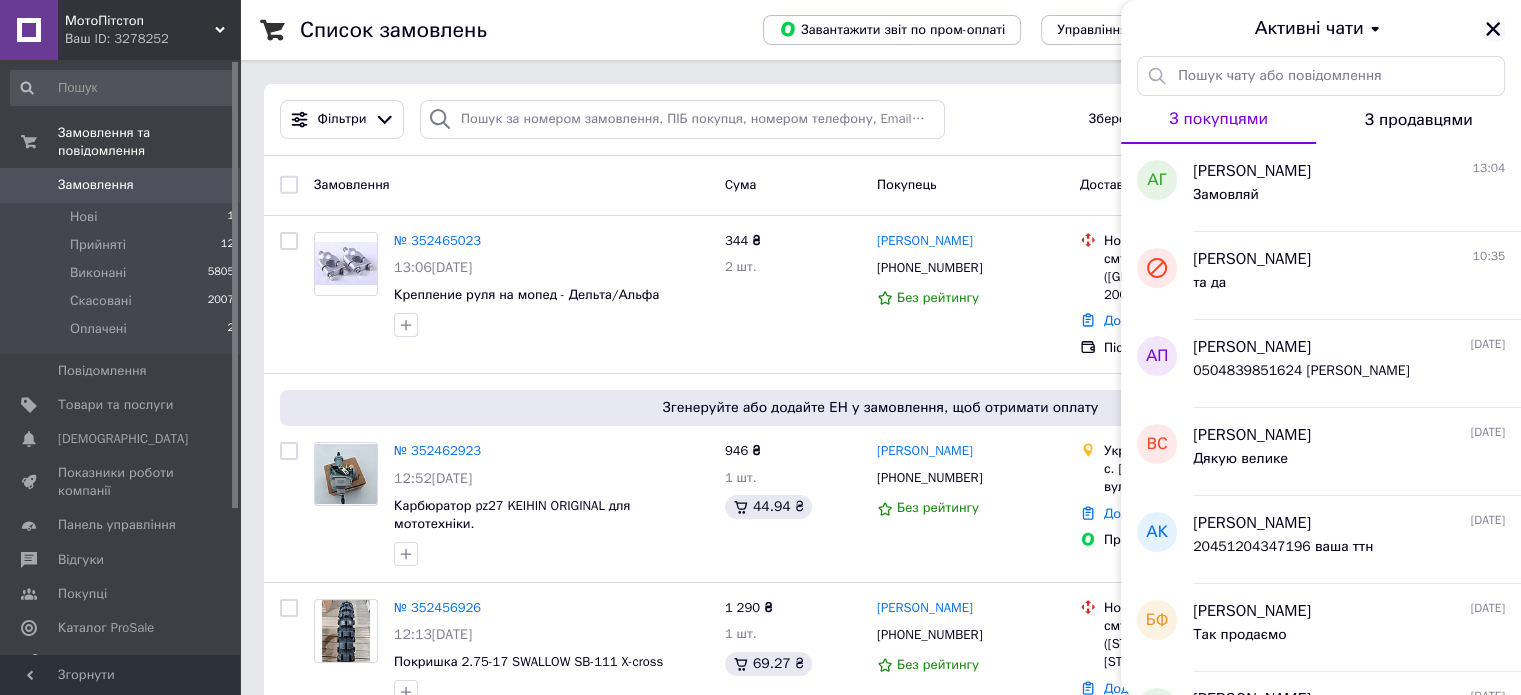 click 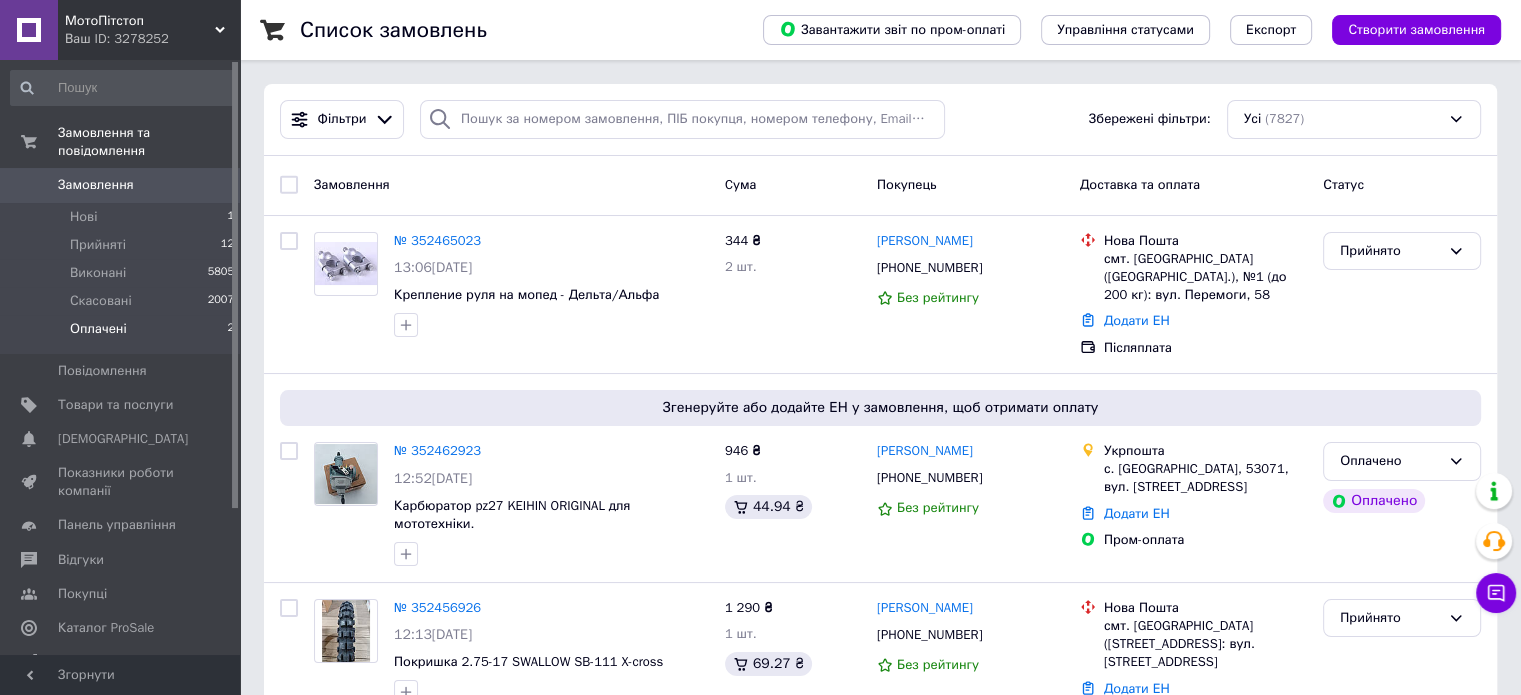 click on "Оплачені" at bounding box center [98, 329] 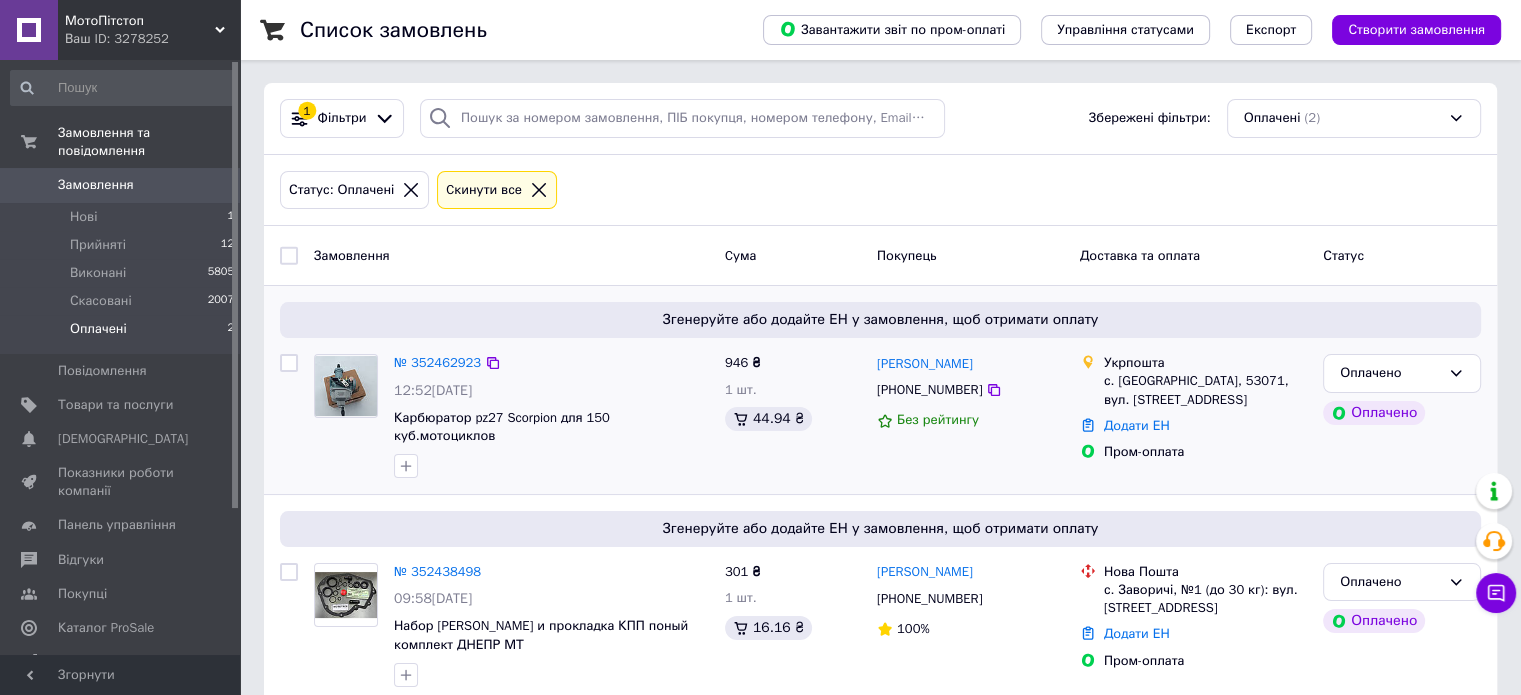 scroll, scrollTop: 0, scrollLeft: 0, axis: both 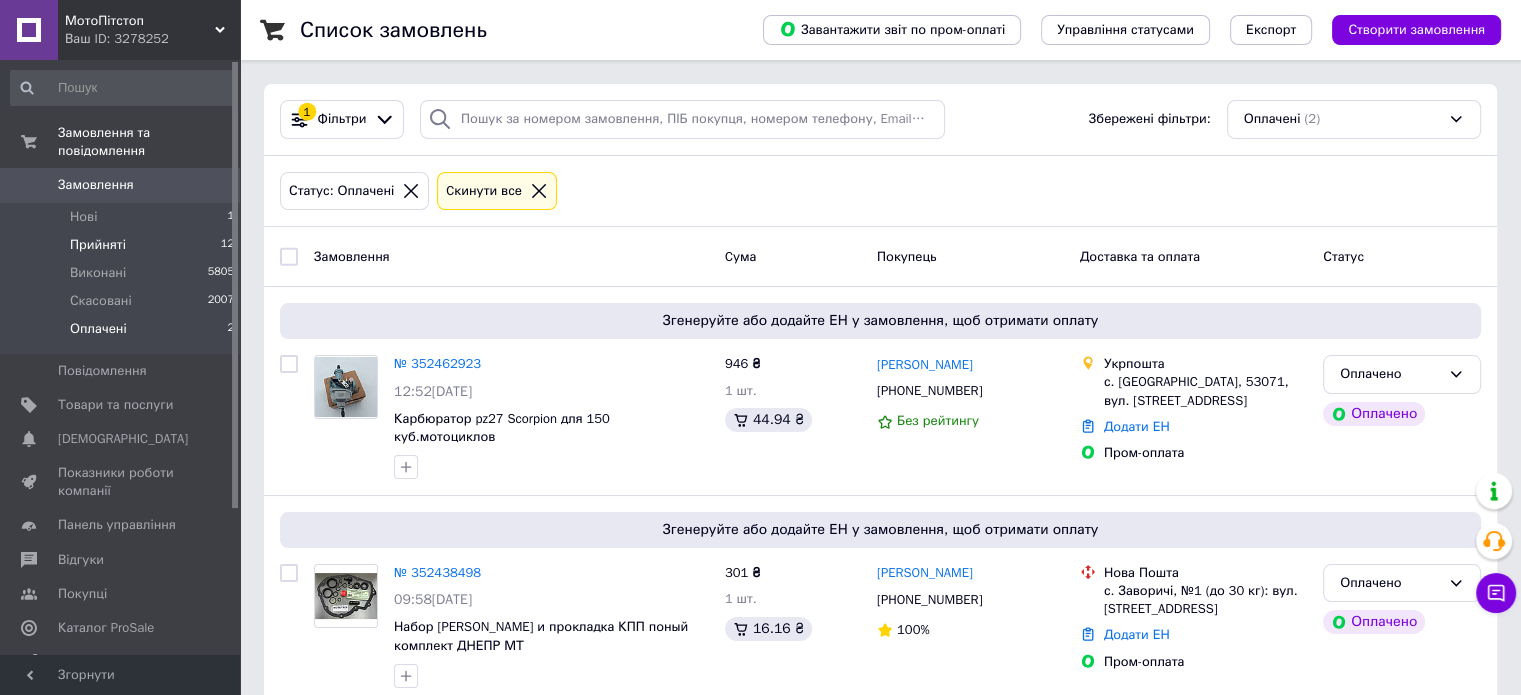 click on "Прийняті" at bounding box center (98, 245) 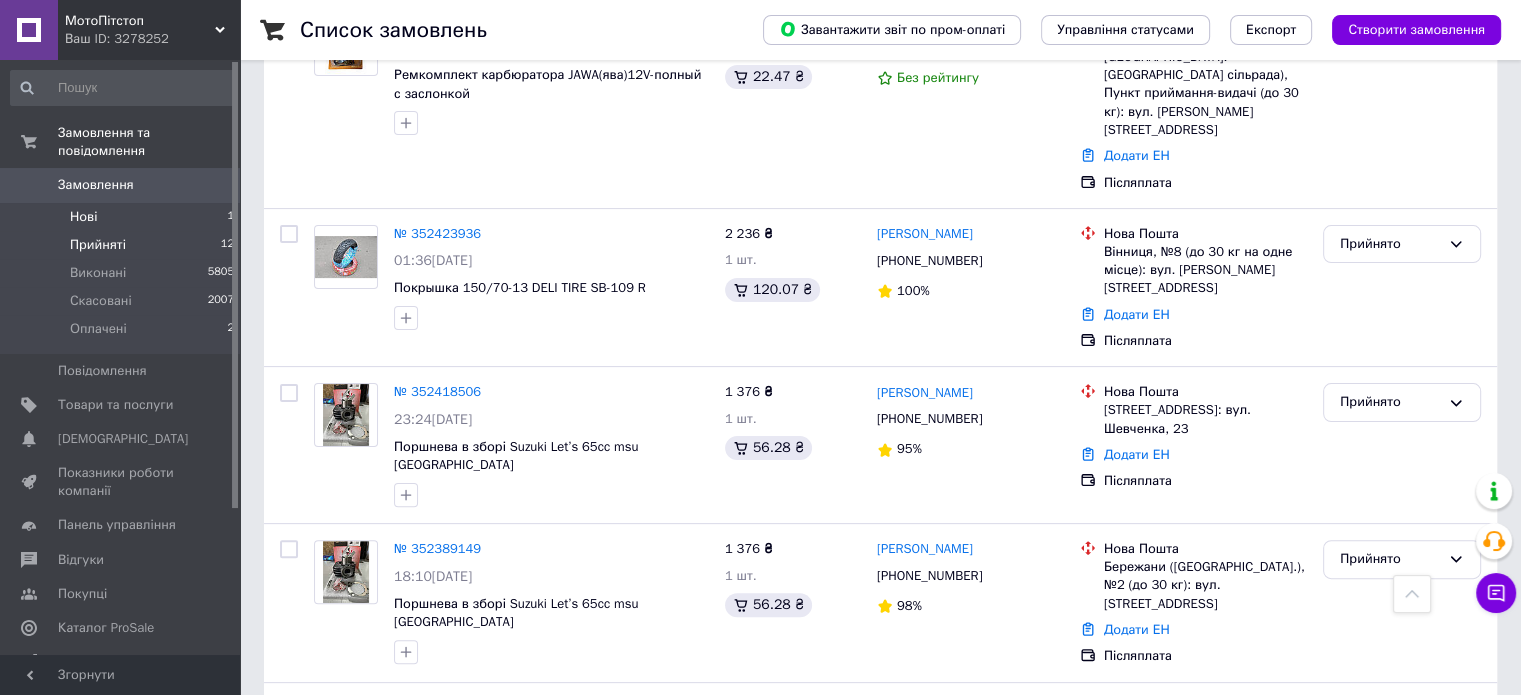 scroll, scrollTop: 260, scrollLeft: 0, axis: vertical 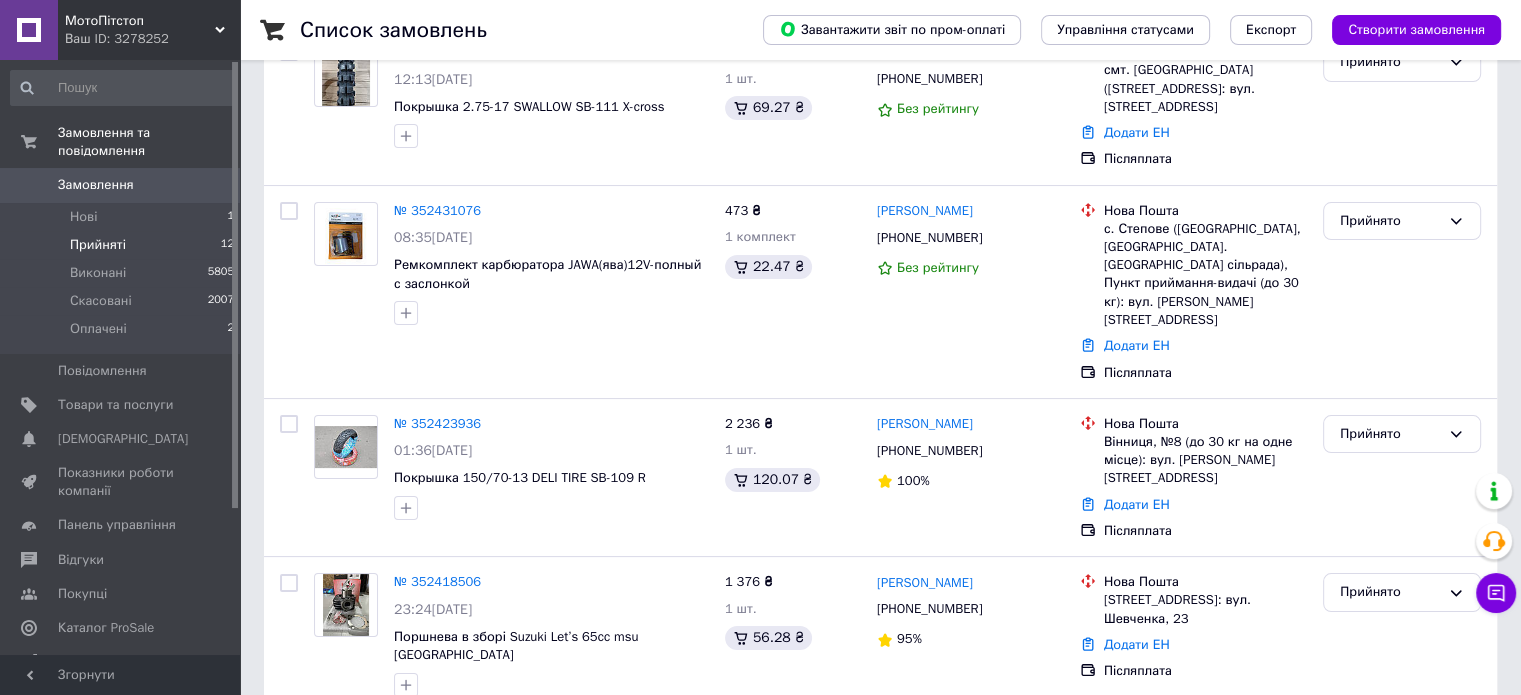 click on "Замовлення" at bounding box center (96, 185) 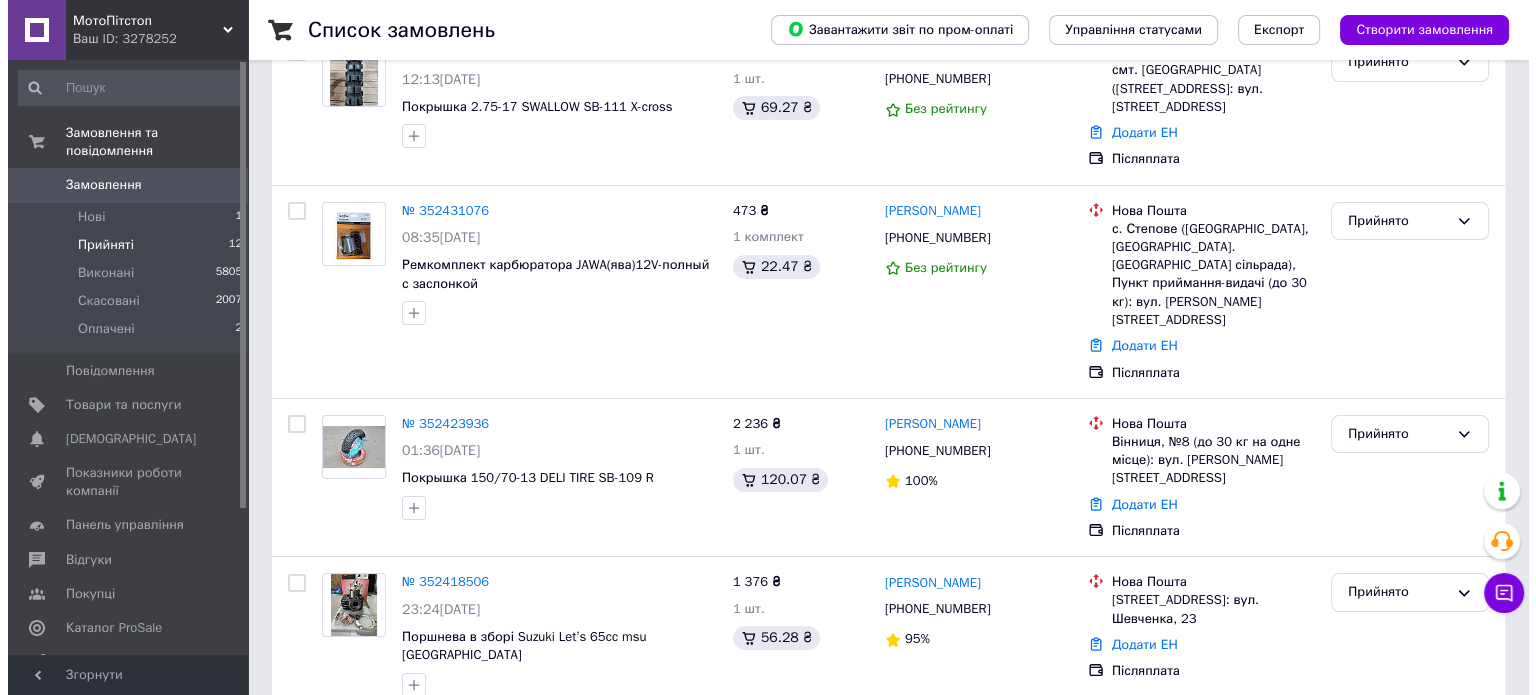 scroll, scrollTop: 0, scrollLeft: 0, axis: both 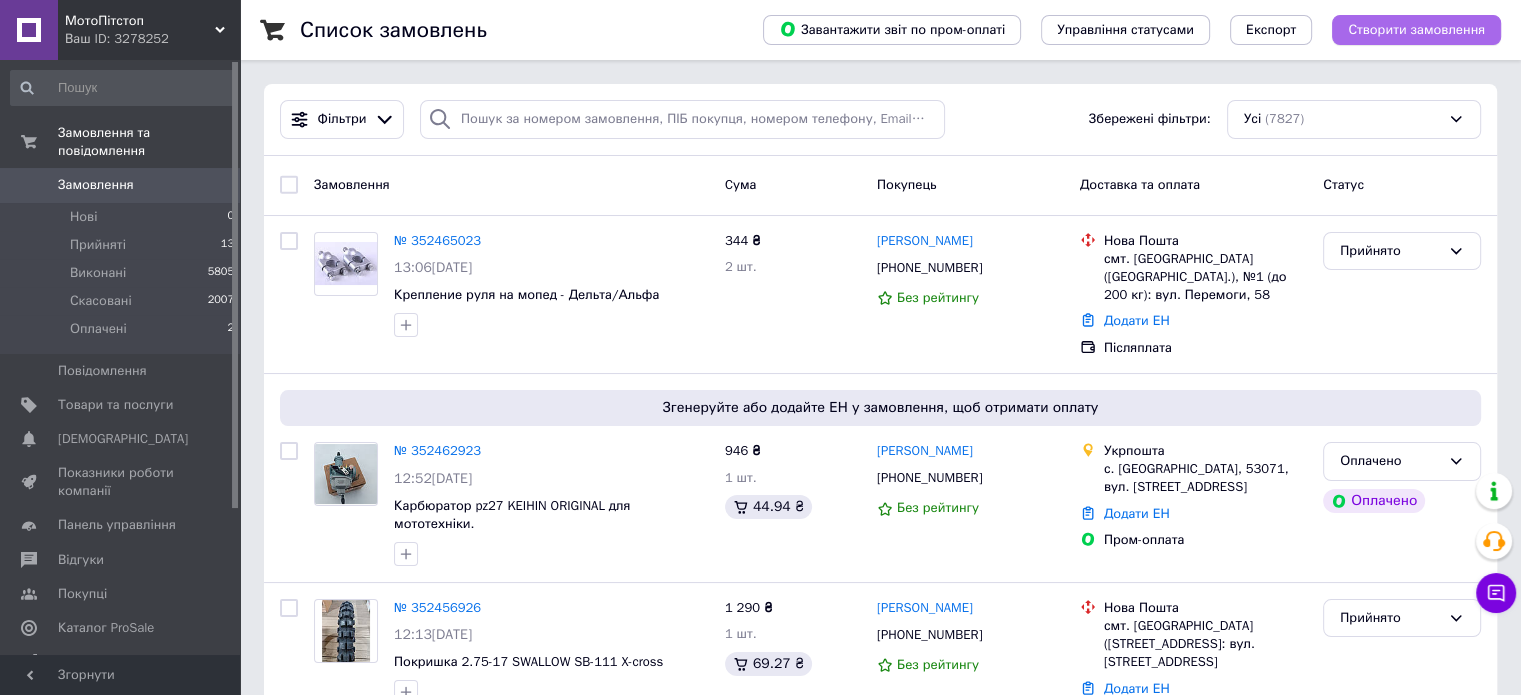 click on "Створити замовлення" at bounding box center (1416, 30) 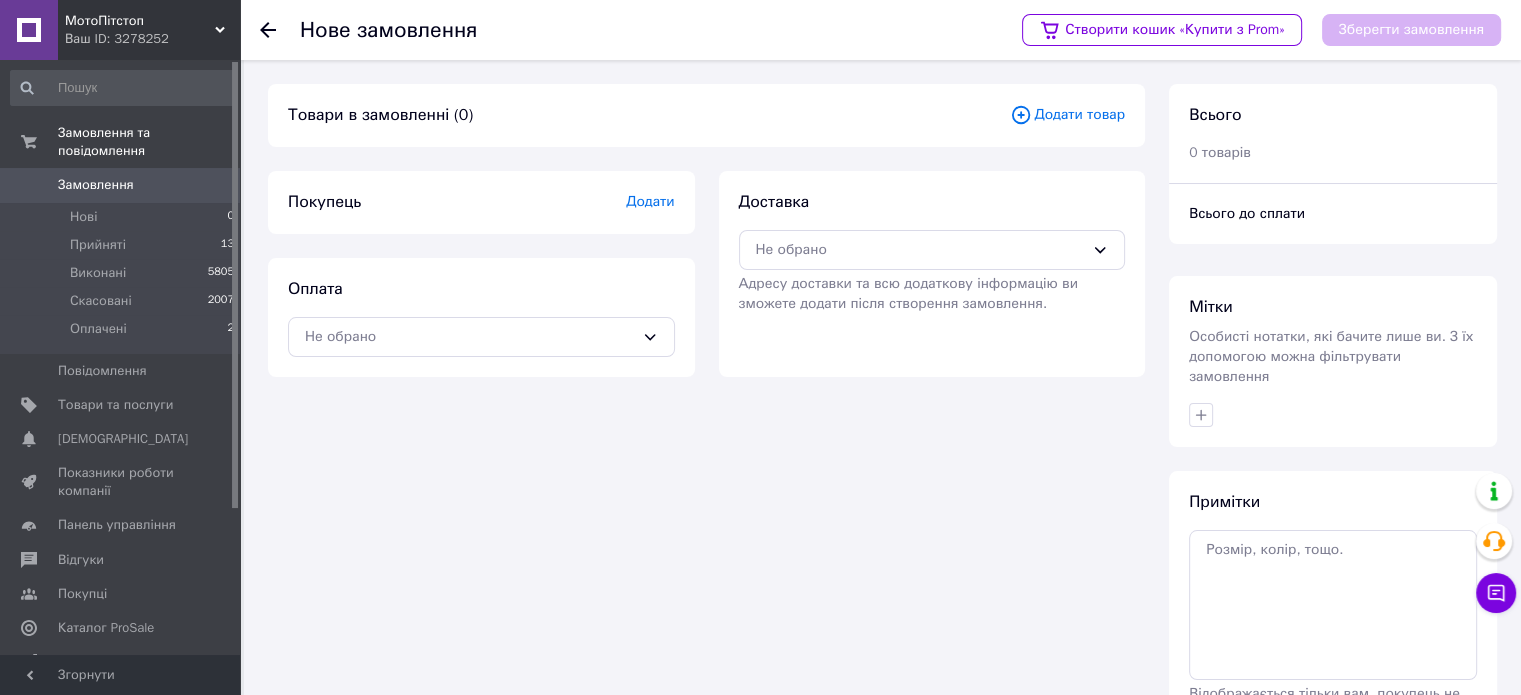 click on "Товари в замовленні (0) Додати товар" at bounding box center [706, 115] 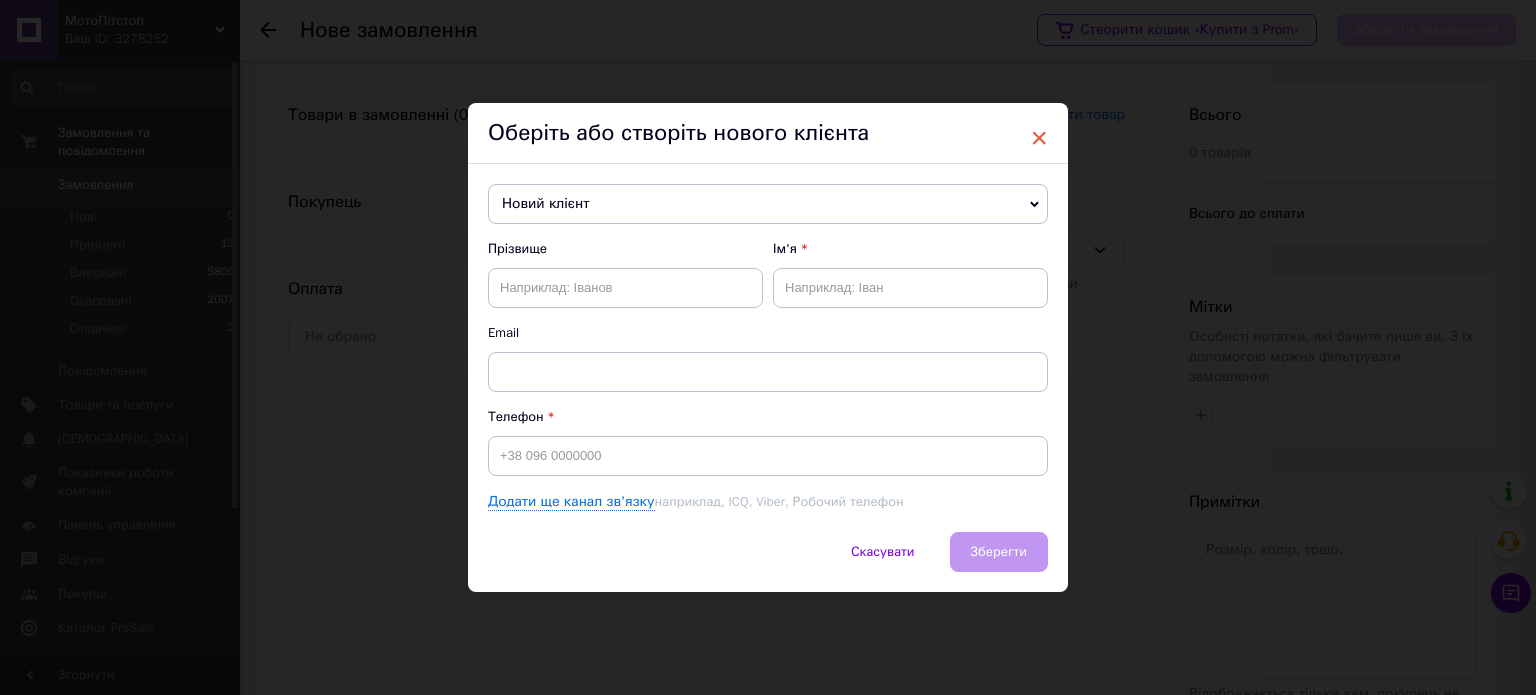 click on "×" at bounding box center (1039, 138) 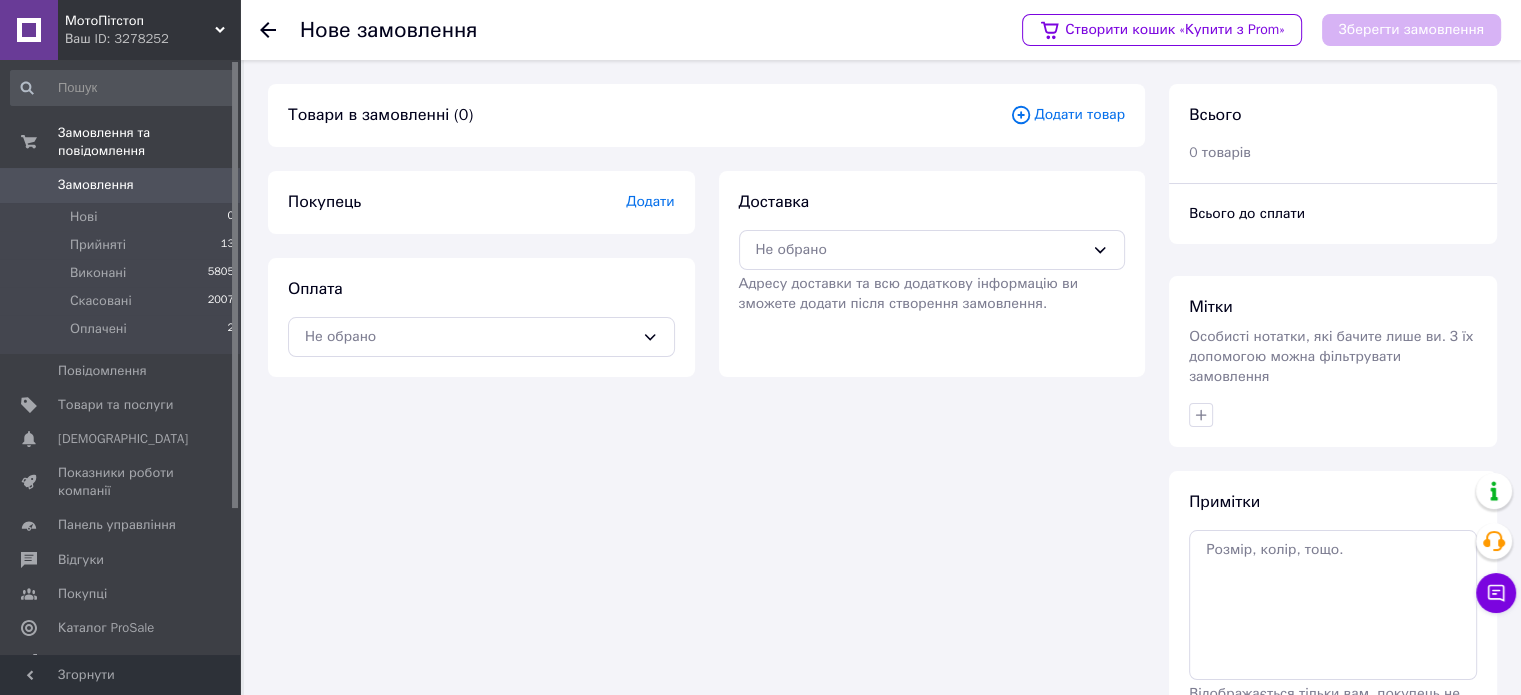 click on "Додати товар" at bounding box center (1067, 115) 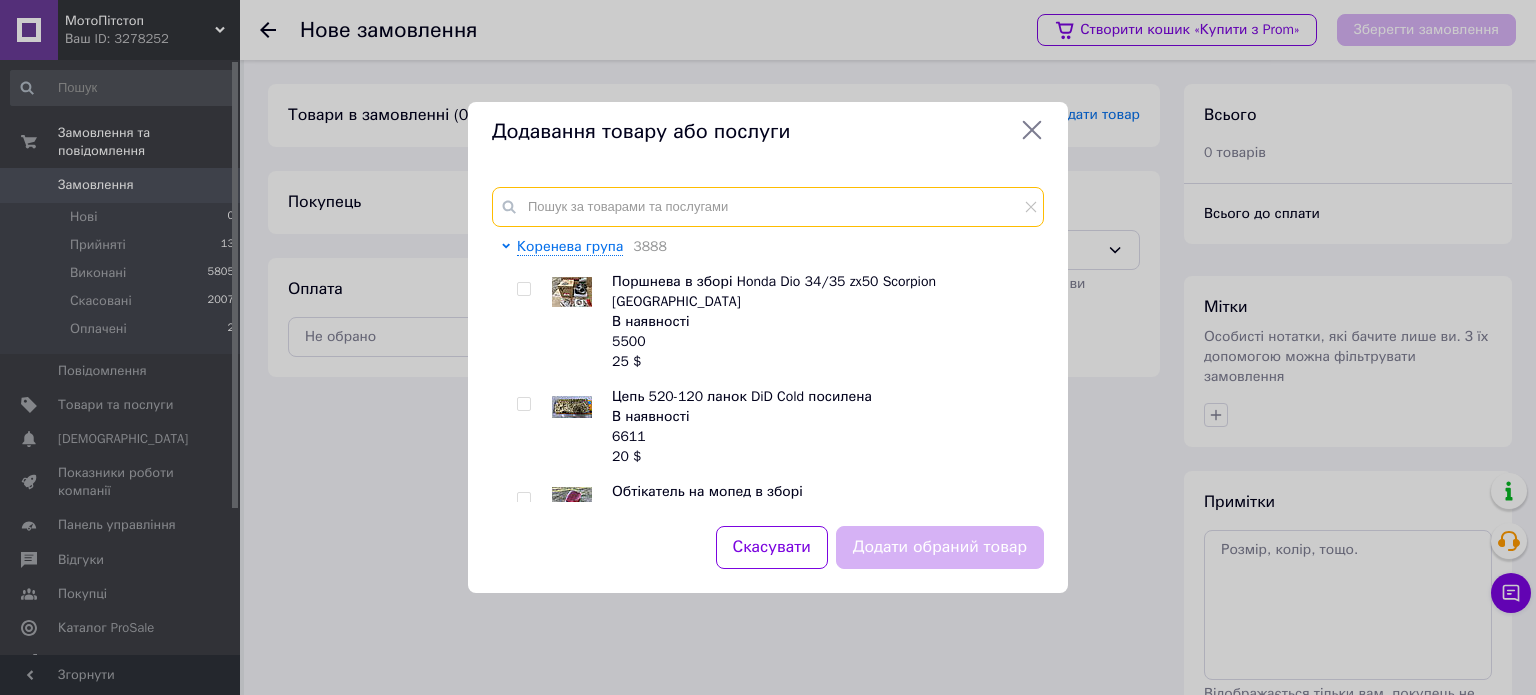 click at bounding box center [768, 207] 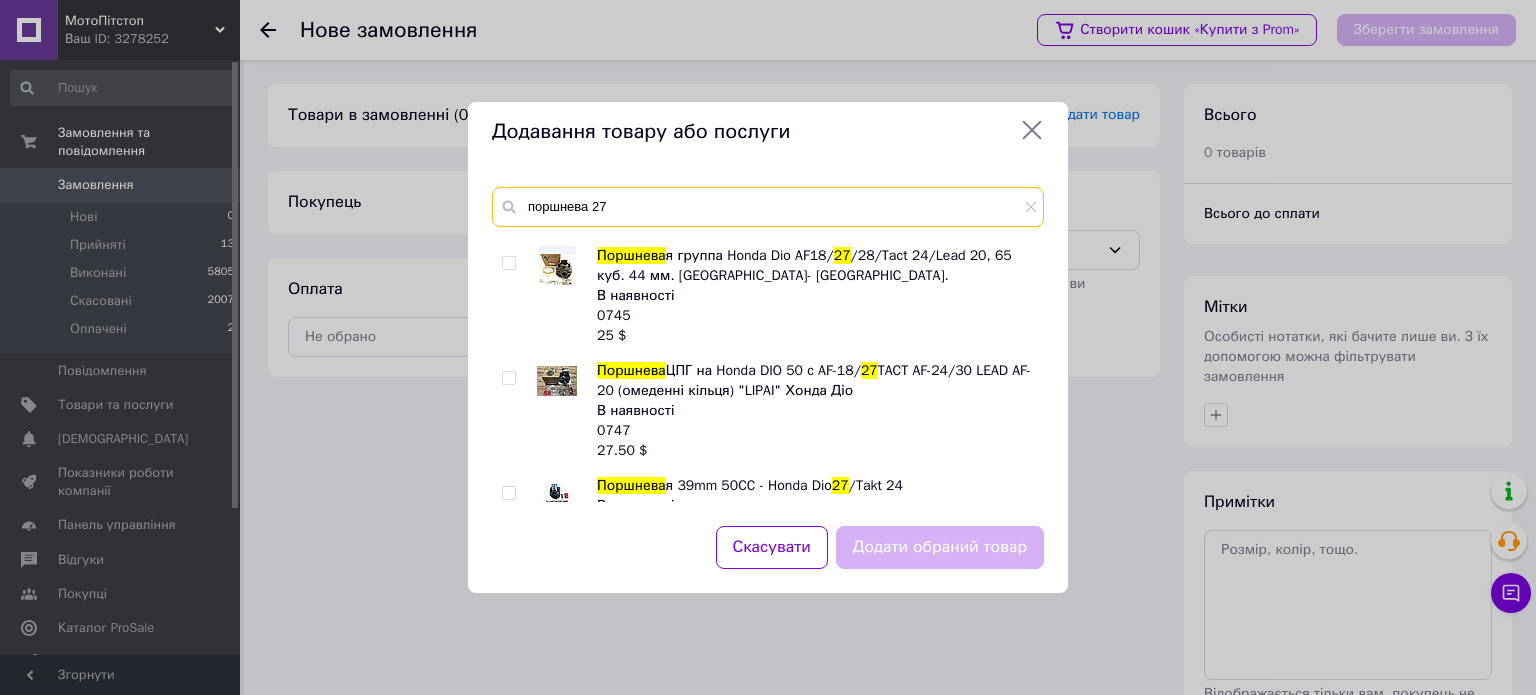 scroll, scrollTop: 700, scrollLeft: 0, axis: vertical 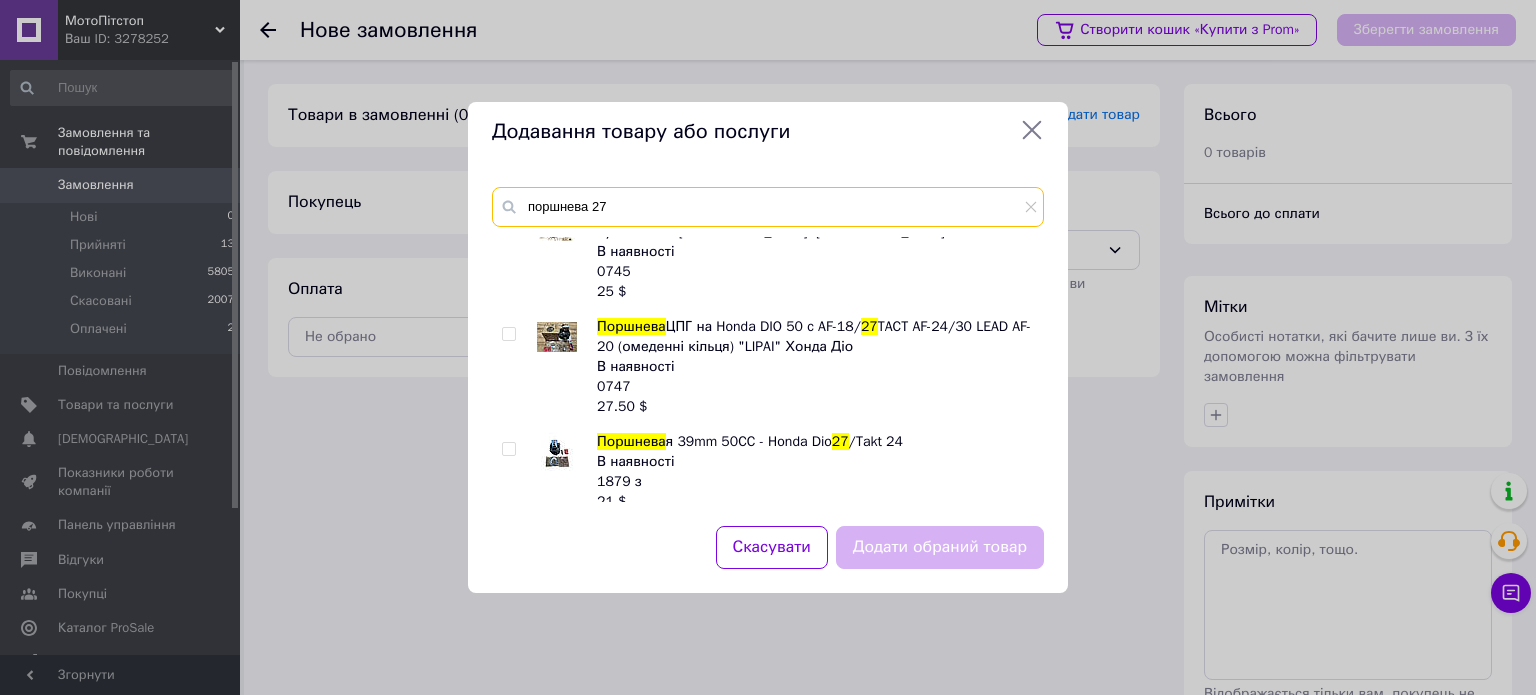 type on "поршнева 27" 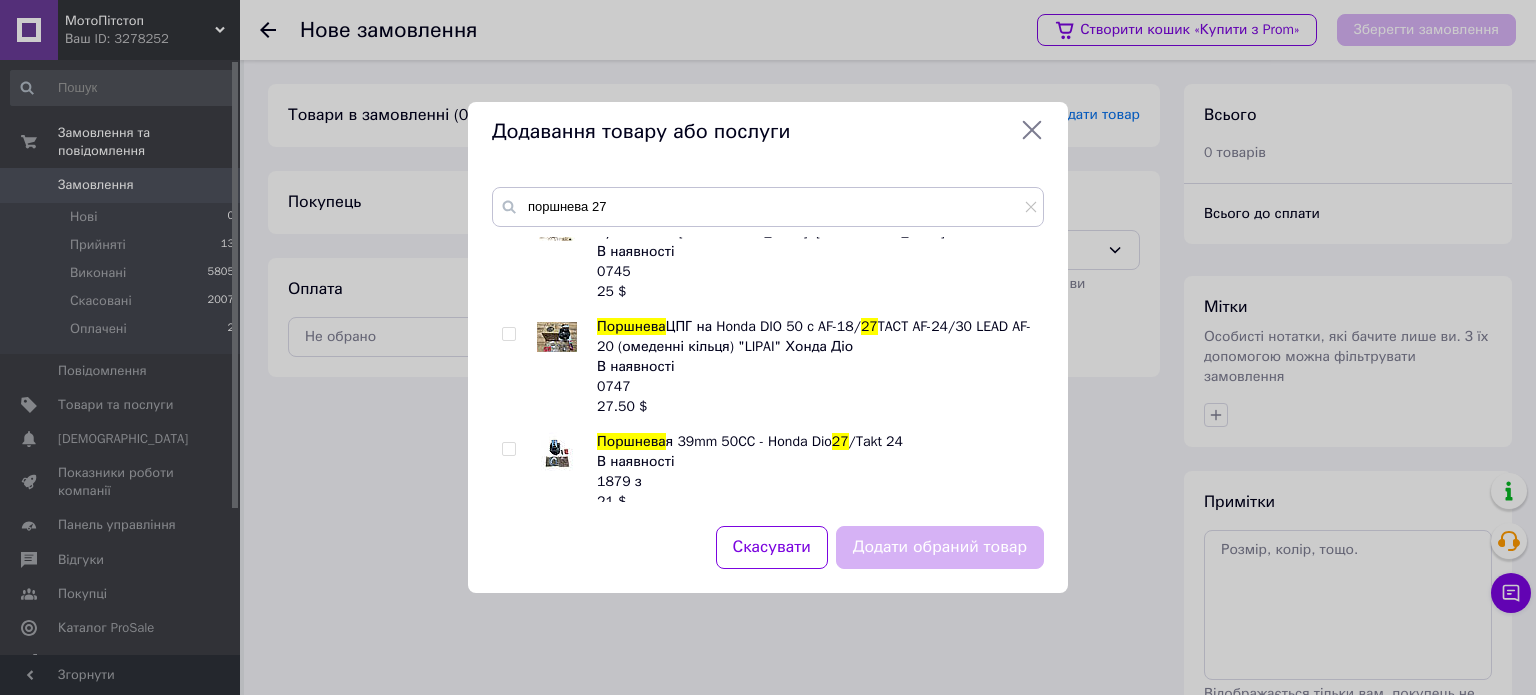 click at bounding box center (509, 334) 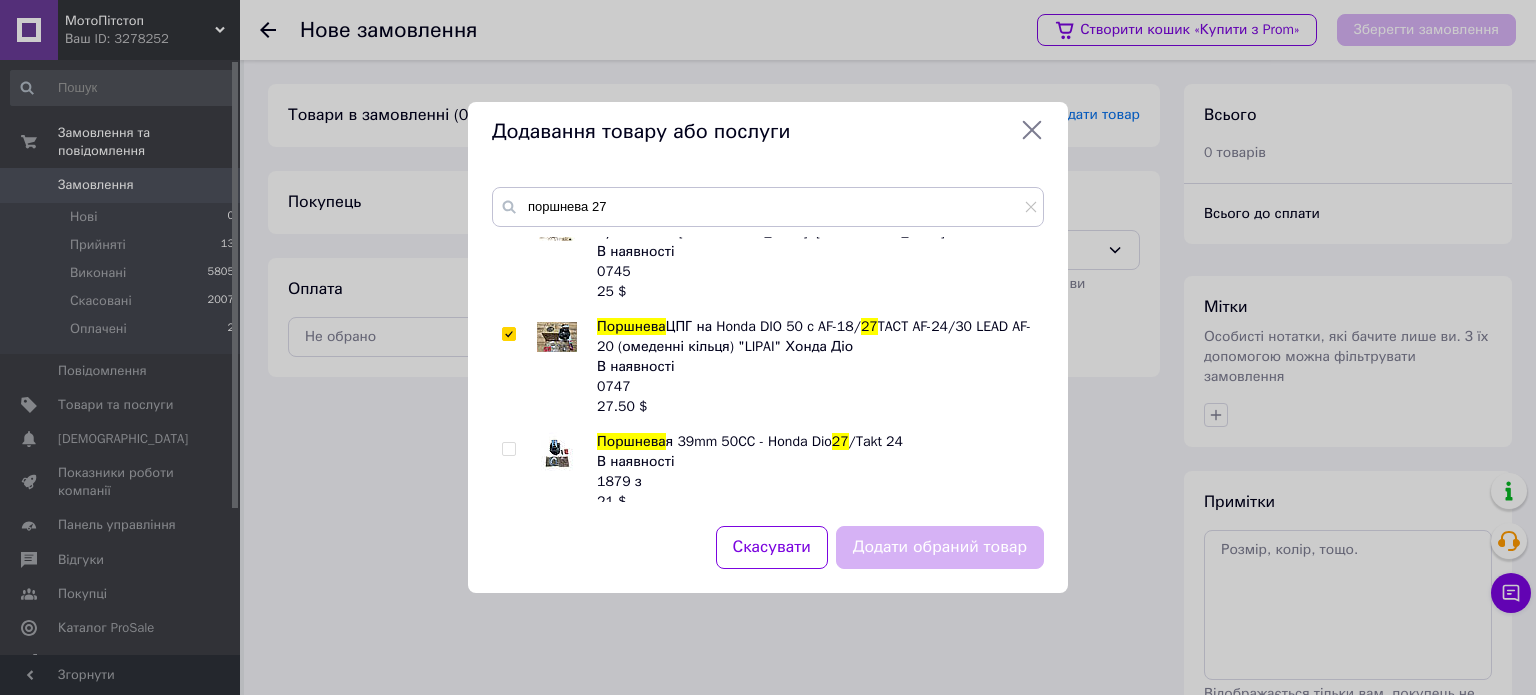 click at bounding box center [508, 334] 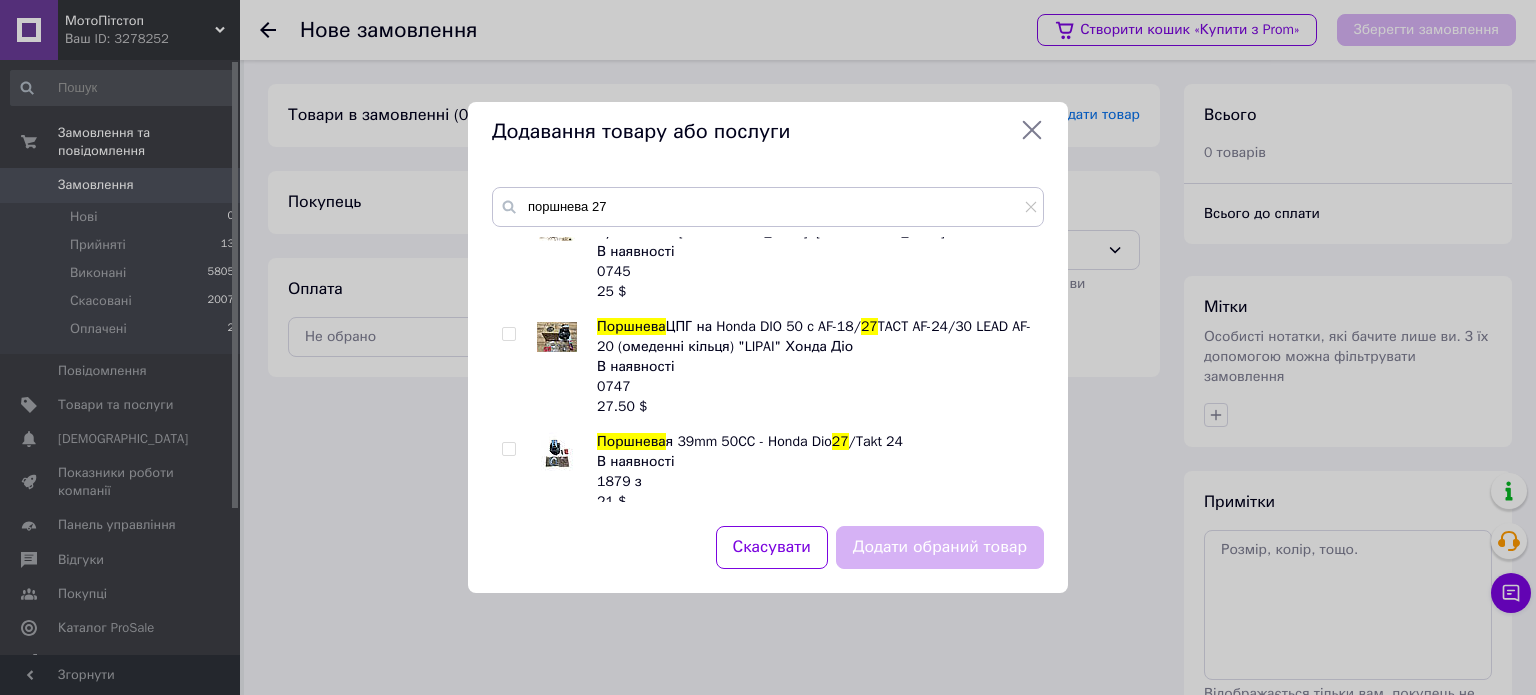 click at bounding box center [508, 334] 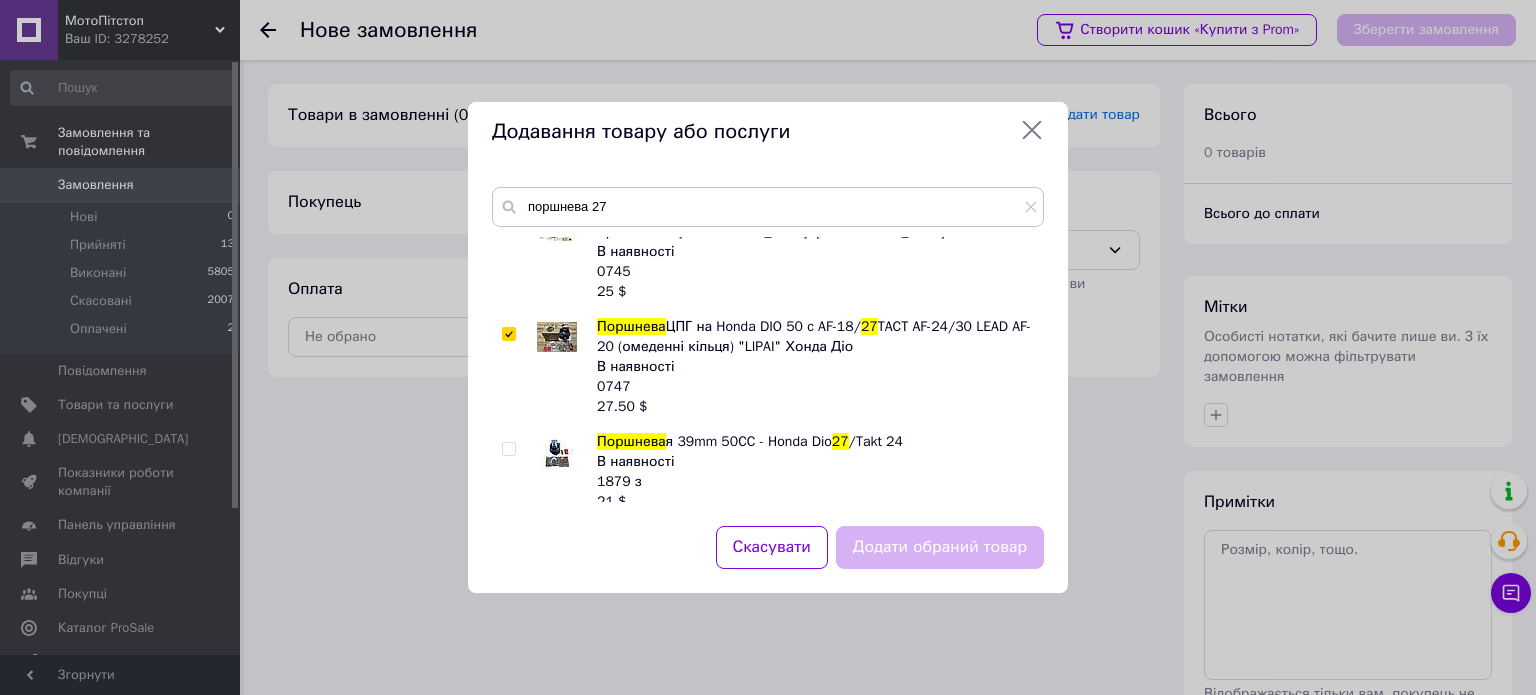 checkbox on "true" 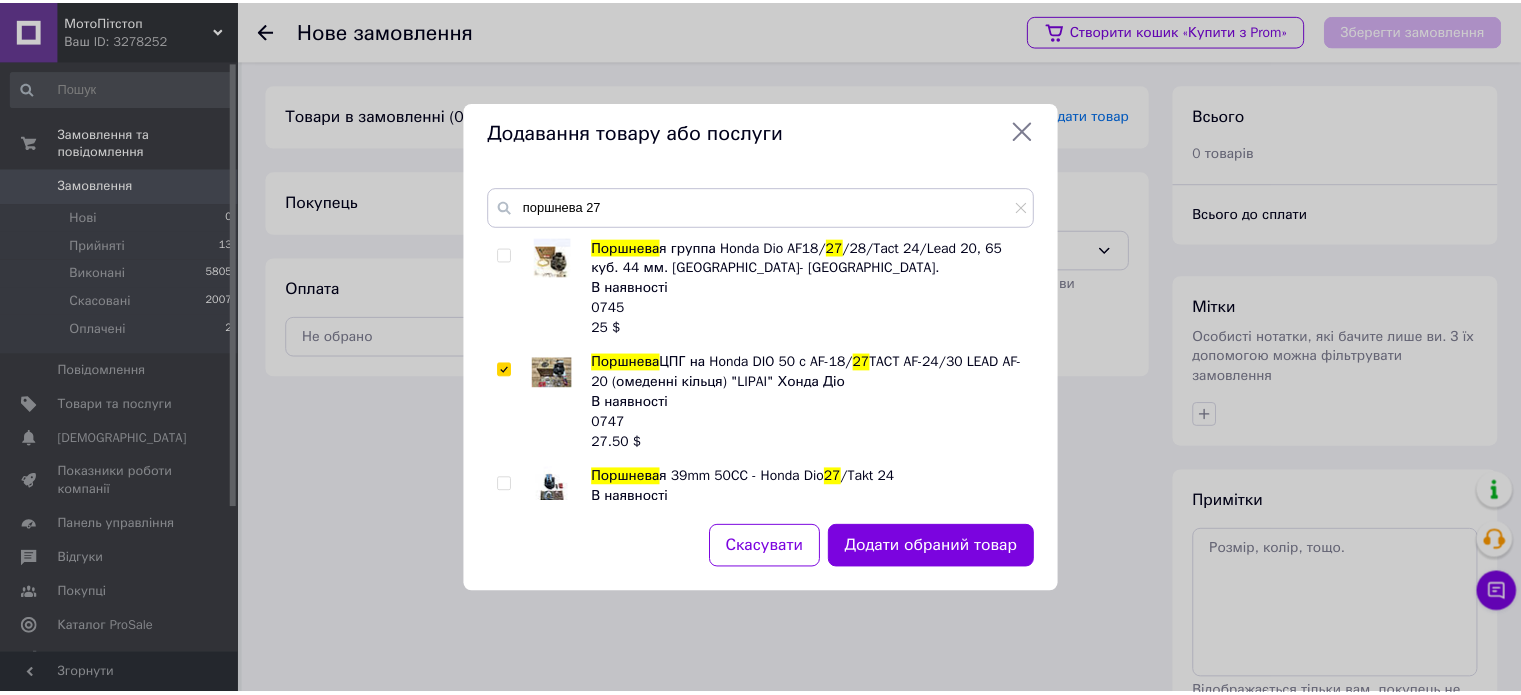 scroll, scrollTop: 700, scrollLeft: 0, axis: vertical 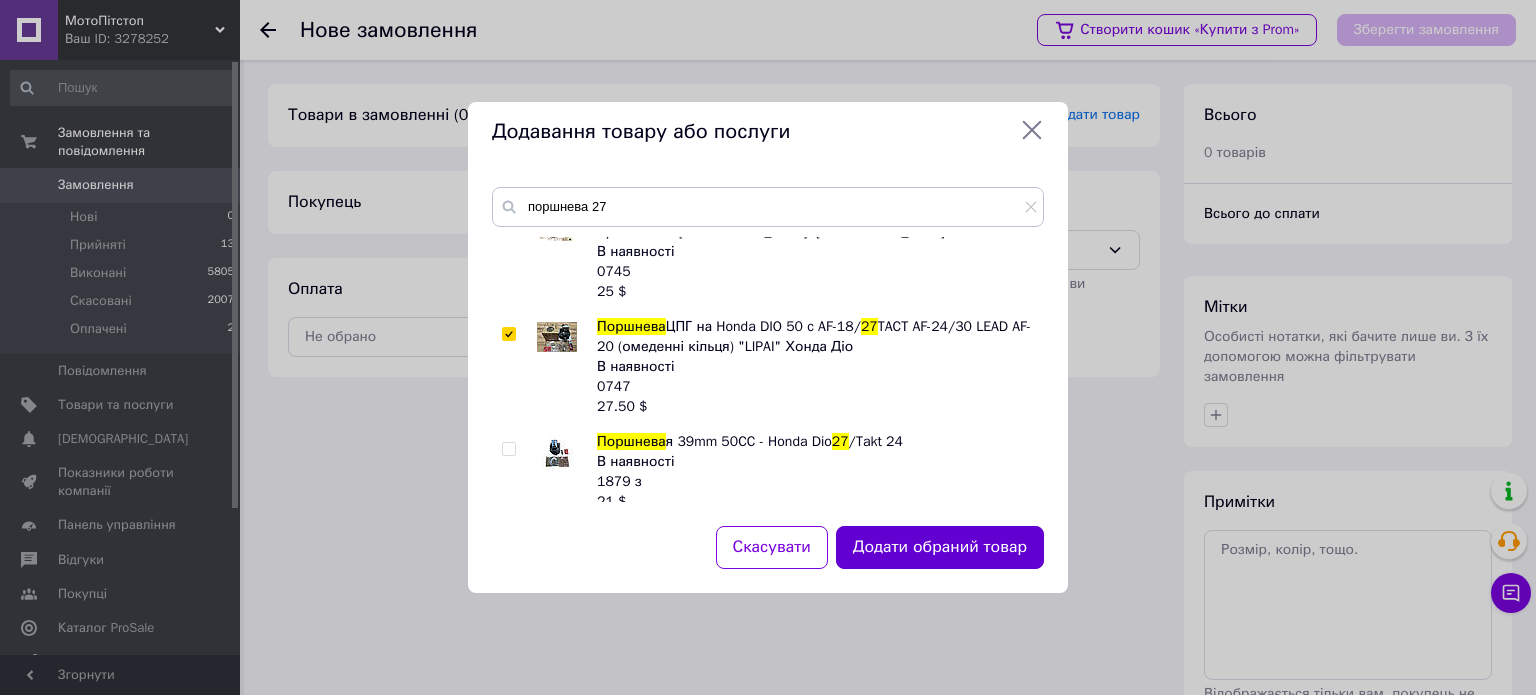 click on "Додати обраний товар" at bounding box center [940, 547] 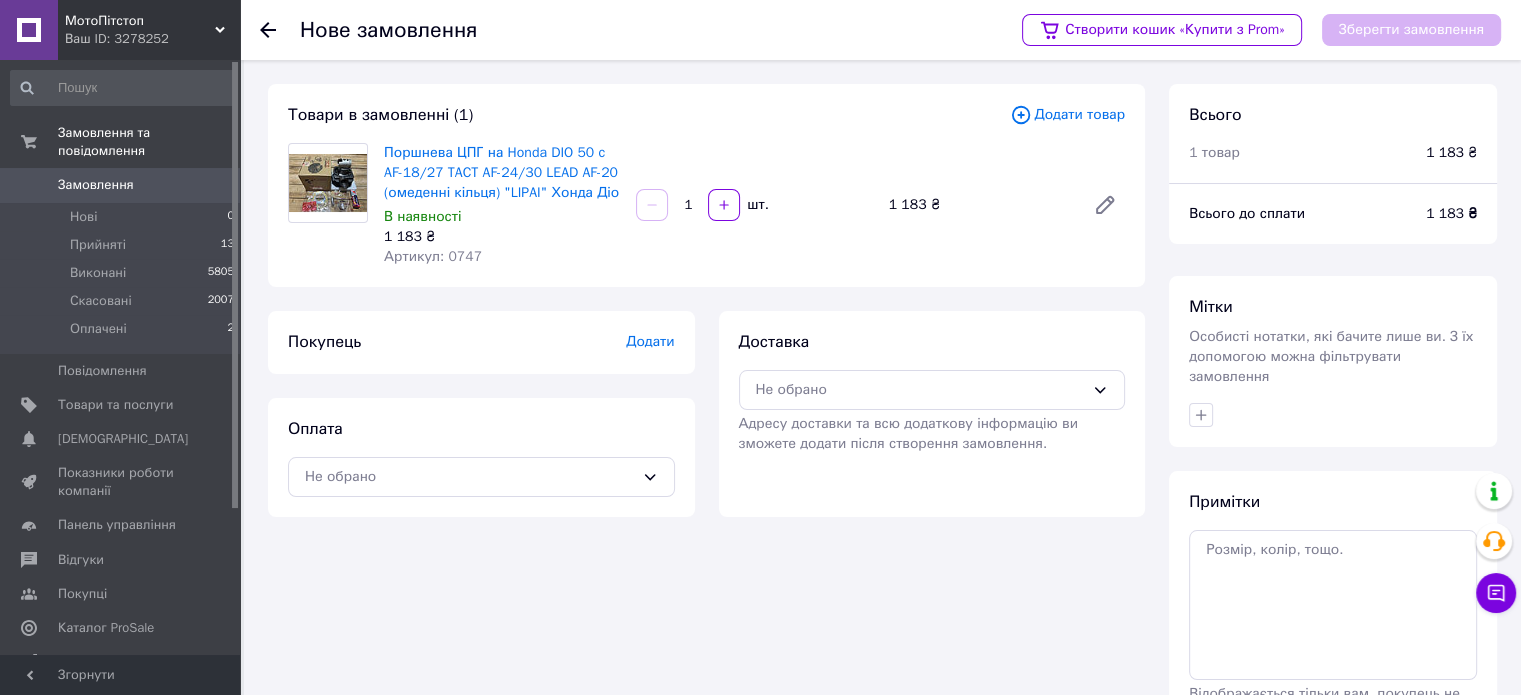 click on "Додати товар" at bounding box center [1067, 115] 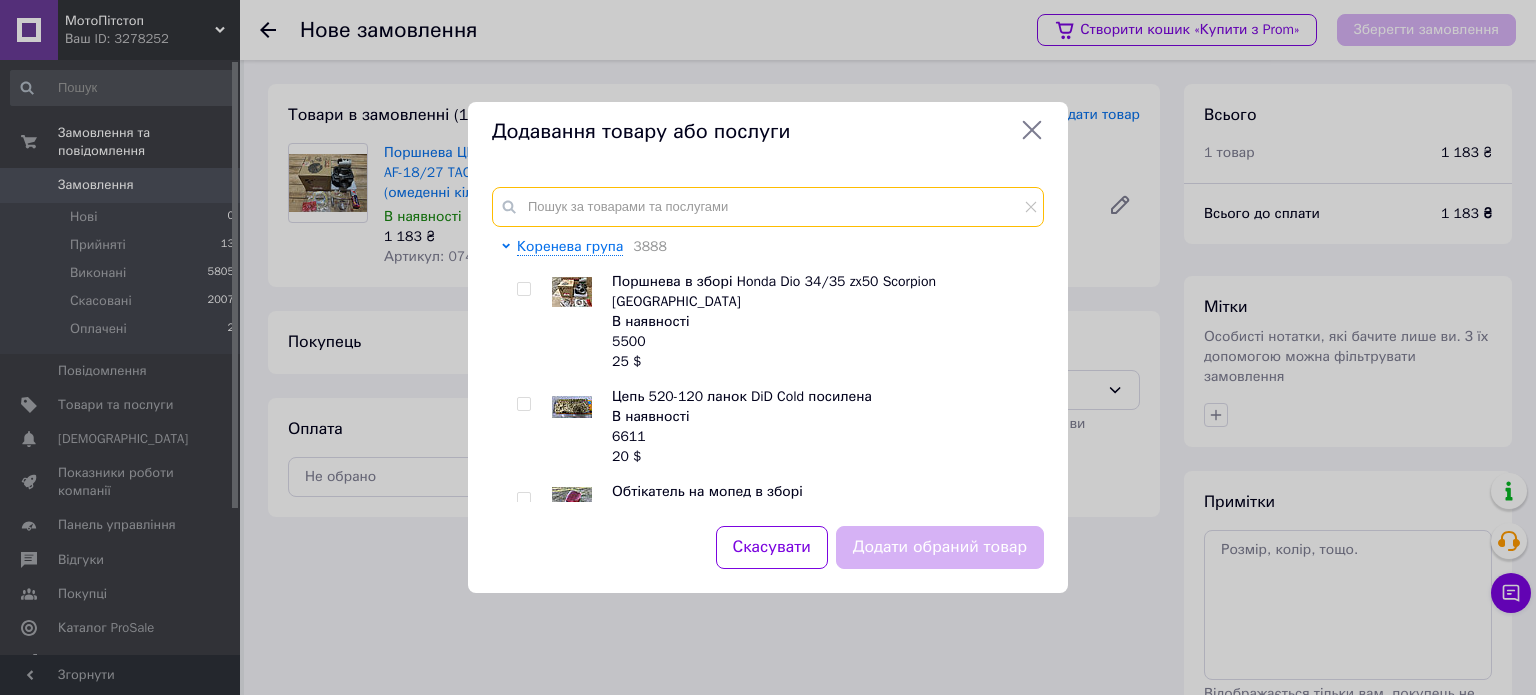 click at bounding box center [768, 207] 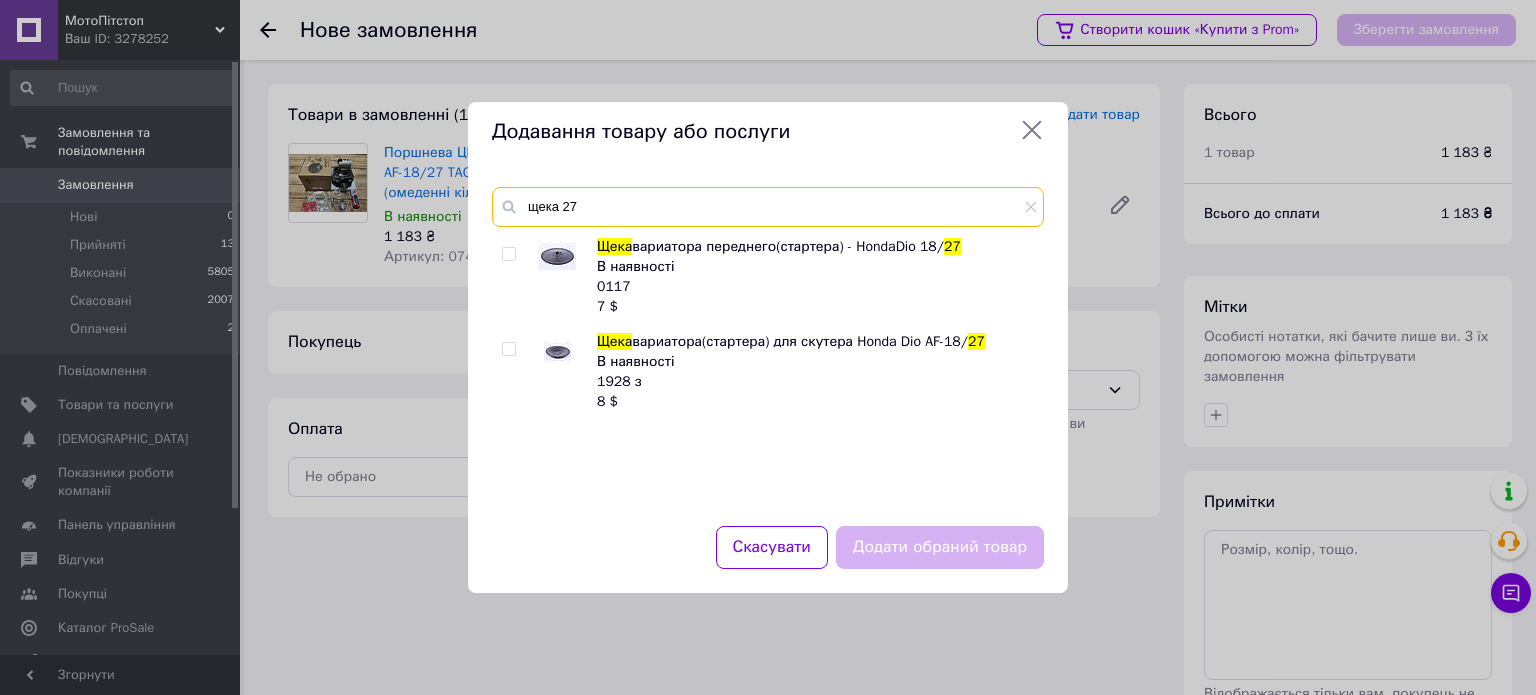 type on "щека 27" 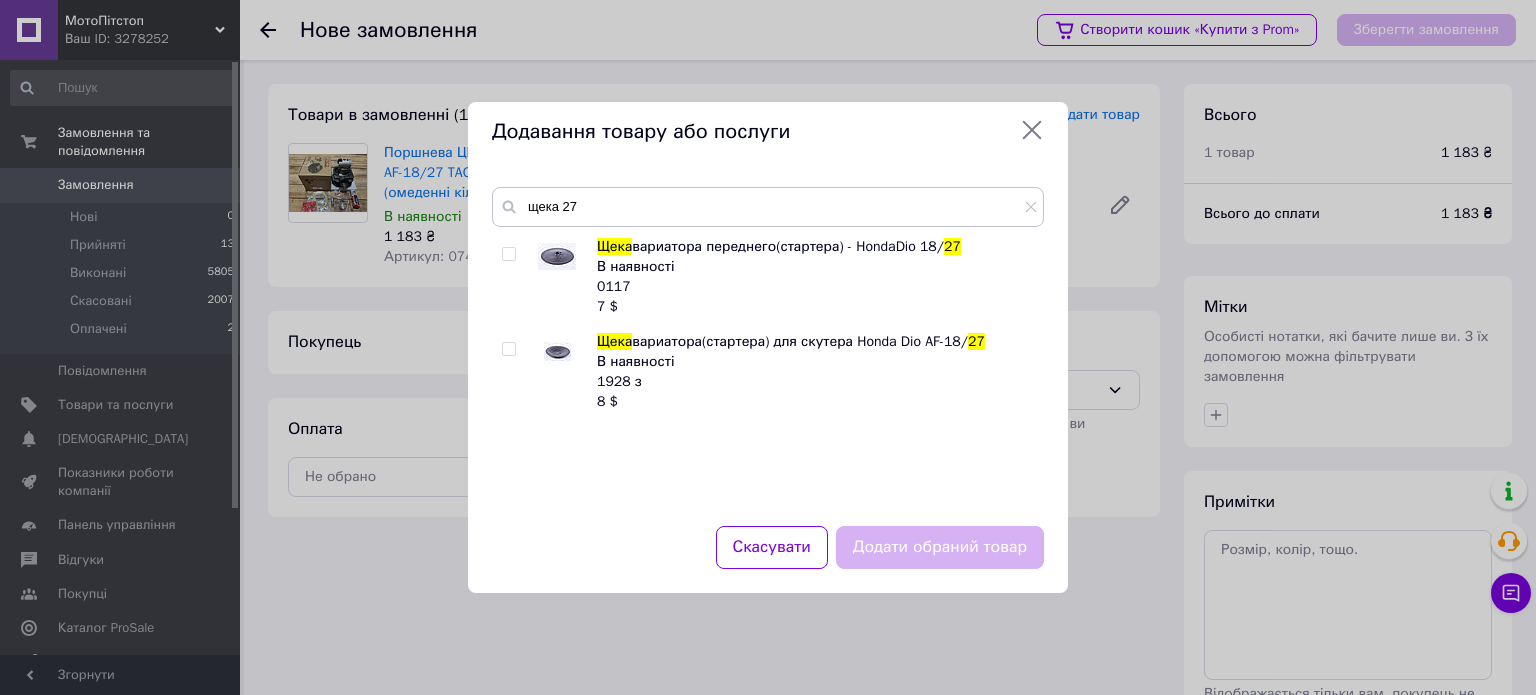 click at bounding box center [508, 254] 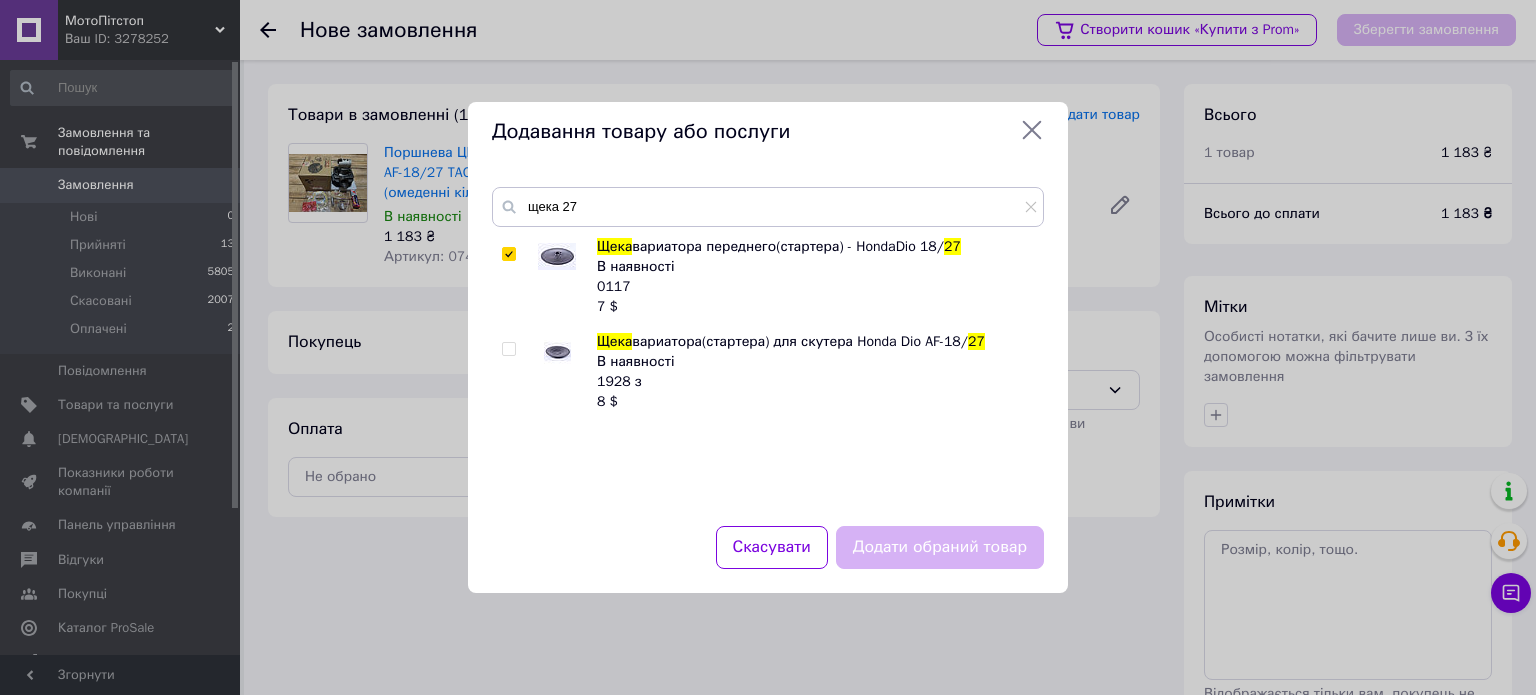 checkbox on "true" 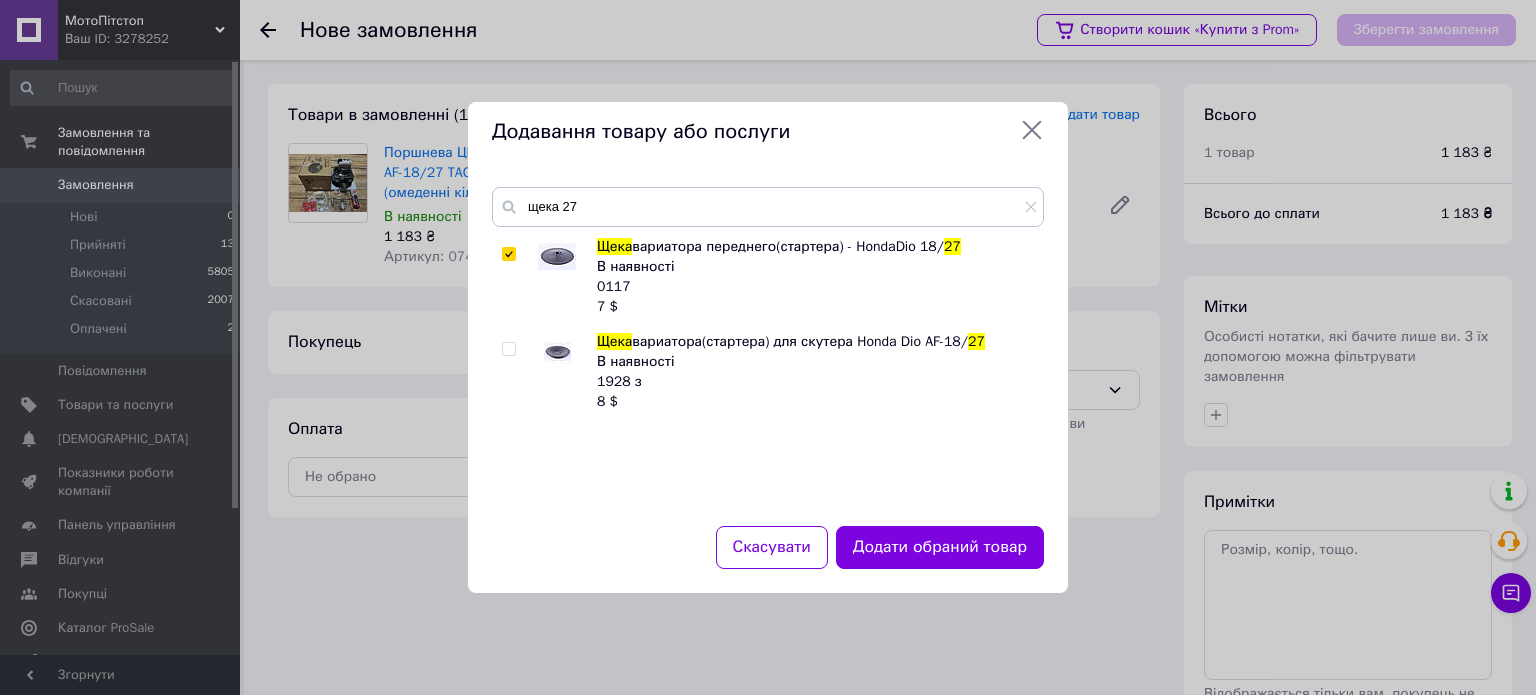 click on "Додати обраний товар" at bounding box center (940, 547) 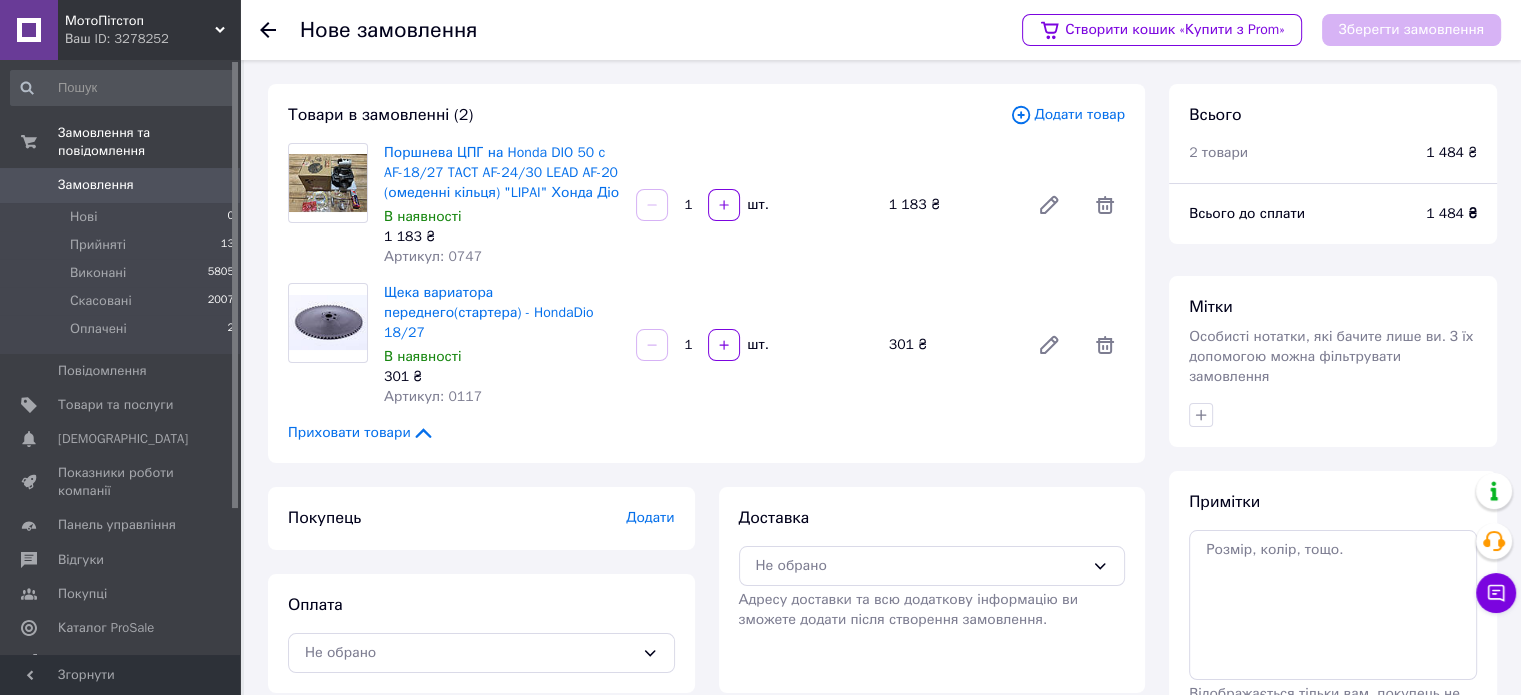 click on "Додати товар" at bounding box center (1067, 115) 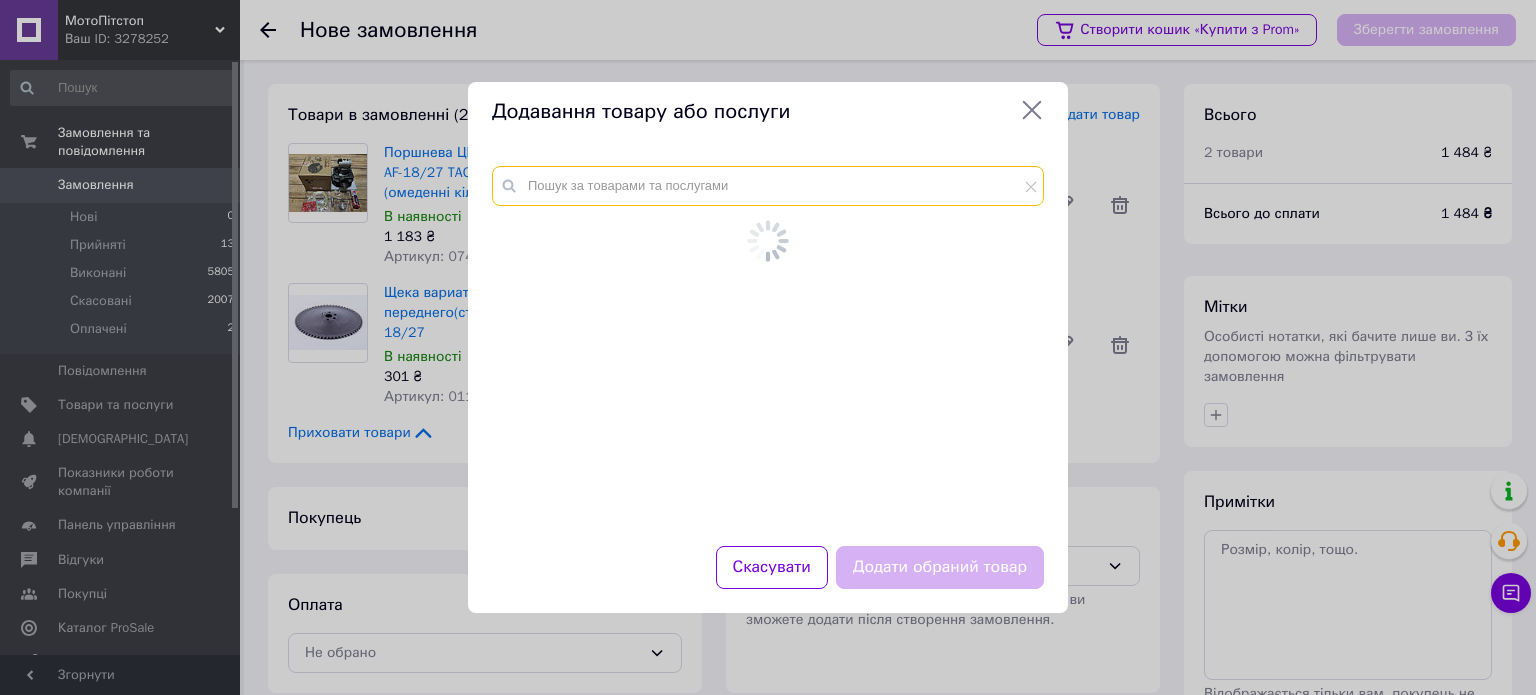 click at bounding box center [768, 186] 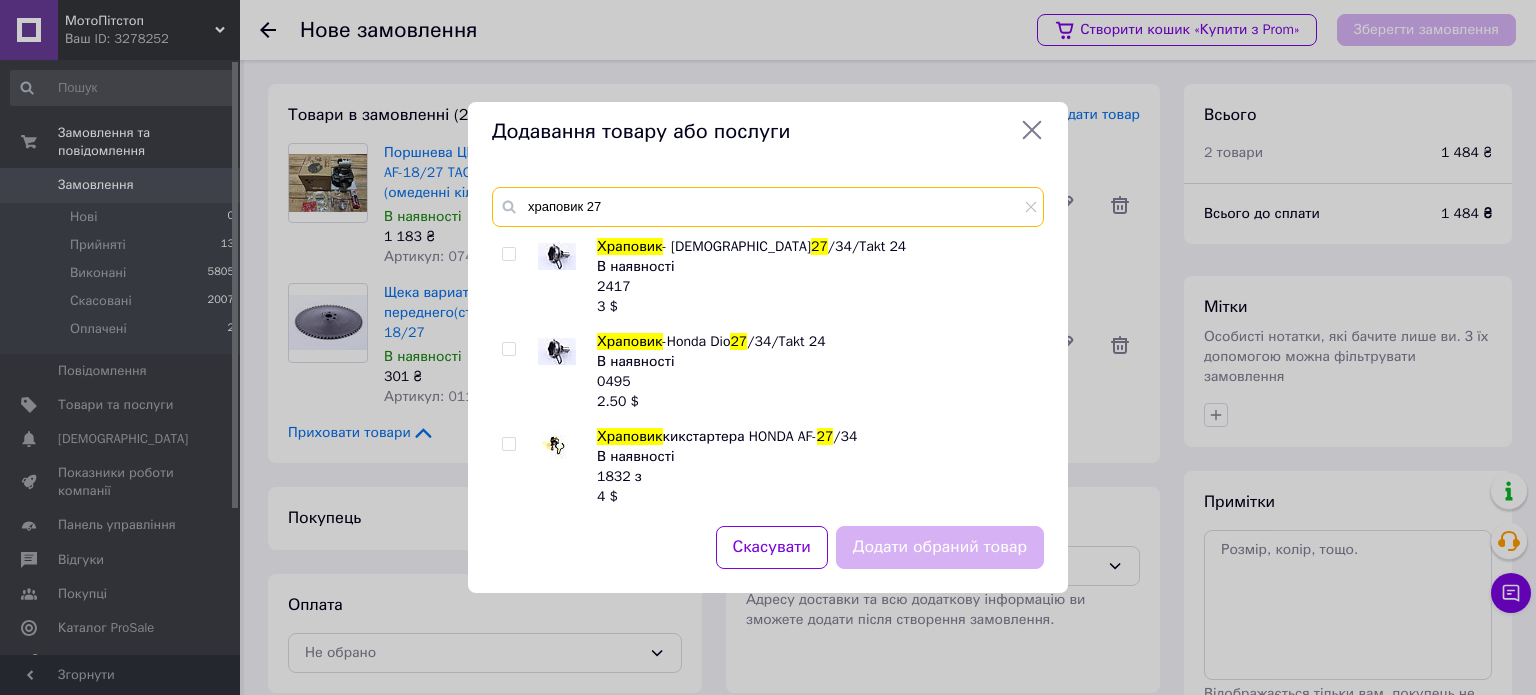 type on "храповик 27" 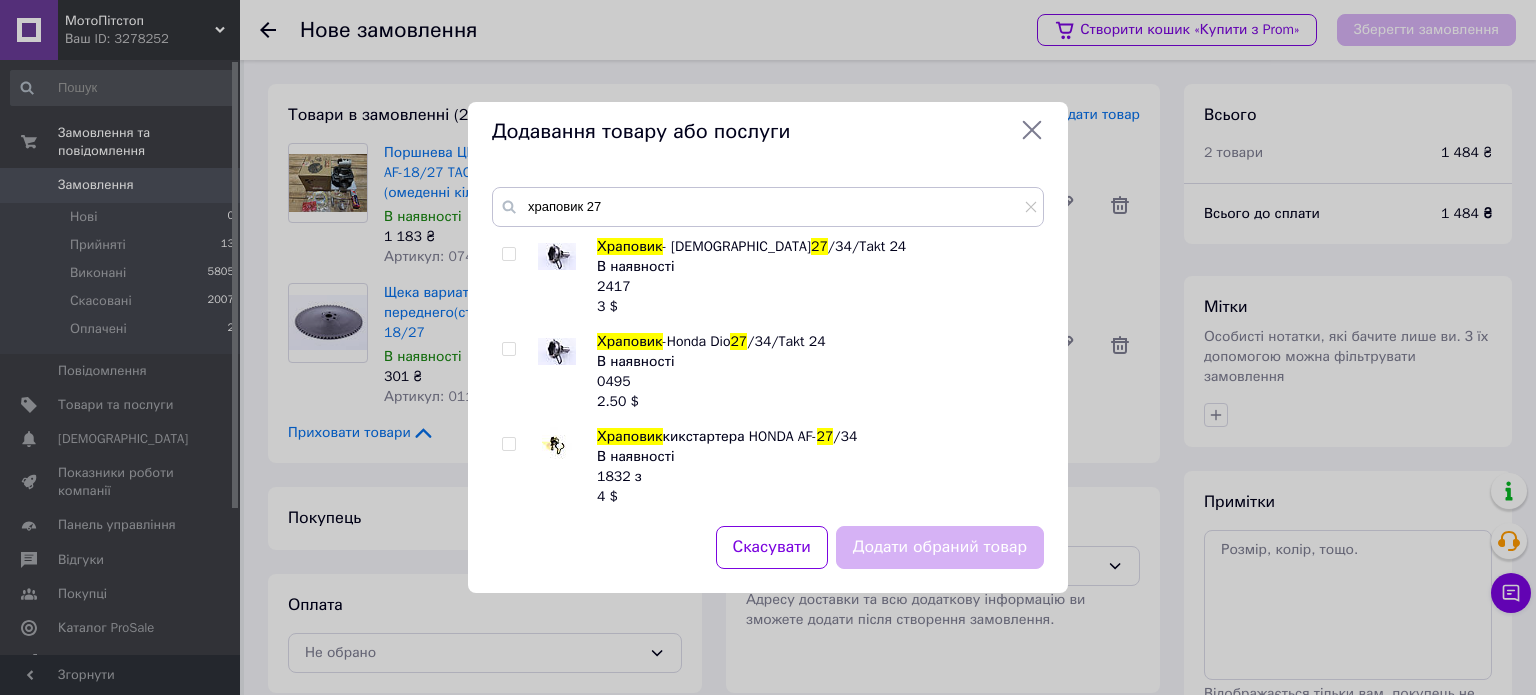 click at bounding box center [508, 349] 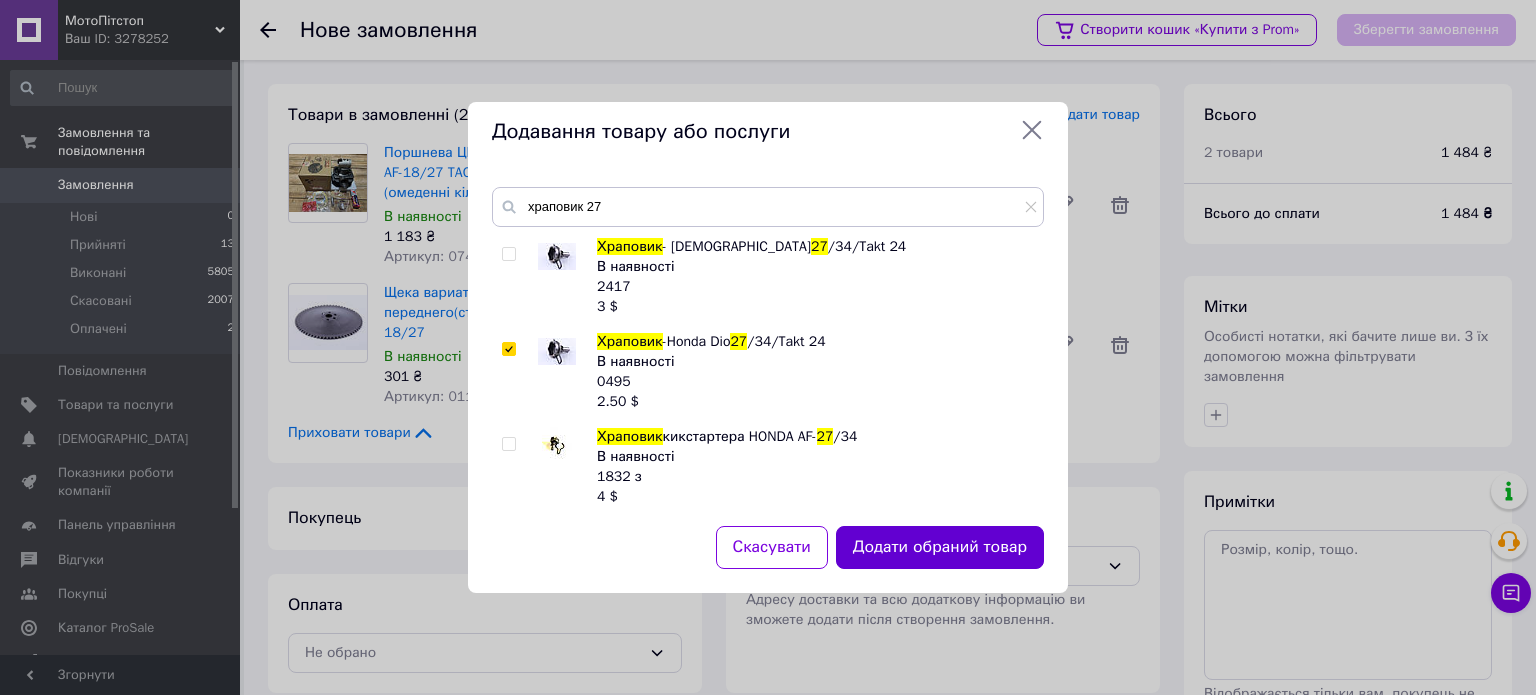 click on "Додати обраний товар" at bounding box center (940, 547) 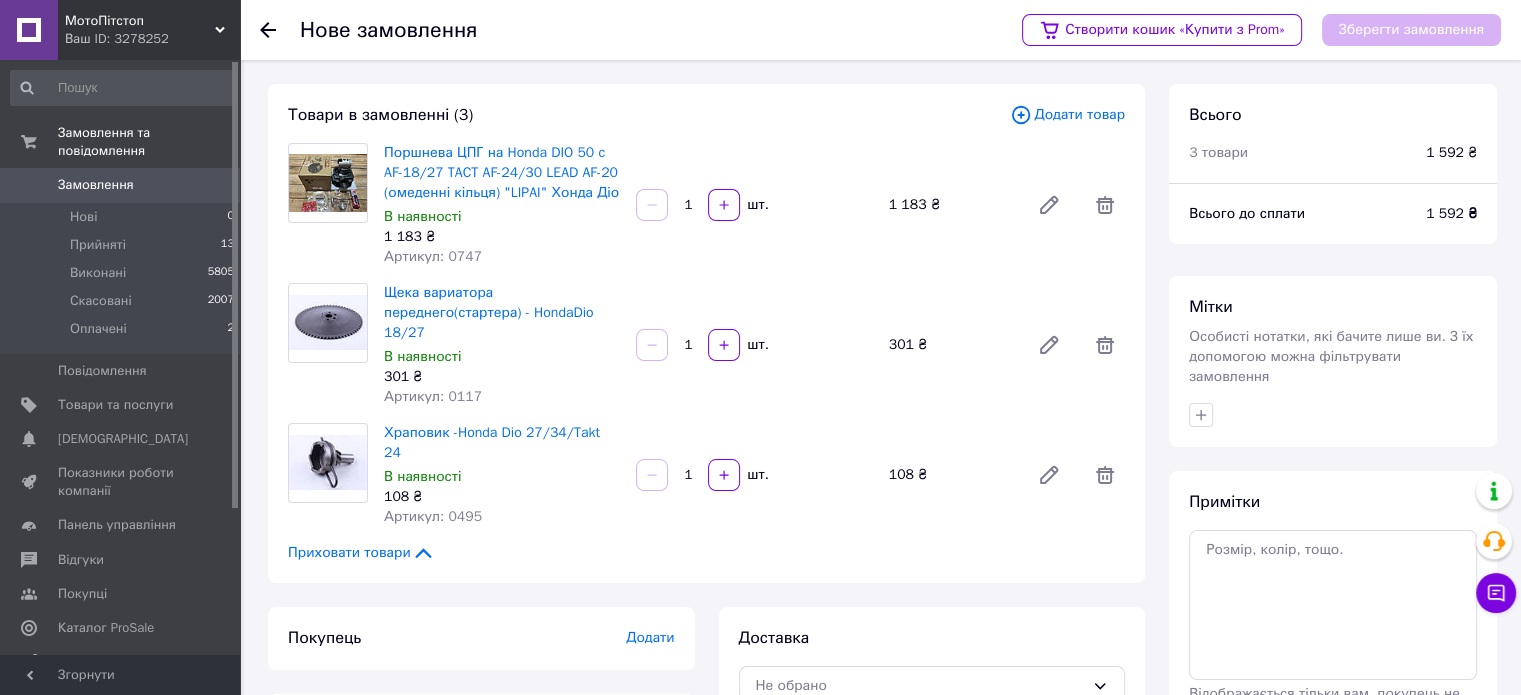click on "Додати товар" at bounding box center [1067, 115] 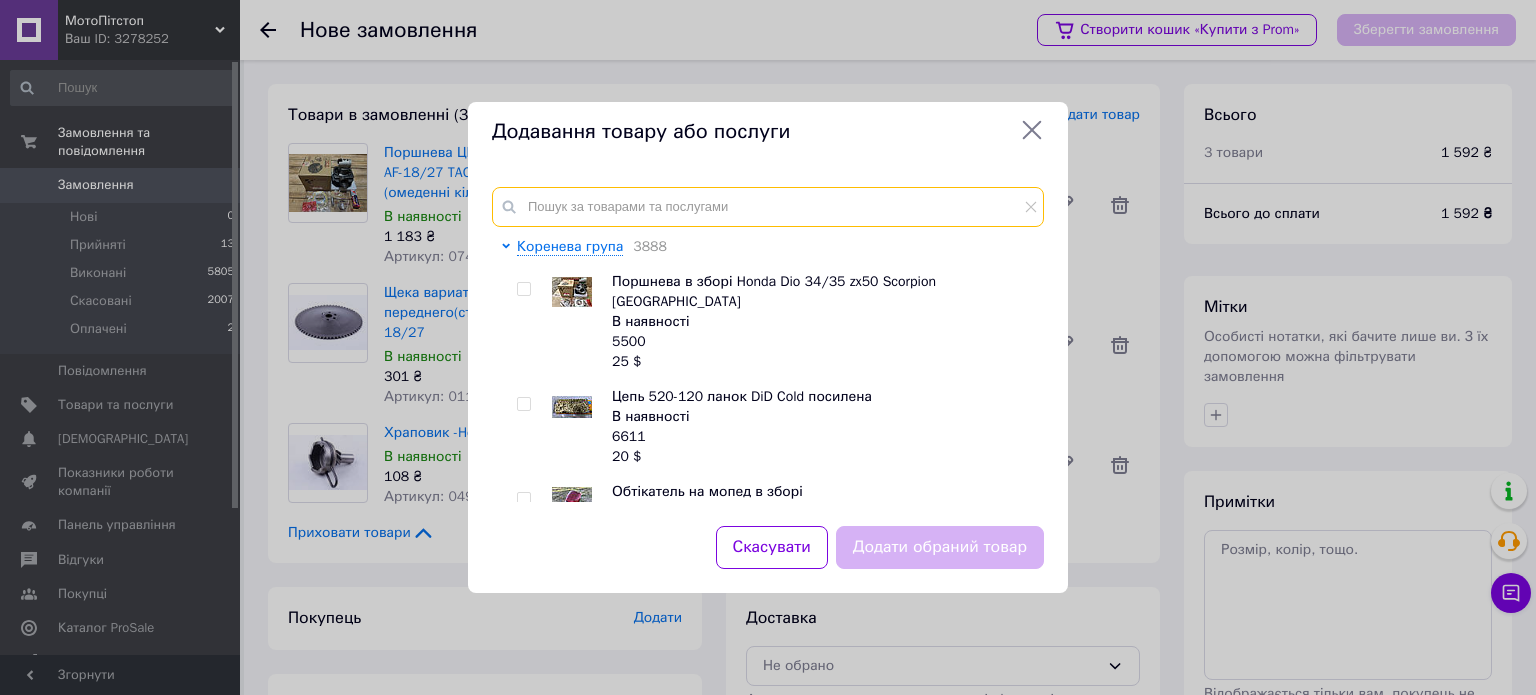 click at bounding box center (768, 207) 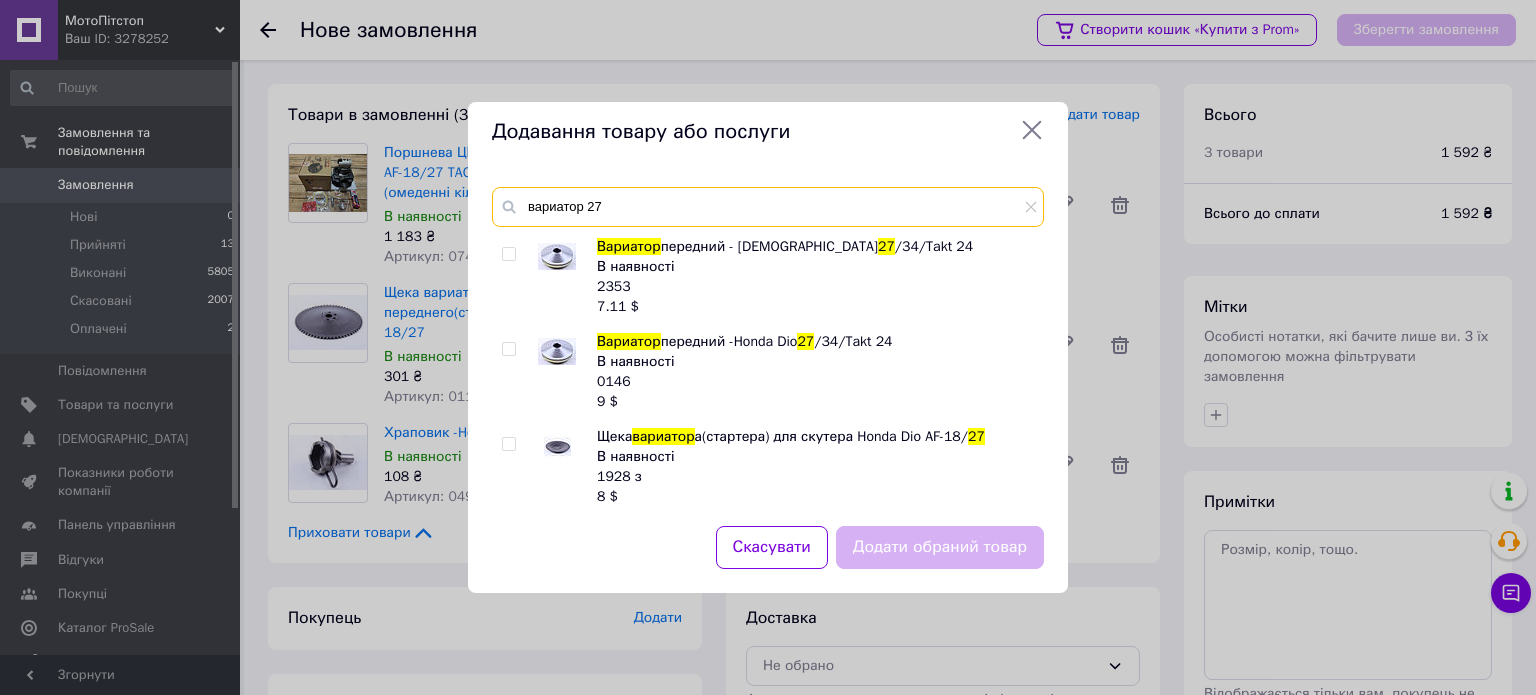 type on "вариатор 27" 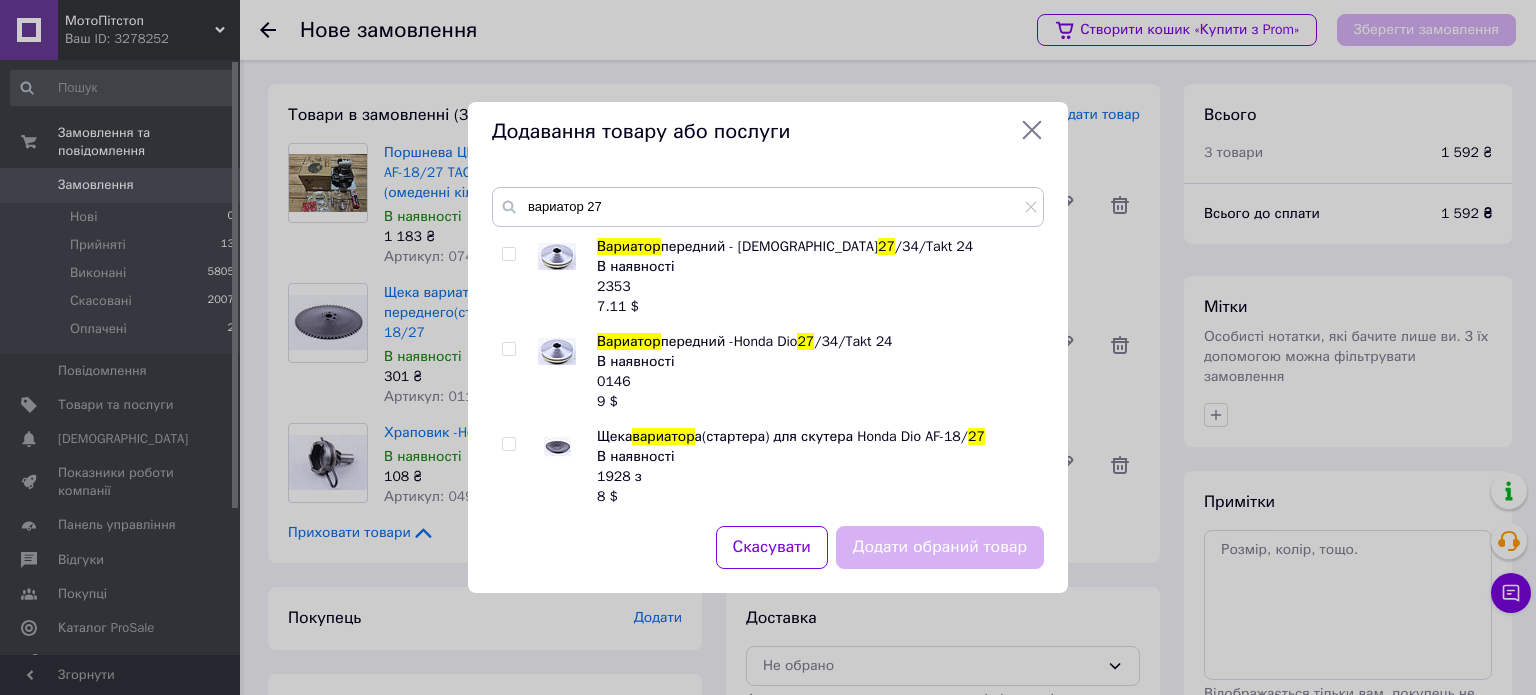 click at bounding box center [508, 349] 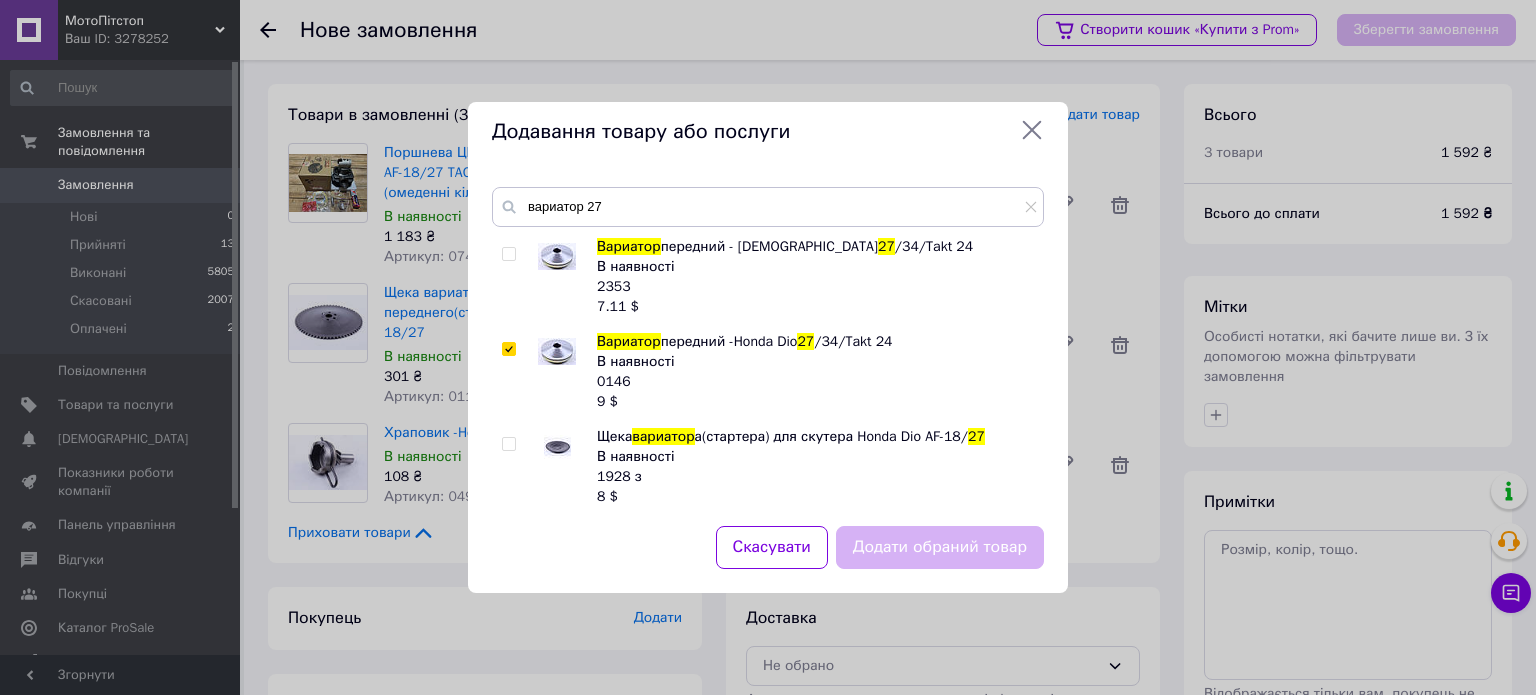 checkbox on "true" 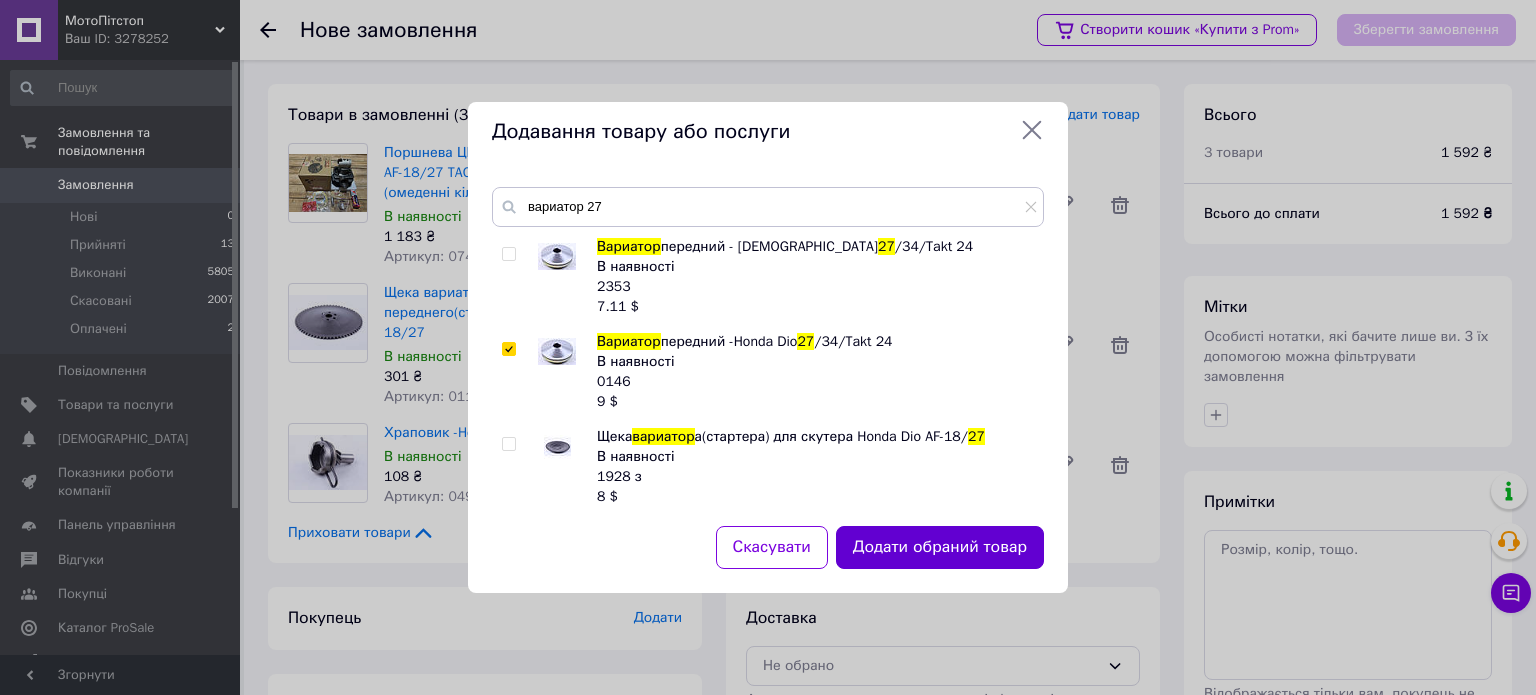 click on "Додати обраний товар" at bounding box center [940, 547] 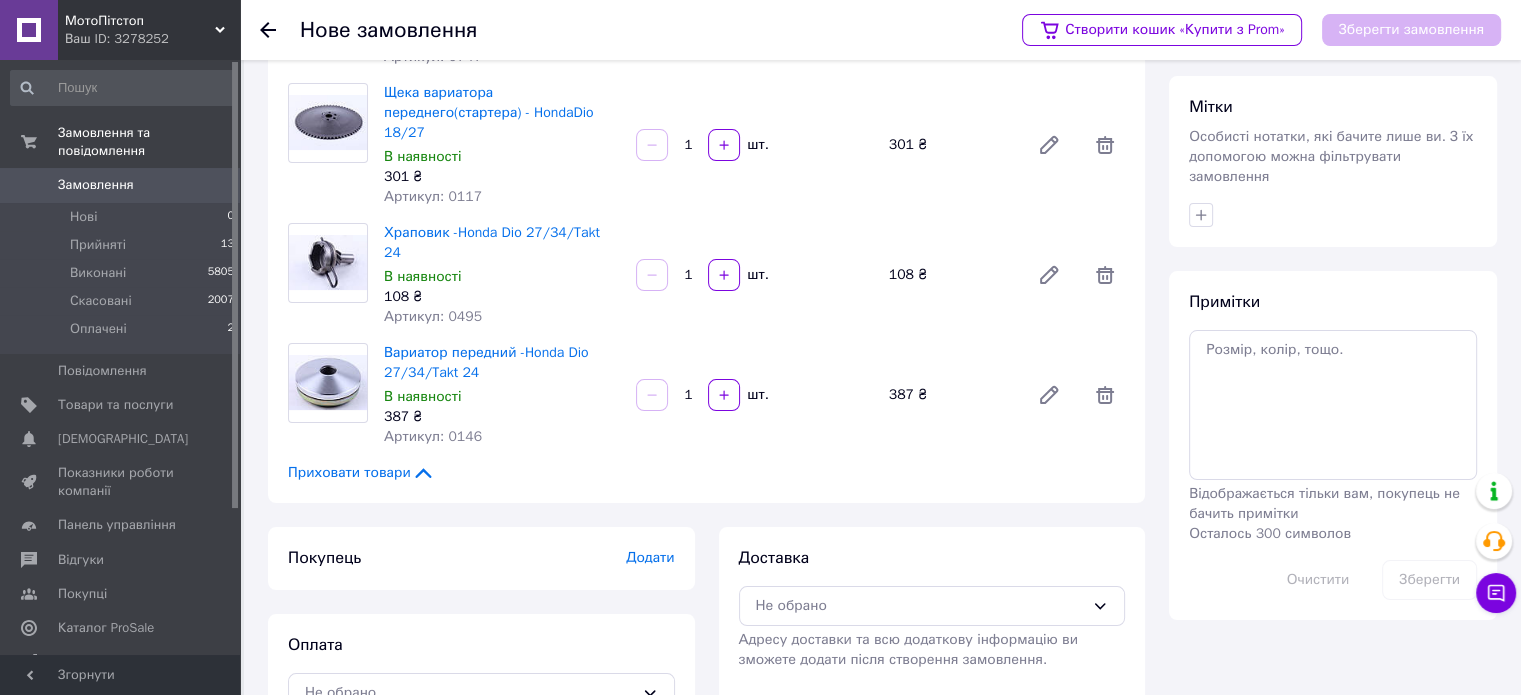 scroll, scrollTop: 240, scrollLeft: 0, axis: vertical 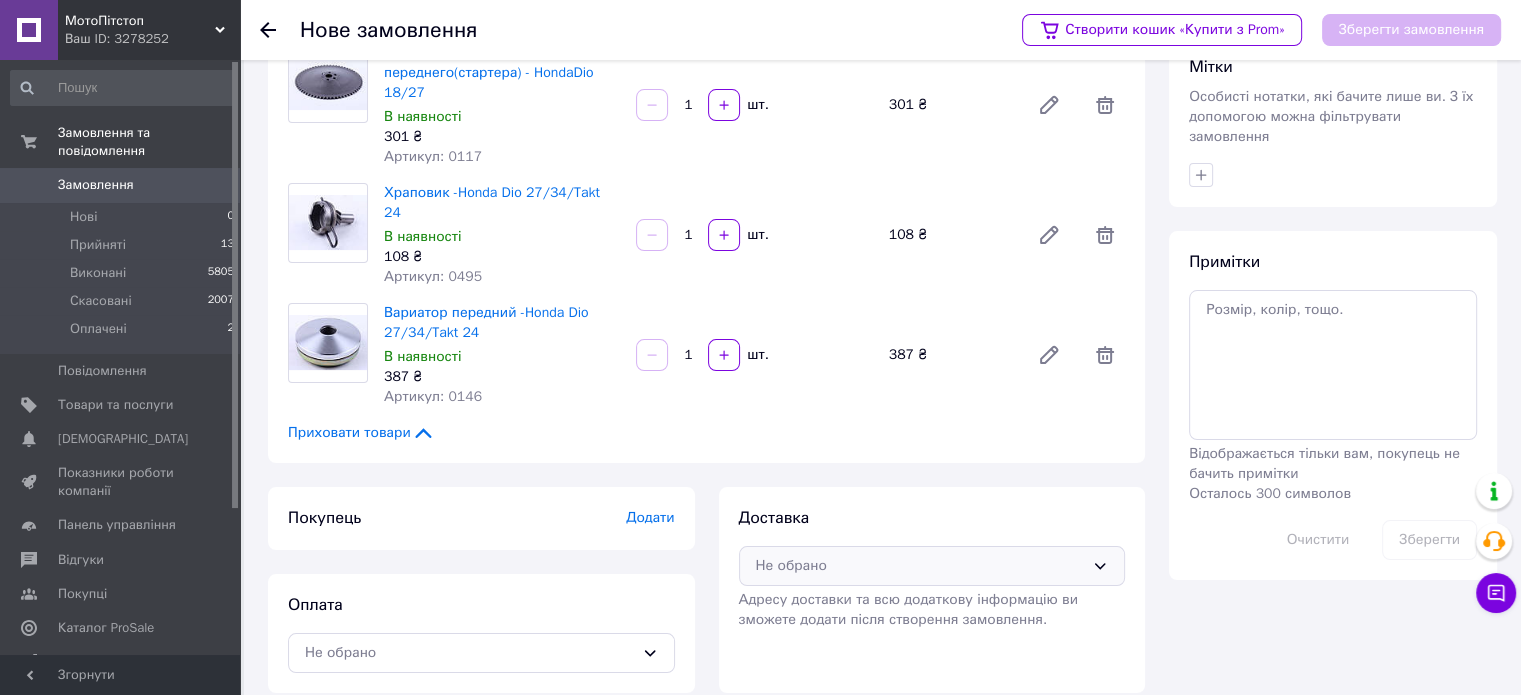click on "Не обрано" at bounding box center (920, 566) 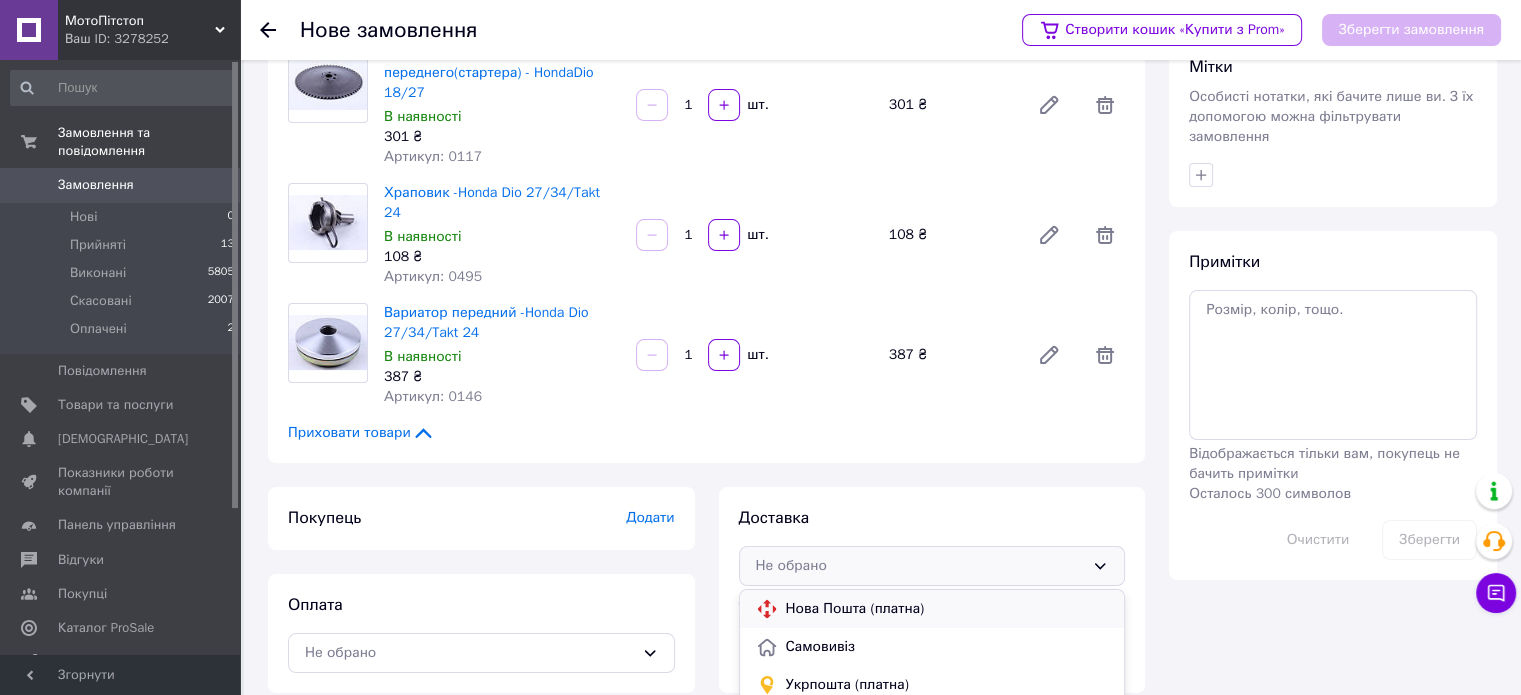click on "Нова Пошта (платна)" at bounding box center (947, 609) 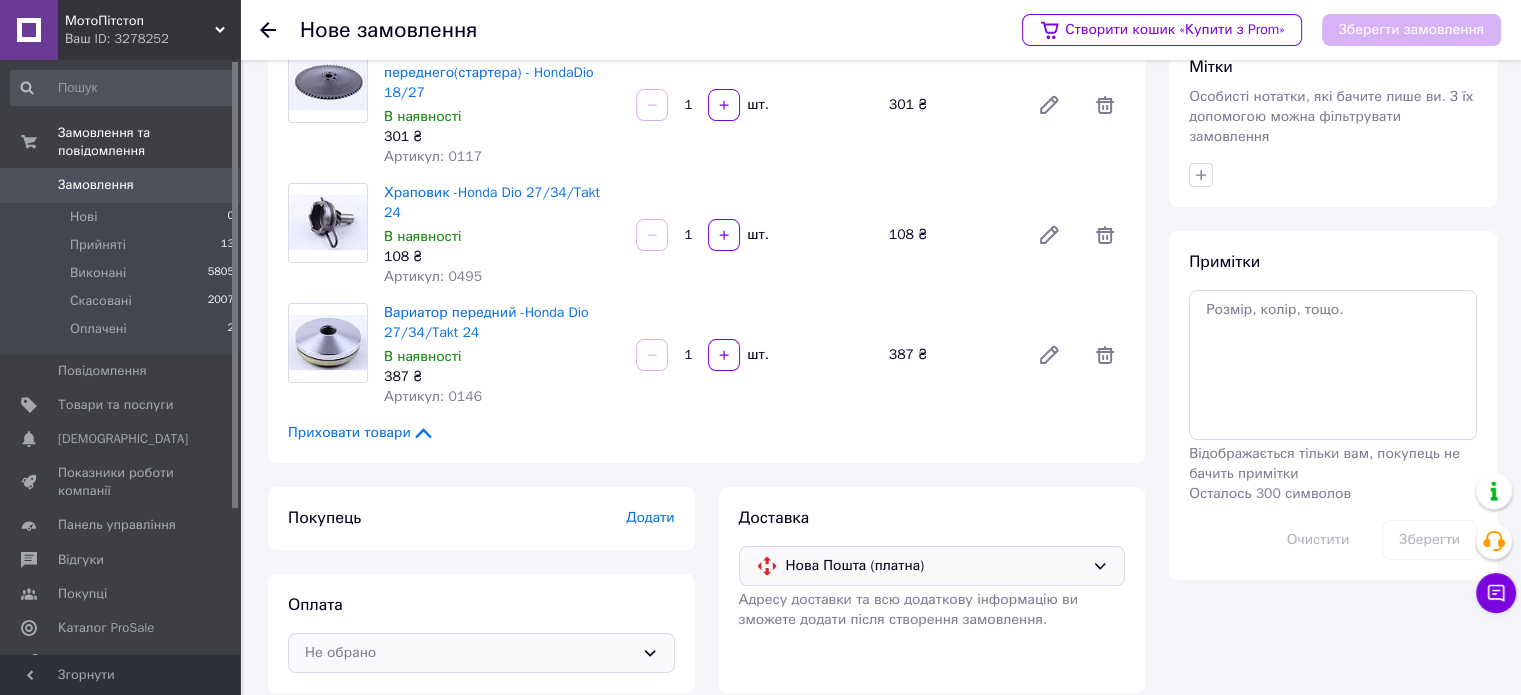 click on "Не обрано" at bounding box center [469, 653] 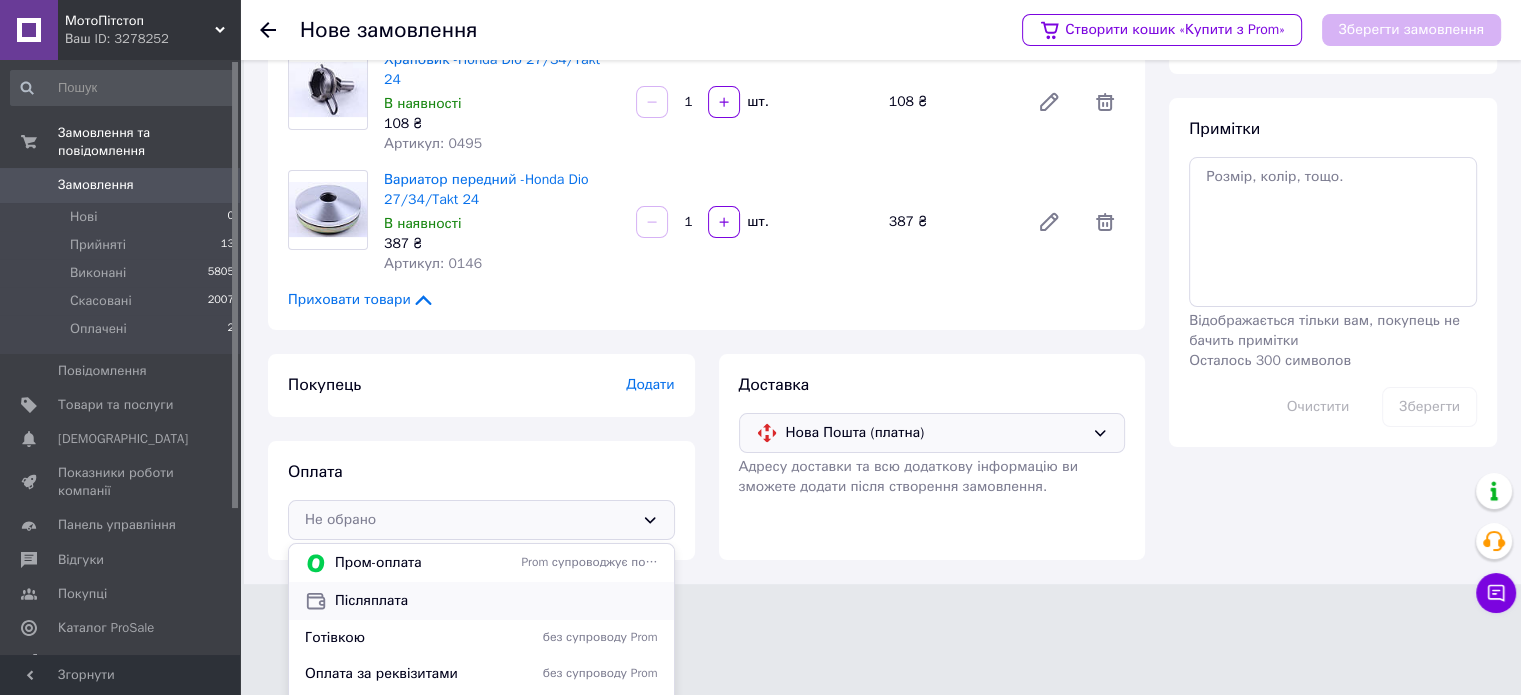click on "Післяплата" at bounding box center (496, 601) 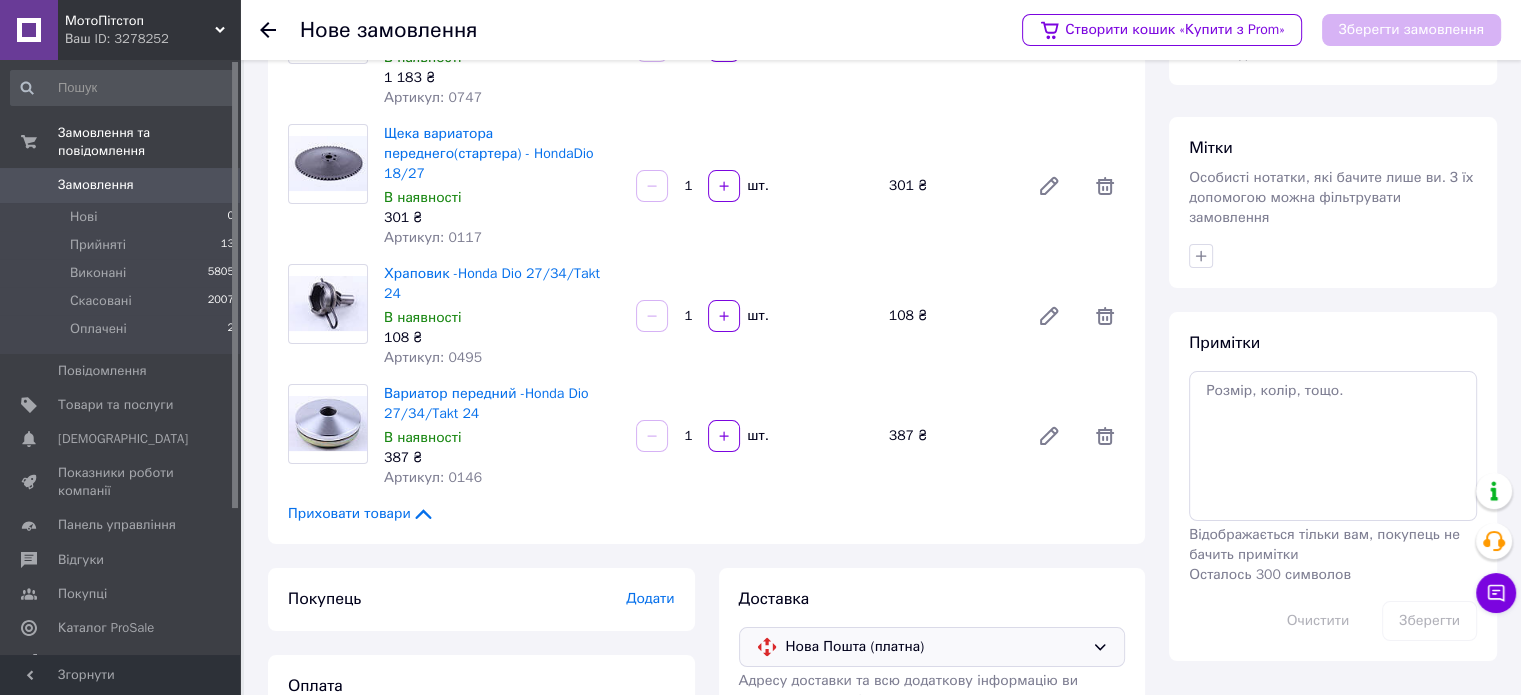 scroll, scrollTop: 240, scrollLeft: 0, axis: vertical 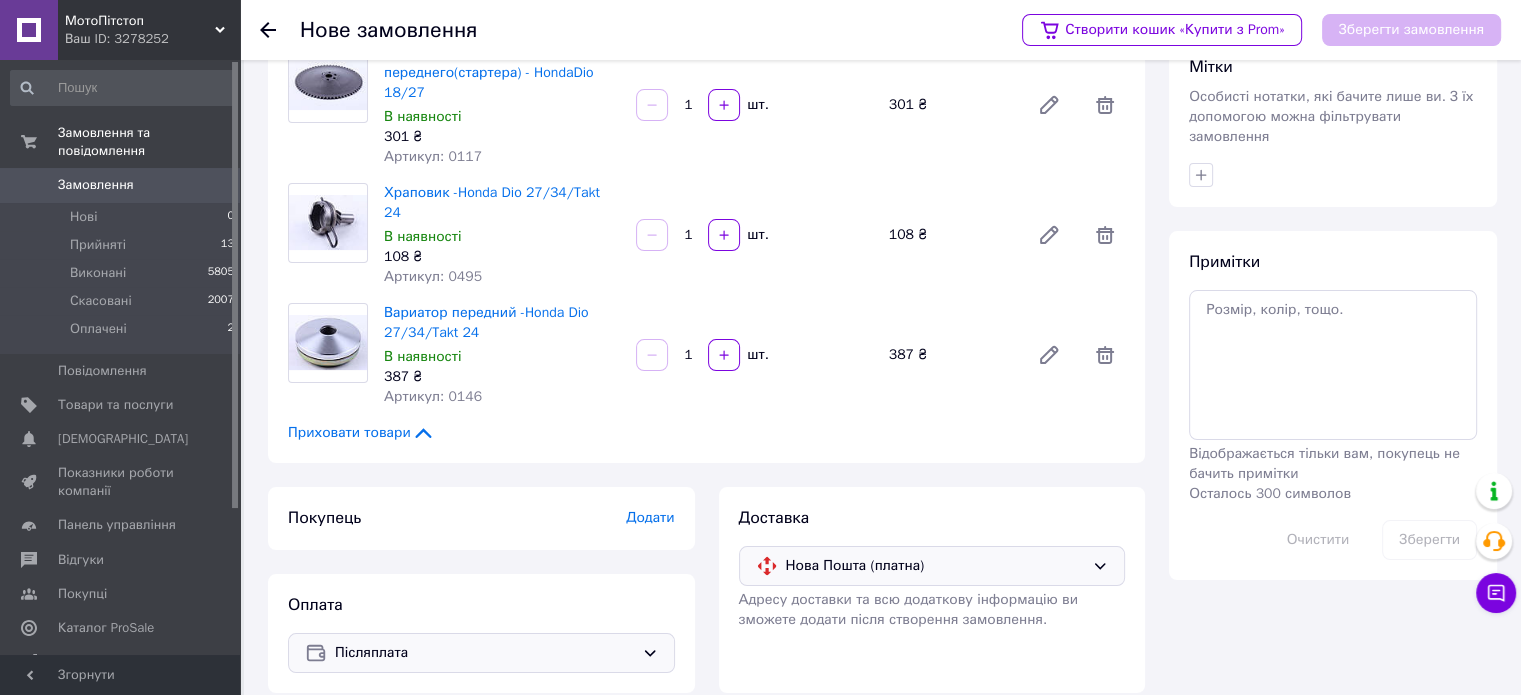 click on "Додати" at bounding box center (650, 517) 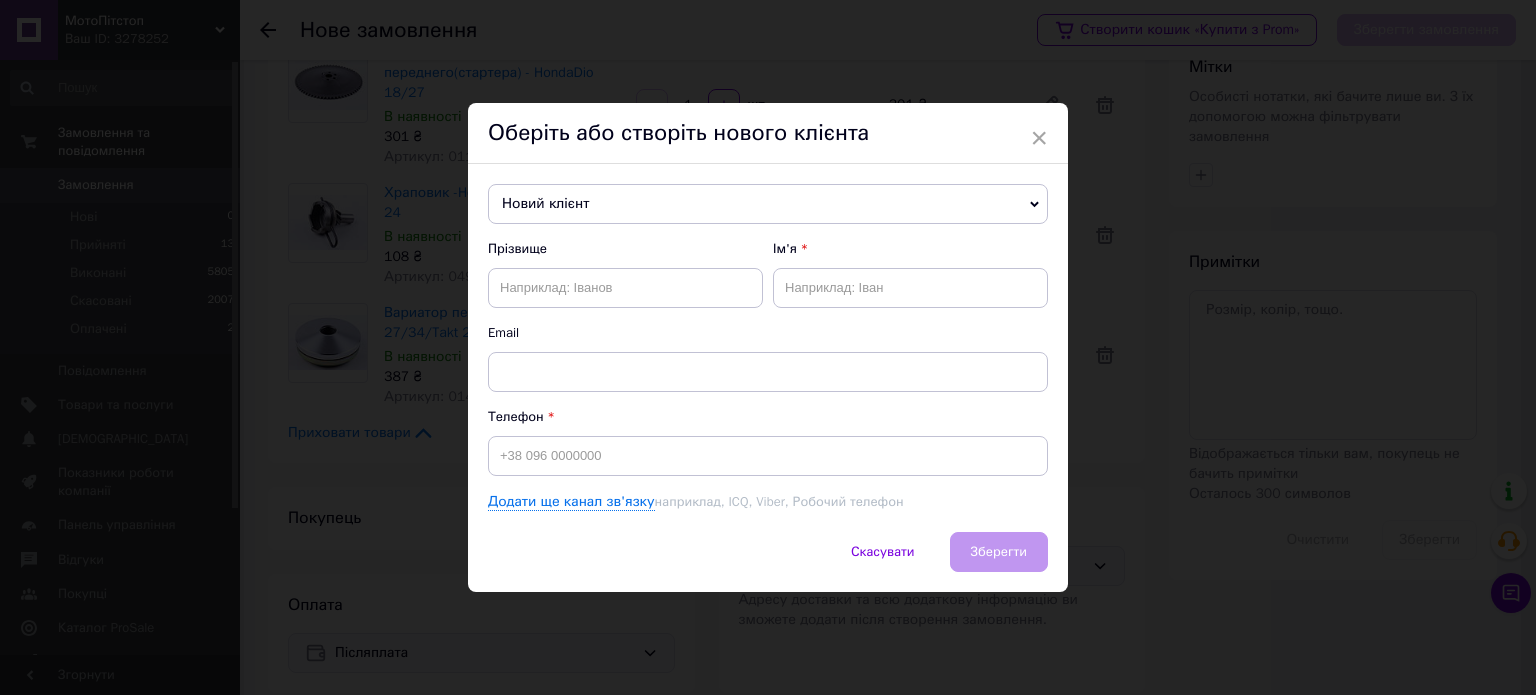 click on "Новий клієнт" at bounding box center (768, 204) 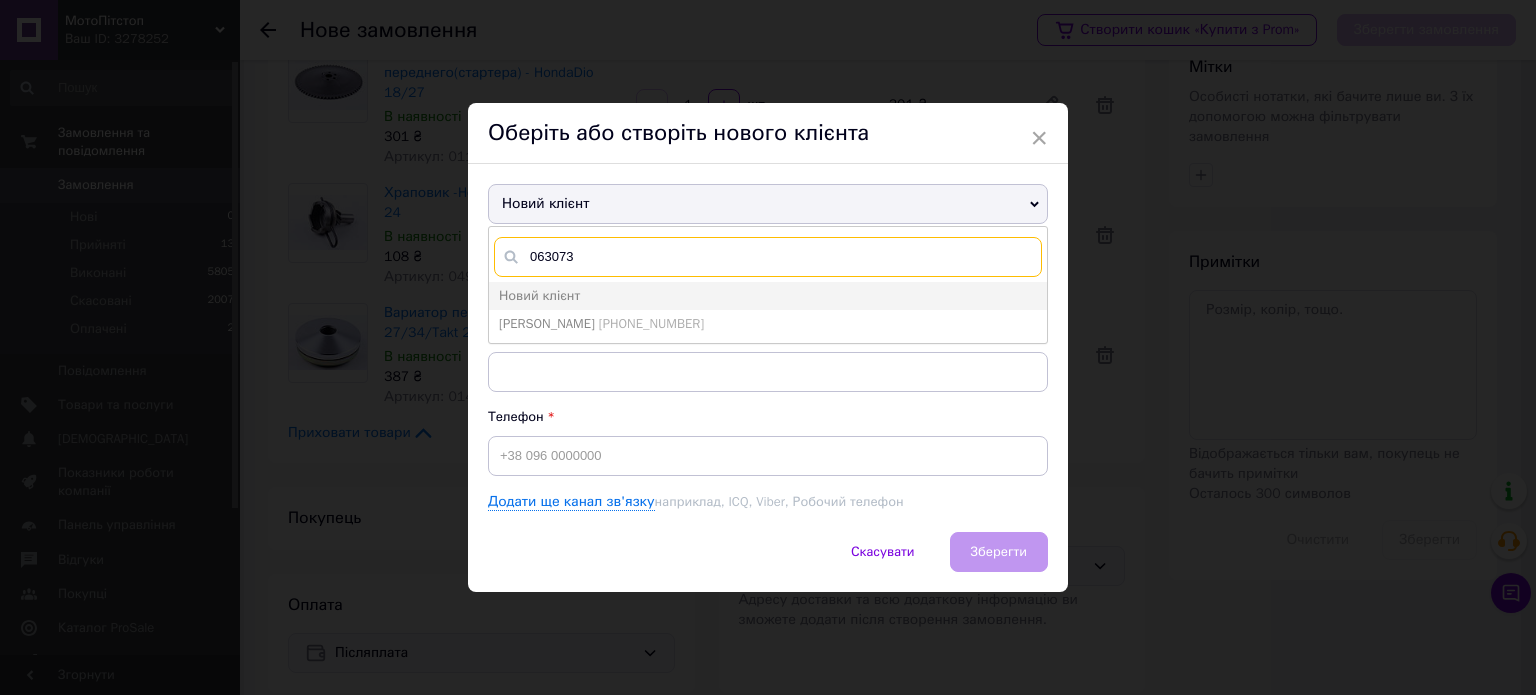 type on "063073" 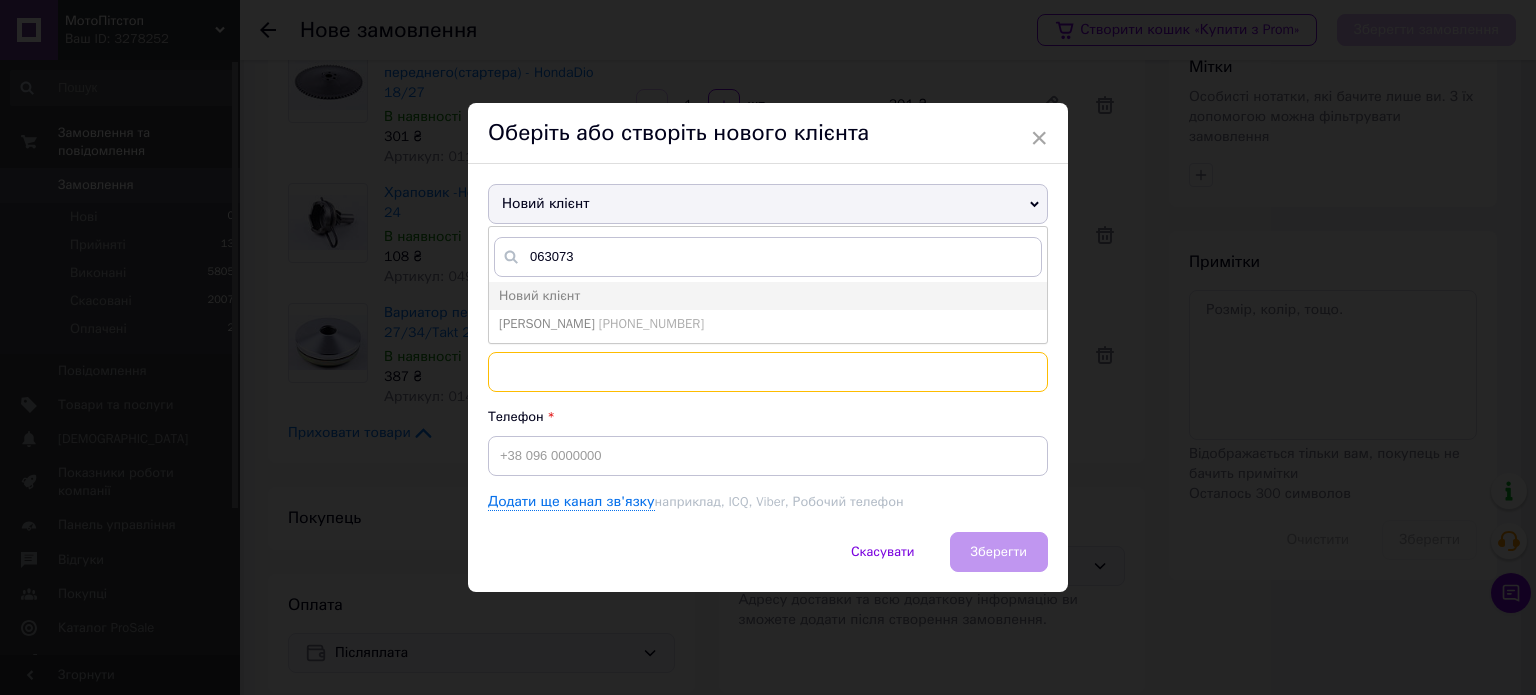 click at bounding box center [768, 372] 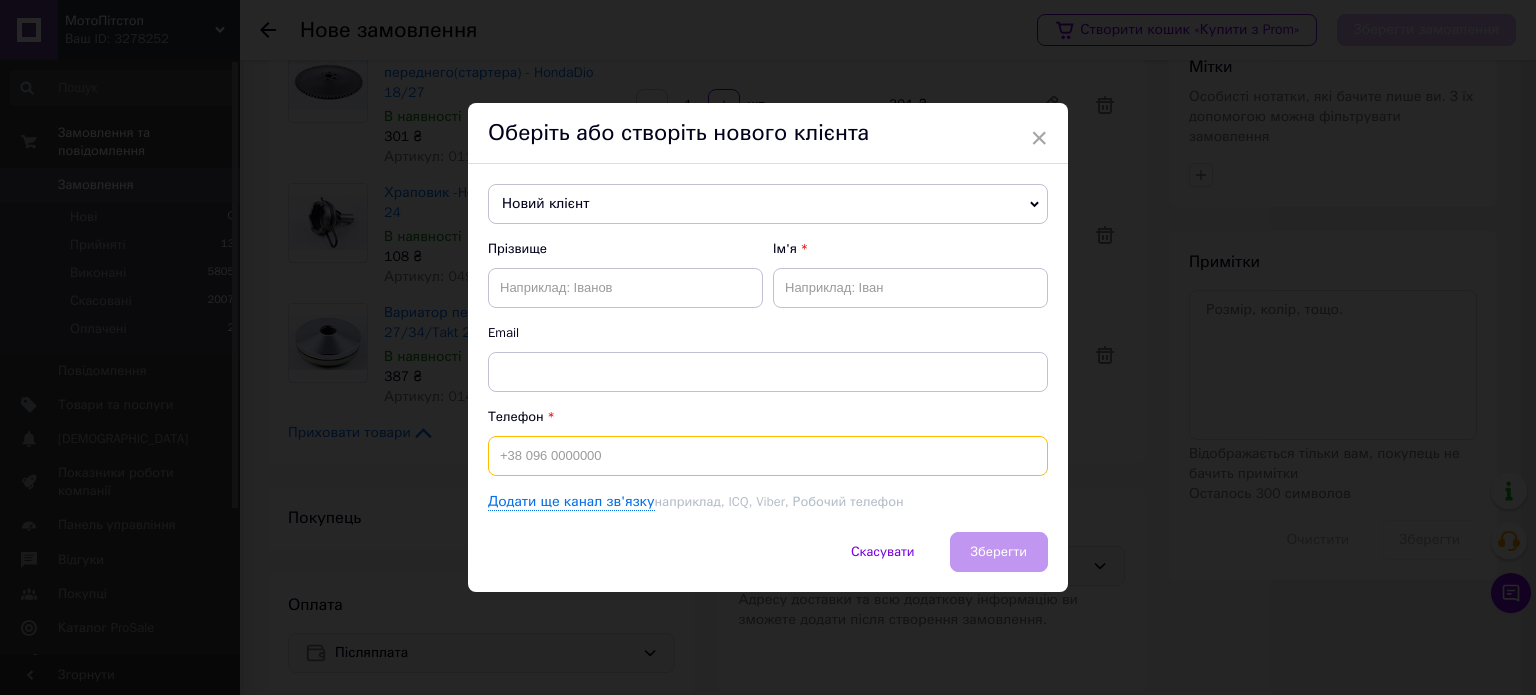 click at bounding box center [768, 456] 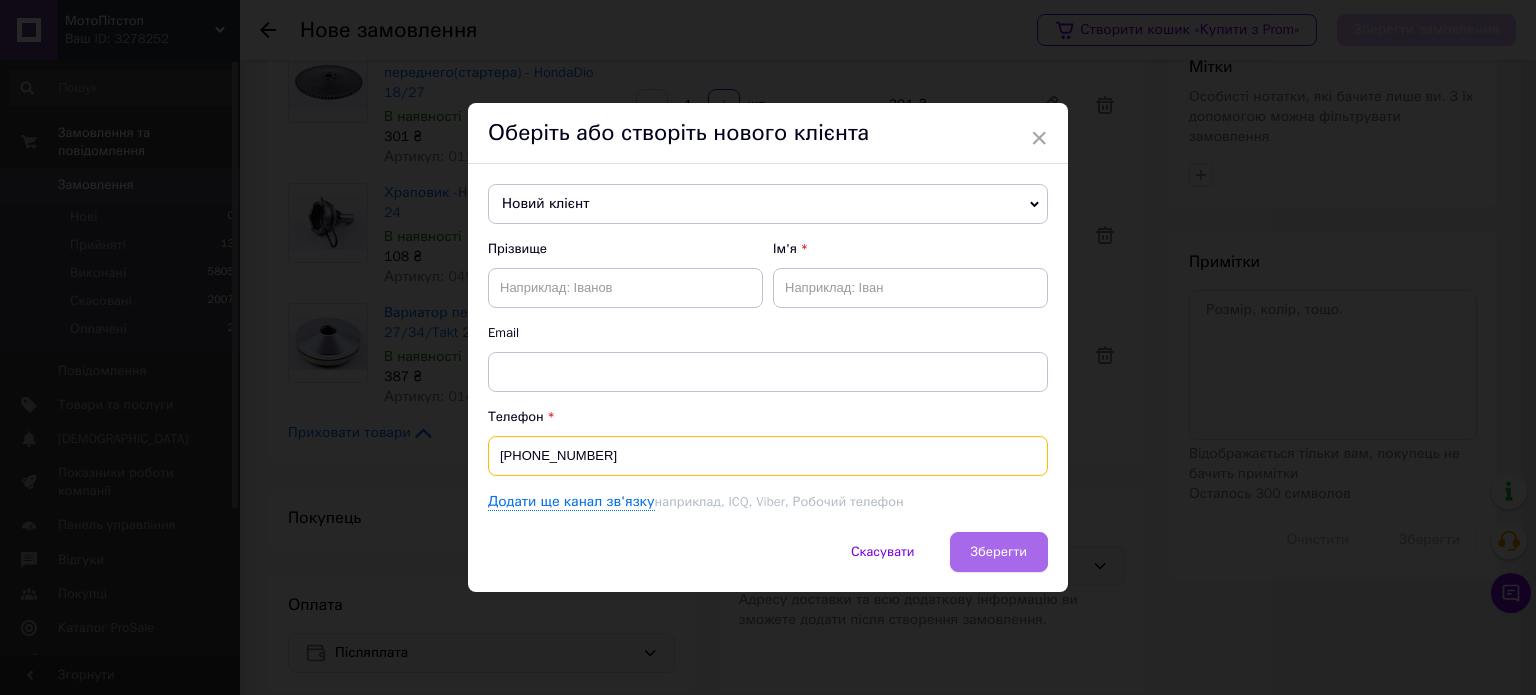 type on "[PHONE_NUMBER]" 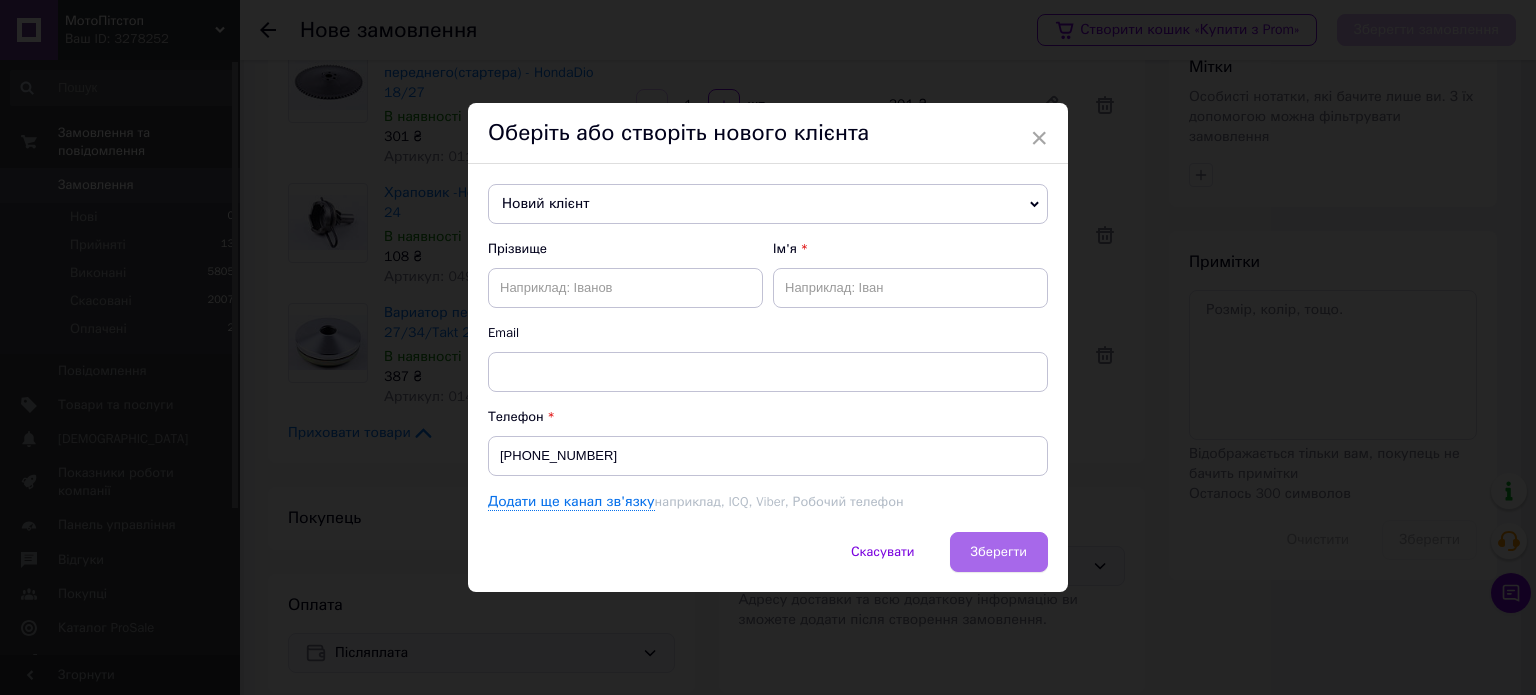 click on "Зберегти" at bounding box center [999, 551] 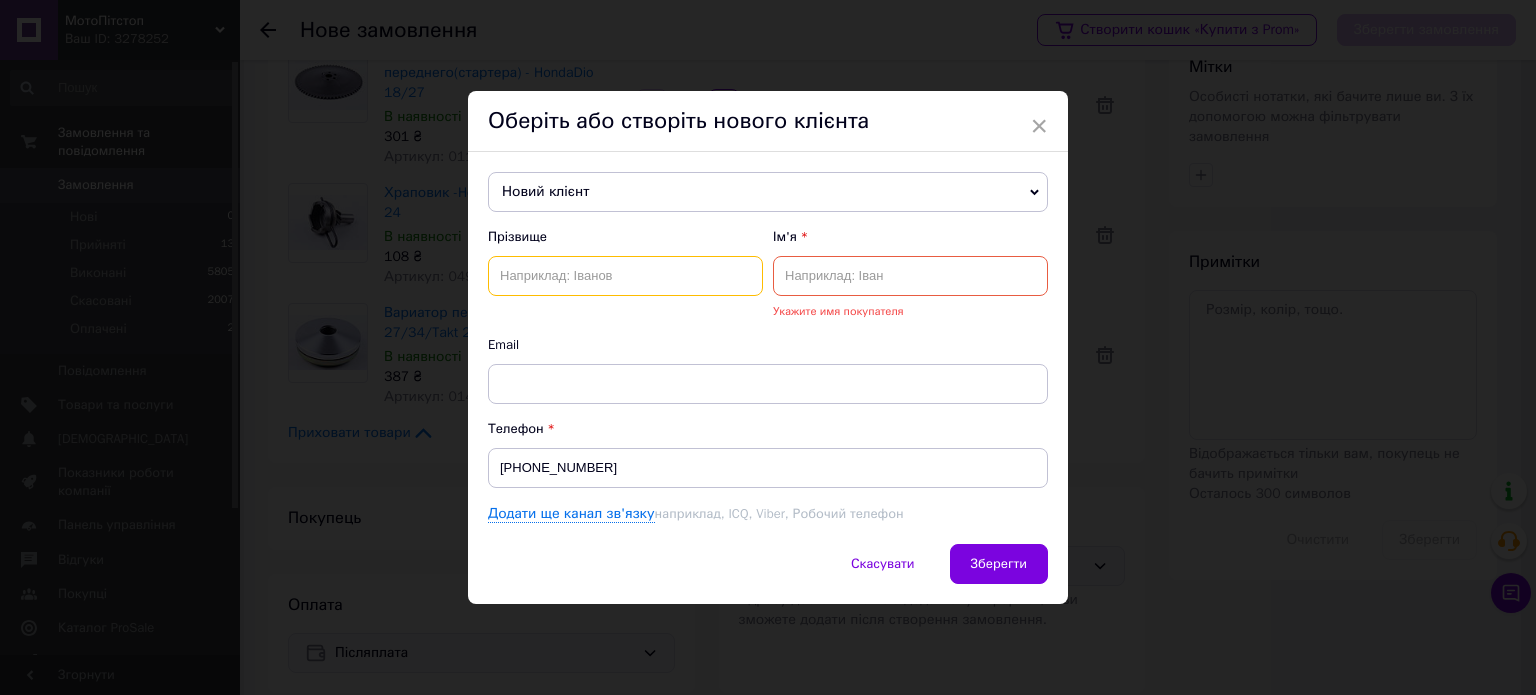 click at bounding box center [625, 276] 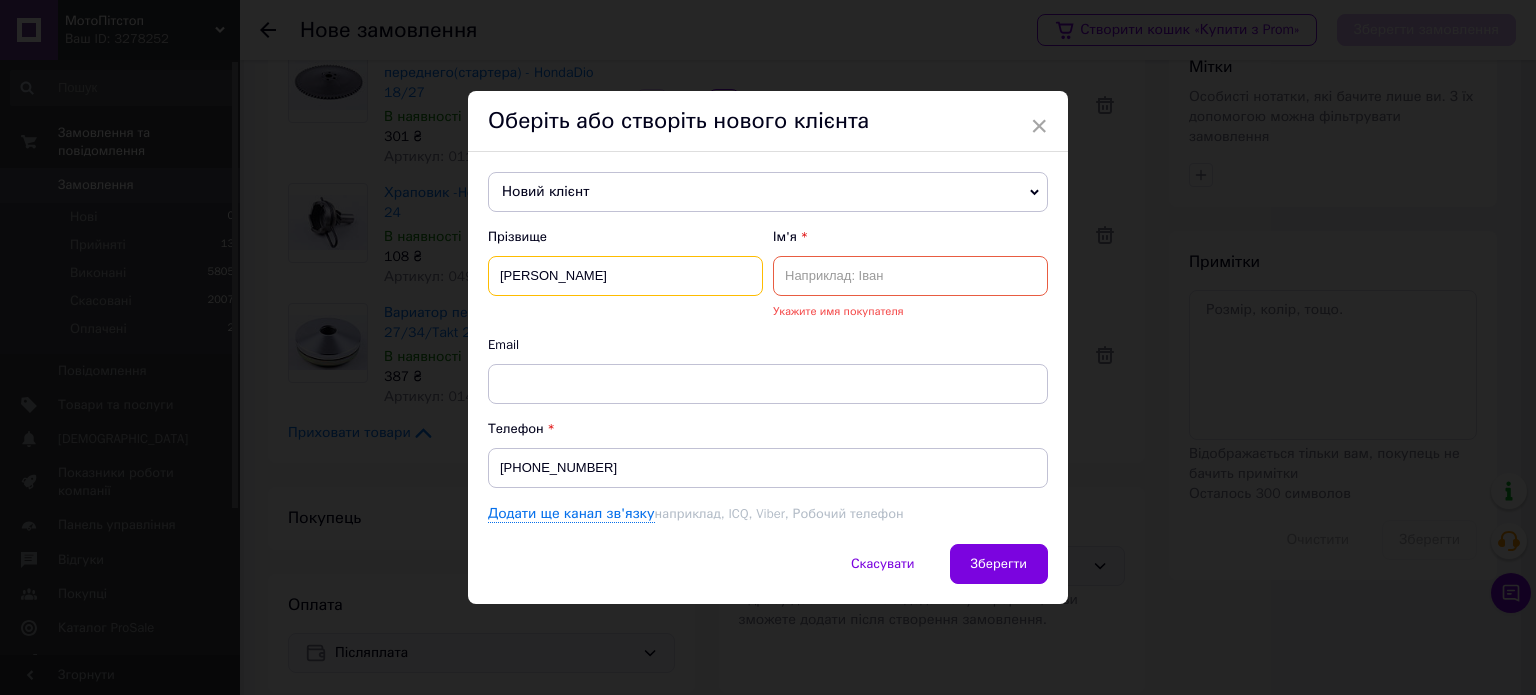 type on "[PERSON_NAME]" 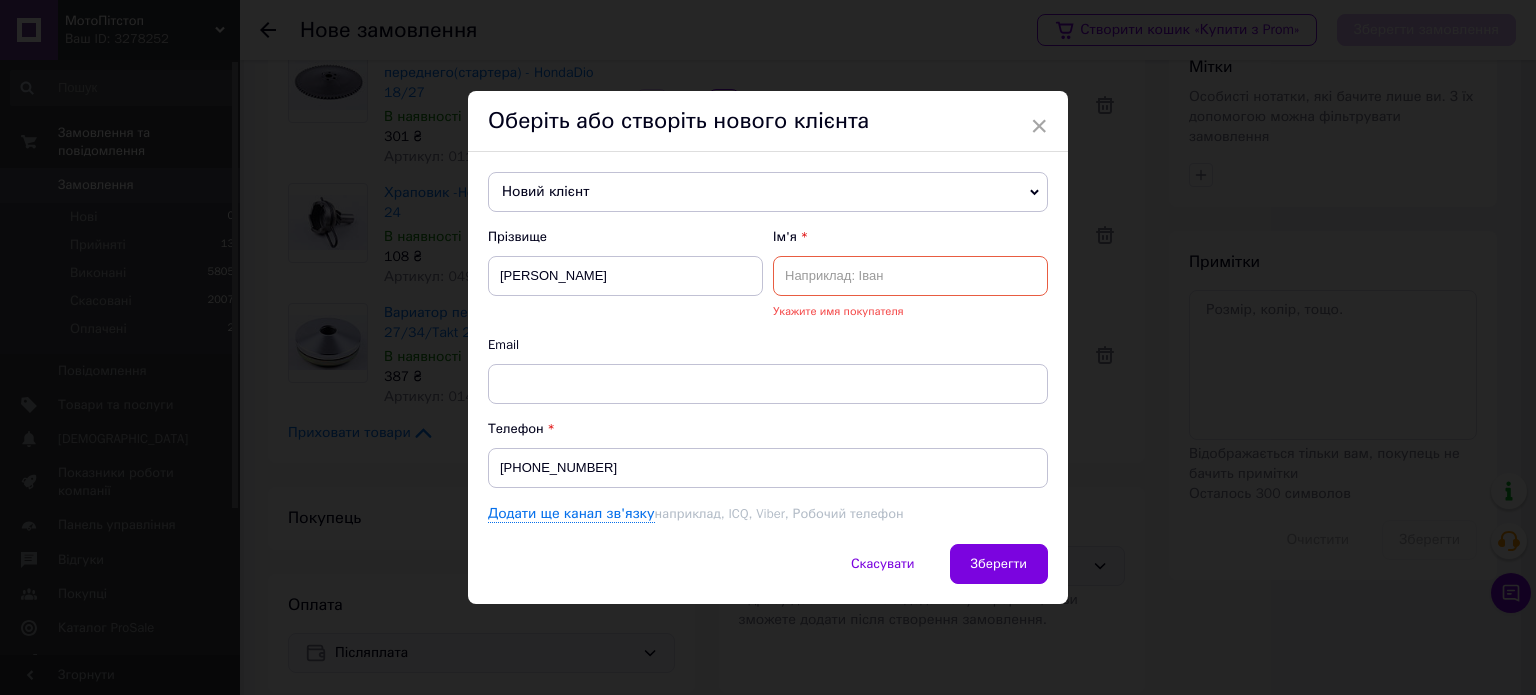 click at bounding box center (910, 276) 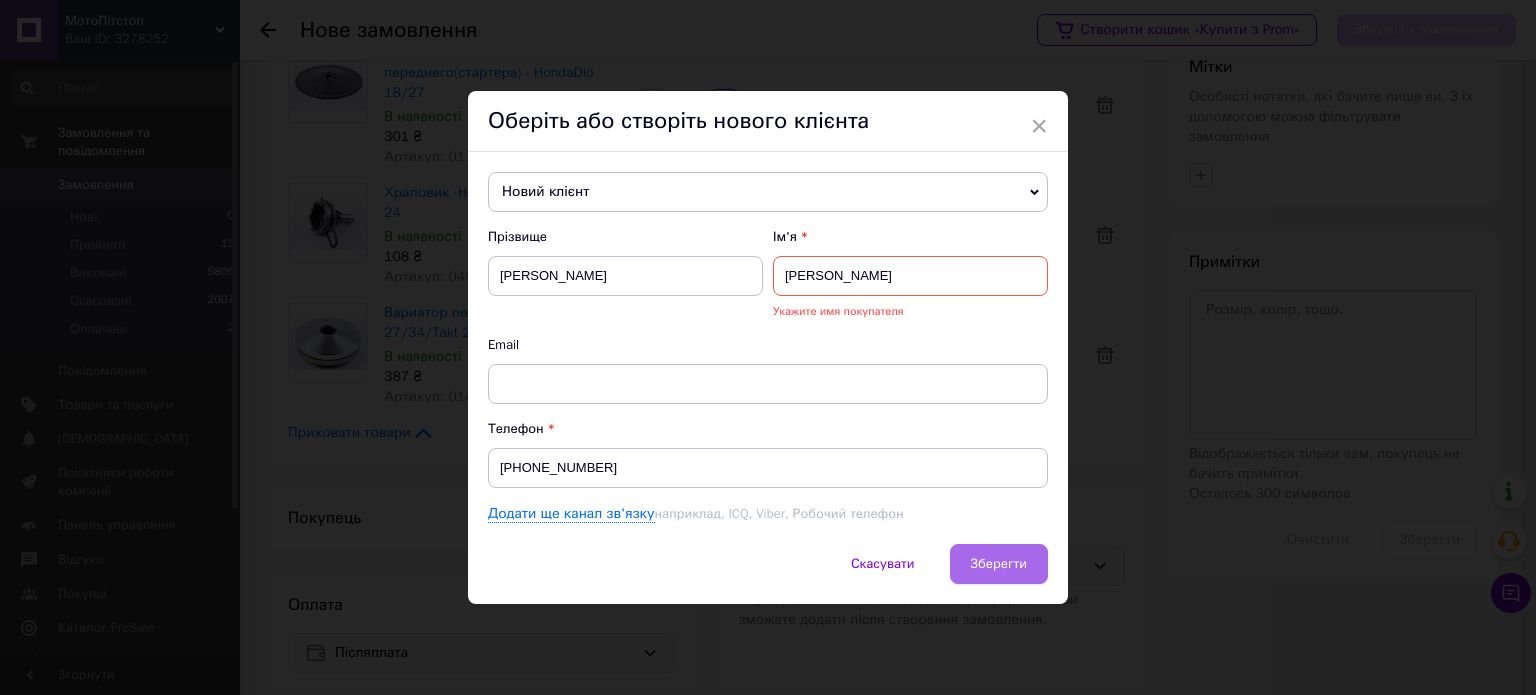 click on "Зберегти" at bounding box center [999, 563] 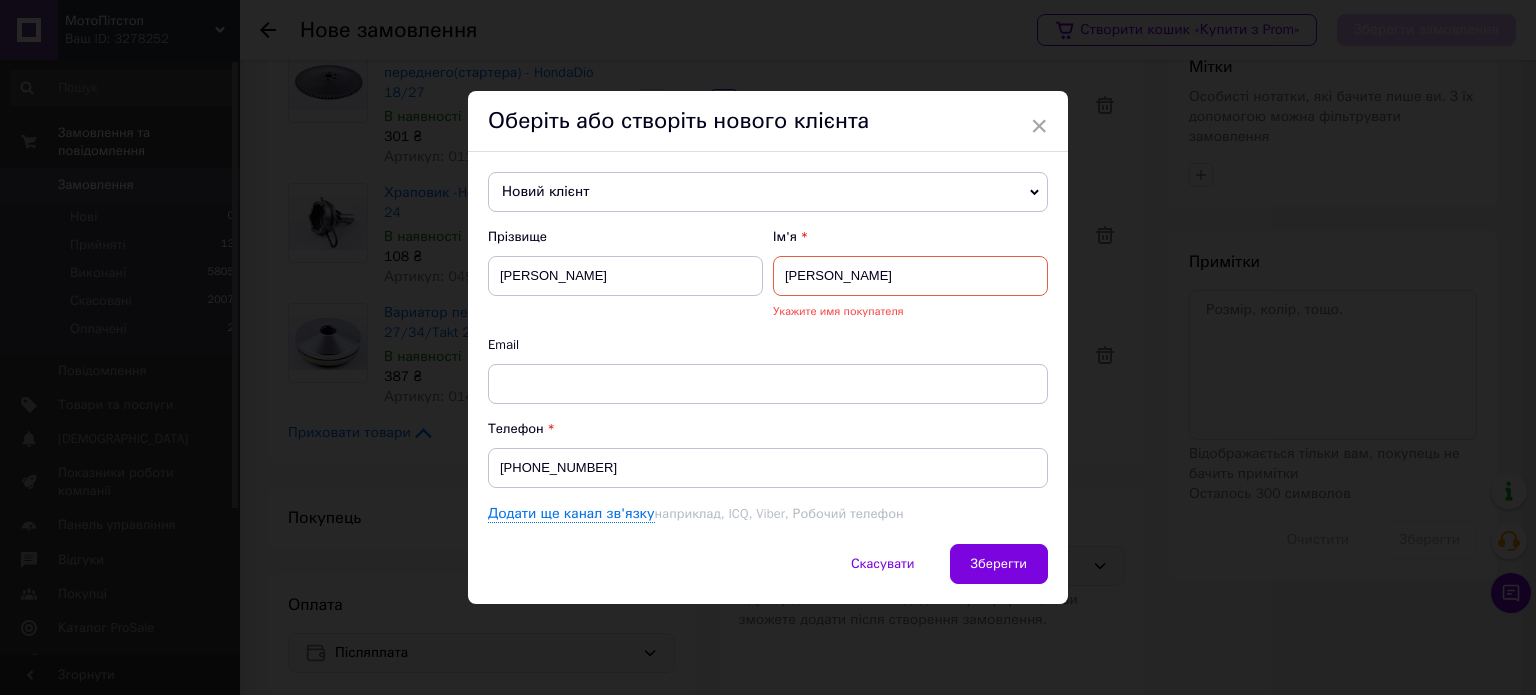 click on "[PERSON_NAME]" at bounding box center (910, 276) 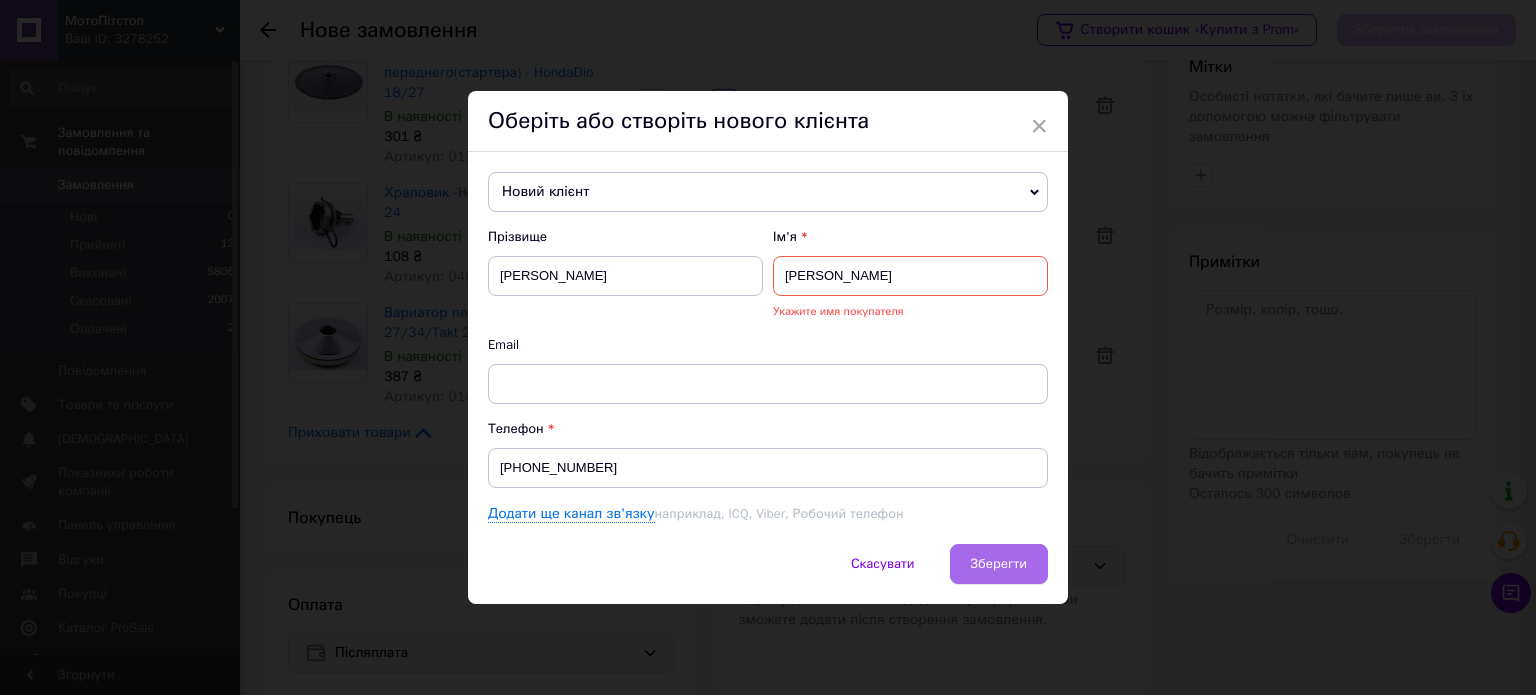click on "Зберегти" at bounding box center [999, 563] 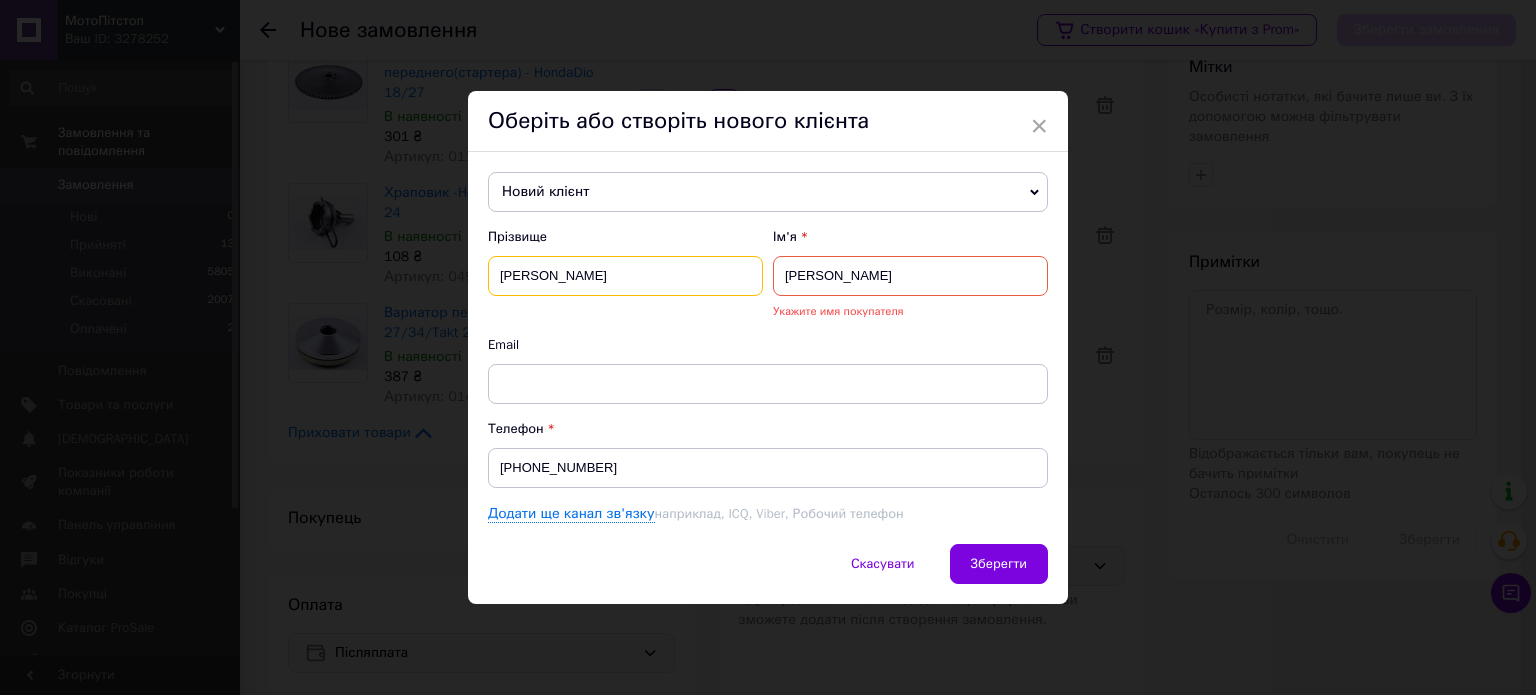 click on "[PERSON_NAME]" at bounding box center [625, 276] 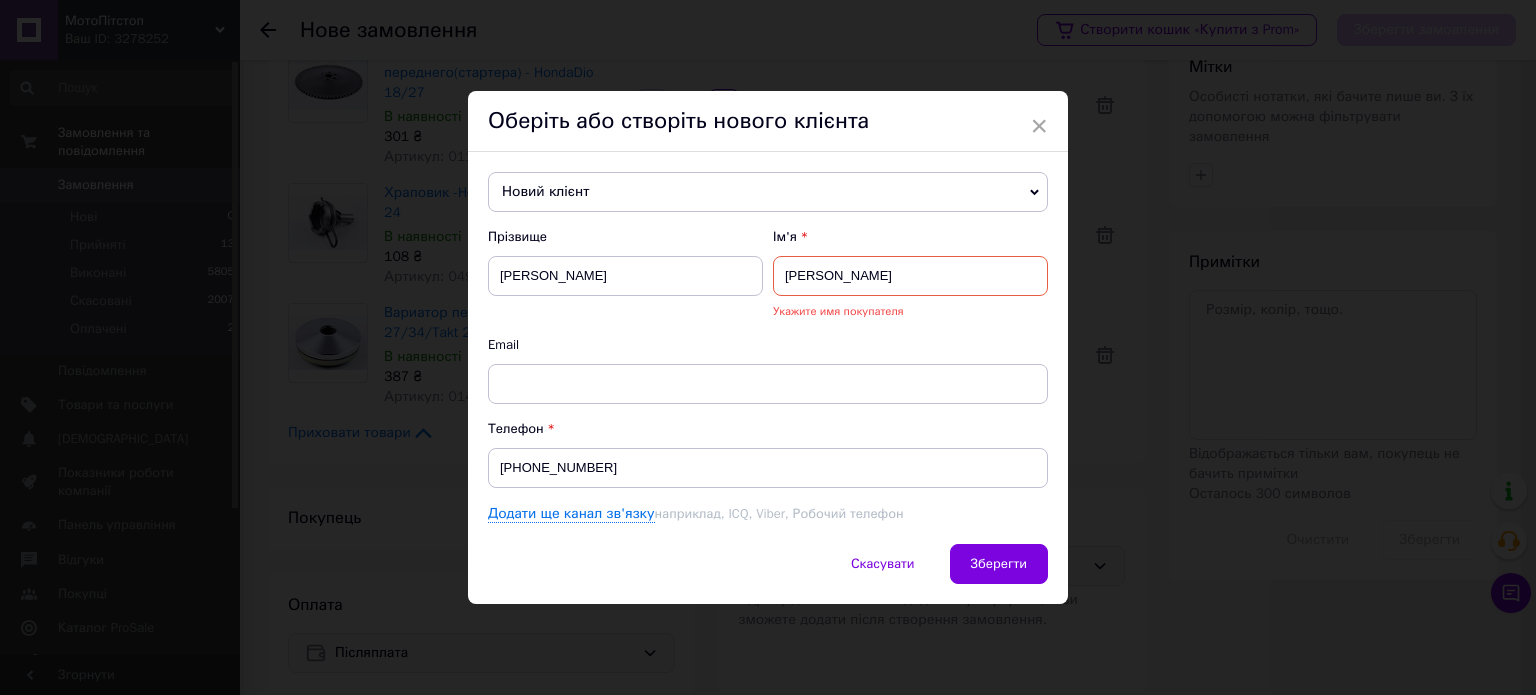 click on "[PERSON_NAME]" at bounding box center (910, 276) 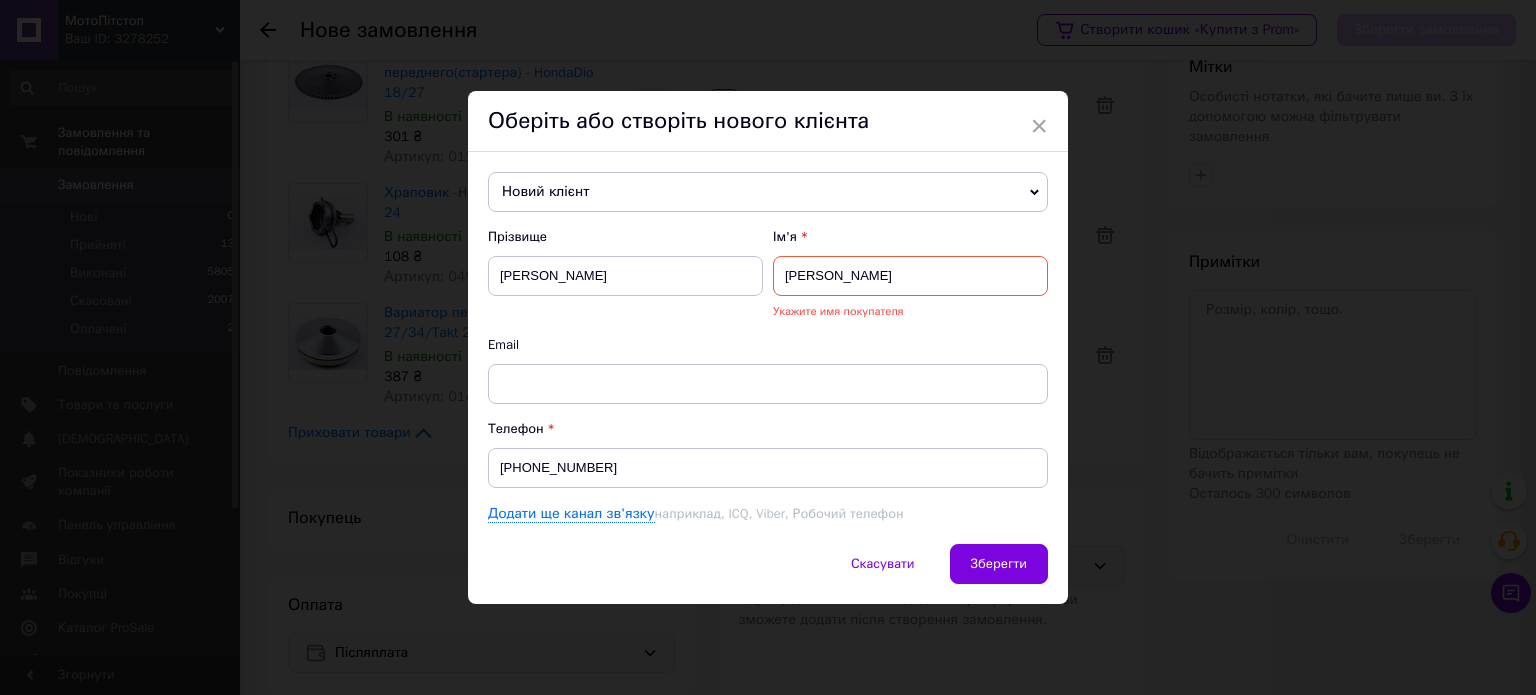 click on "[PERSON_NAME]" at bounding box center (910, 276) 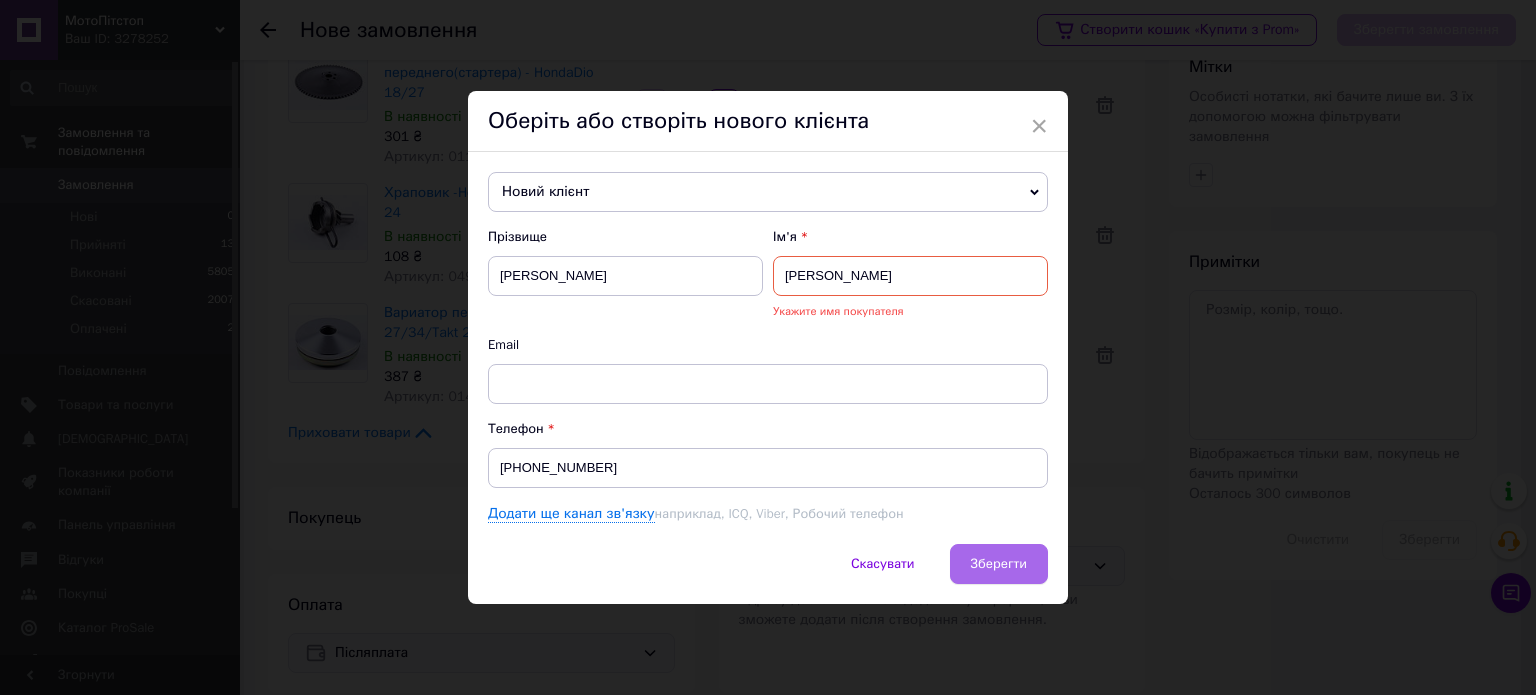 click on "Зберегти" at bounding box center [999, 564] 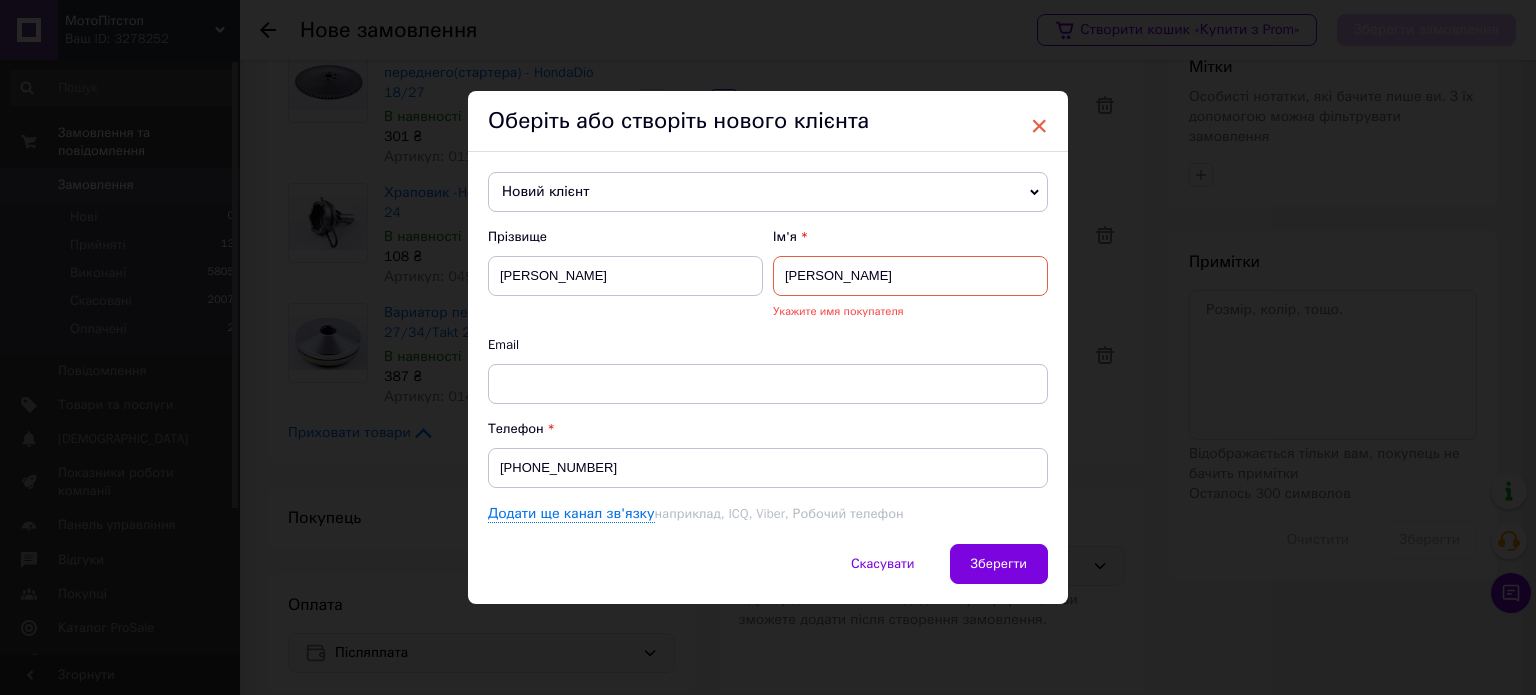 click on "×" at bounding box center (1039, 126) 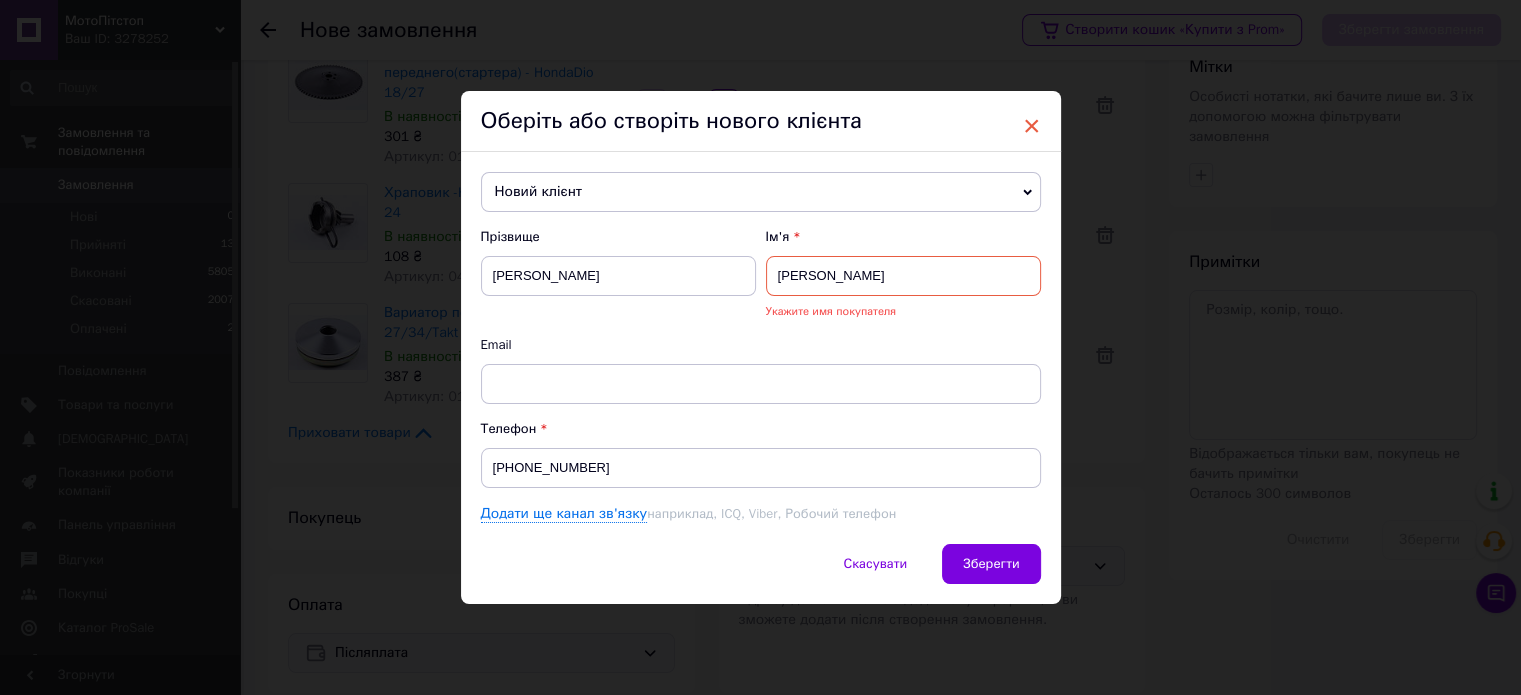 click on "×" at bounding box center [1032, 126] 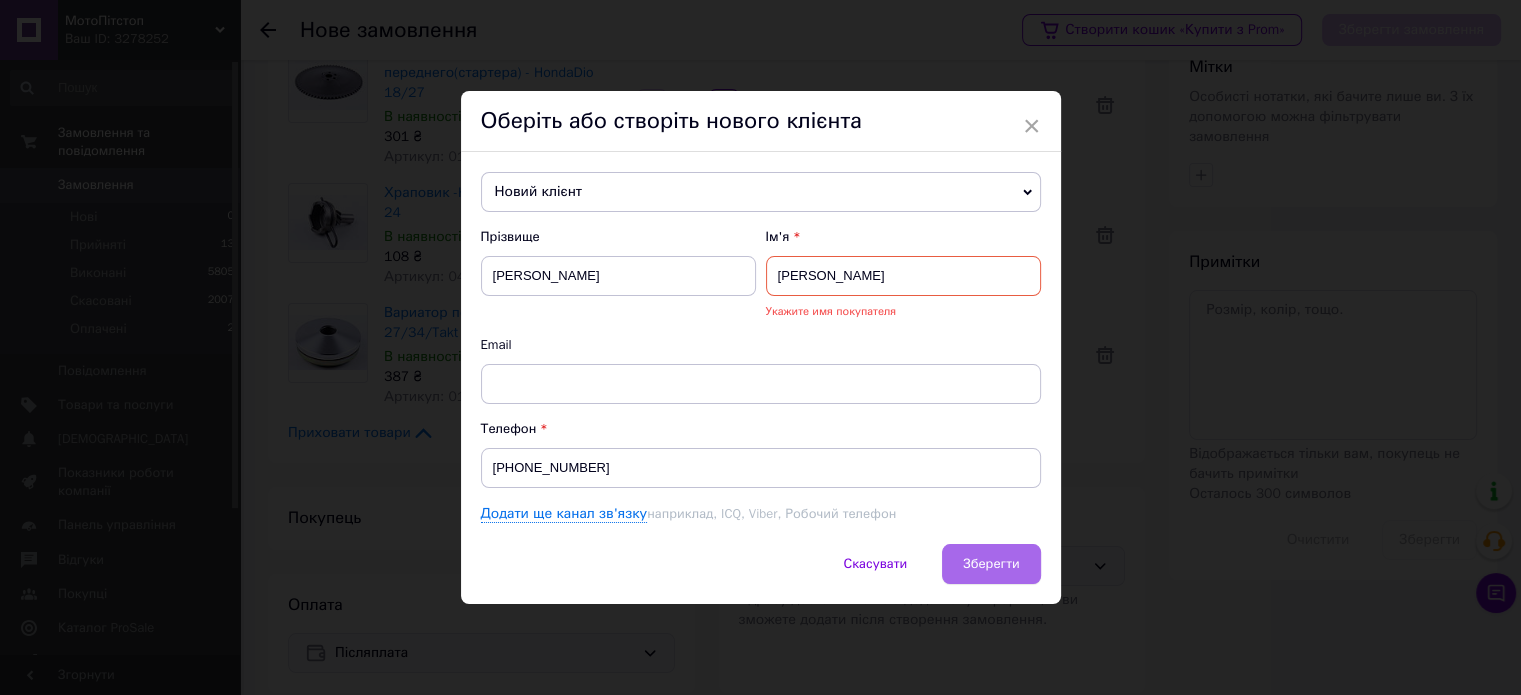 click on "Зберегти" at bounding box center [991, 564] 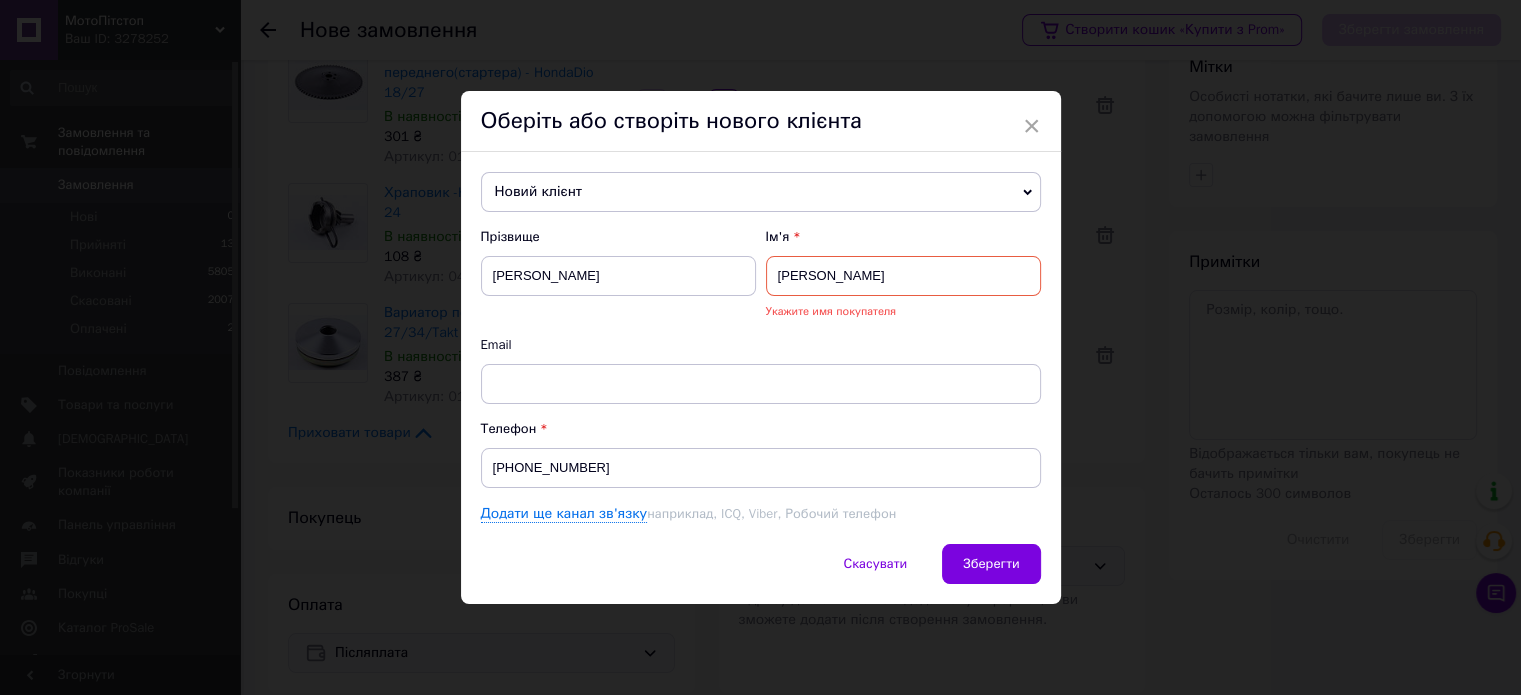 click on "[PERSON_NAME]" at bounding box center (903, 276) 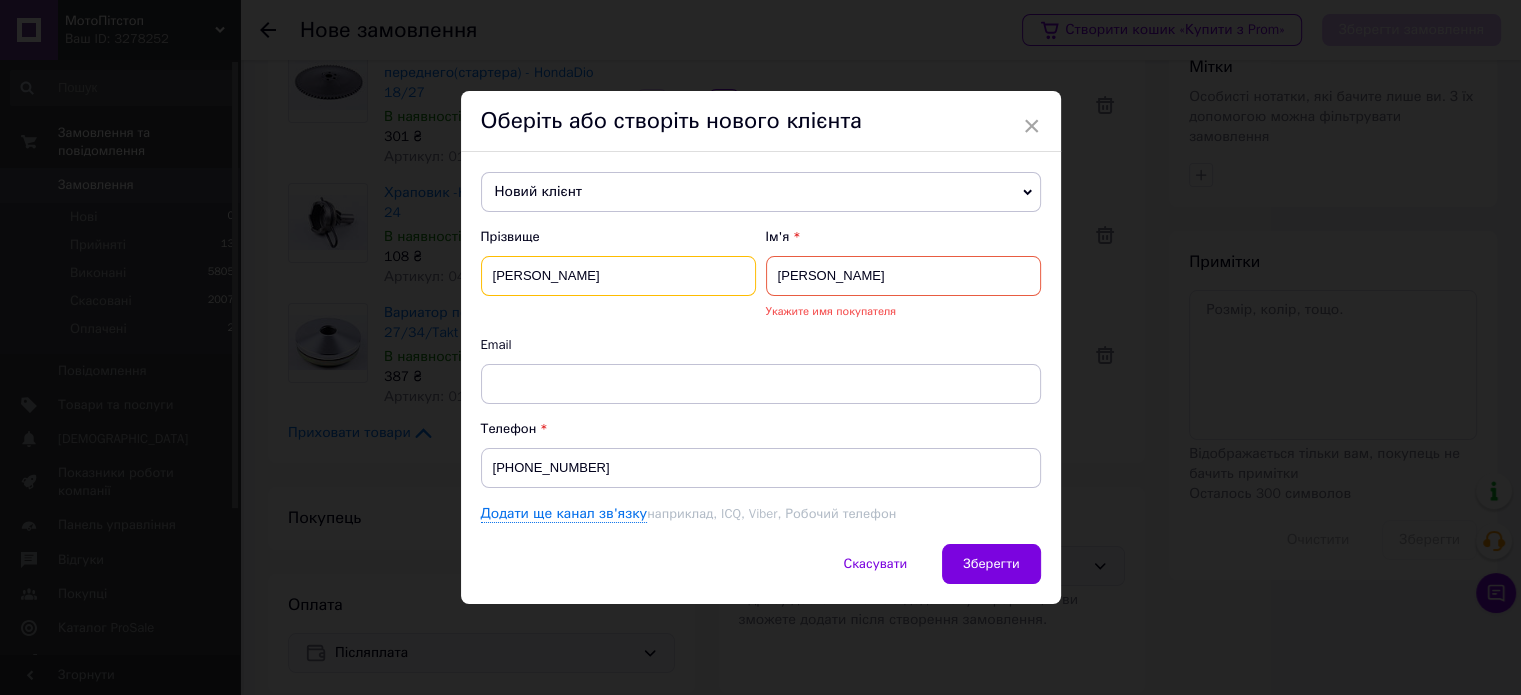 click on "[PERSON_NAME]" at bounding box center (618, 276) 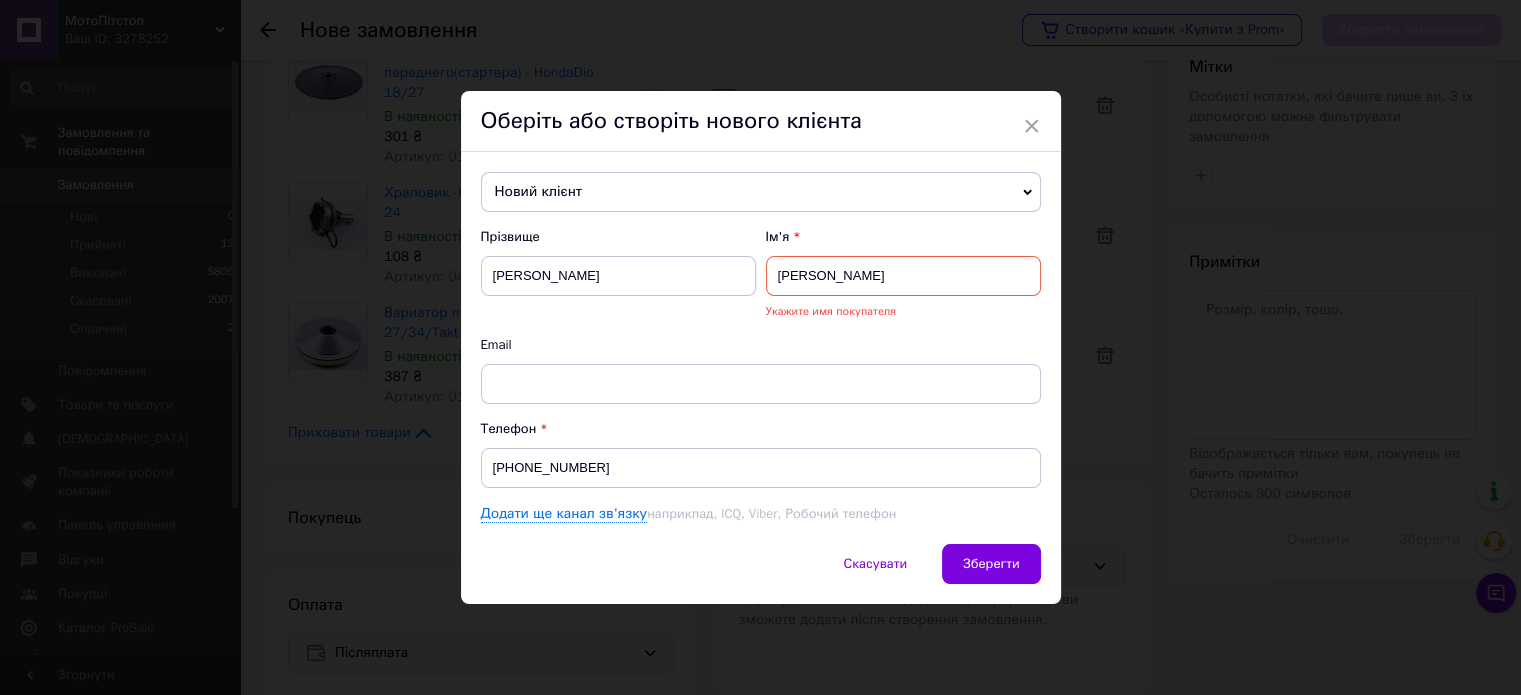 click on "[PERSON_NAME]" at bounding box center [903, 276] 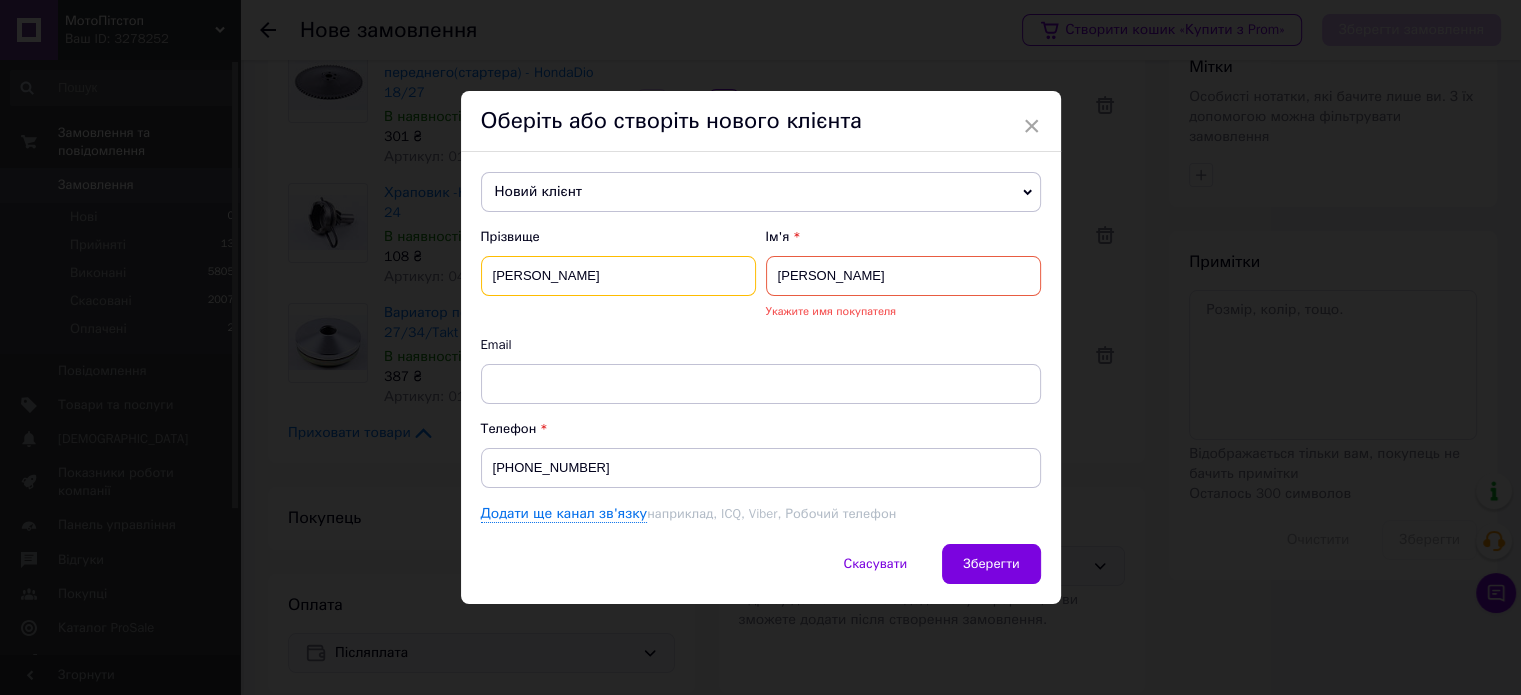 click on "[PERSON_NAME]" at bounding box center [618, 276] 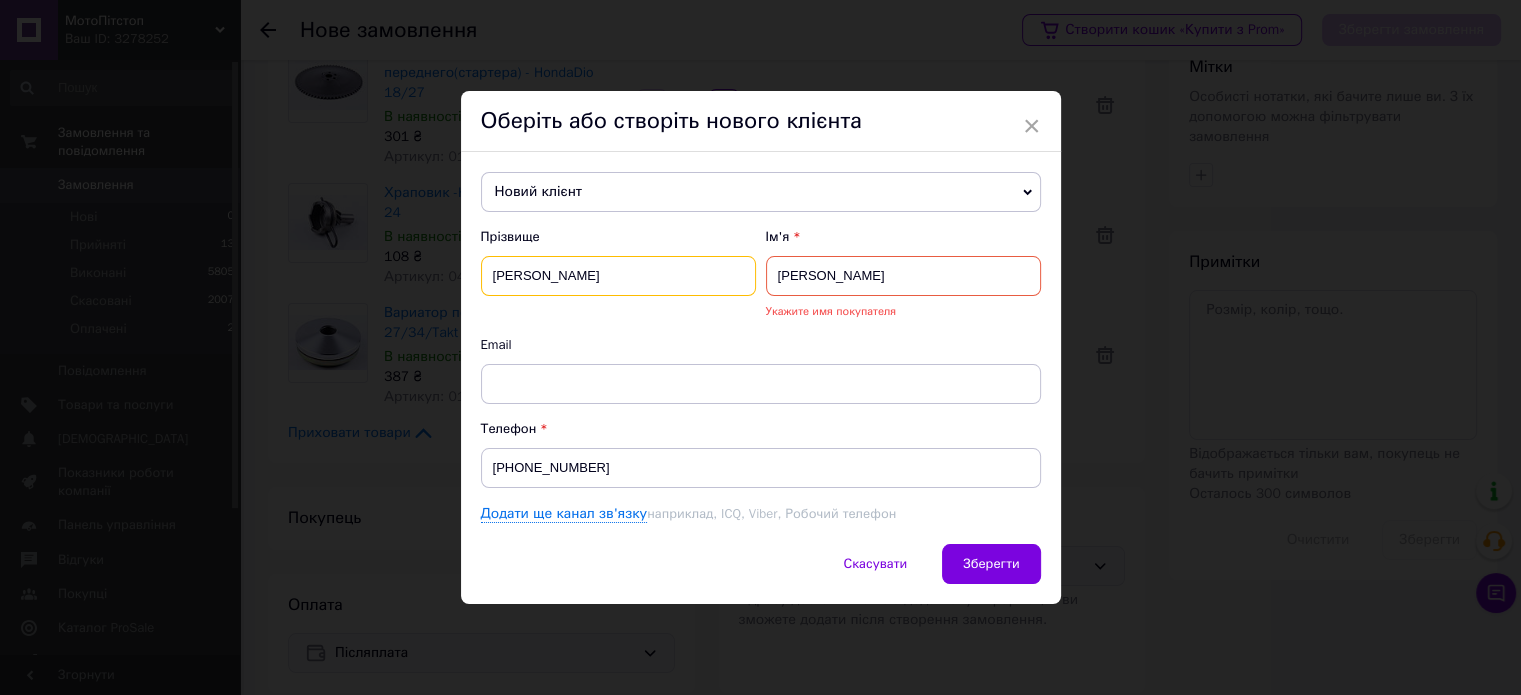type on "[PERSON_NAME]" 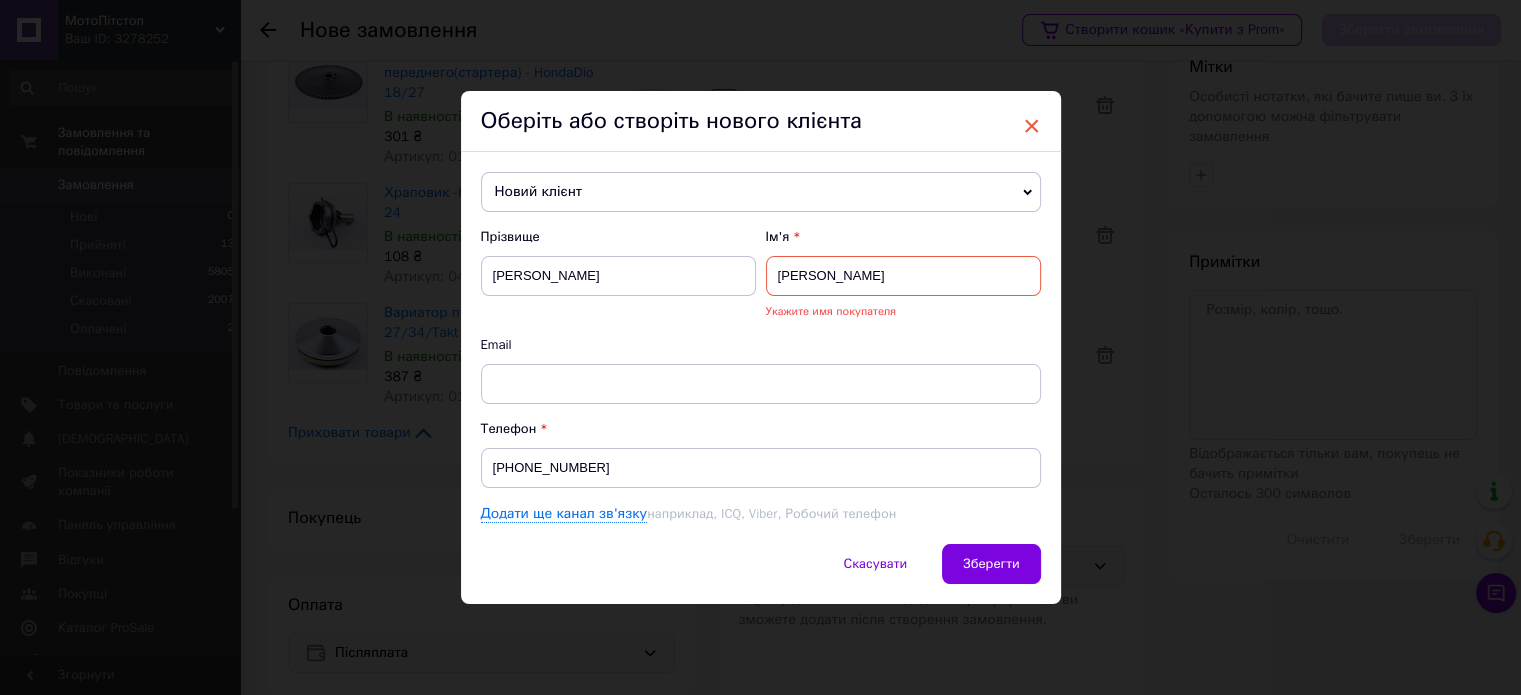 click on "×" at bounding box center (1032, 126) 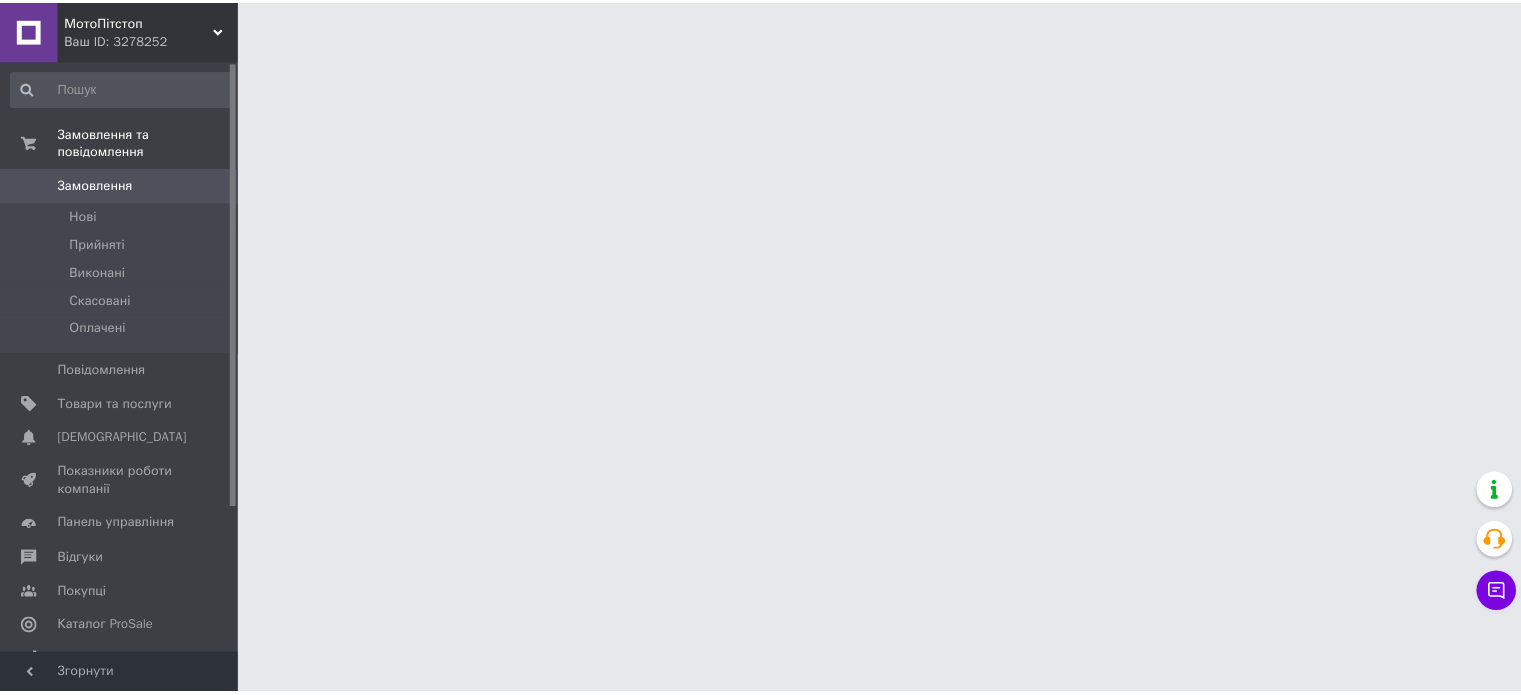 scroll, scrollTop: 0, scrollLeft: 0, axis: both 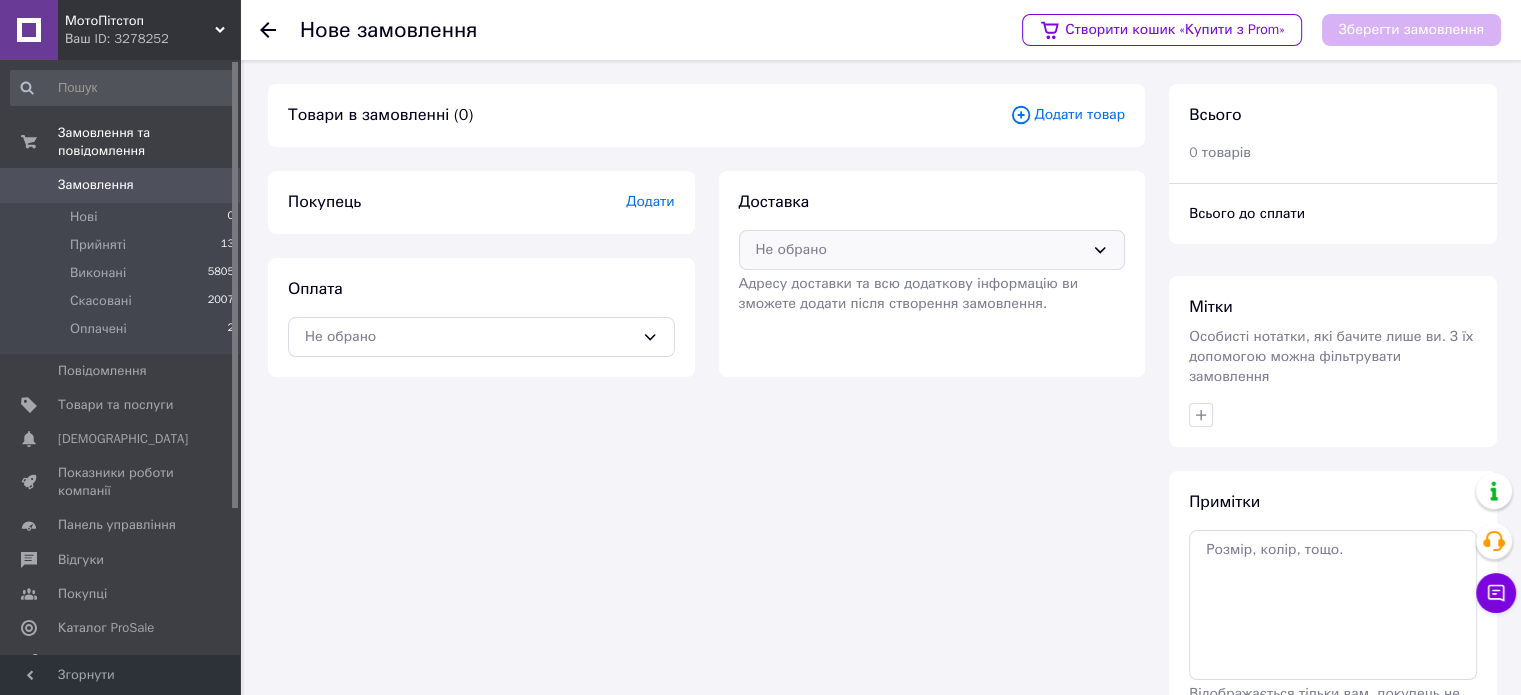 click on "Не обрано" at bounding box center [920, 250] 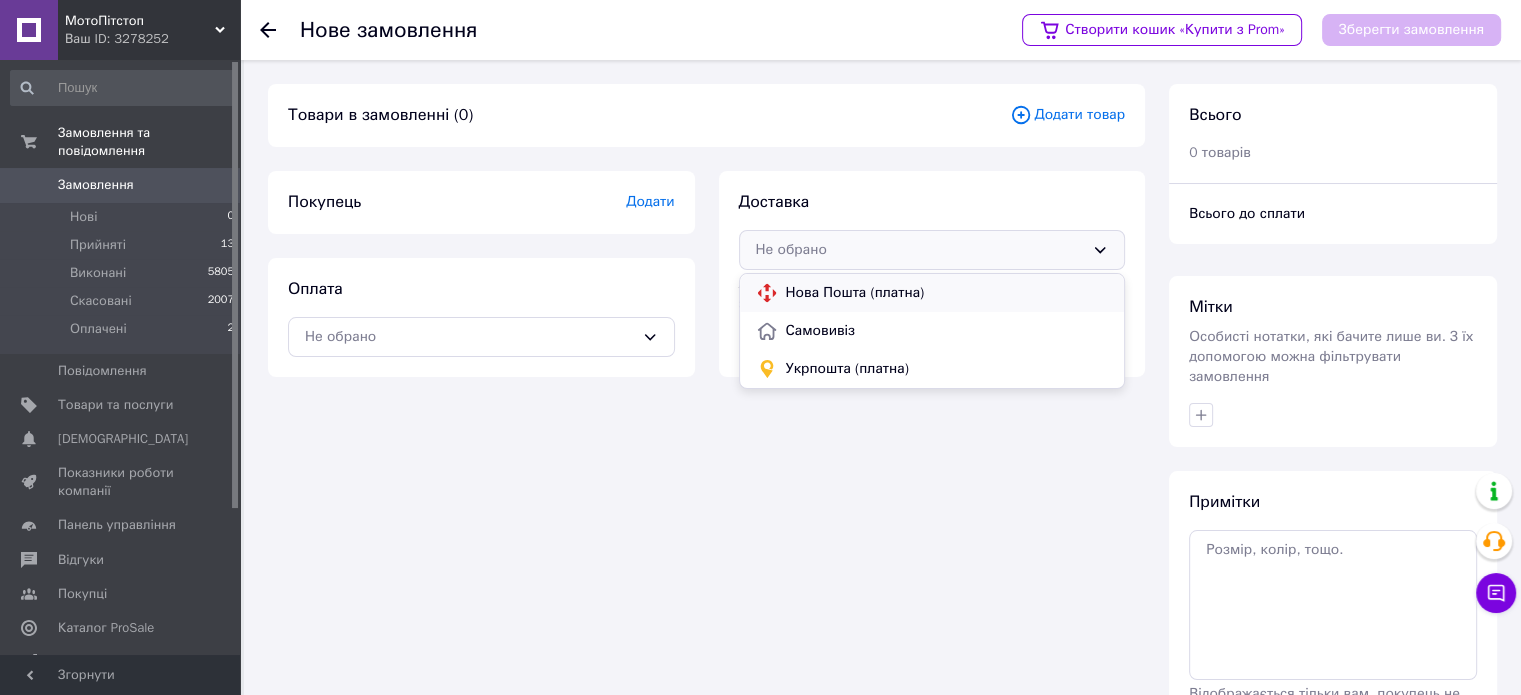 click on "Нова Пошта (платна)" at bounding box center [947, 293] 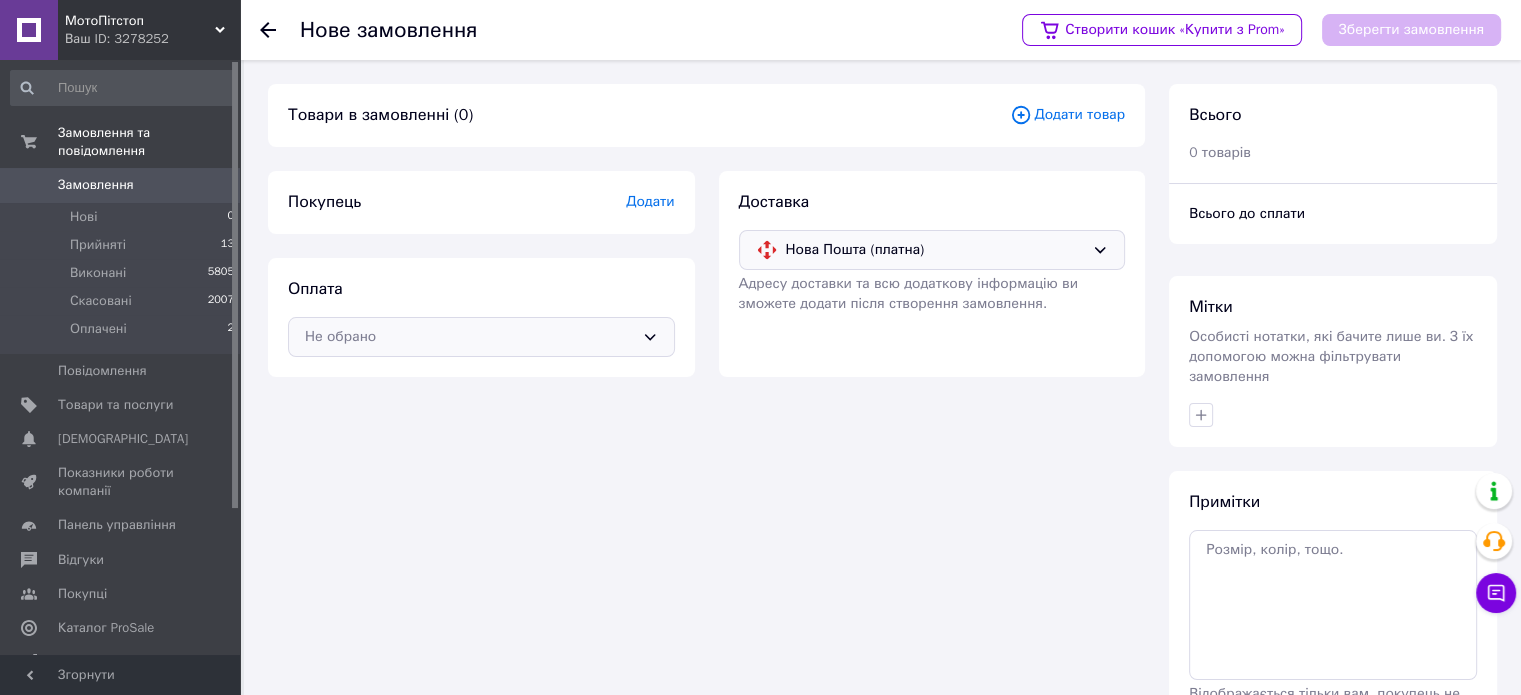 click on "Не обрано" at bounding box center [469, 337] 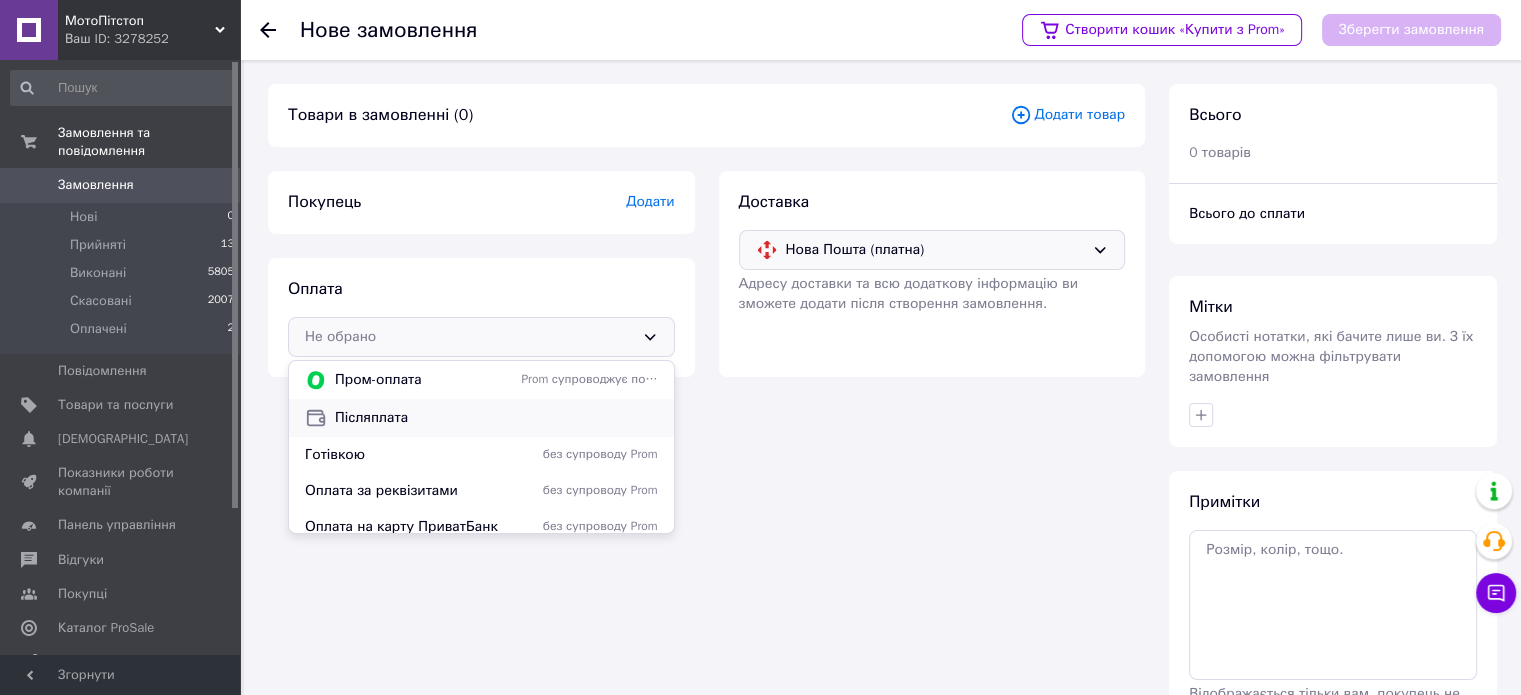 click on "Післяплата" at bounding box center [496, 418] 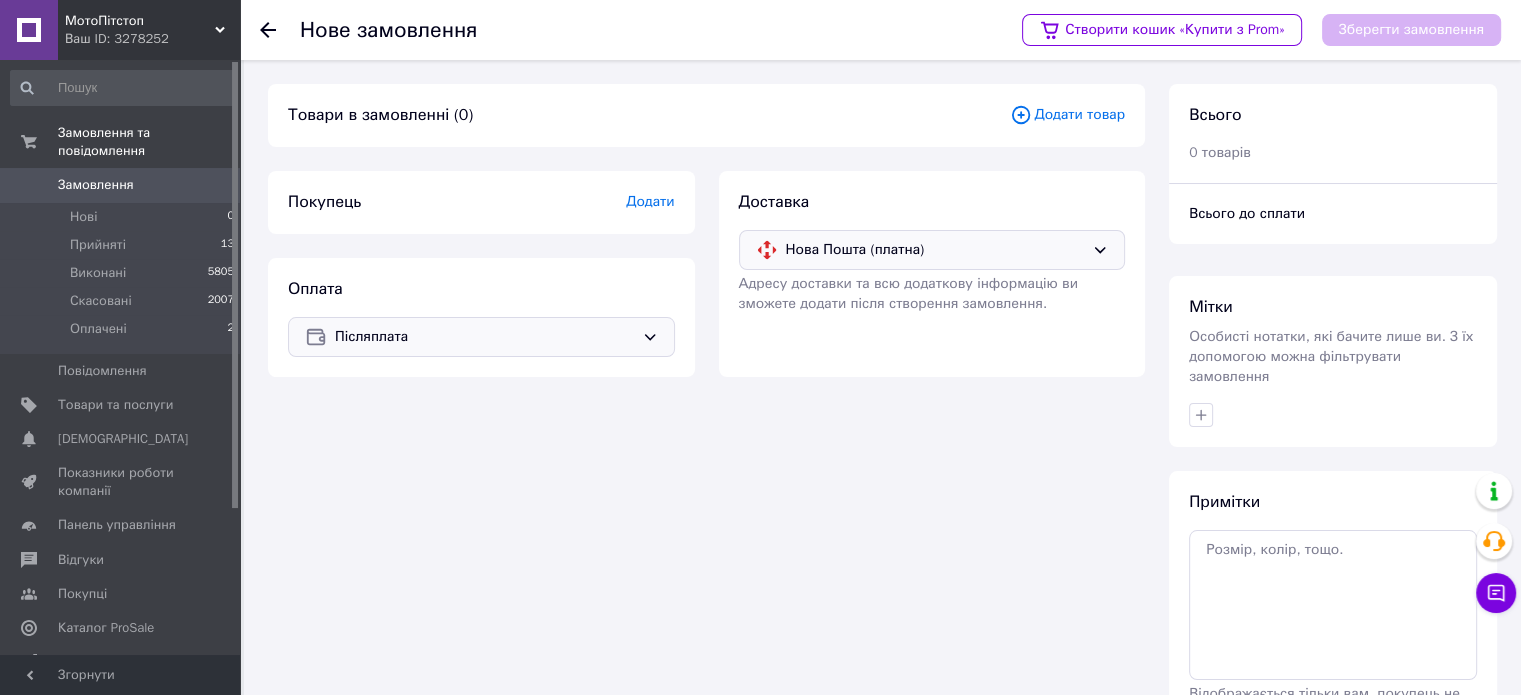 click on "Додати" at bounding box center (650, 201) 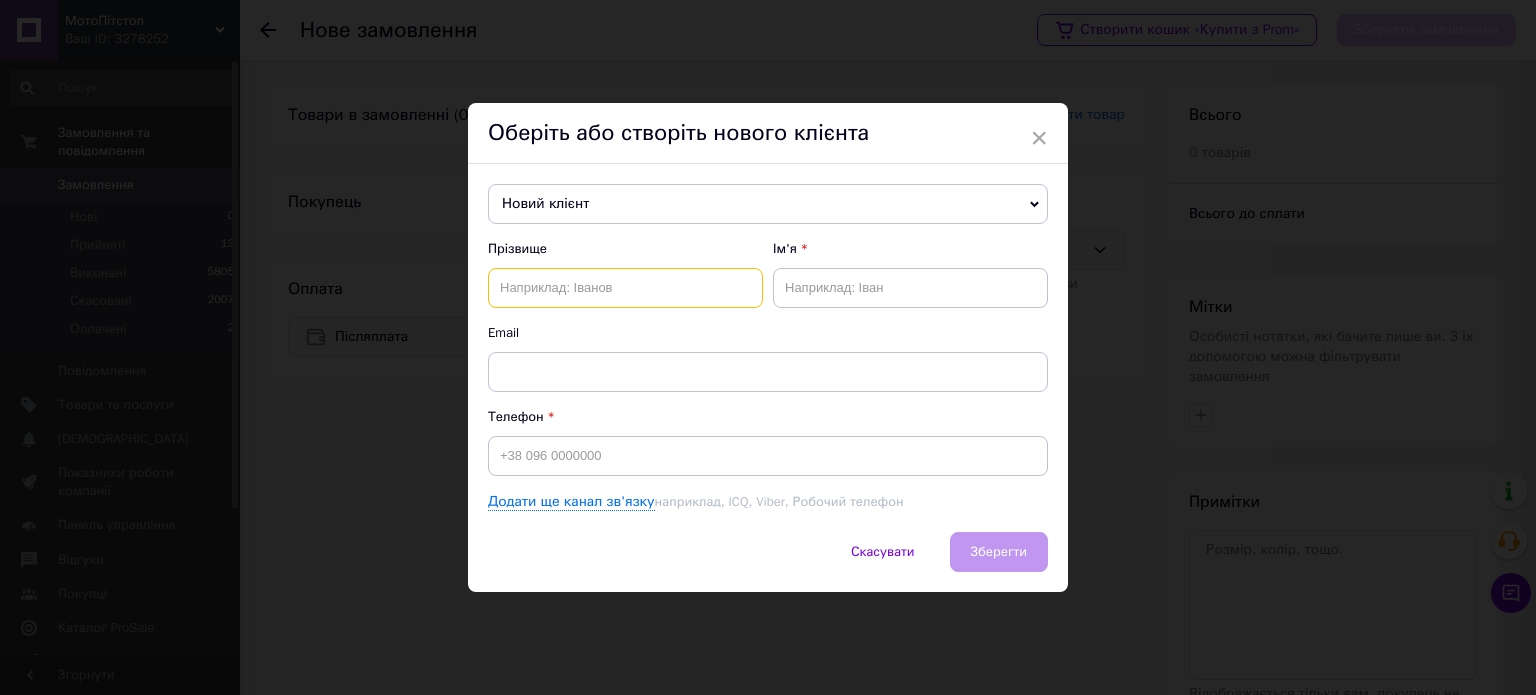 click at bounding box center (625, 288) 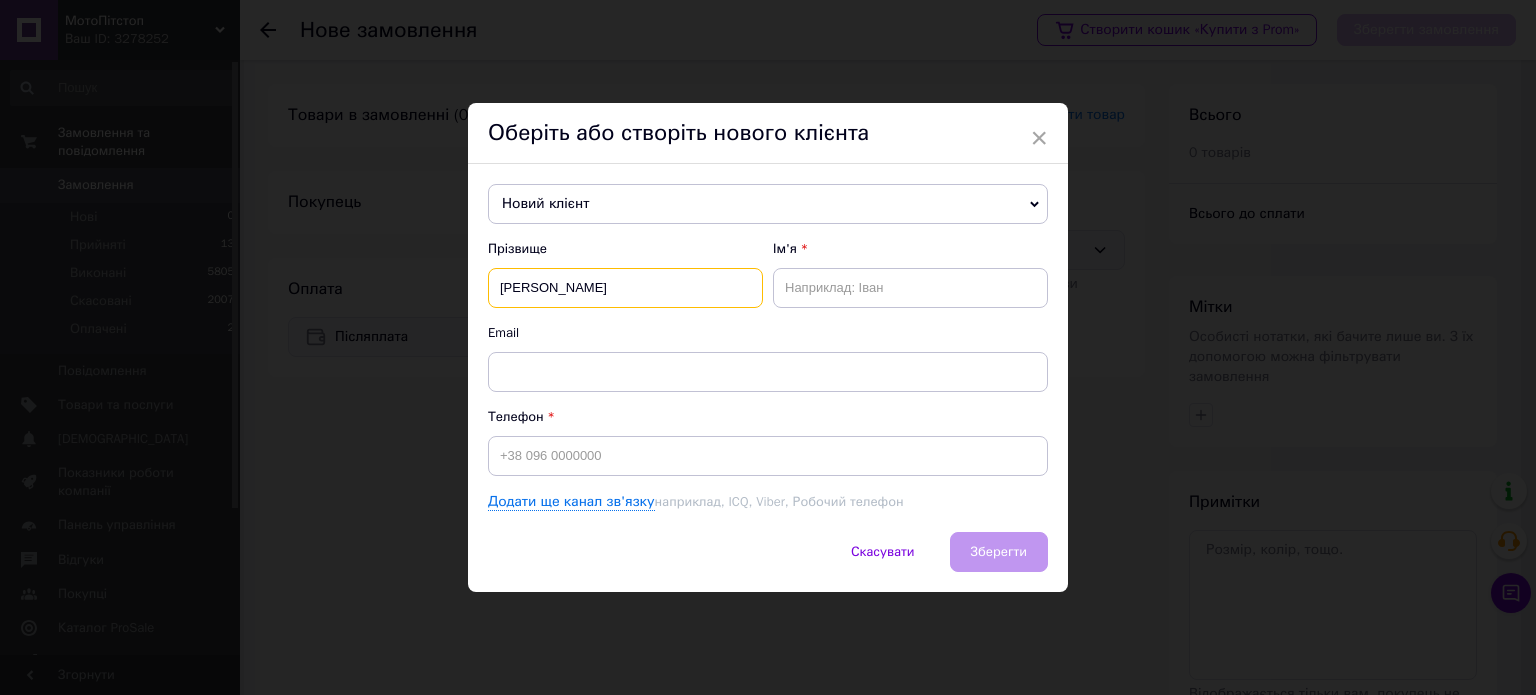 type on "[PERSON_NAME]" 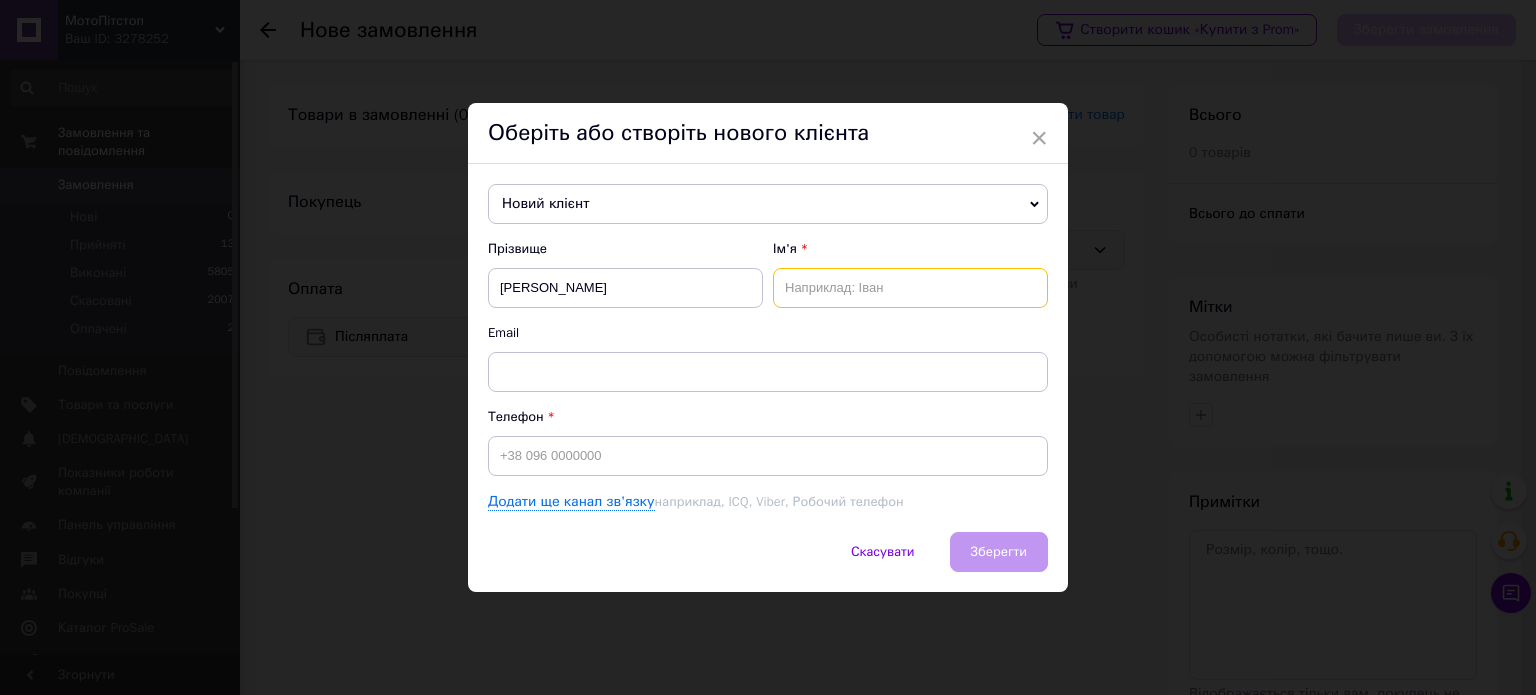 click at bounding box center [910, 288] 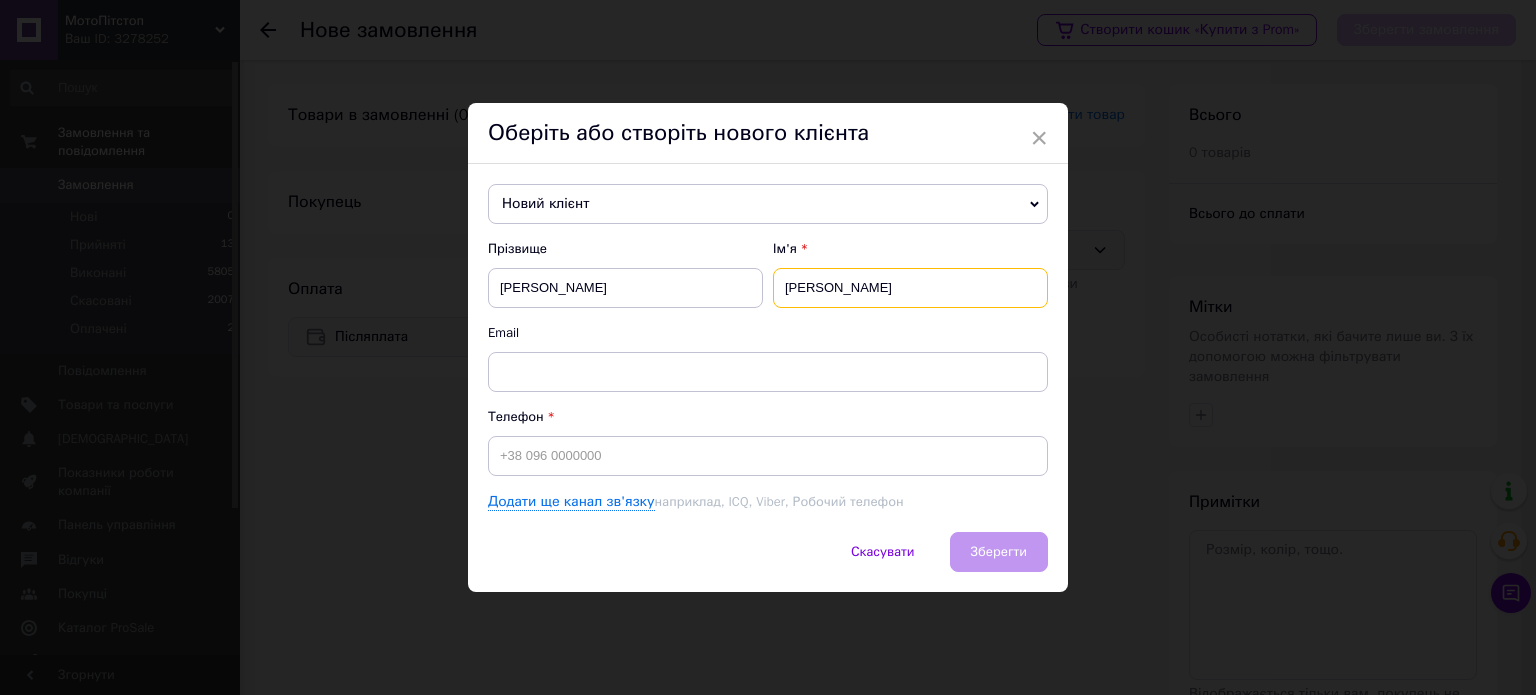 type on "[PERSON_NAME]" 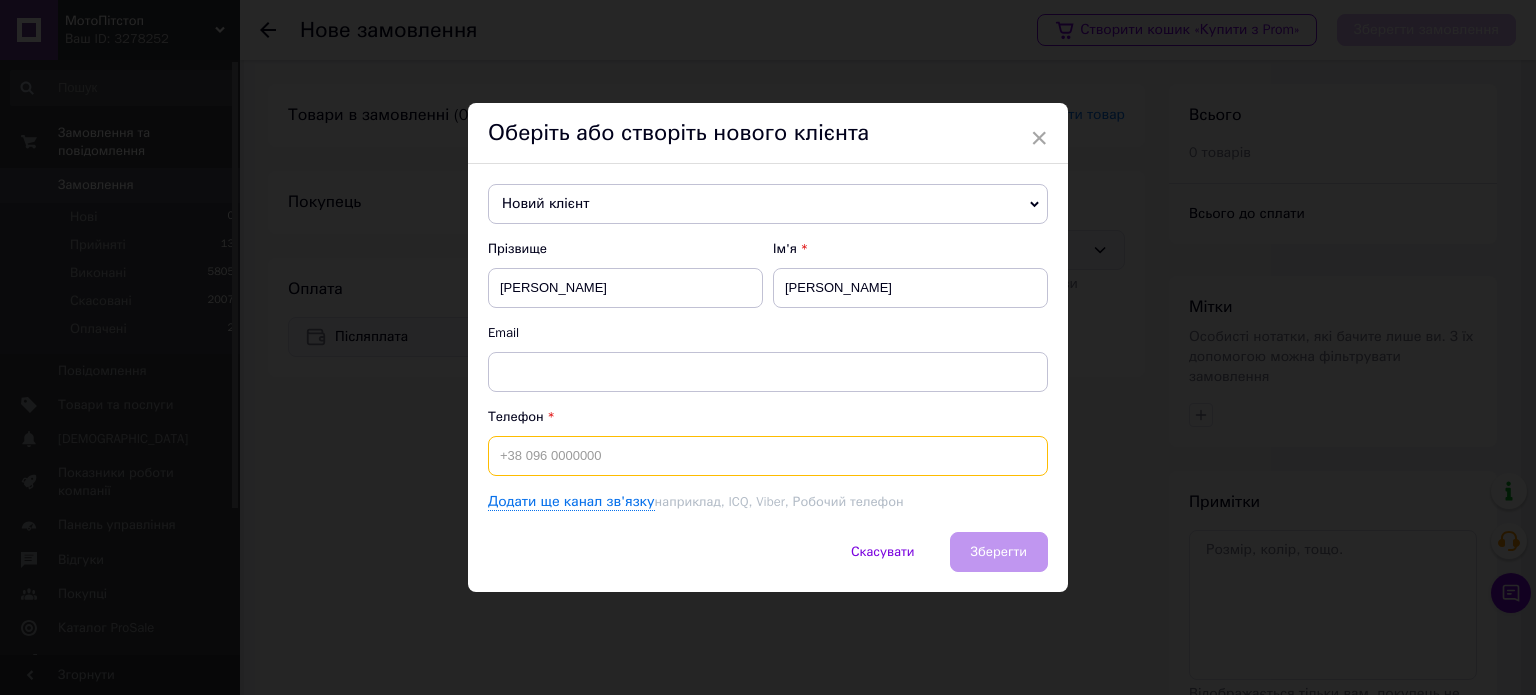 click at bounding box center [768, 456] 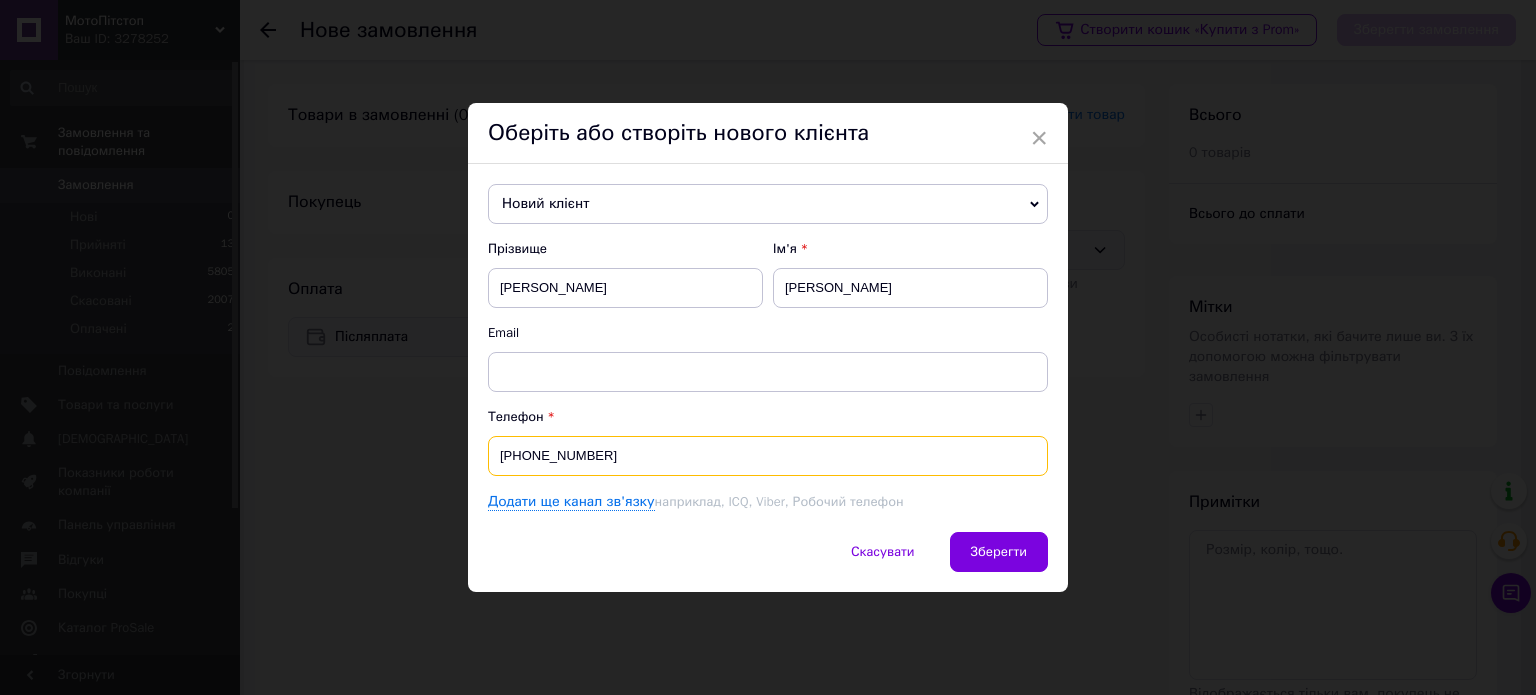 type on "[PHONE_NUMBER]" 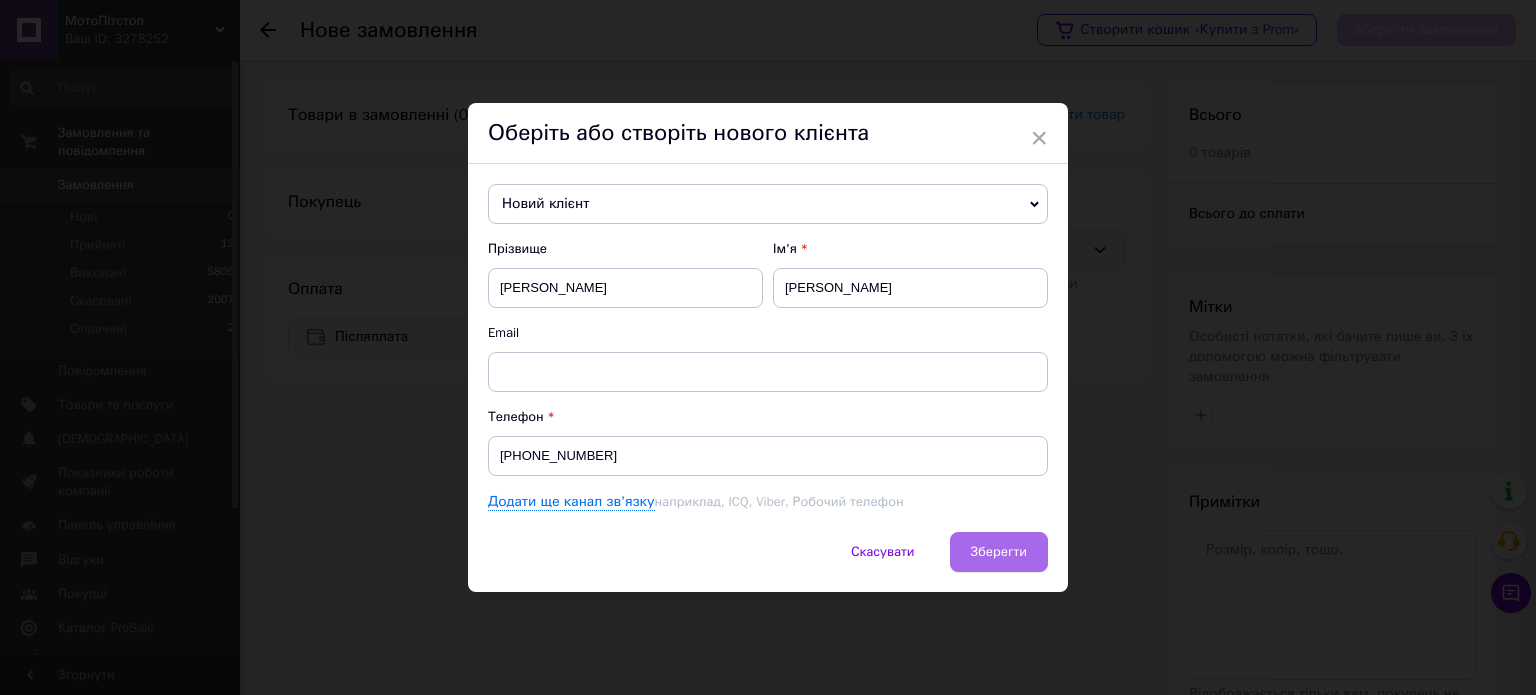 click on "Зберегти" at bounding box center [999, 551] 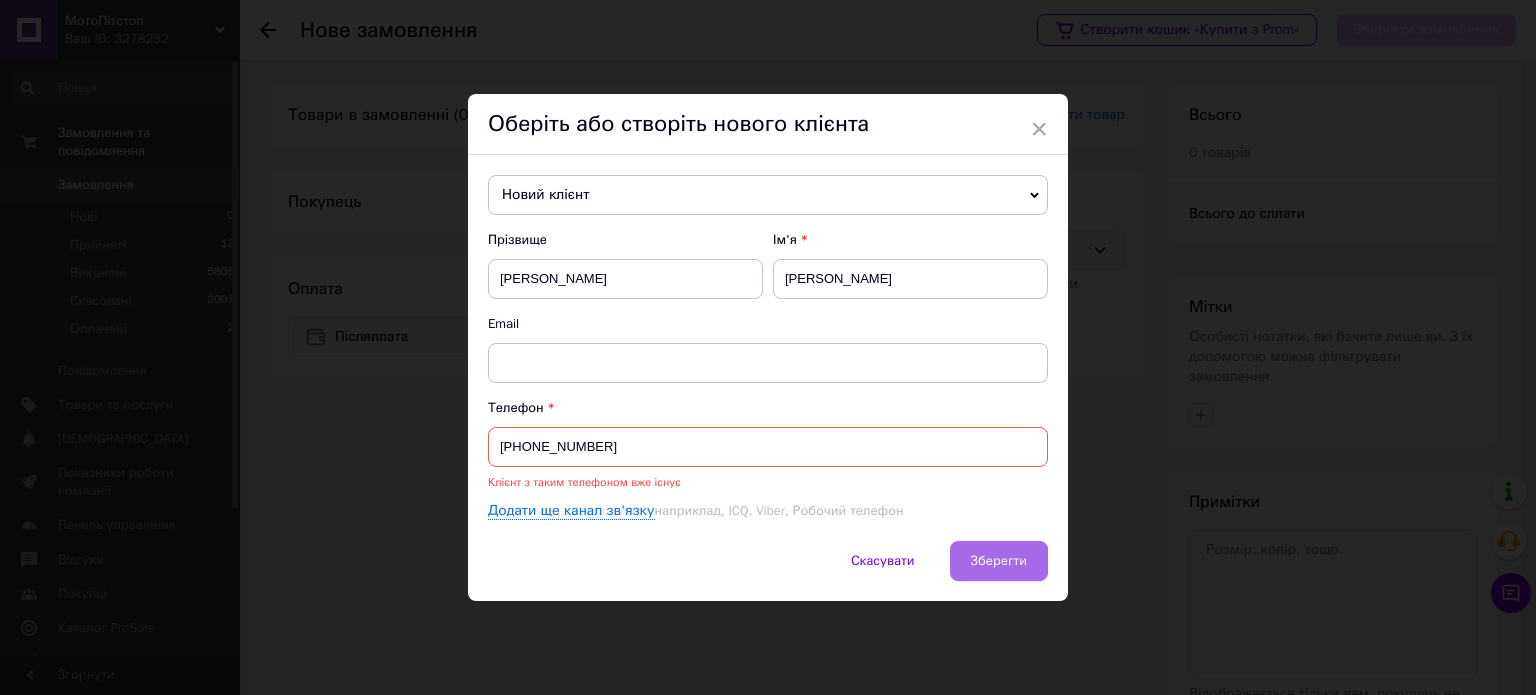 click on "Зберегти" at bounding box center (999, 561) 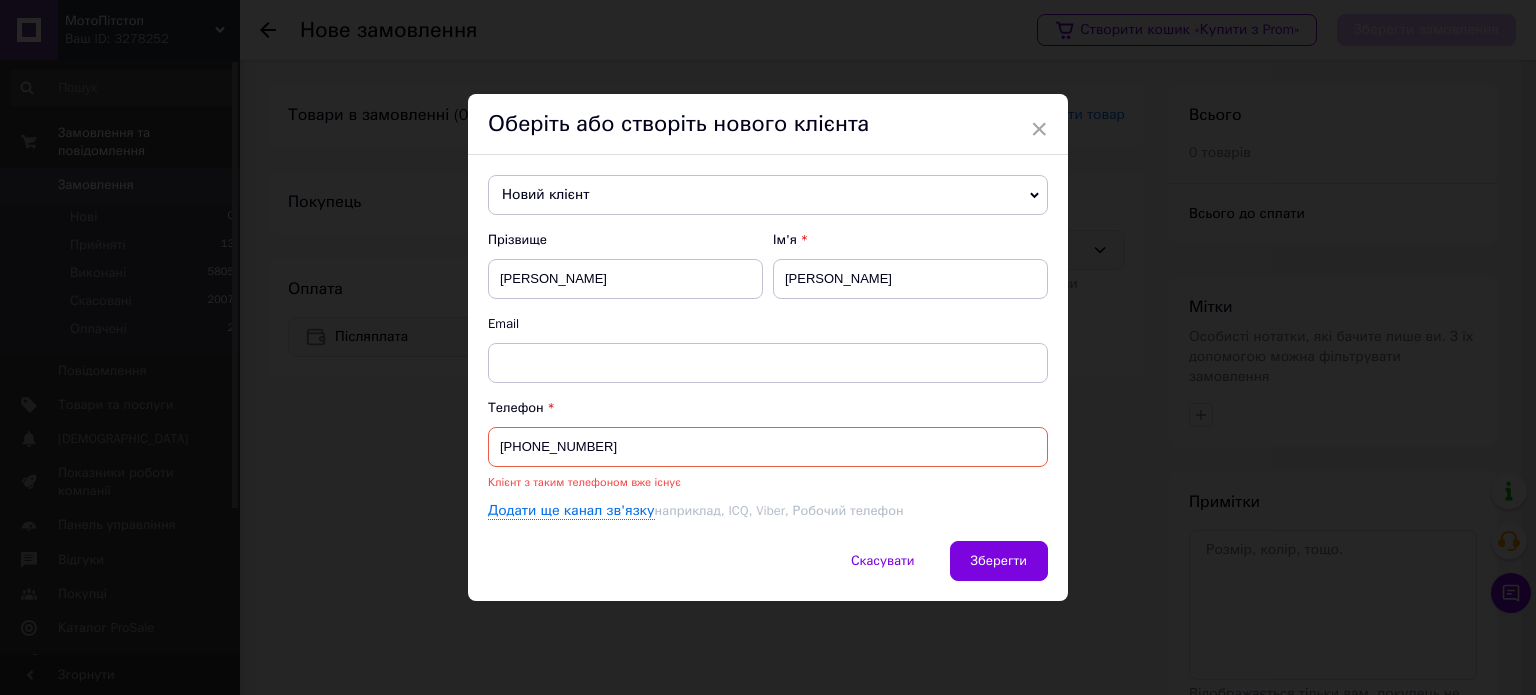 click on "[PHONE_NUMBER]" at bounding box center (768, 447) 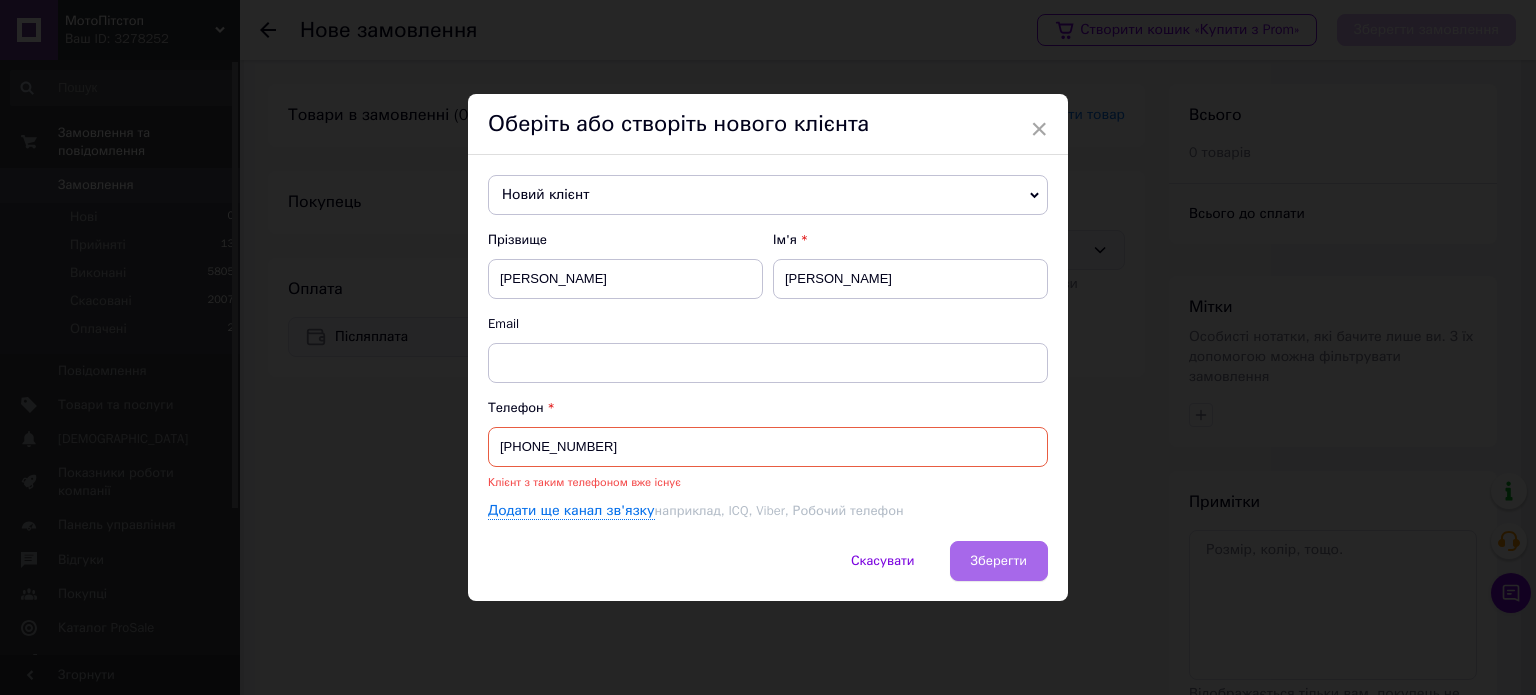 click on "Зберегти" at bounding box center [999, 561] 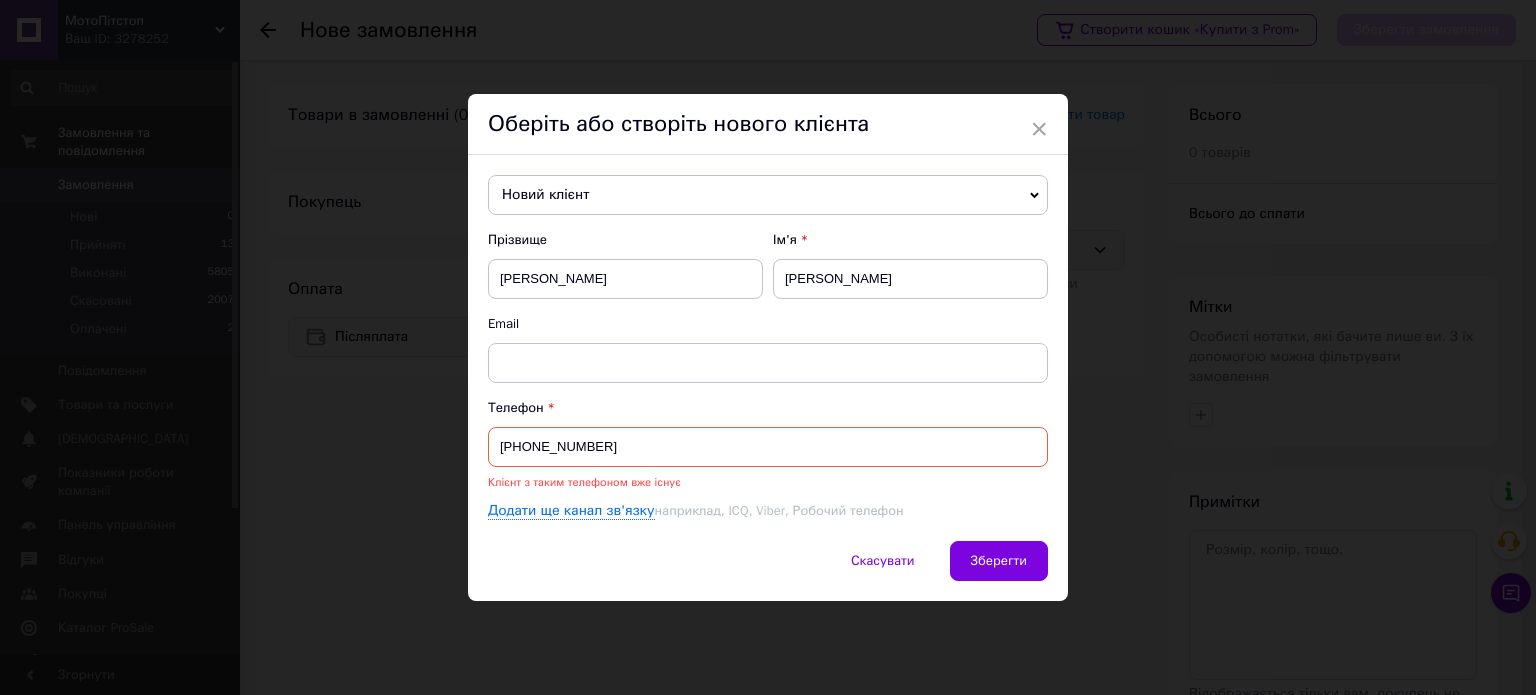 click on "Новий клієнт" at bounding box center (768, 195) 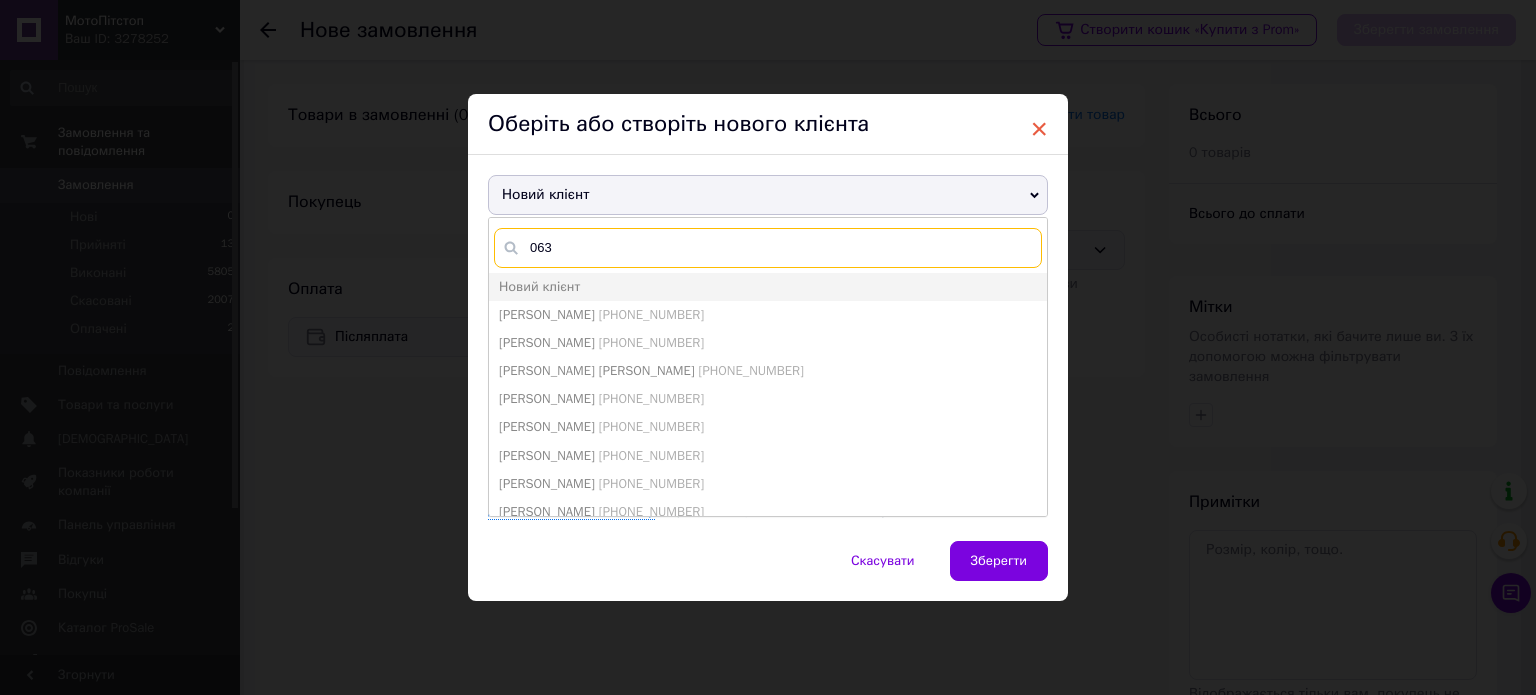 type on "063" 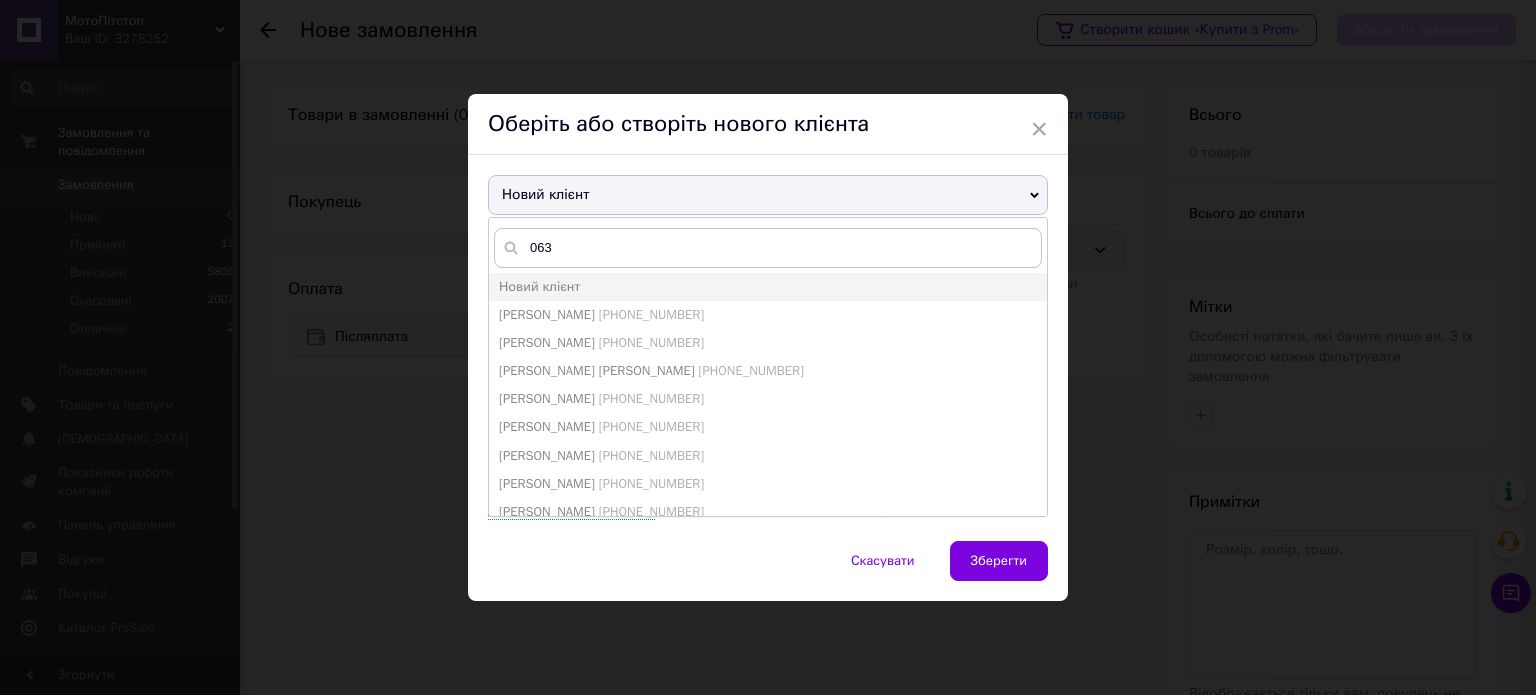 click on "×" at bounding box center (1039, 129) 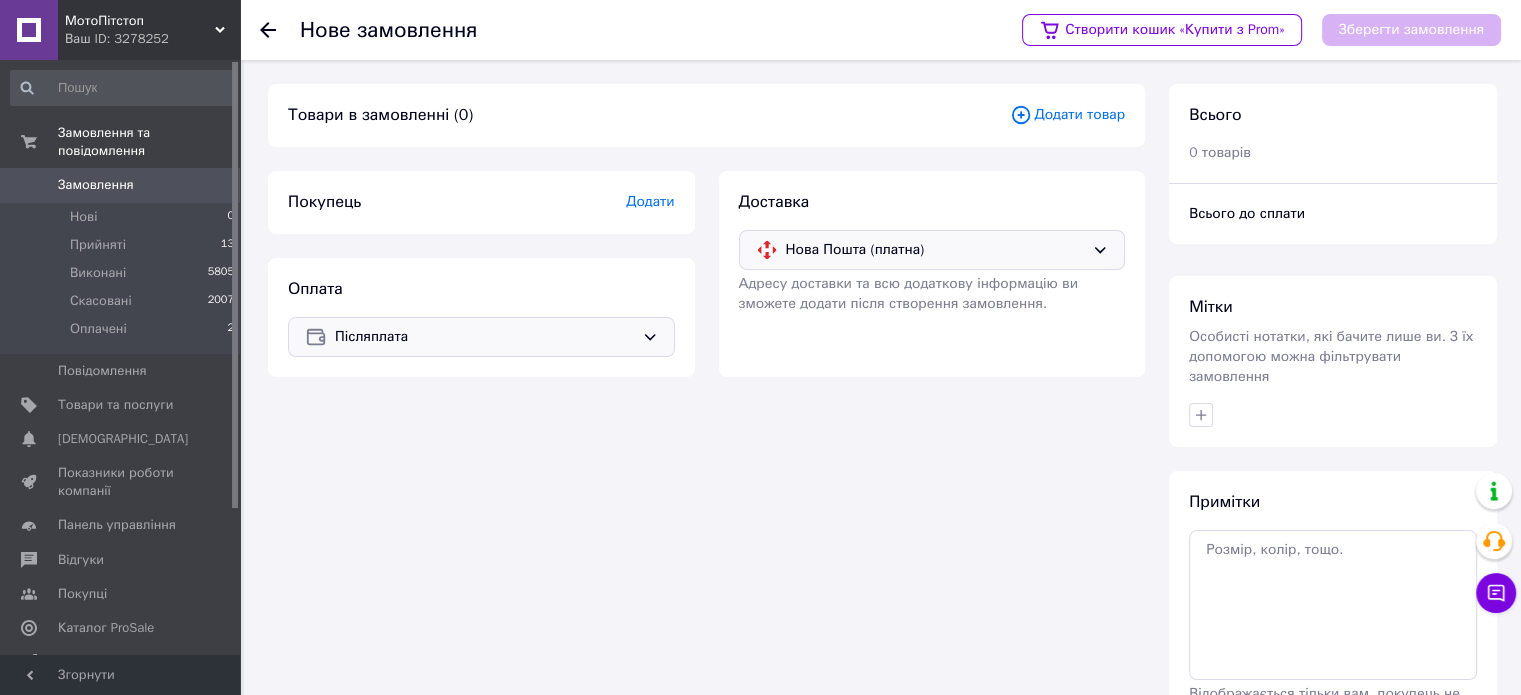 click on "Замовлення" at bounding box center (96, 185) 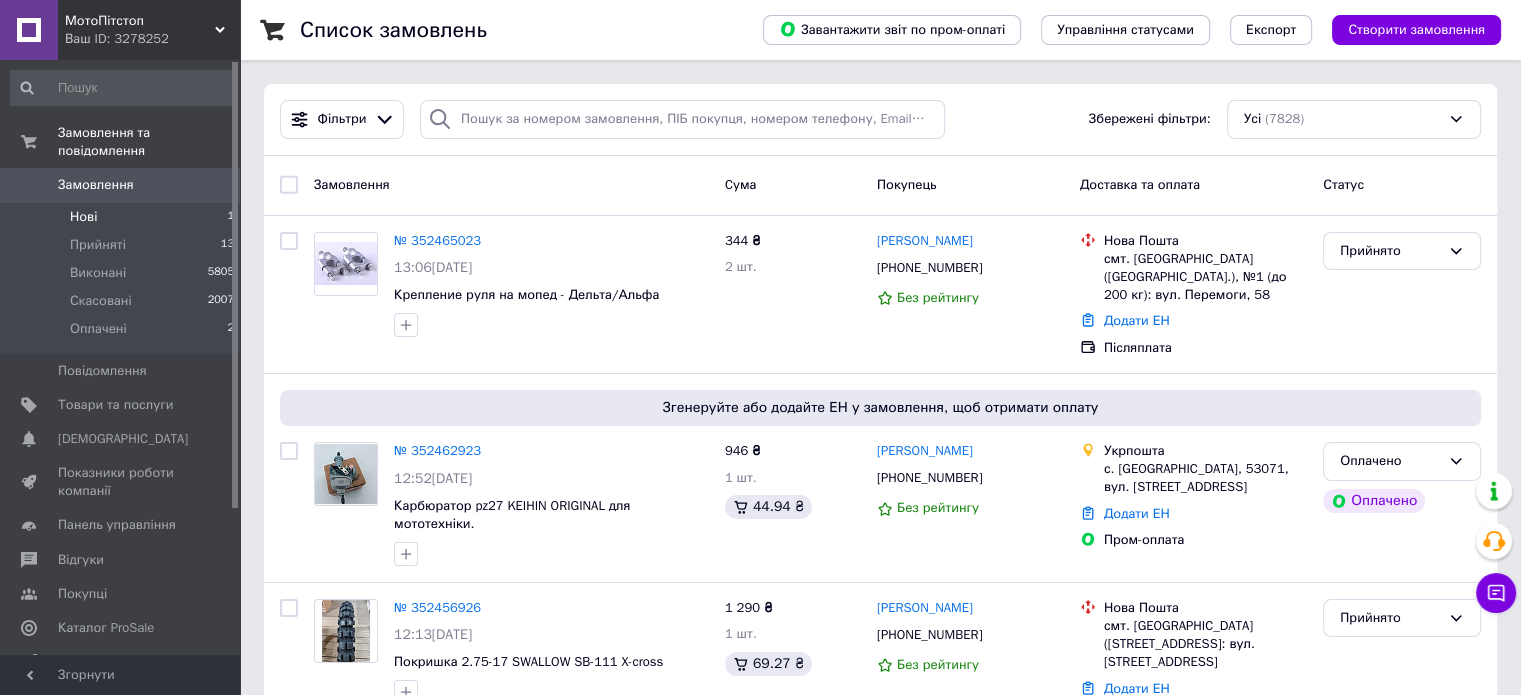 click on "Нові" at bounding box center (83, 217) 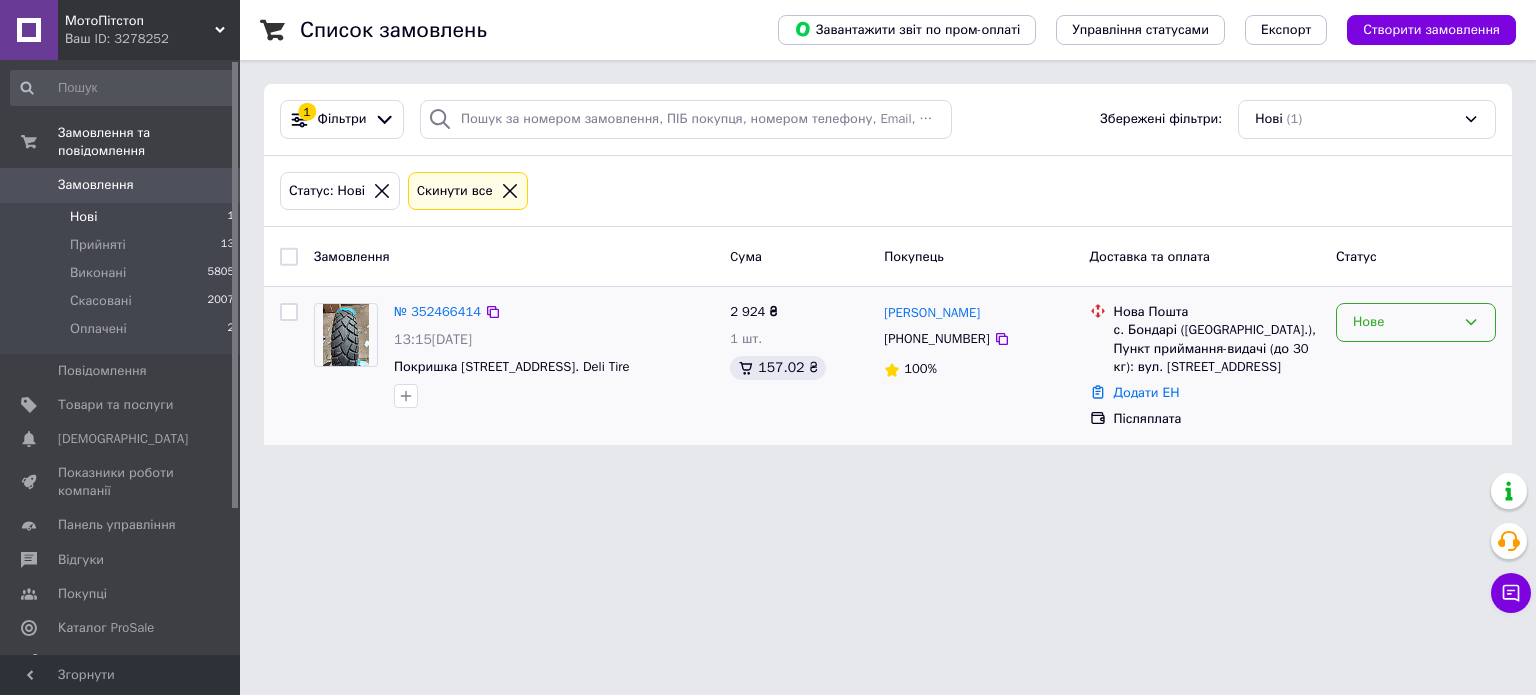 click on "Нове" at bounding box center (1404, 322) 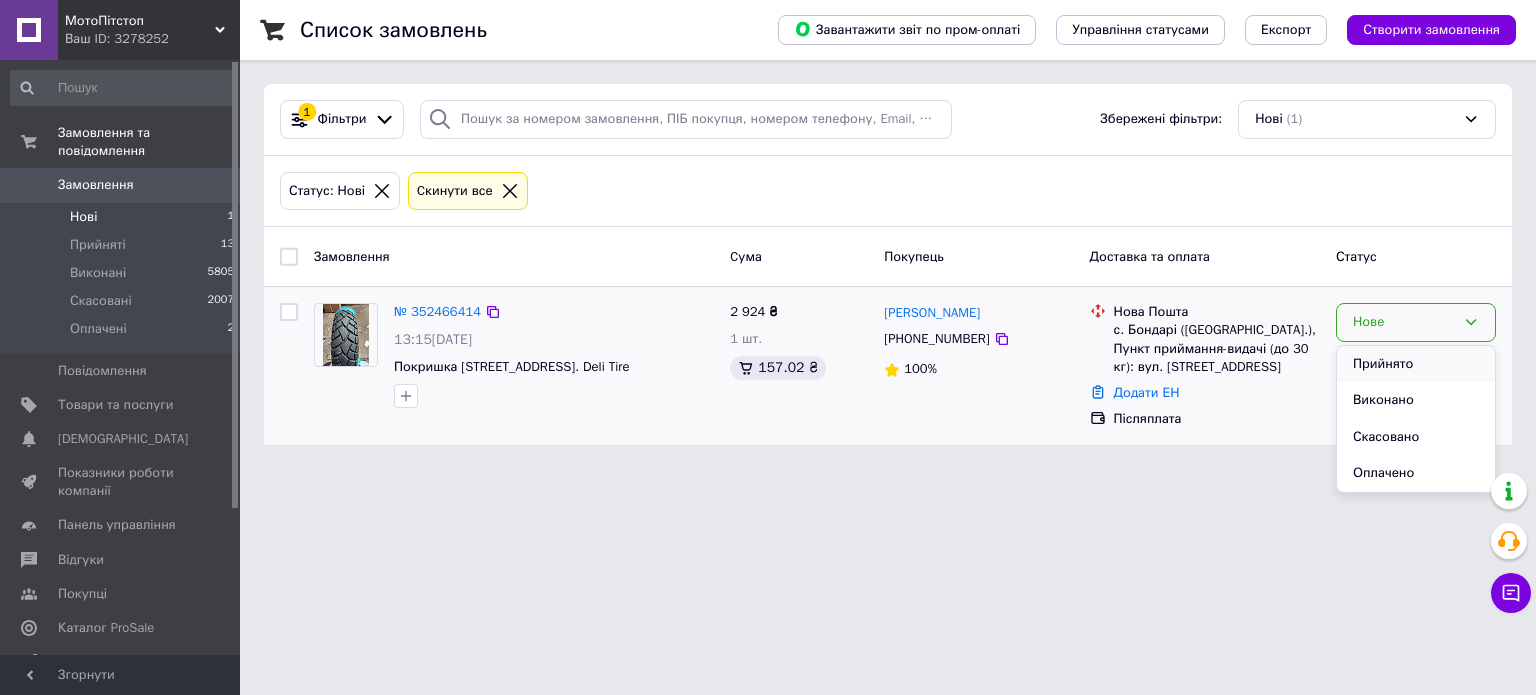 click on "Прийнято" at bounding box center (1416, 364) 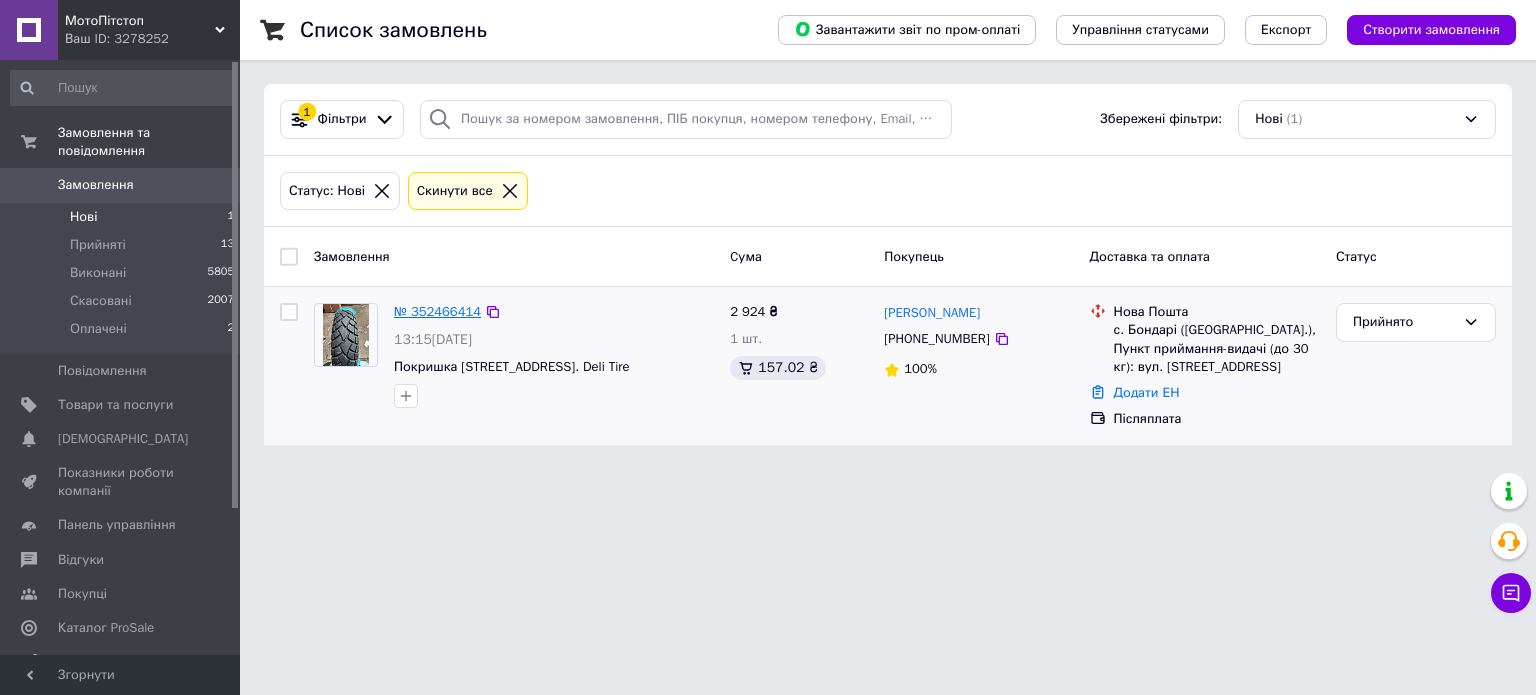click on "№ 352466414" at bounding box center [437, 311] 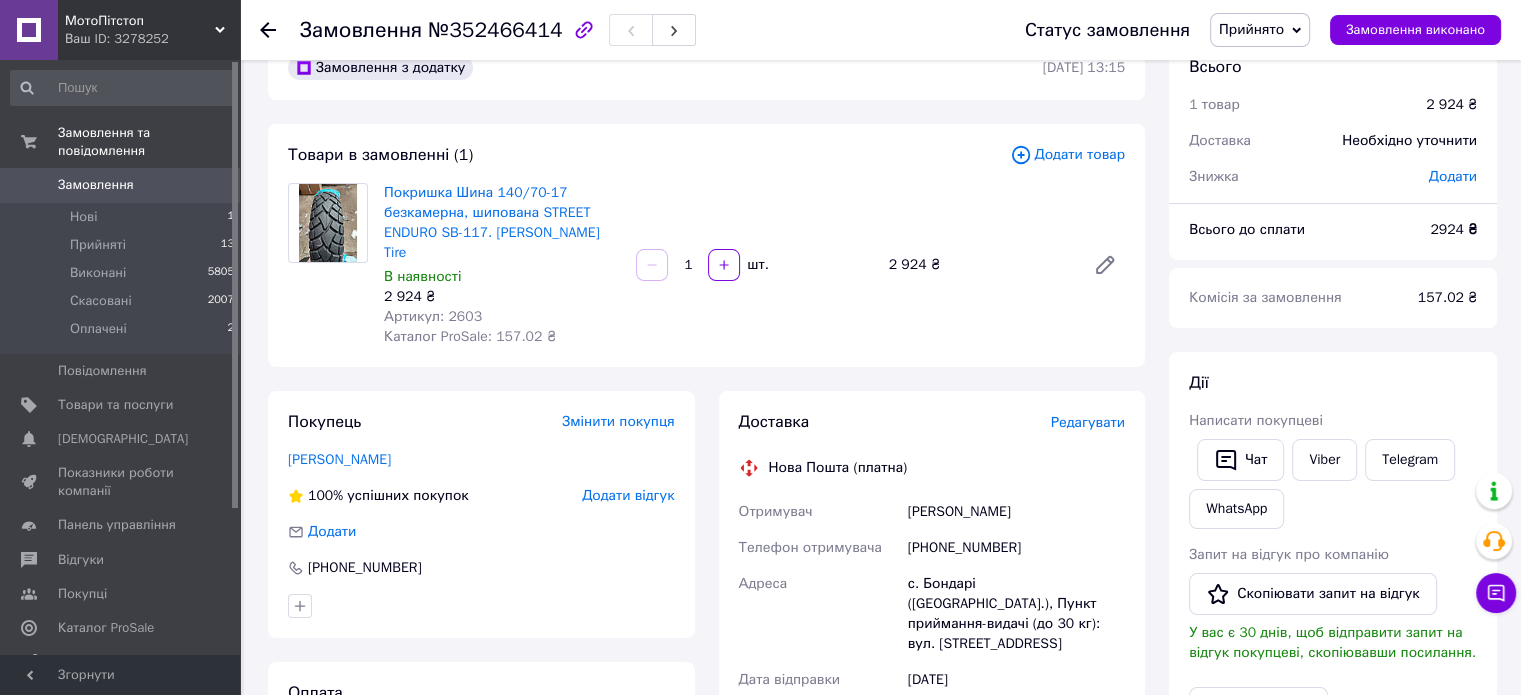 scroll, scrollTop: 0, scrollLeft: 0, axis: both 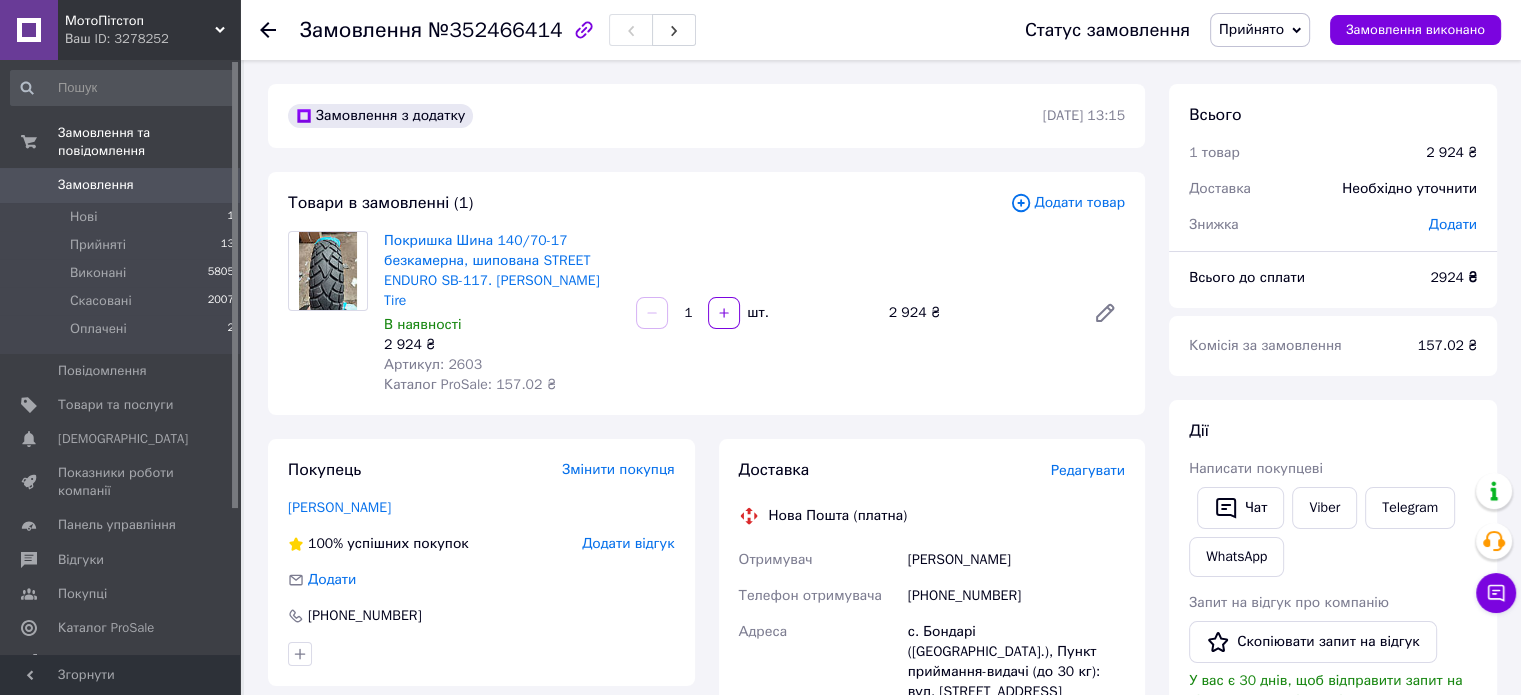 click on "Замовлення" at bounding box center [96, 185] 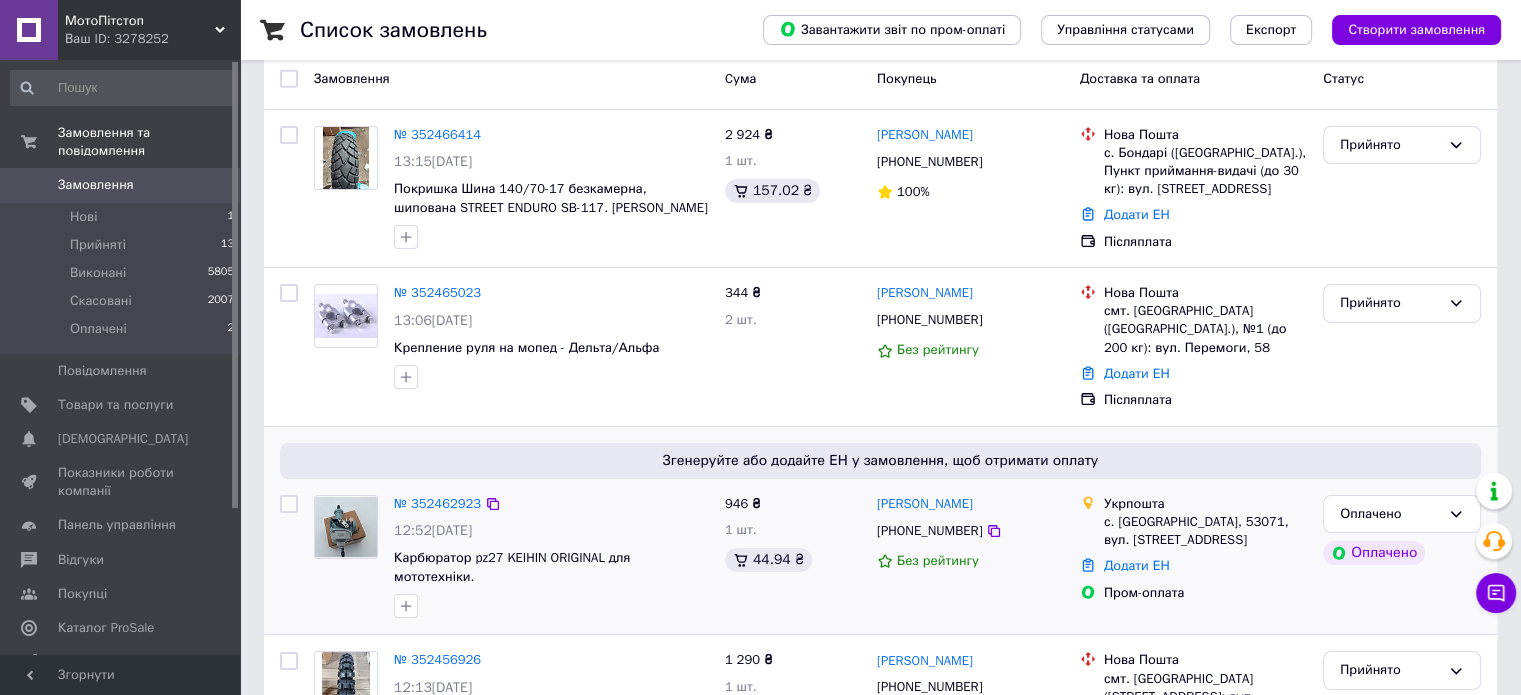 scroll, scrollTop: 0, scrollLeft: 0, axis: both 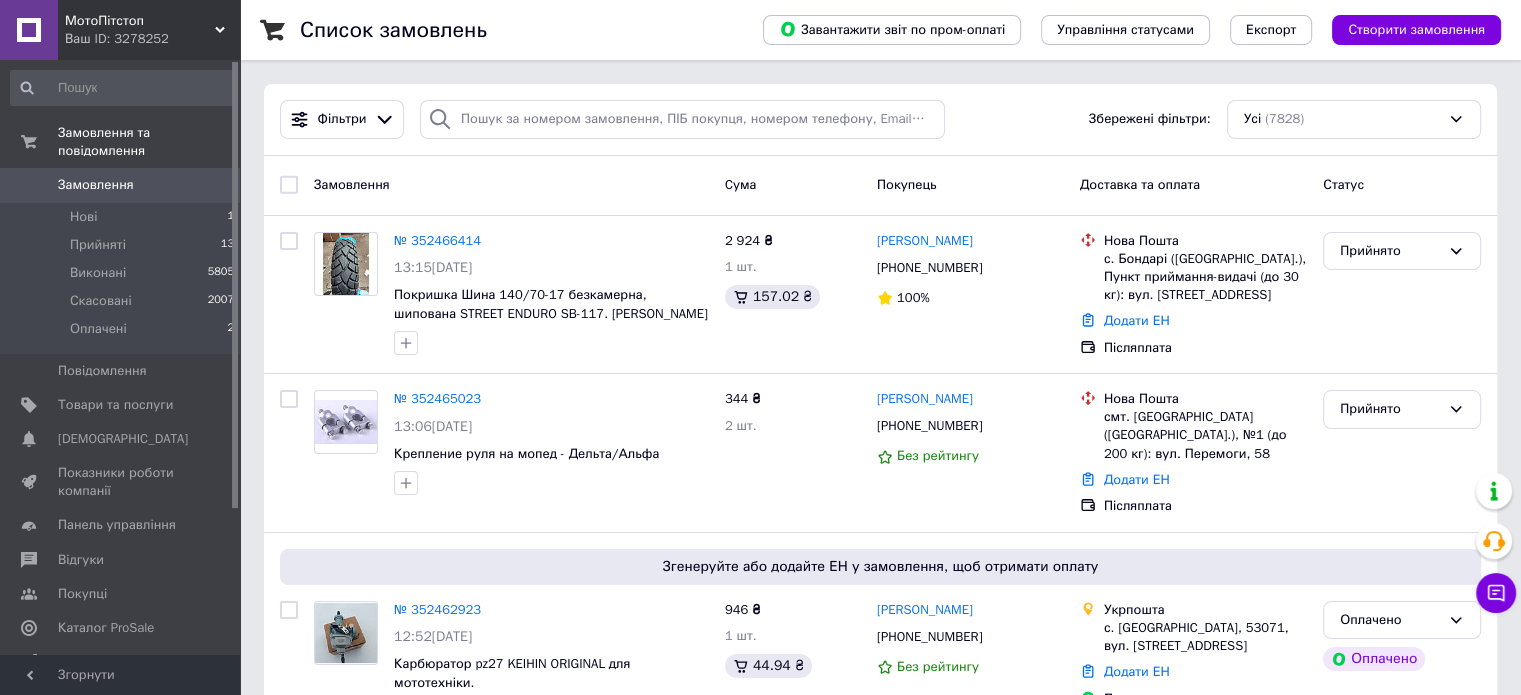 click on "Замовлення" at bounding box center [96, 185] 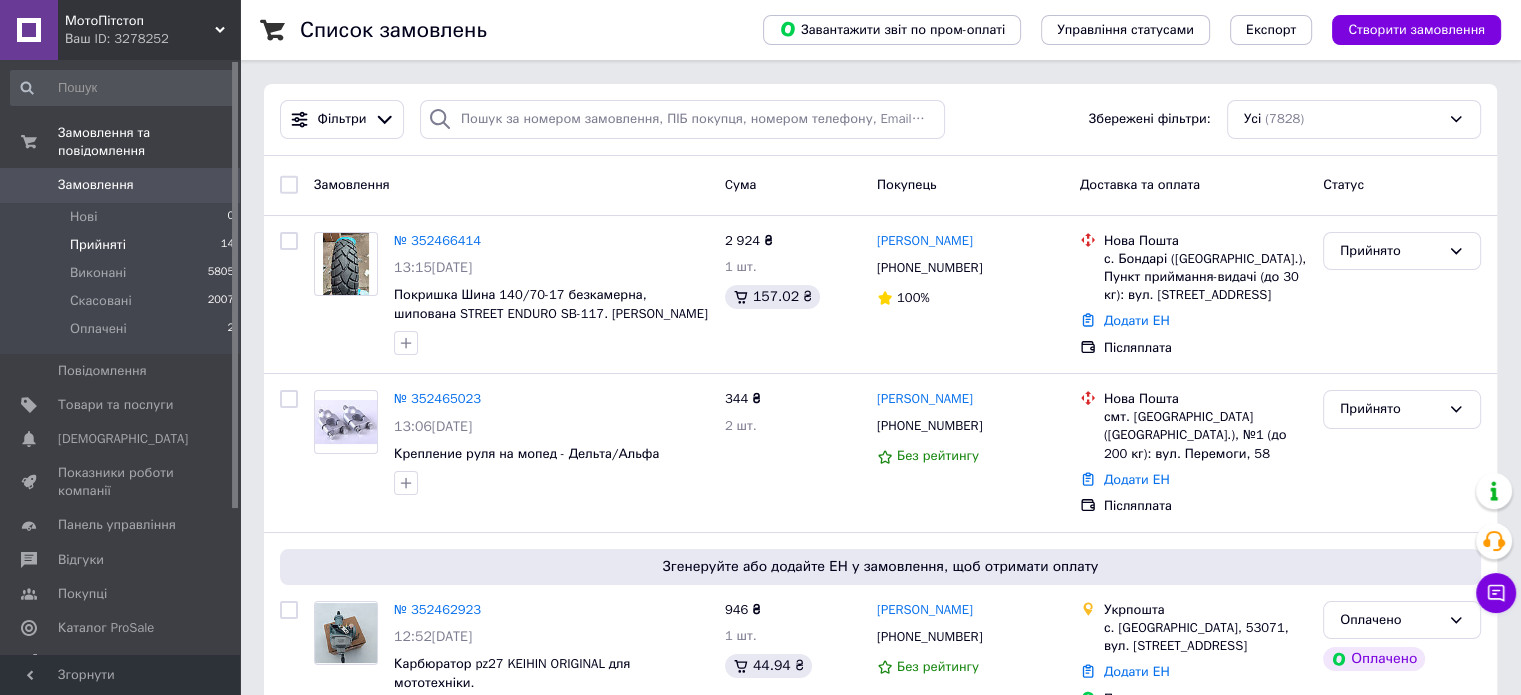 click on "Прийняті" at bounding box center [98, 245] 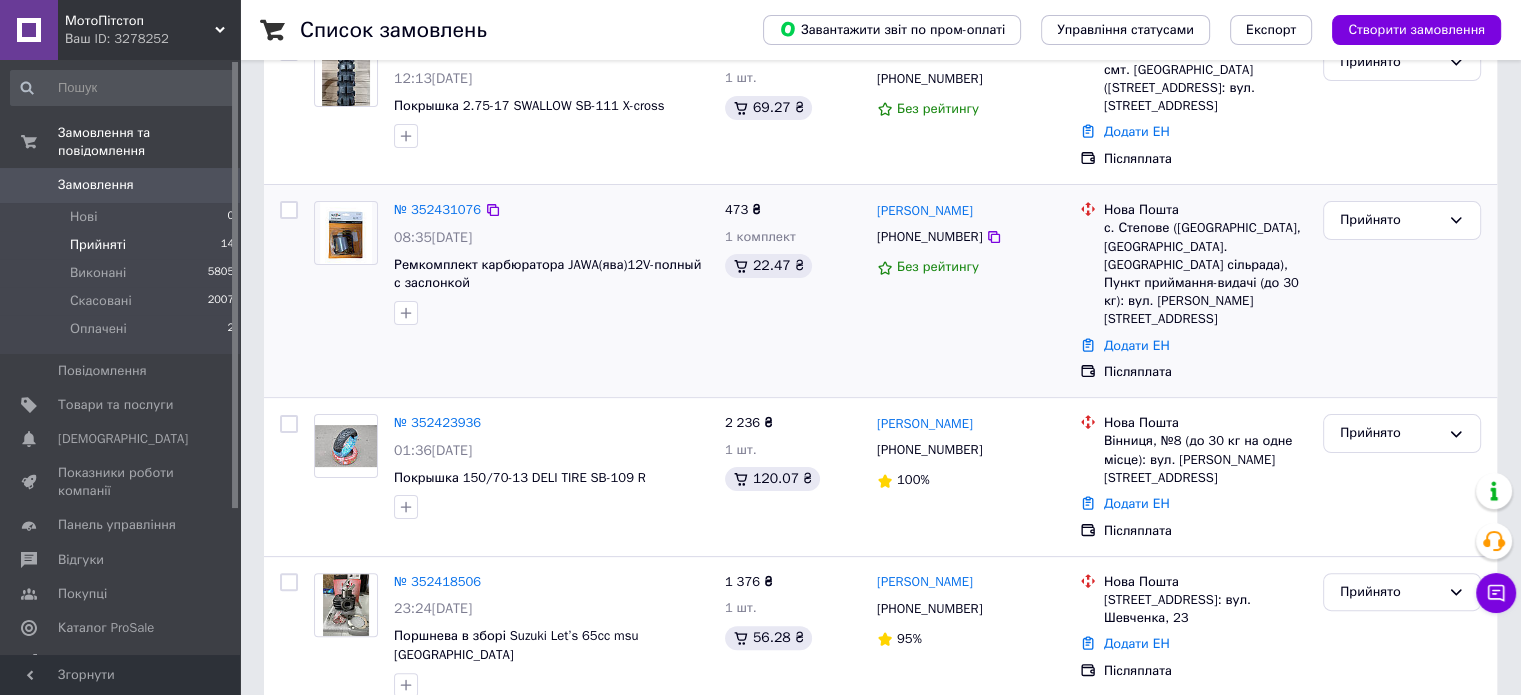scroll, scrollTop: 600, scrollLeft: 0, axis: vertical 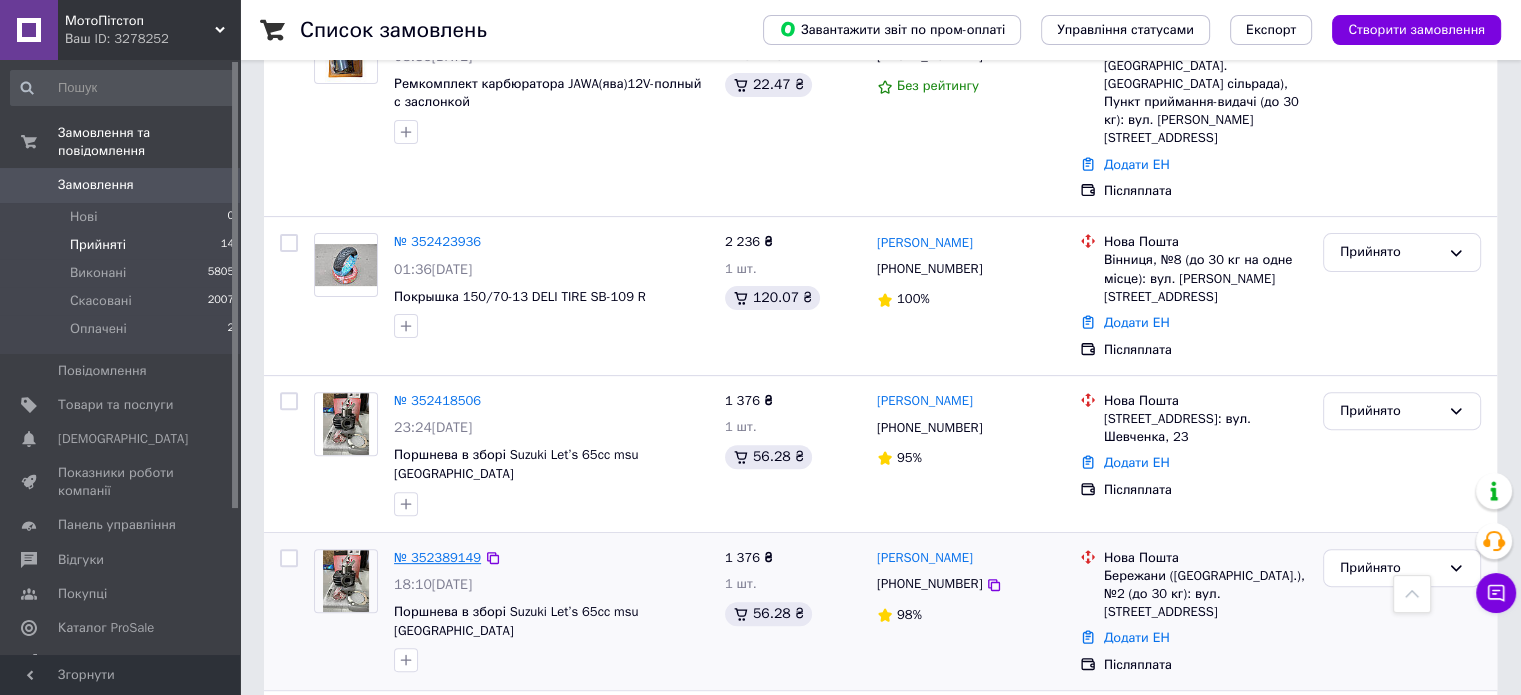 click on "№ 352389149" at bounding box center (437, 557) 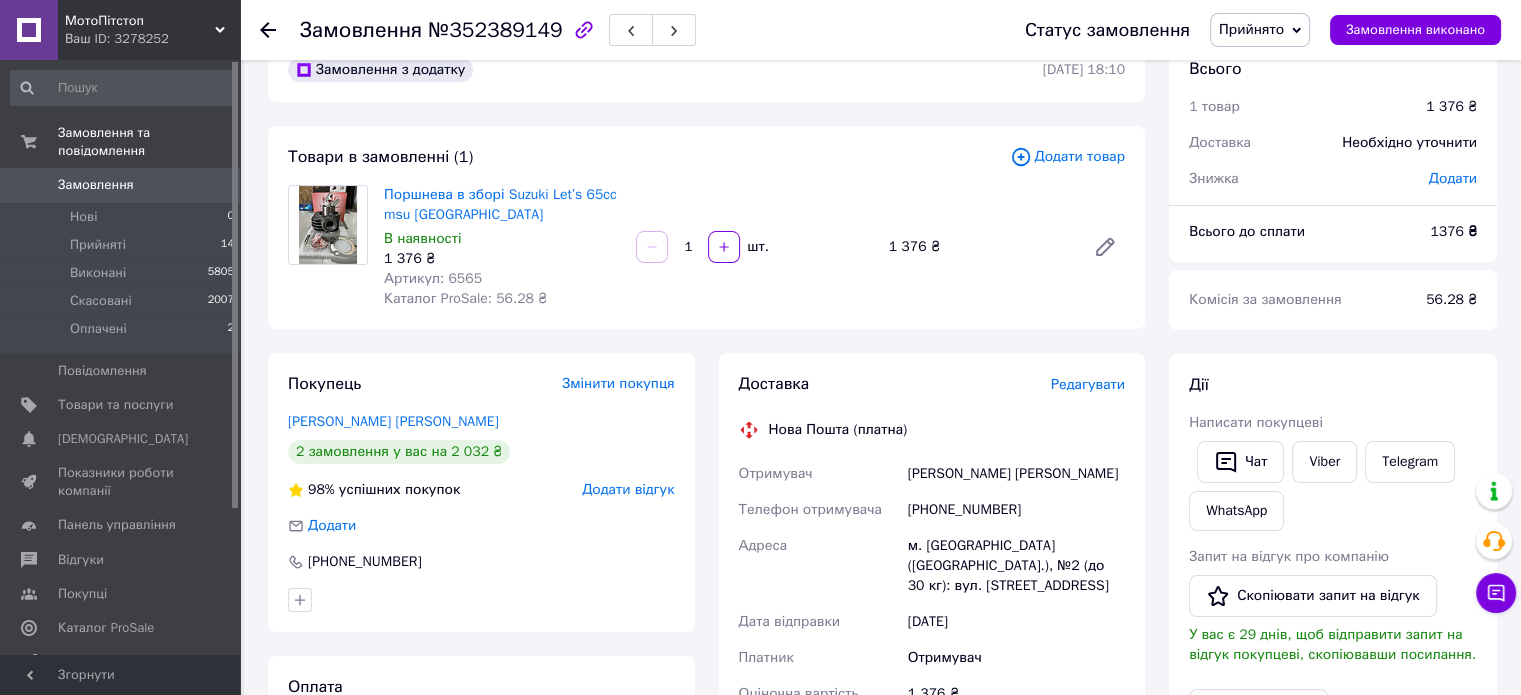 scroll, scrollTop: 0, scrollLeft: 0, axis: both 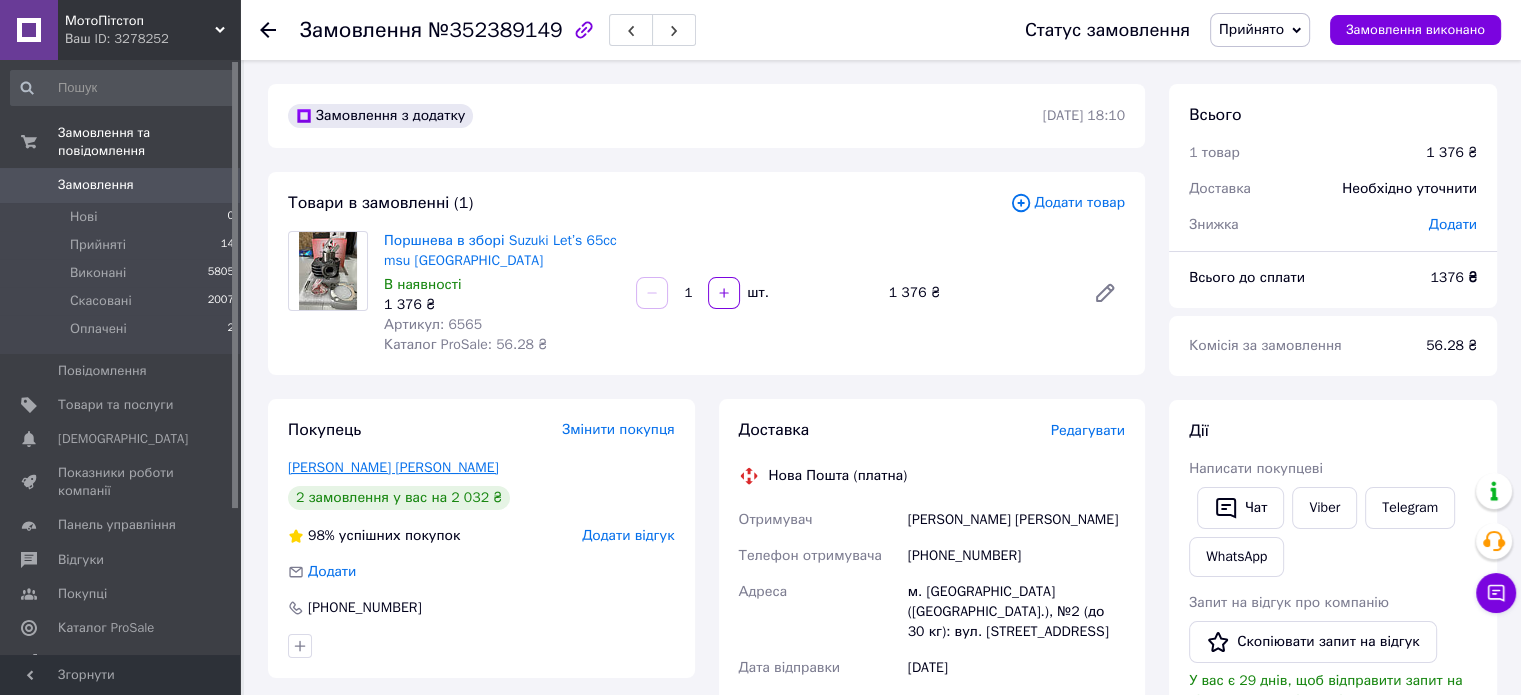 click on "Ліпчаківський Анатолій" at bounding box center [393, 467] 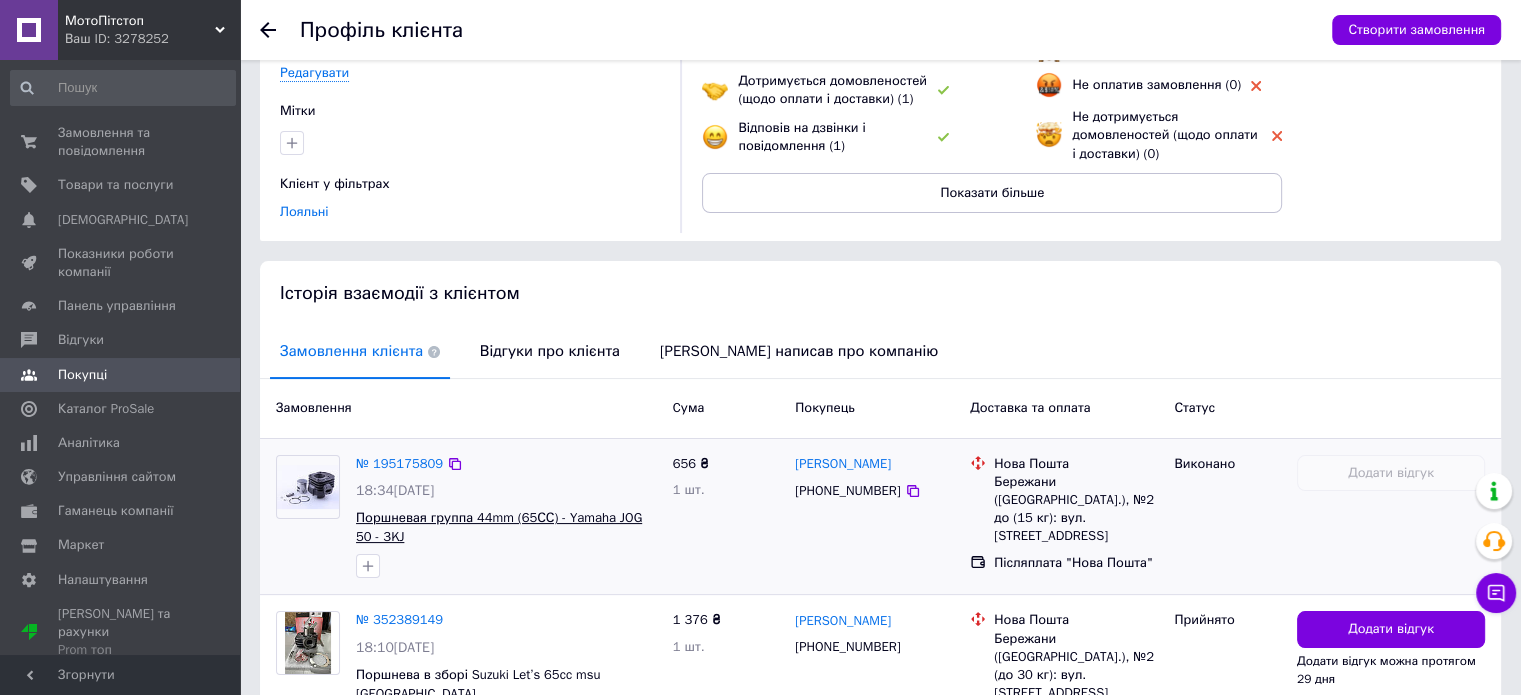 scroll, scrollTop: 339, scrollLeft: 0, axis: vertical 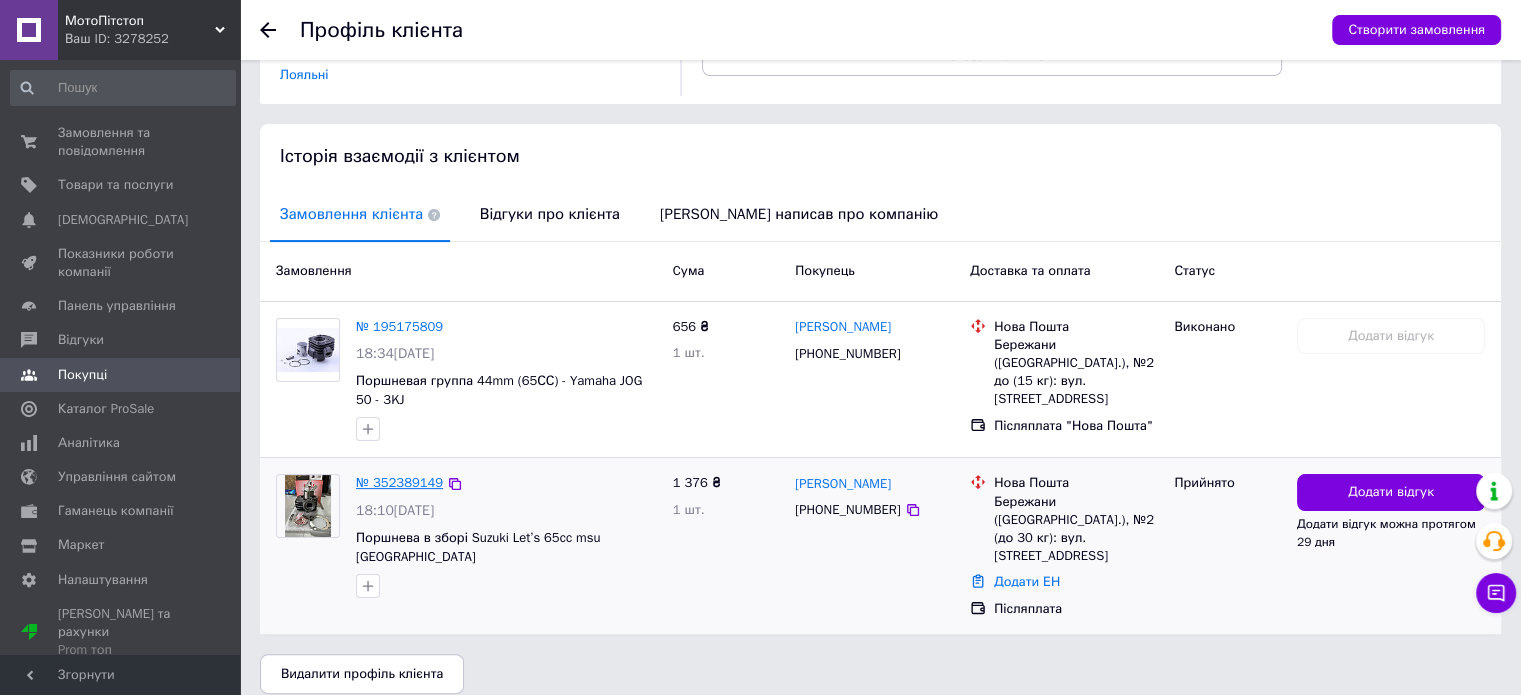 click on "№ 352389149" at bounding box center [399, 482] 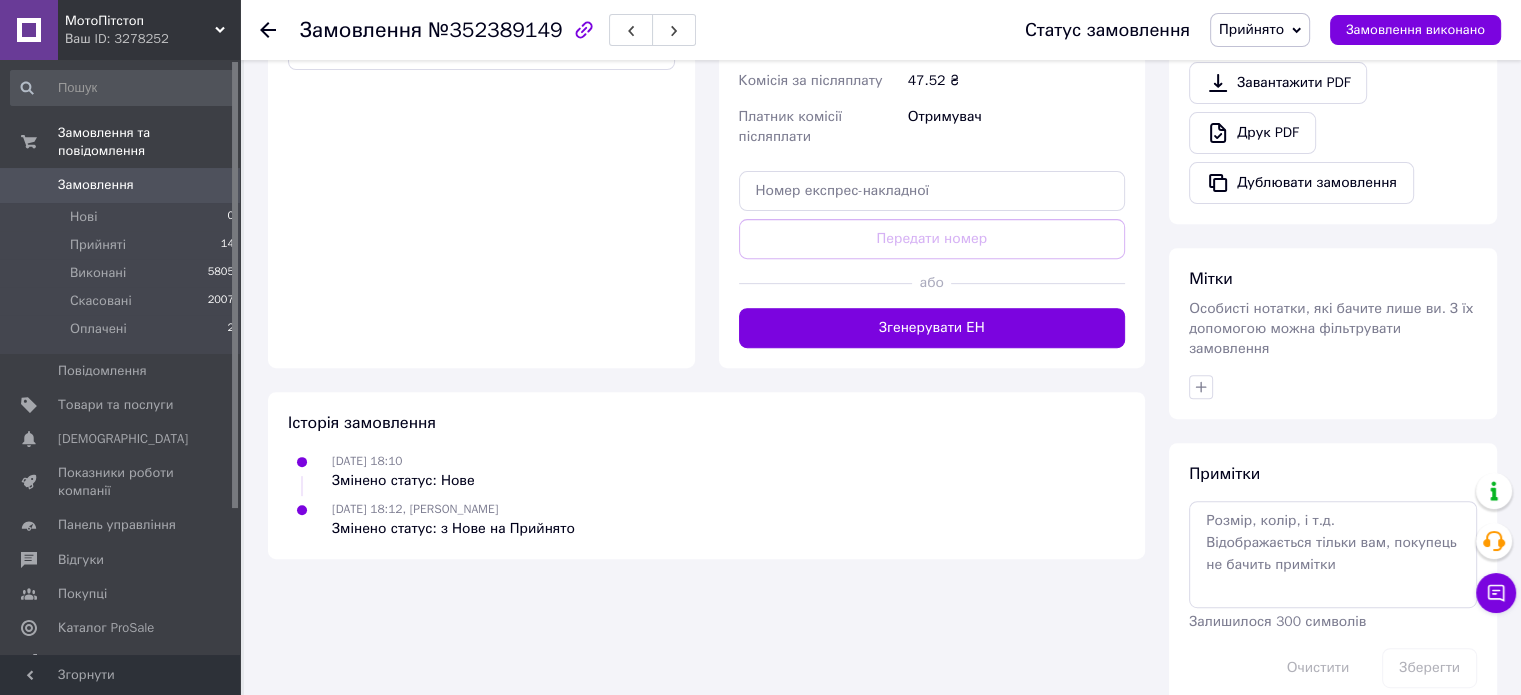 scroll, scrollTop: 744, scrollLeft: 0, axis: vertical 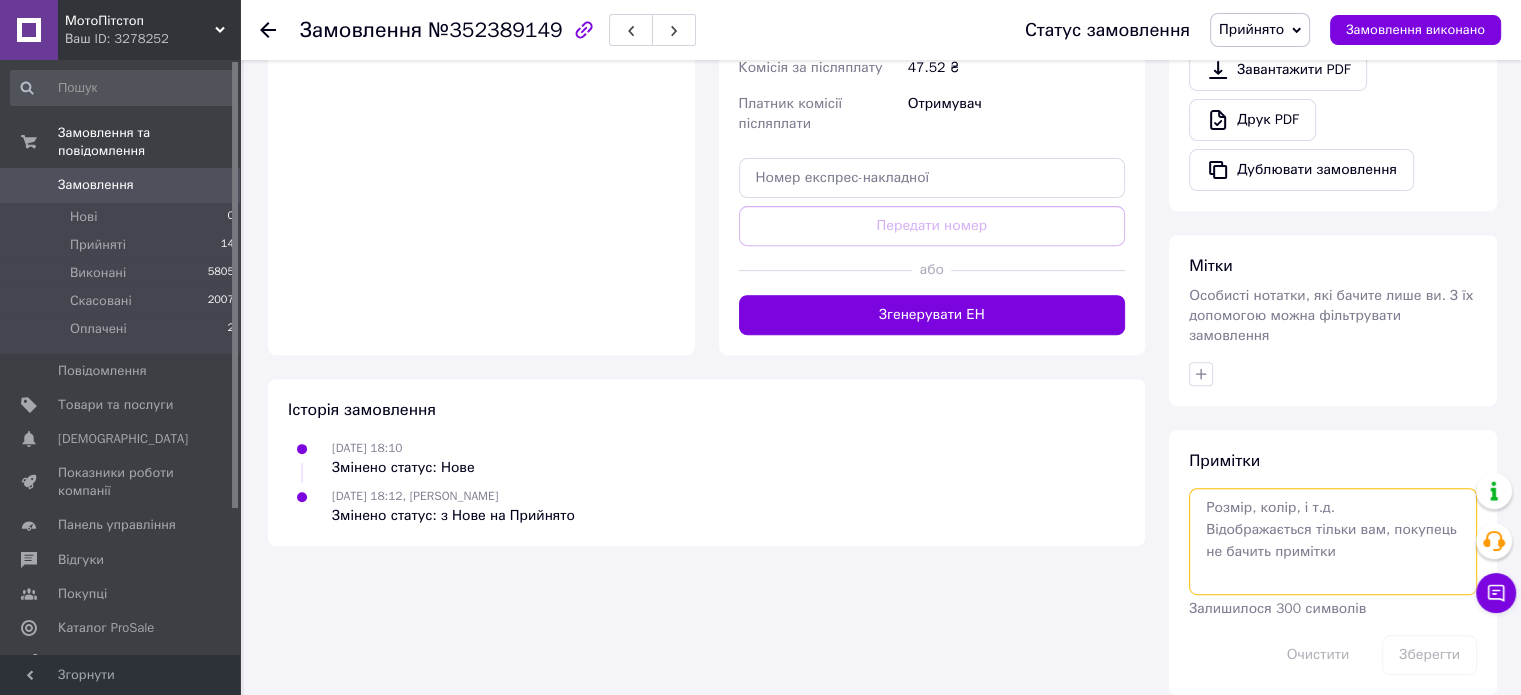 click at bounding box center (1333, 541) 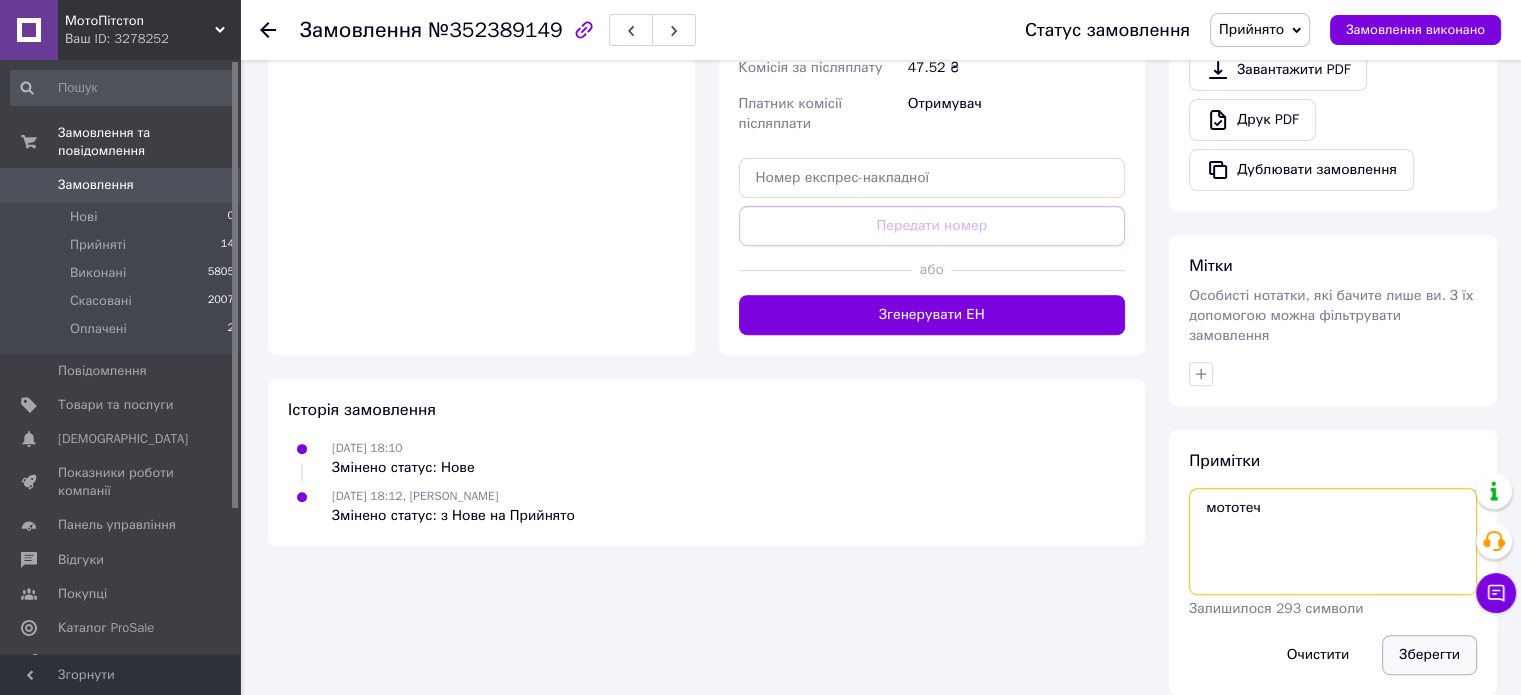 type on "мототеч" 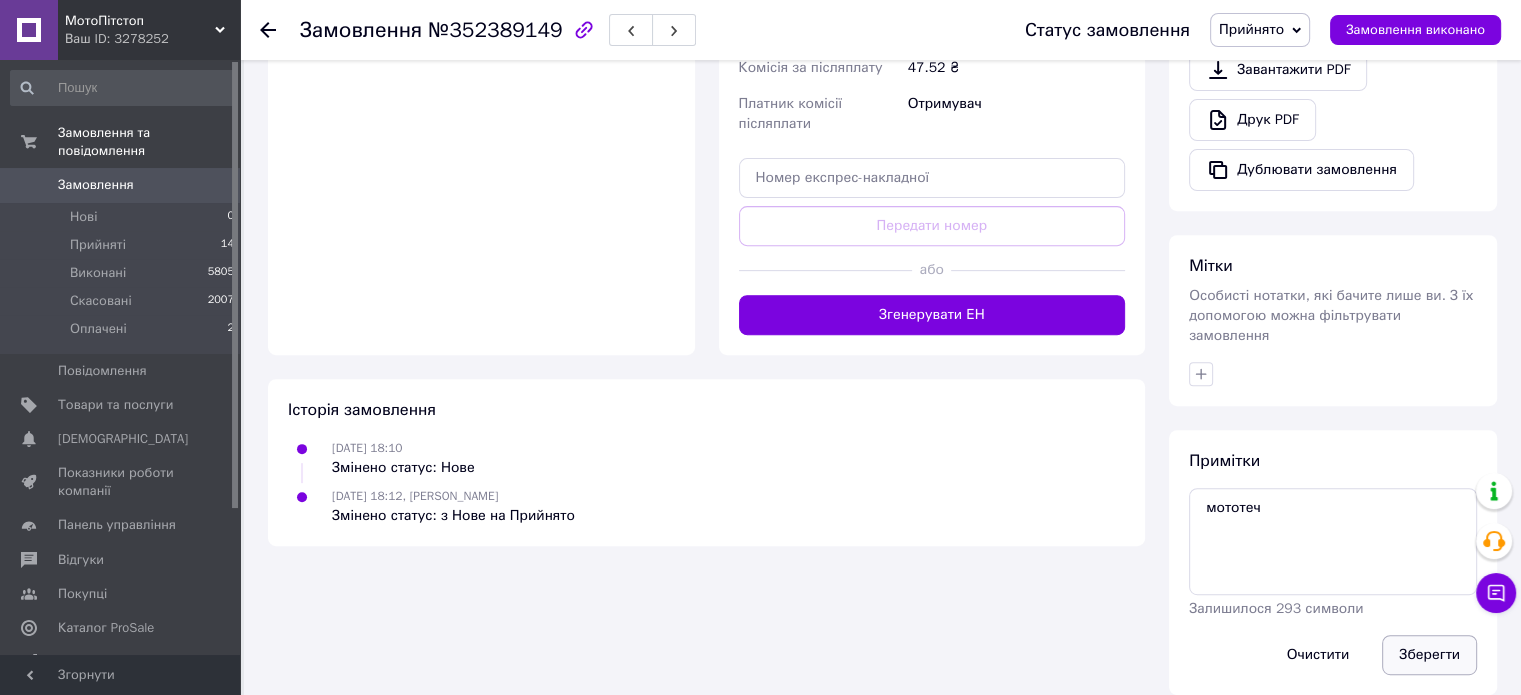click on "Зберегти" at bounding box center [1429, 655] 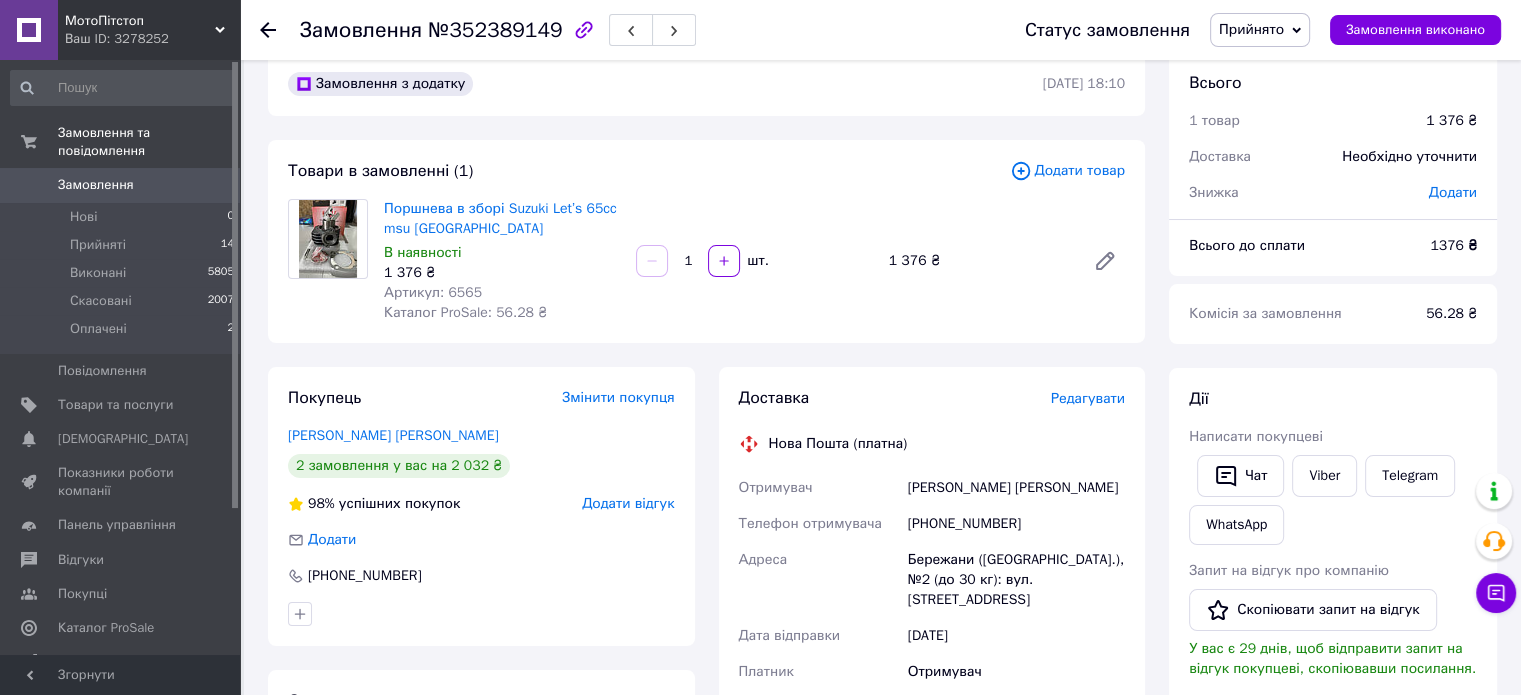 scroll, scrollTop: 0, scrollLeft: 0, axis: both 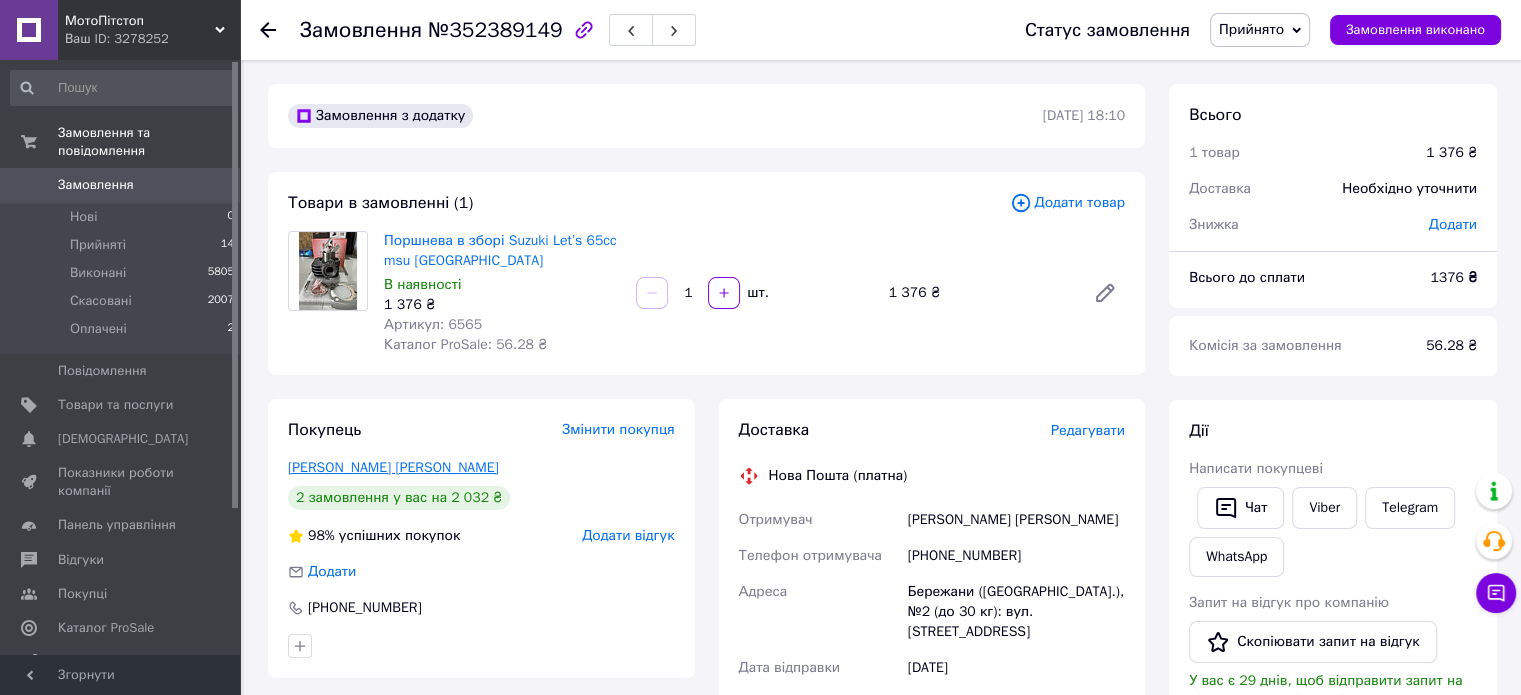 click on "Ліпчаківський Анатолій" at bounding box center (393, 467) 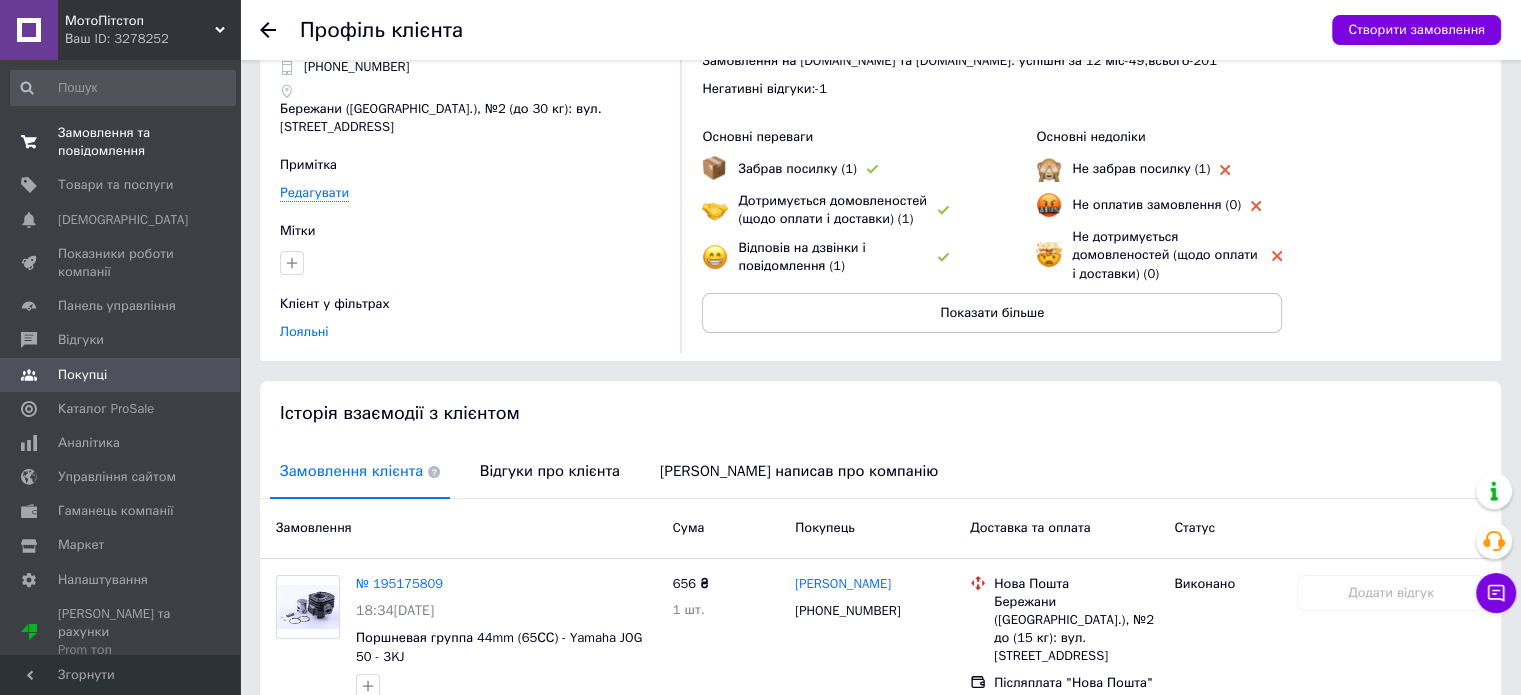 scroll, scrollTop: 0, scrollLeft: 0, axis: both 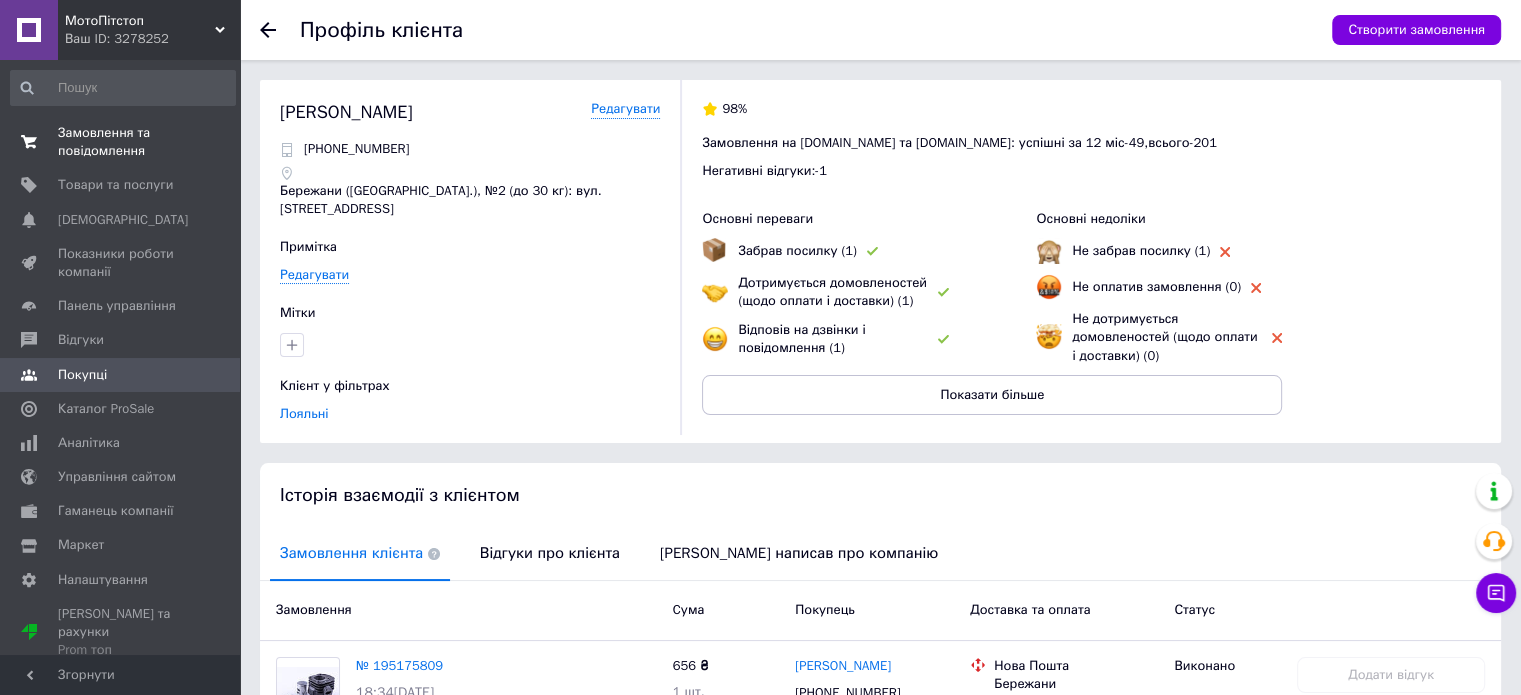 click on "Замовлення та повідомлення" at bounding box center (121, 142) 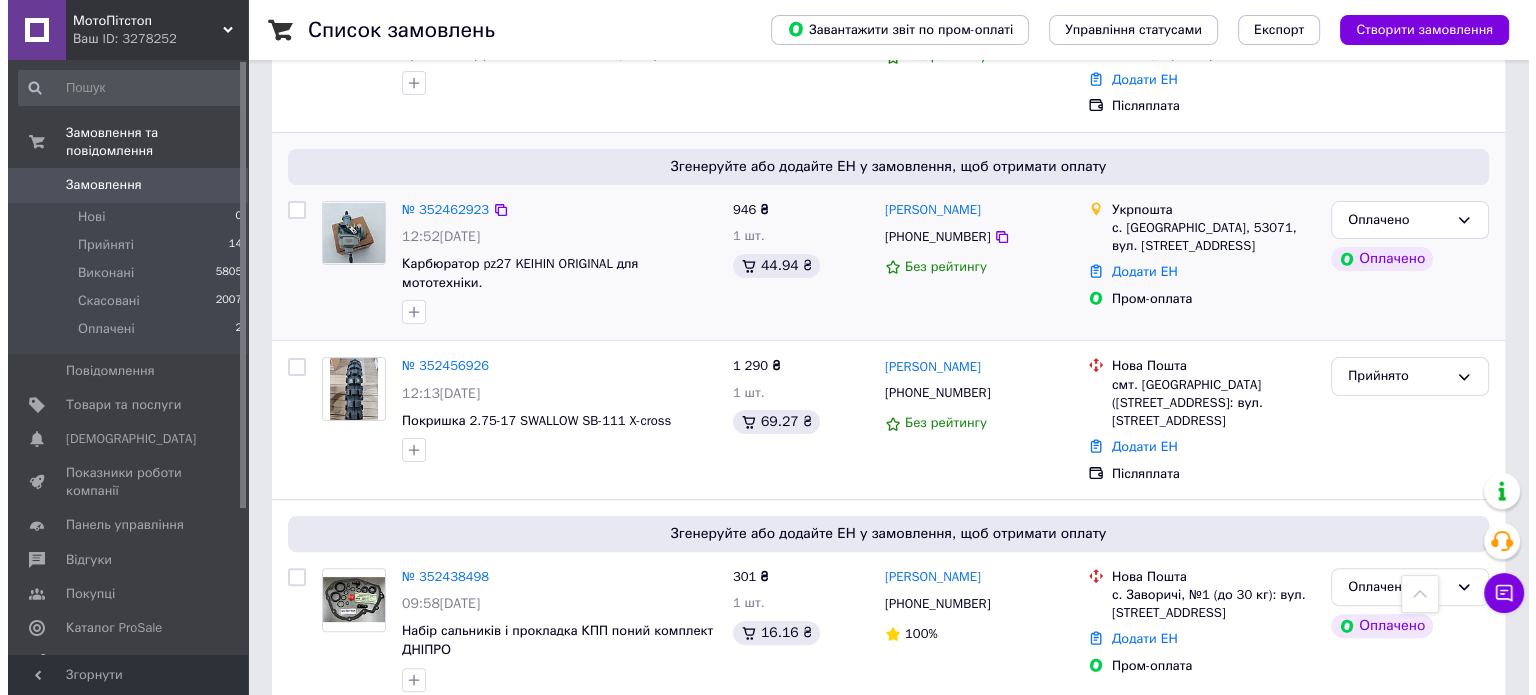 scroll, scrollTop: 0, scrollLeft: 0, axis: both 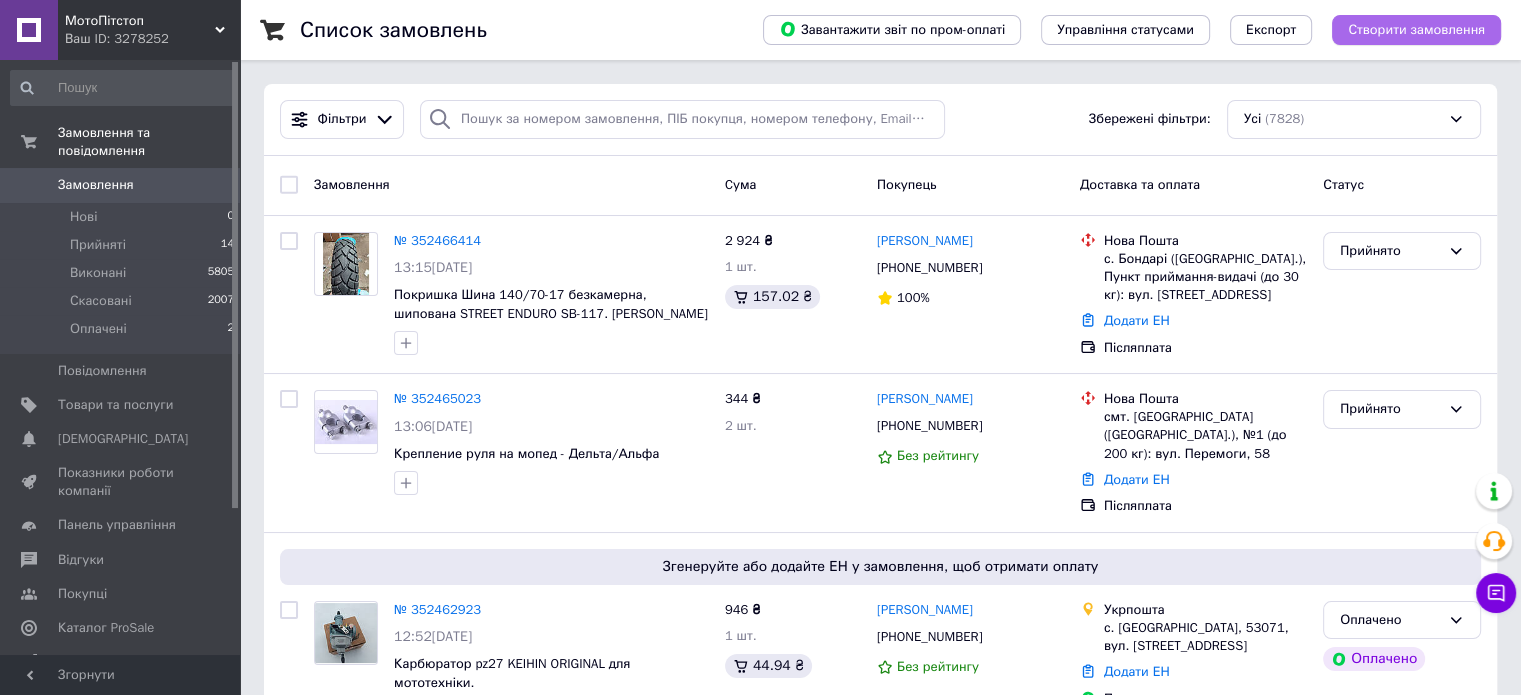 click on "Створити замовлення" at bounding box center [1416, 30] 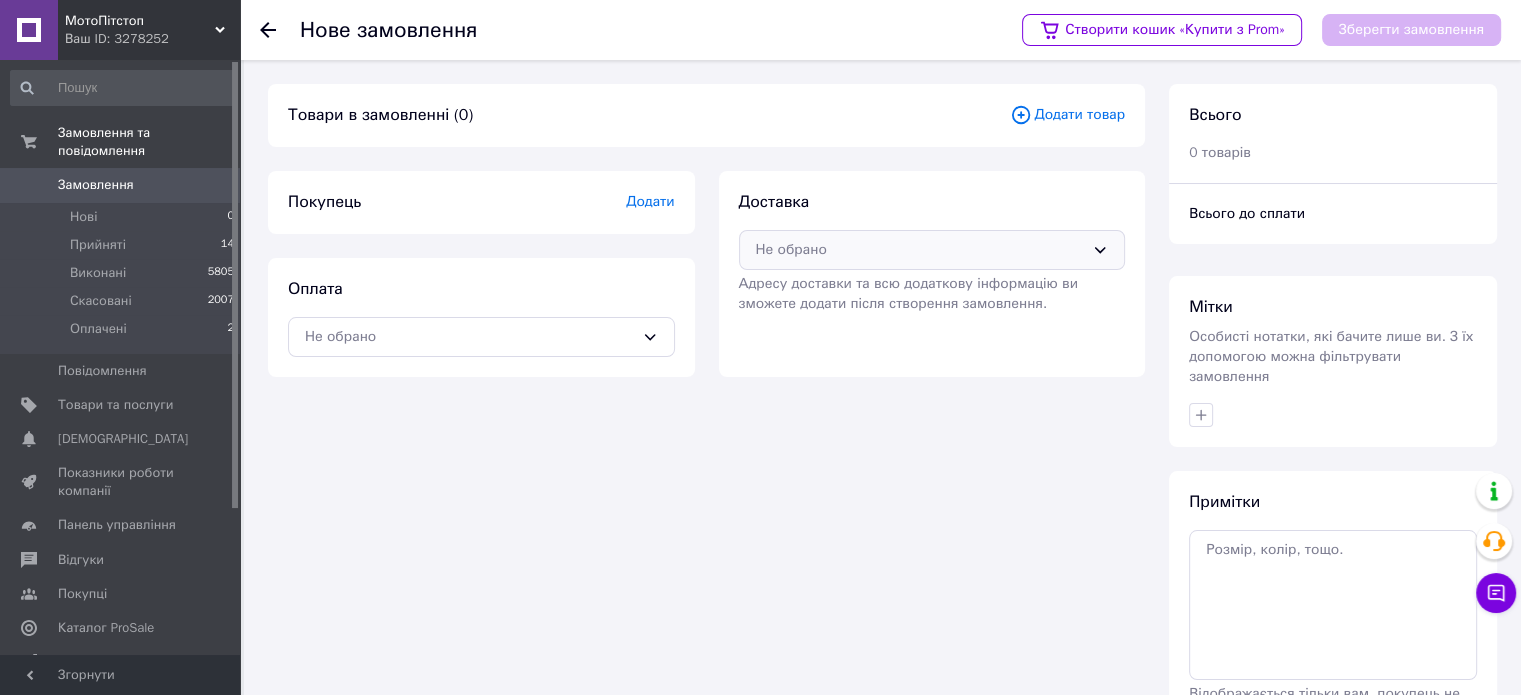 click on "Не обрано" at bounding box center [920, 250] 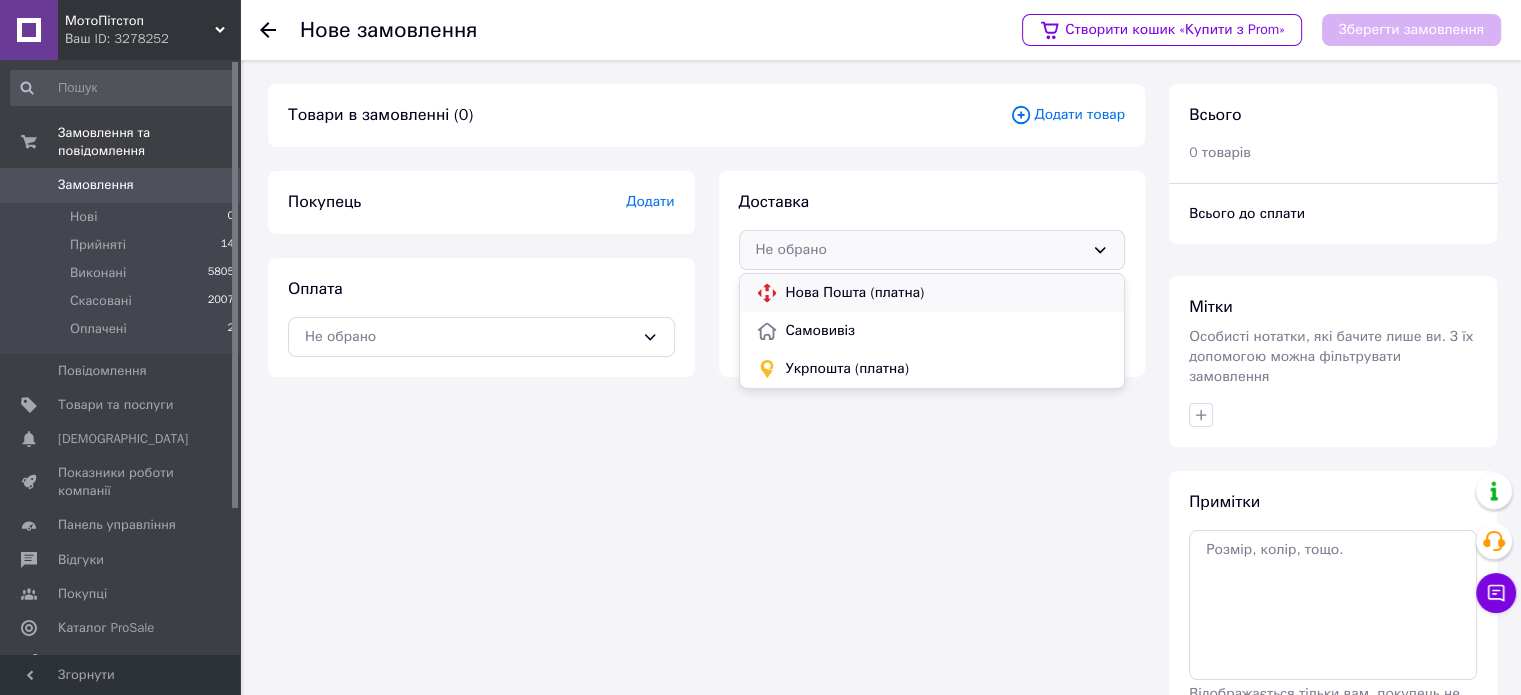 click on "Нова Пошта (платна)" at bounding box center [947, 293] 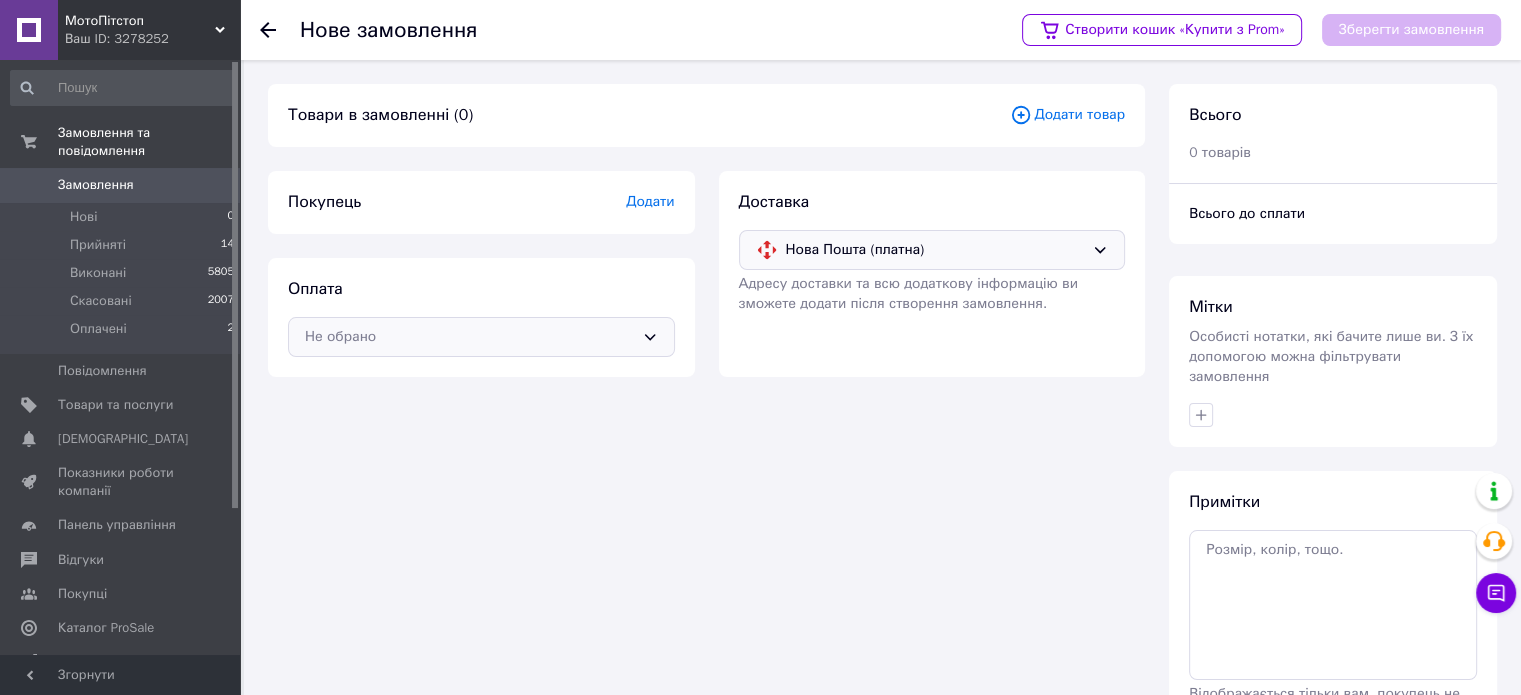click on "Не обрано" at bounding box center (481, 337) 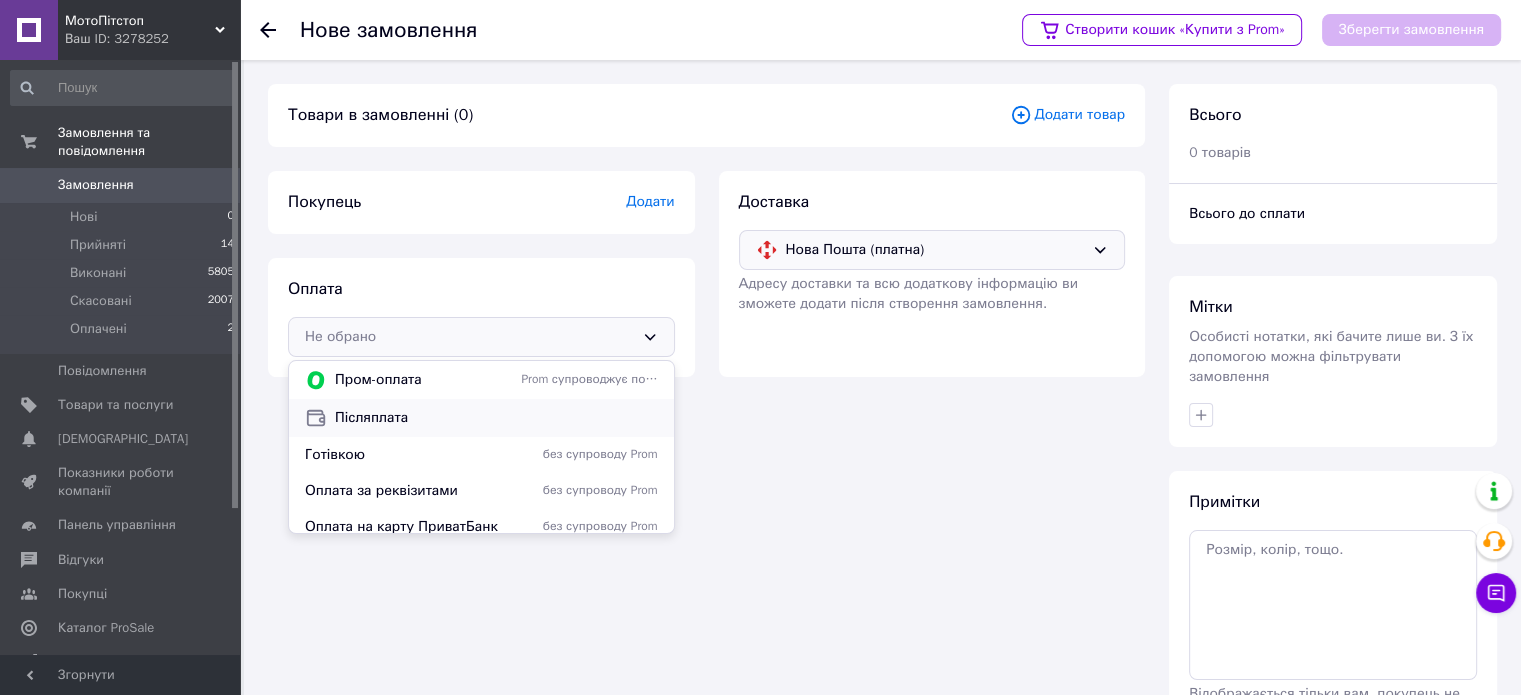 click on "Післяплата" at bounding box center (496, 418) 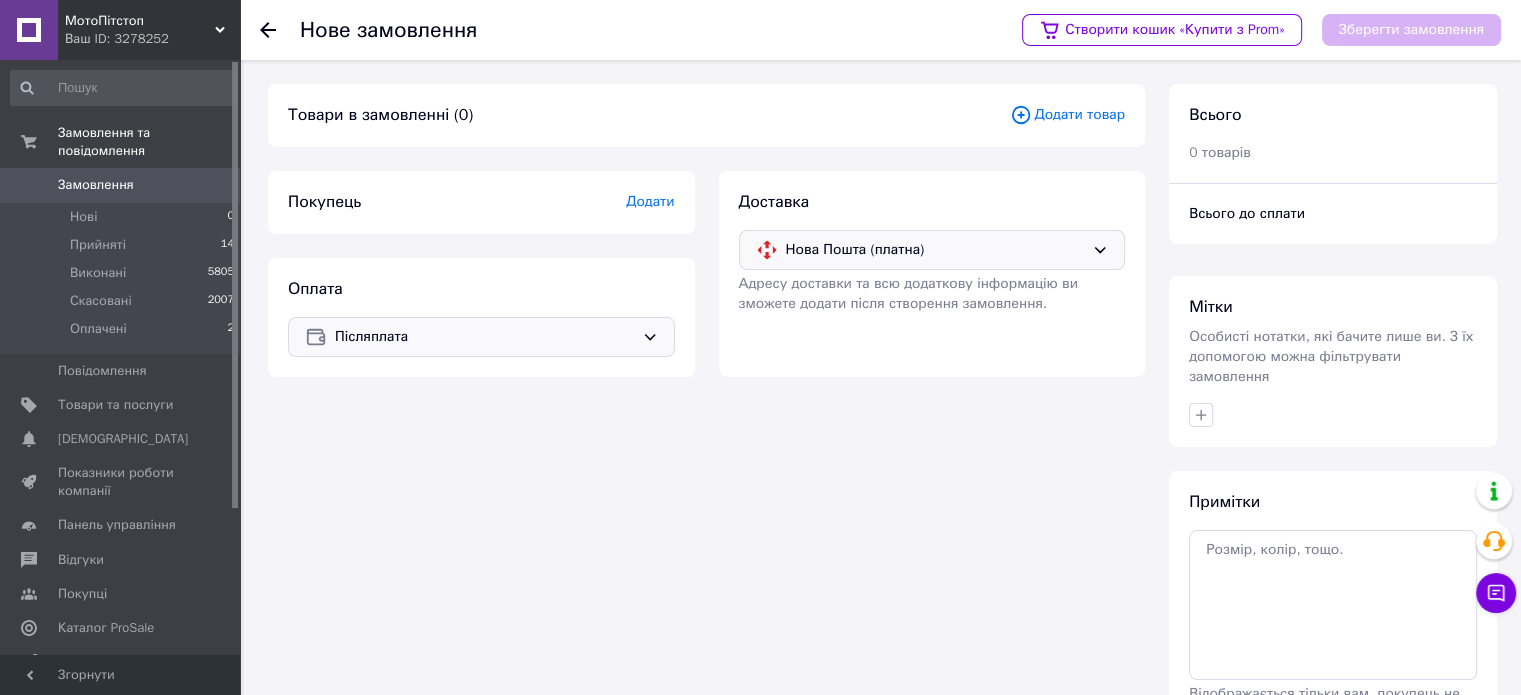 click on "Додати" at bounding box center (650, 201) 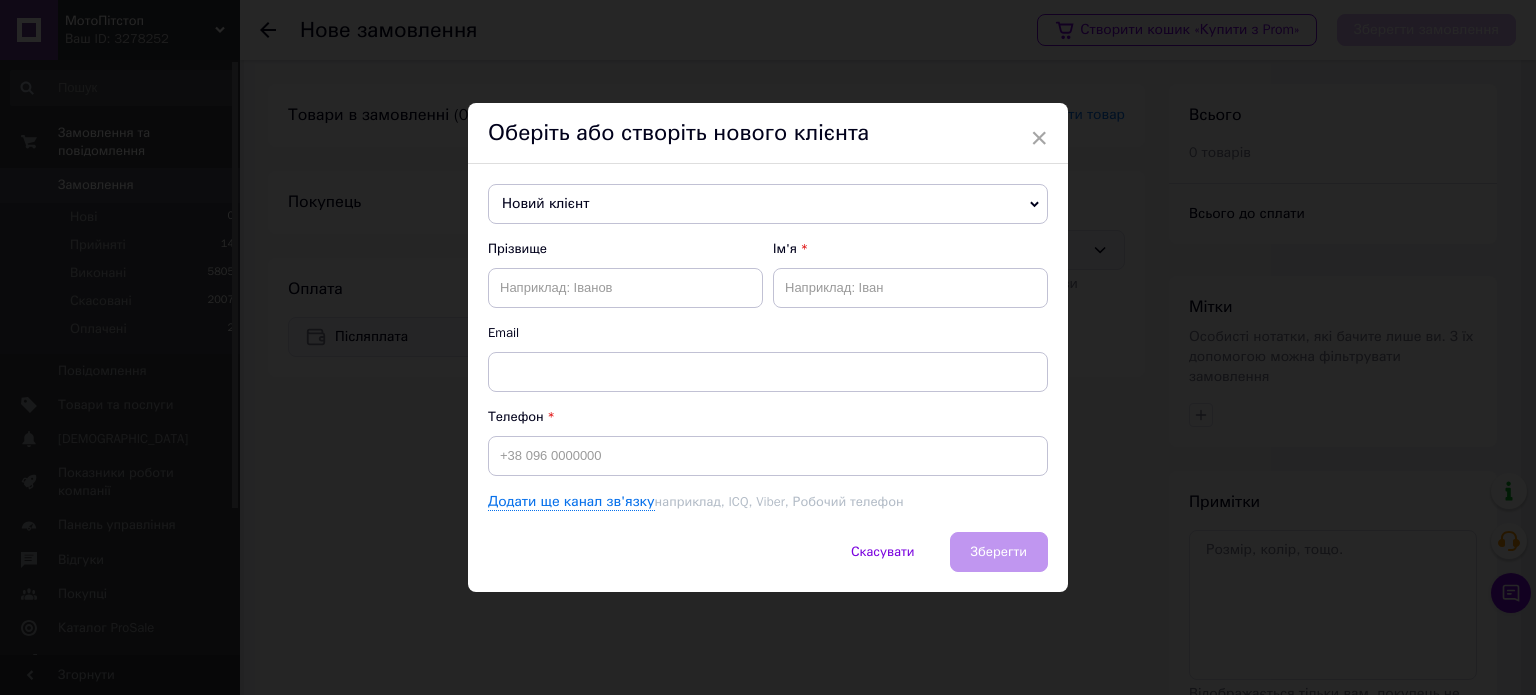 click on "Новий клієнт" at bounding box center [768, 204] 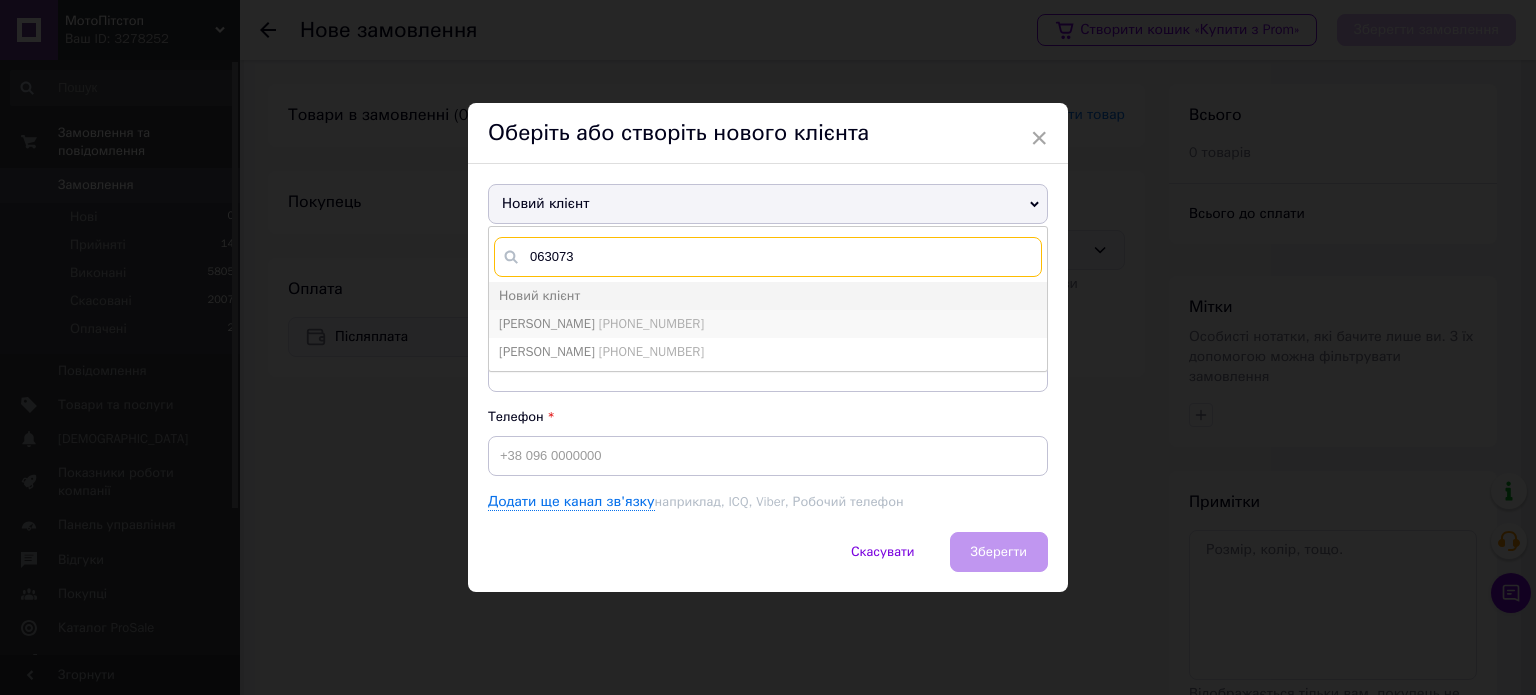 type on "063073" 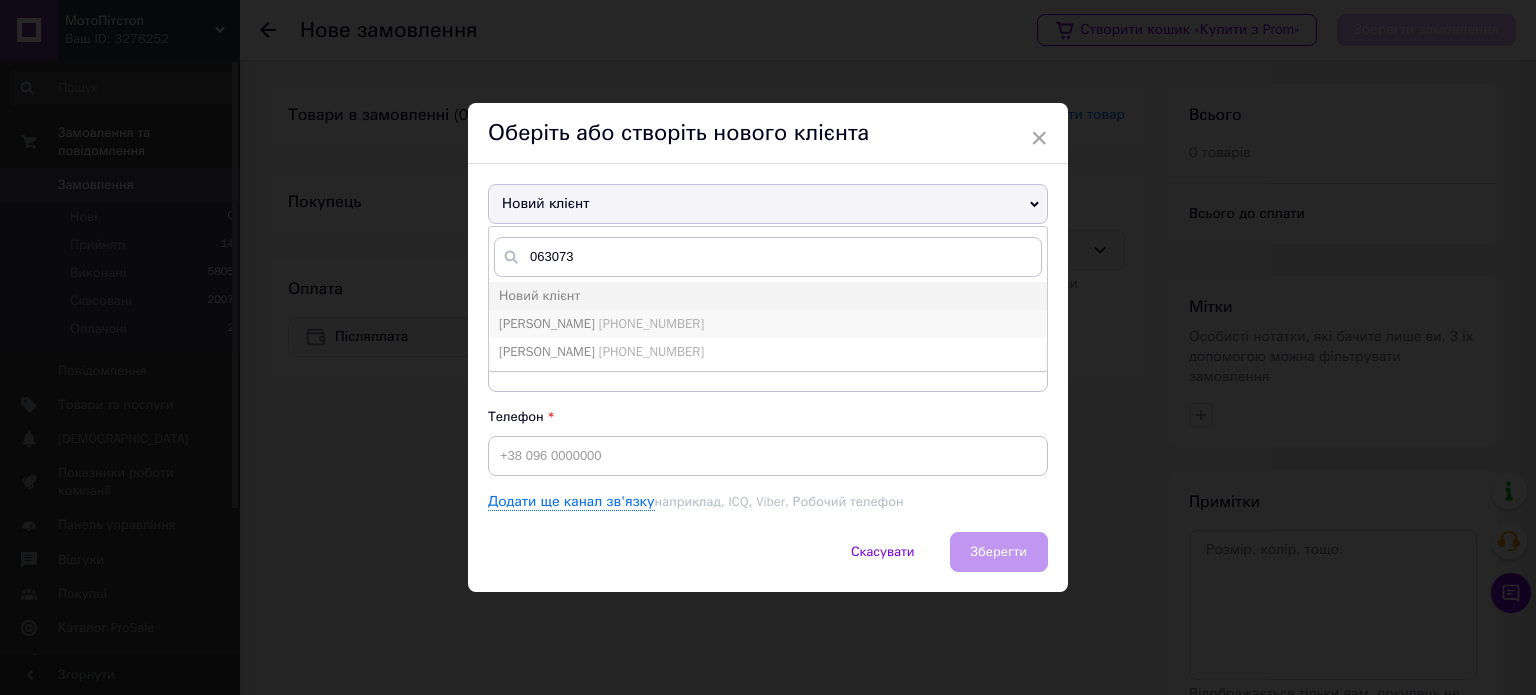 click on "Белов Дмитро   +380630736040" at bounding box center [768, 324] 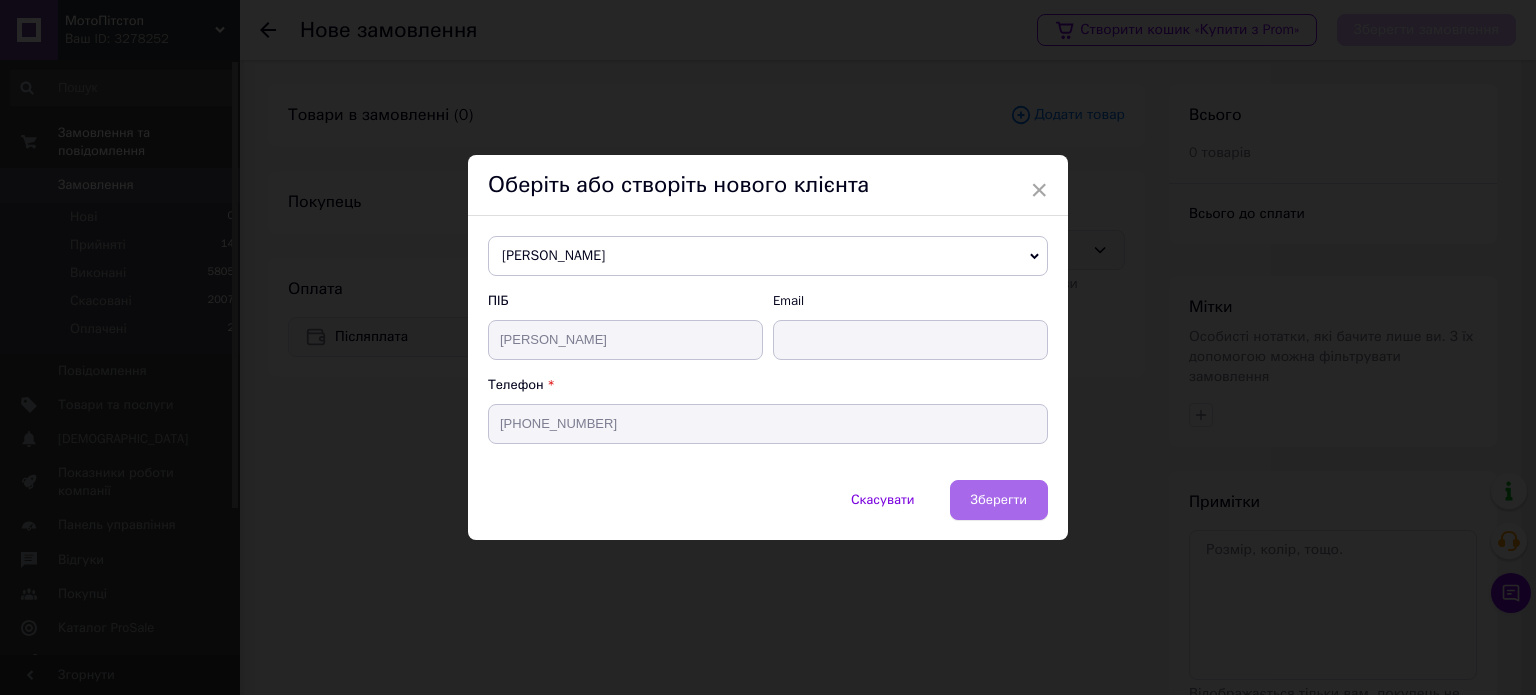 click on "Зберегти" at bounding box center [999, 499] 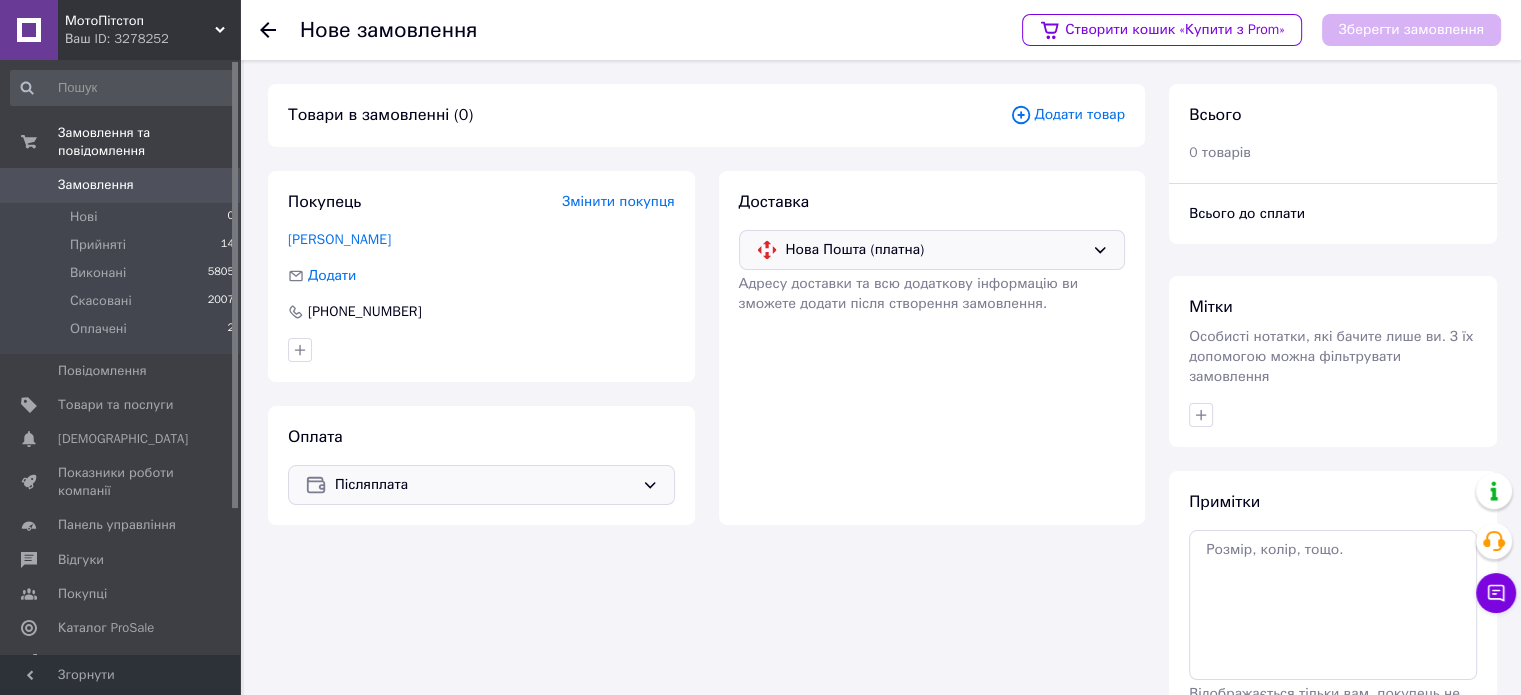 click on "Додати товар" at bounding box center (1067, 115) 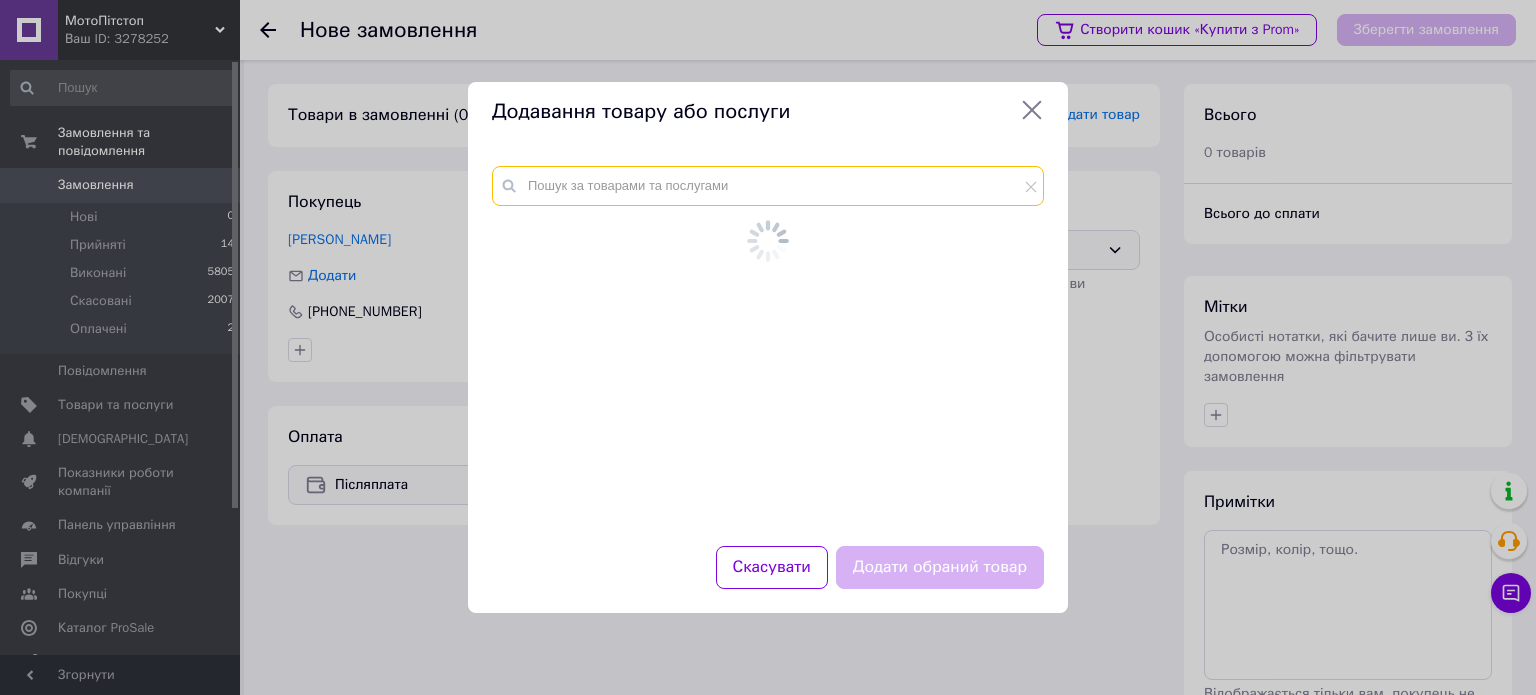 click at bounding box center (768, 344) 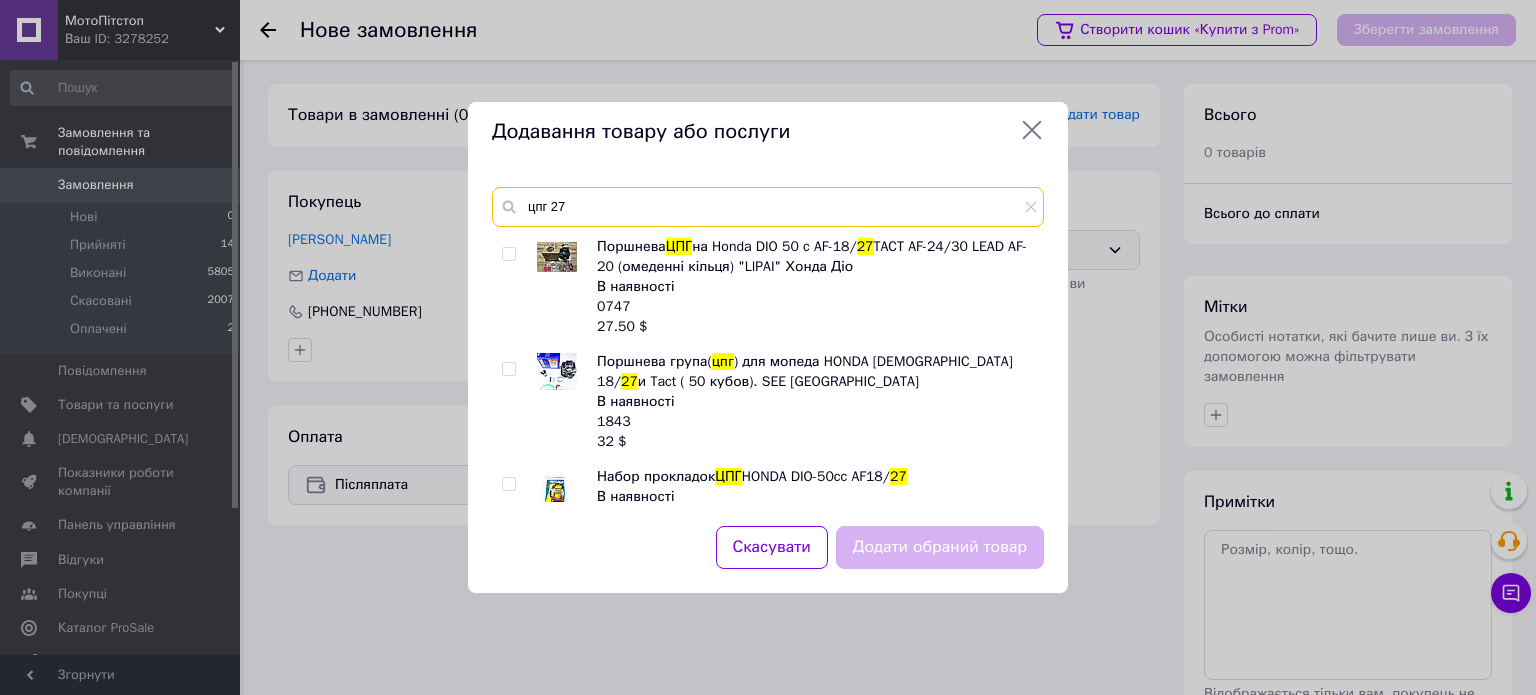 type on "цпг 27" 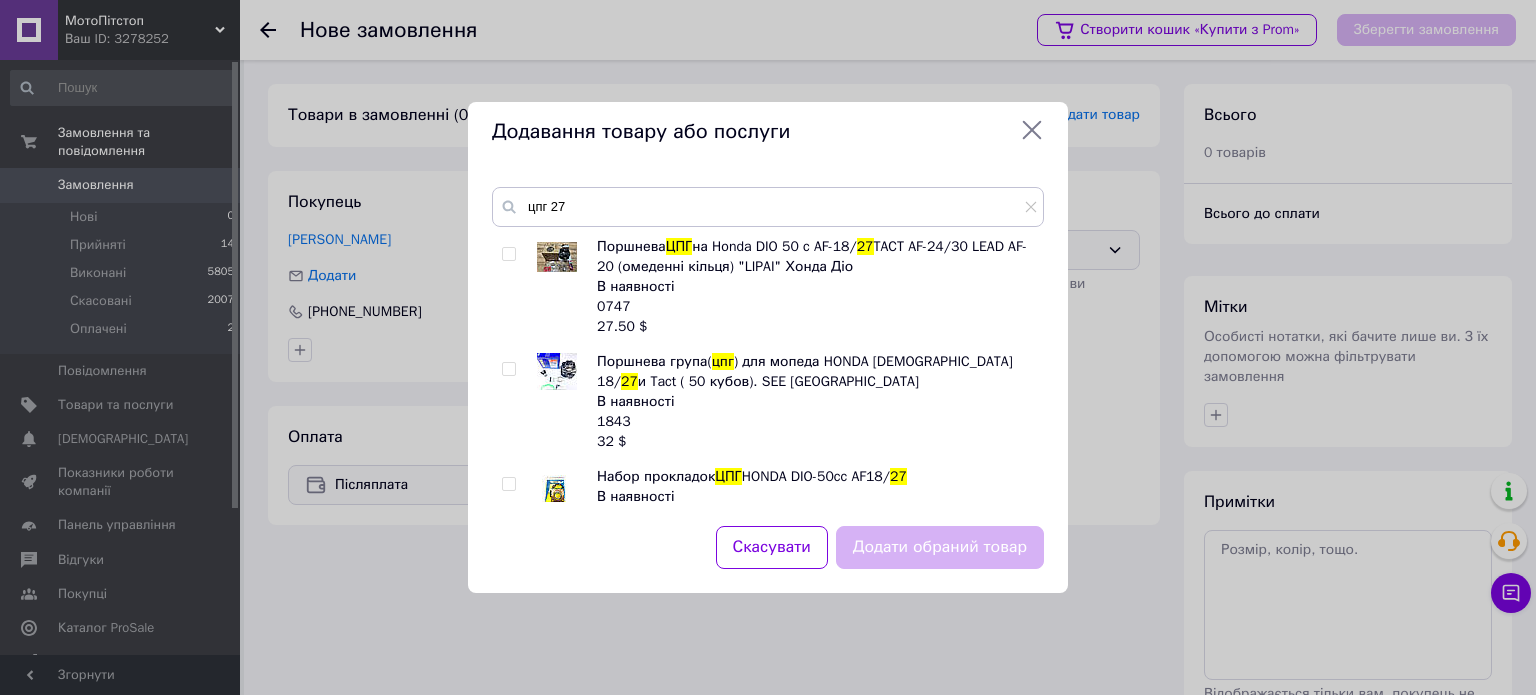 click at bounding box center [508, 254] 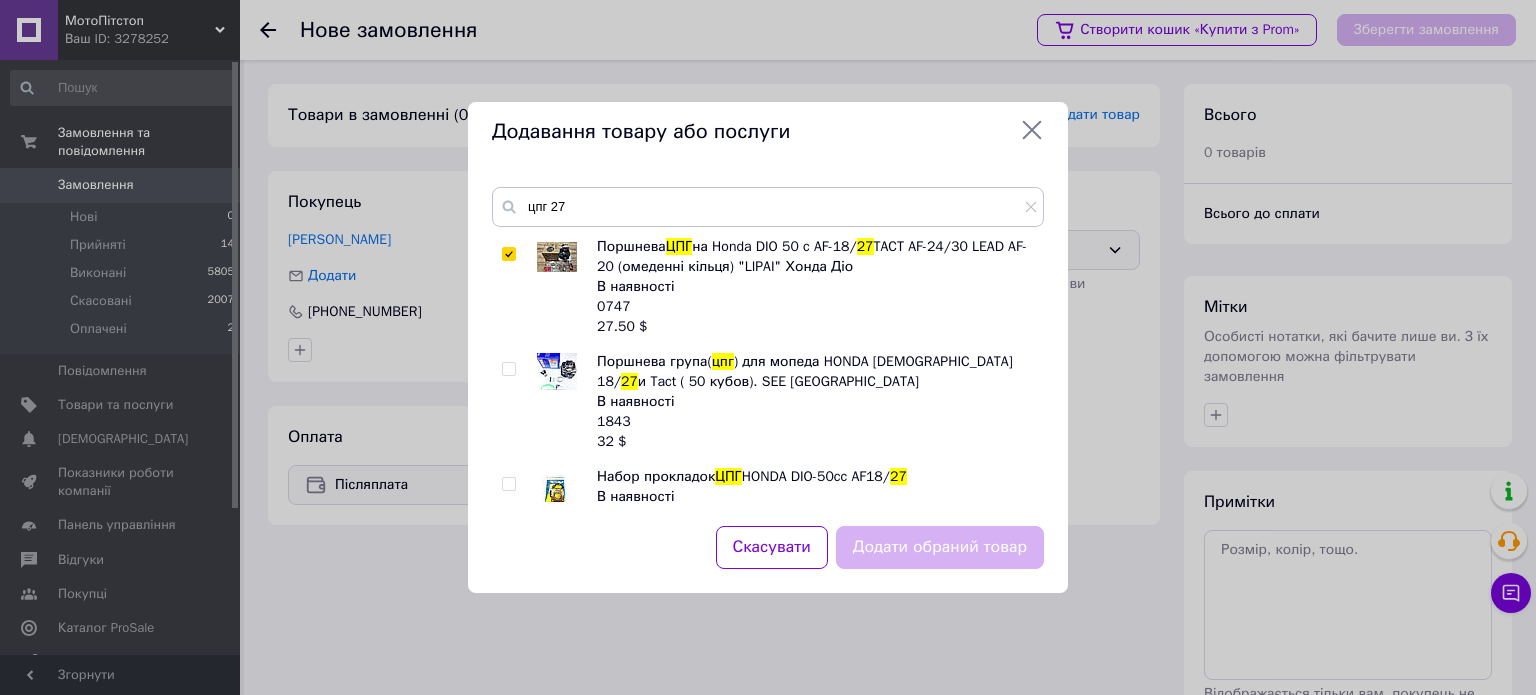 checkbox on "true" 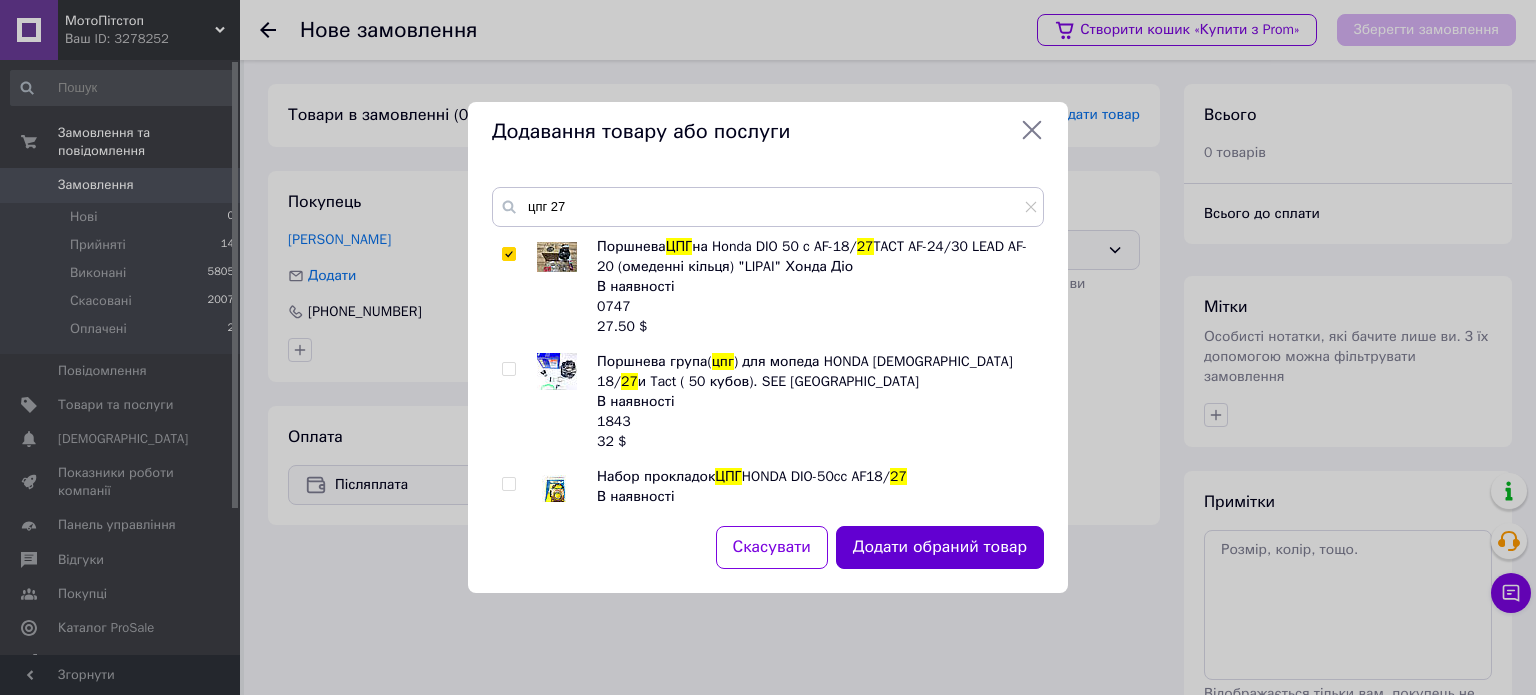 click on "Додати обраний товар" at bounding box center (940, 547) 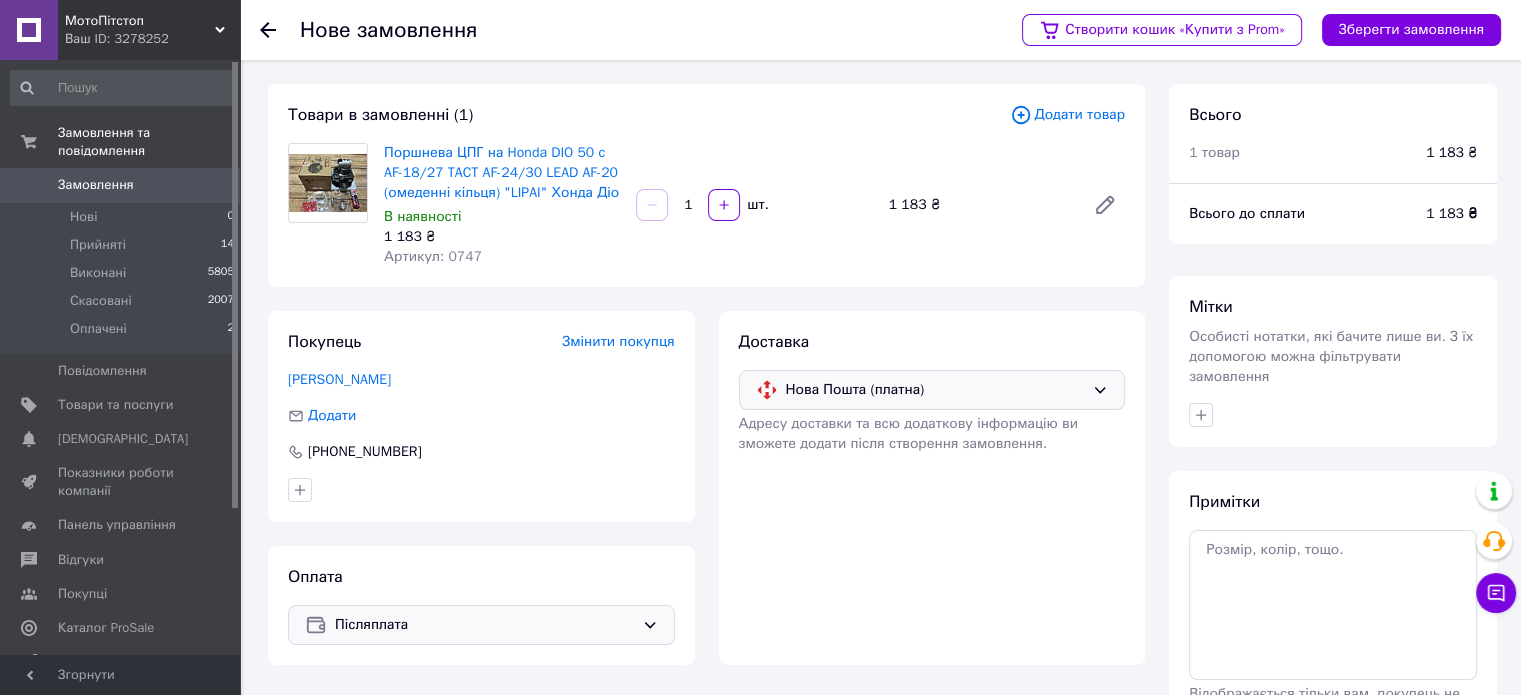 click on "Додати товар" at bounding box center (1067, 115) 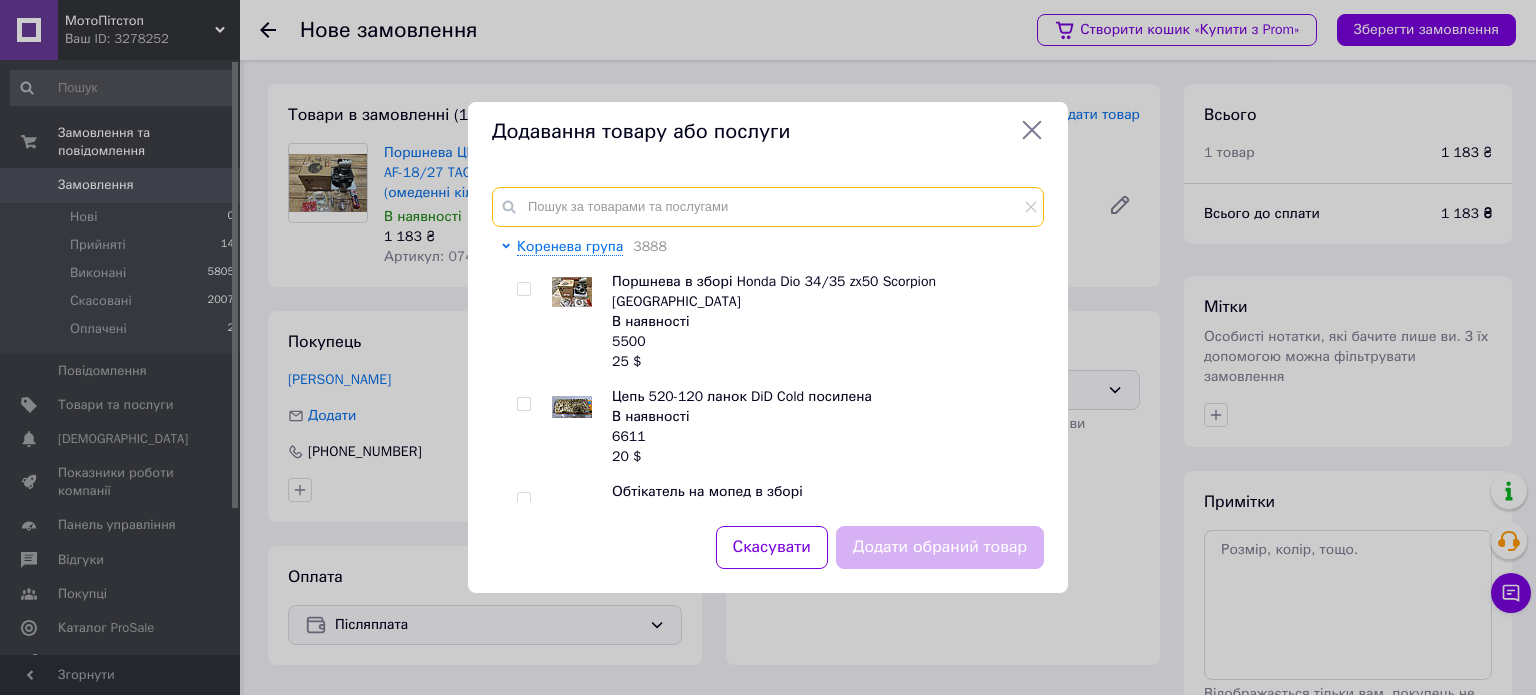 click at bounding box center [768, 207] 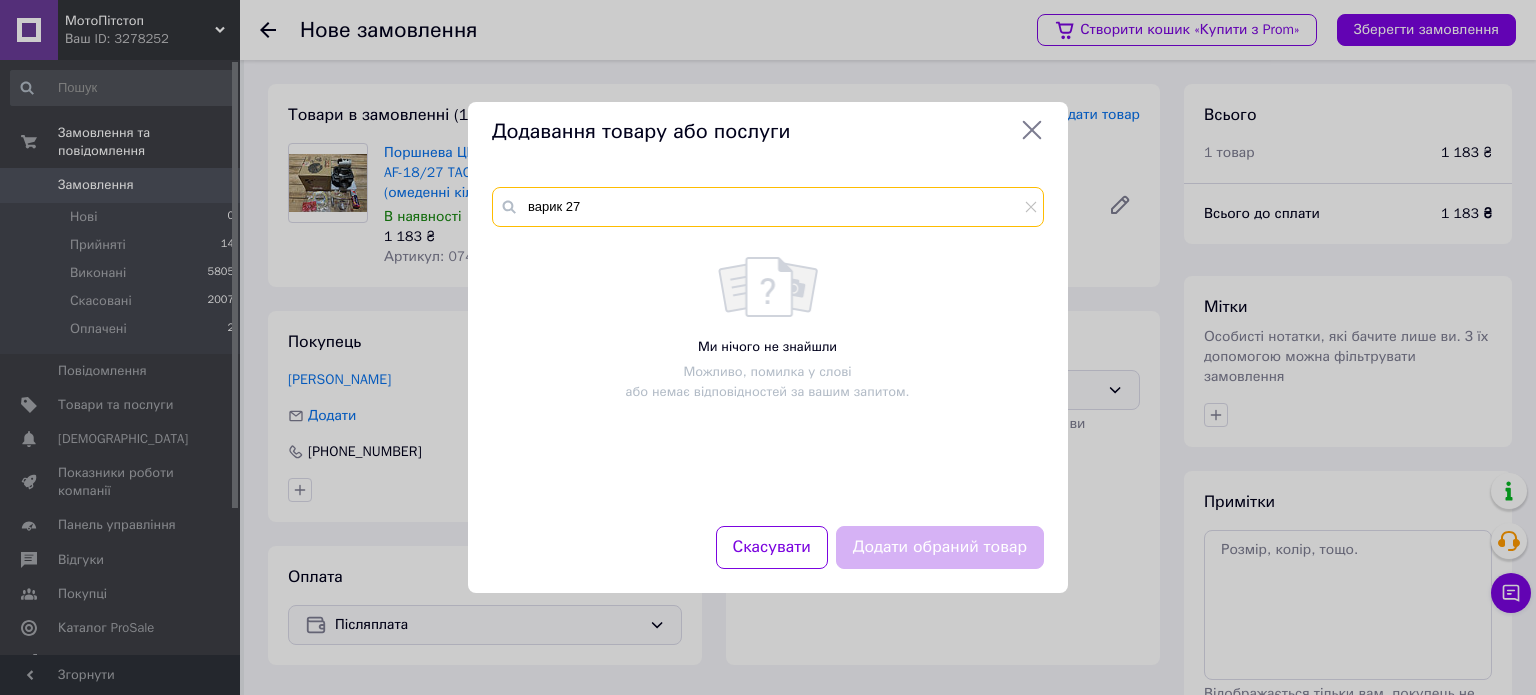 click on "варик 27" at bounding box center [768, 207] 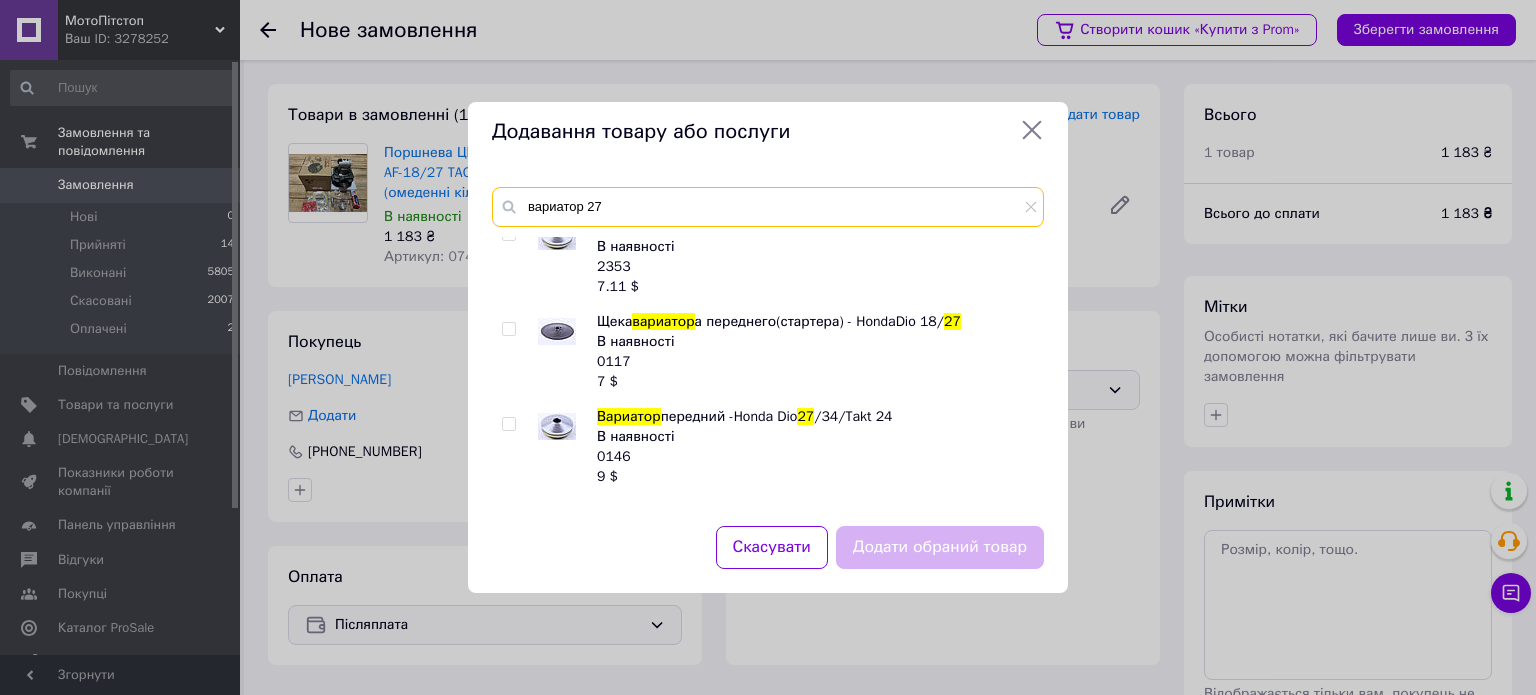 scroll, scrollTop: 0, scrollLeft: 0, axis: both 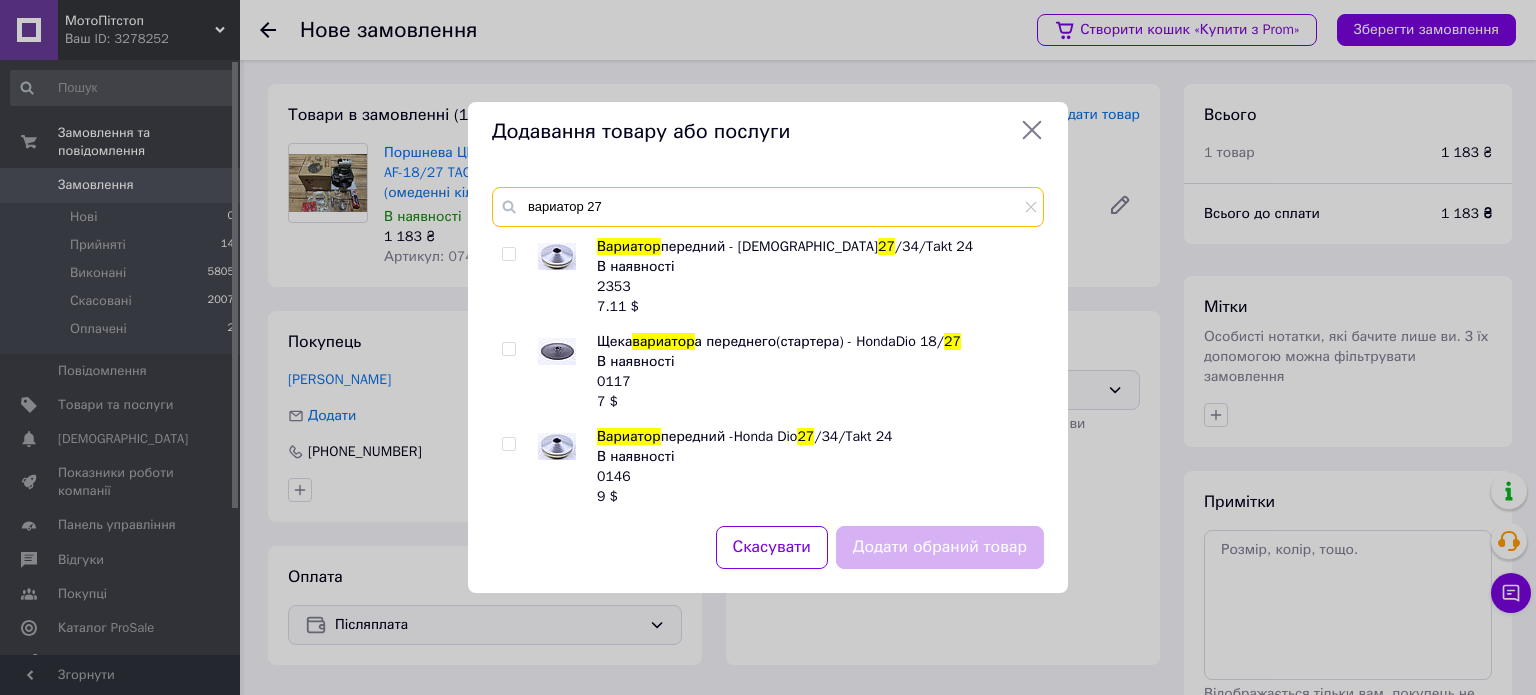 type on "вариатор 27" 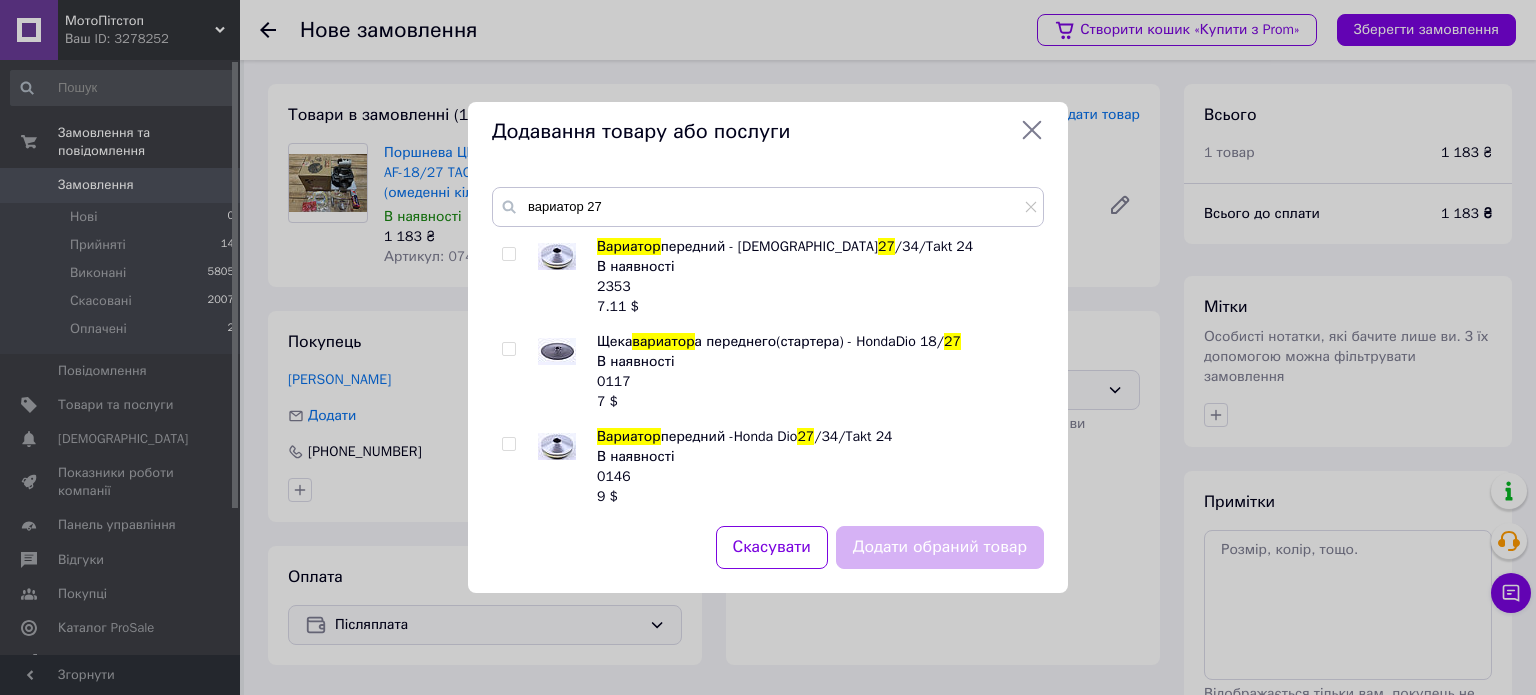 click at bounding box center (508, 349) 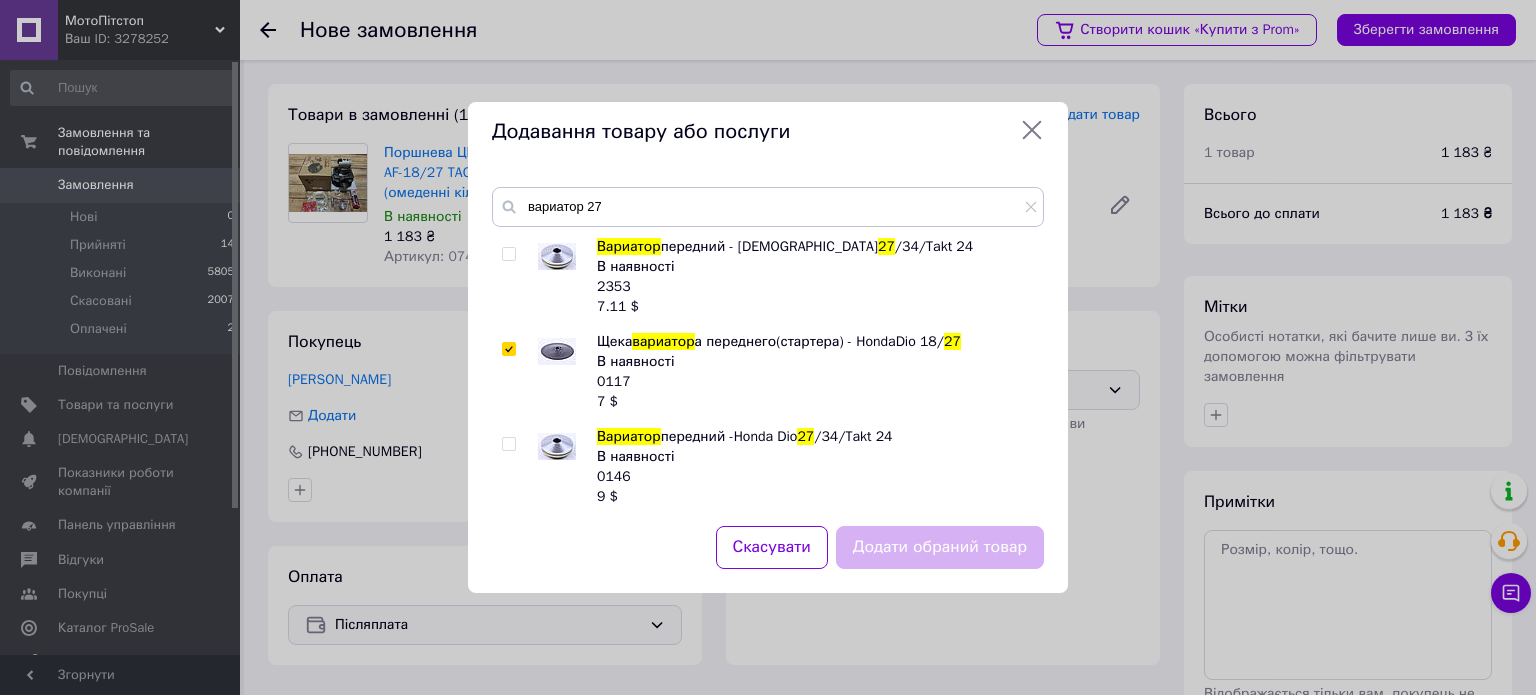 checkbox on "true" 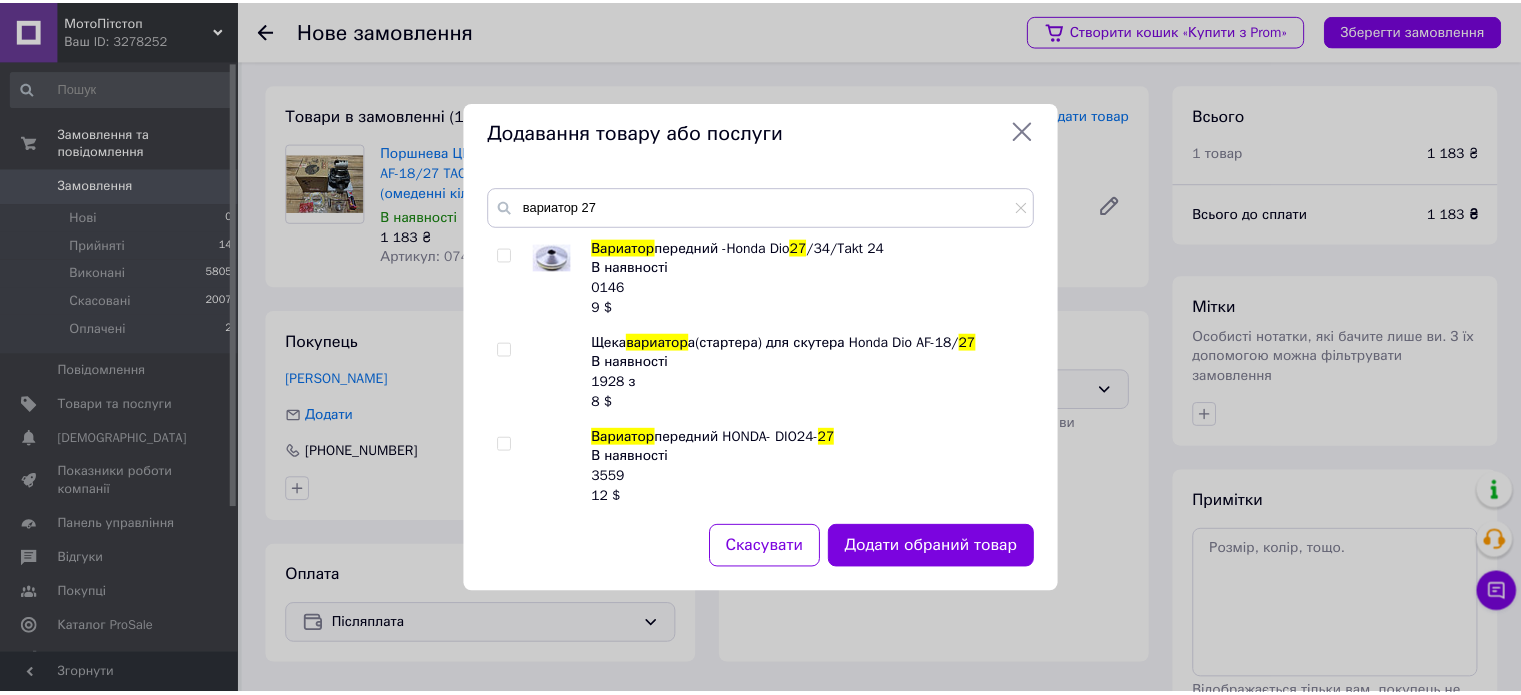 scroll, scrollTop: 200, scrollLeft: 0, axis: vertical 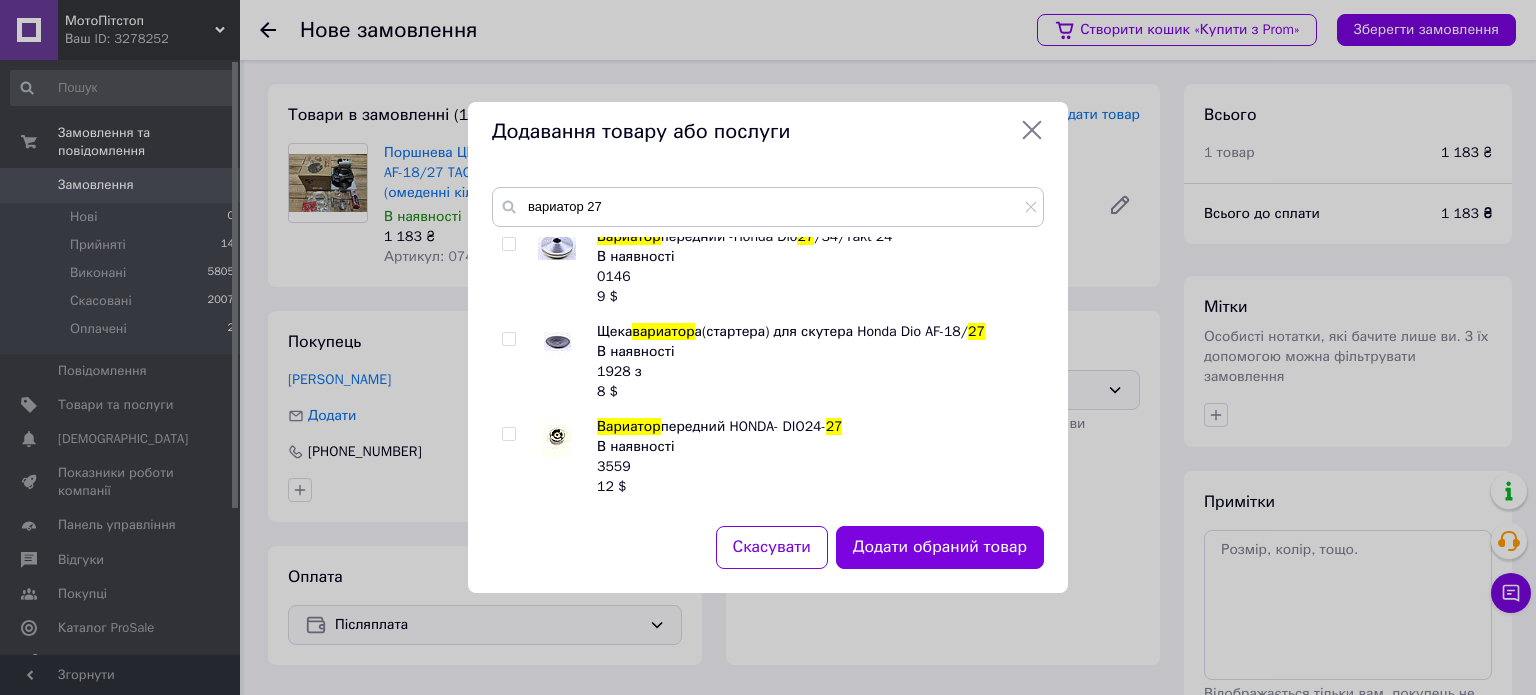 click at bounding box center [508, 244] 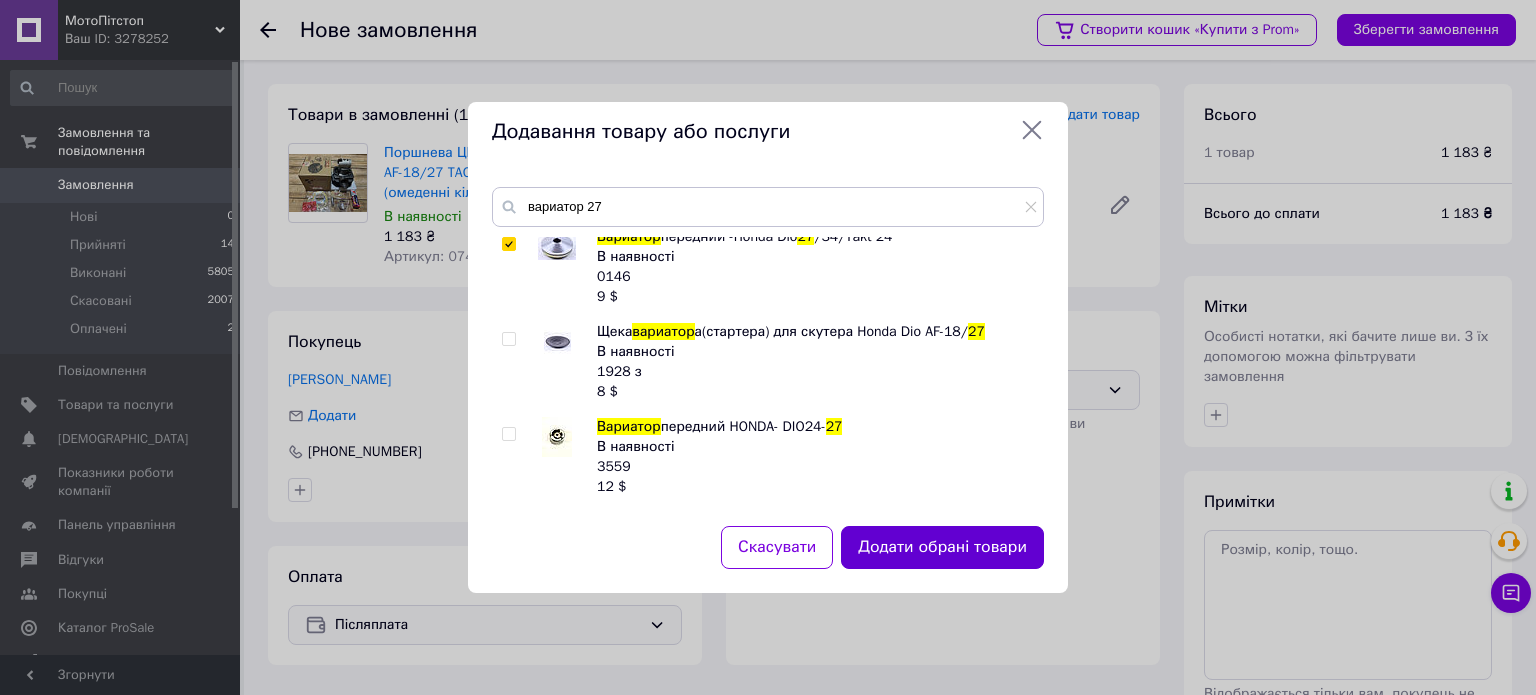 click on "Додати обрані товари" at bounding box center [942, 547] 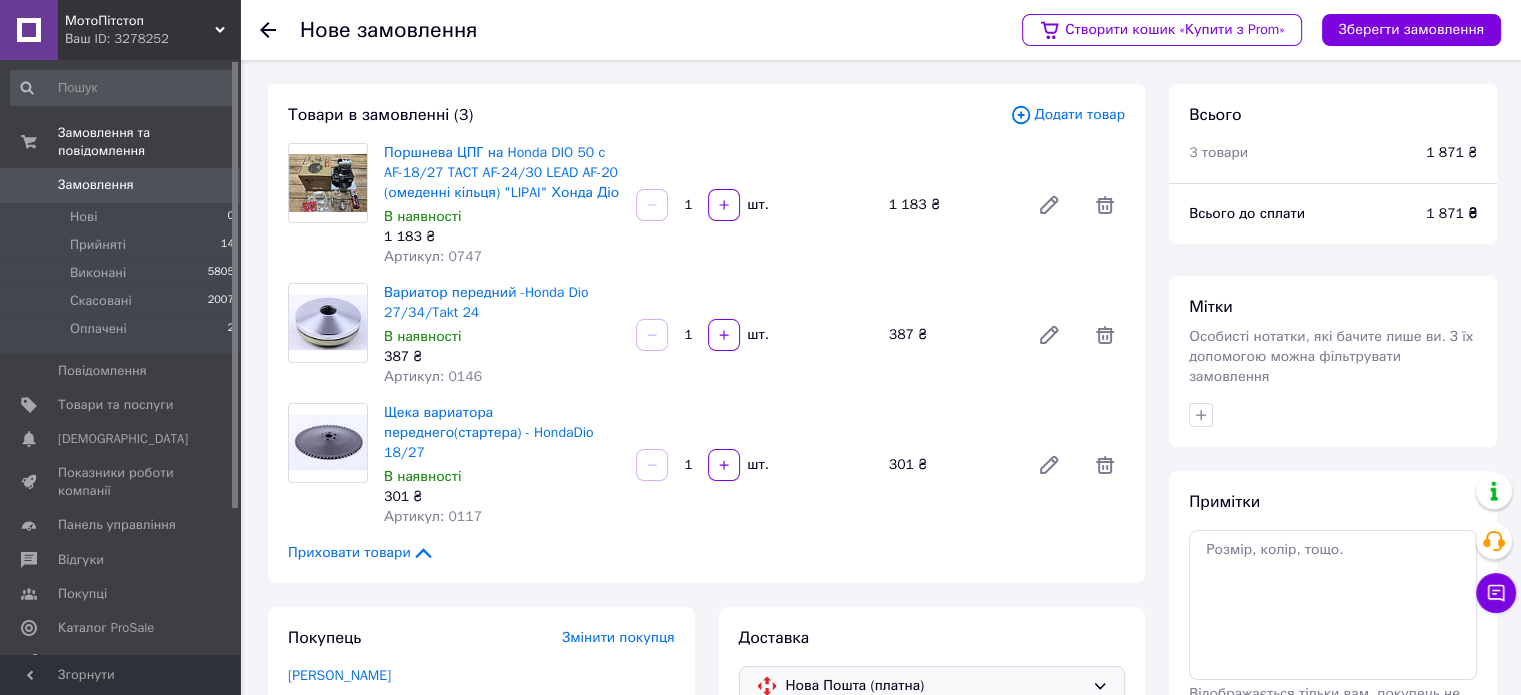 click on "Додати товар" at bounding box center (1067, 115) 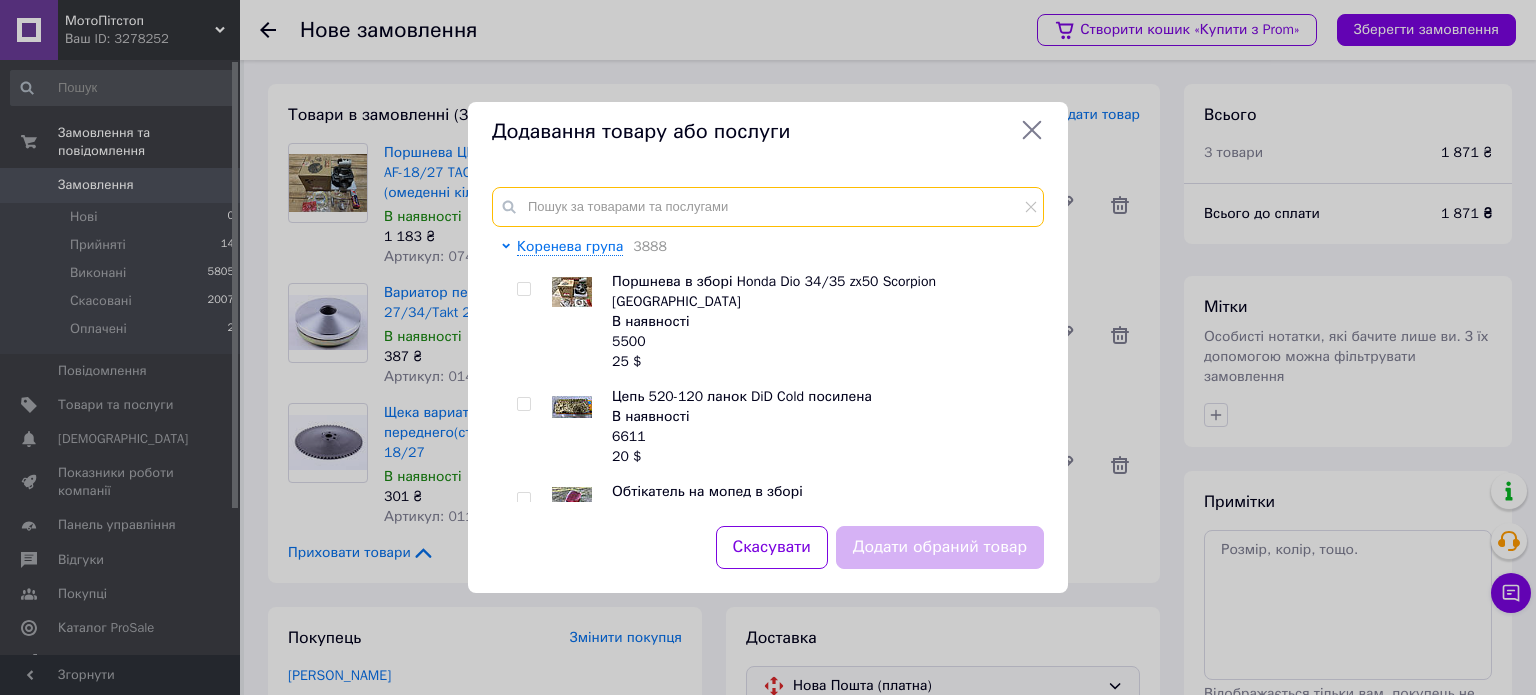 click at bounding box center [768, 207] 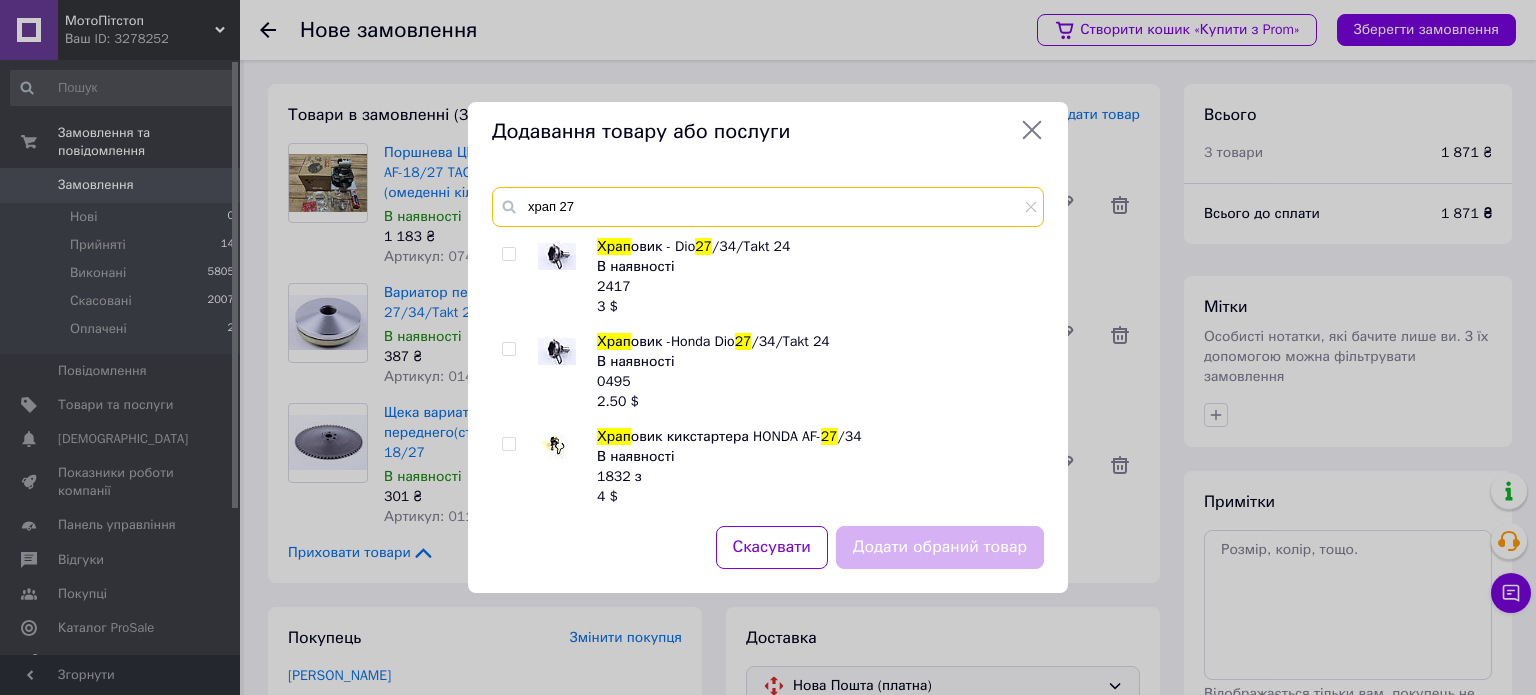 type on "храп 27" 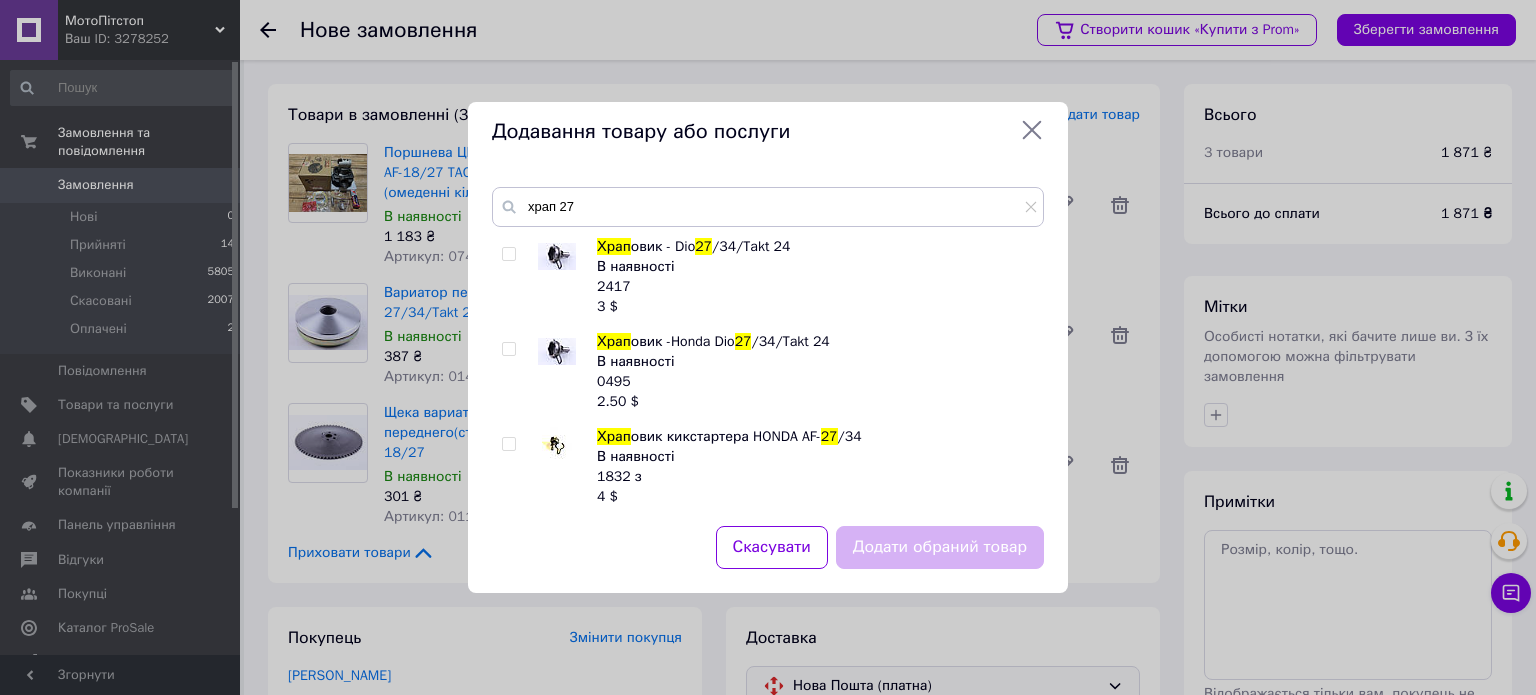 click at bounding box center (508, 349) 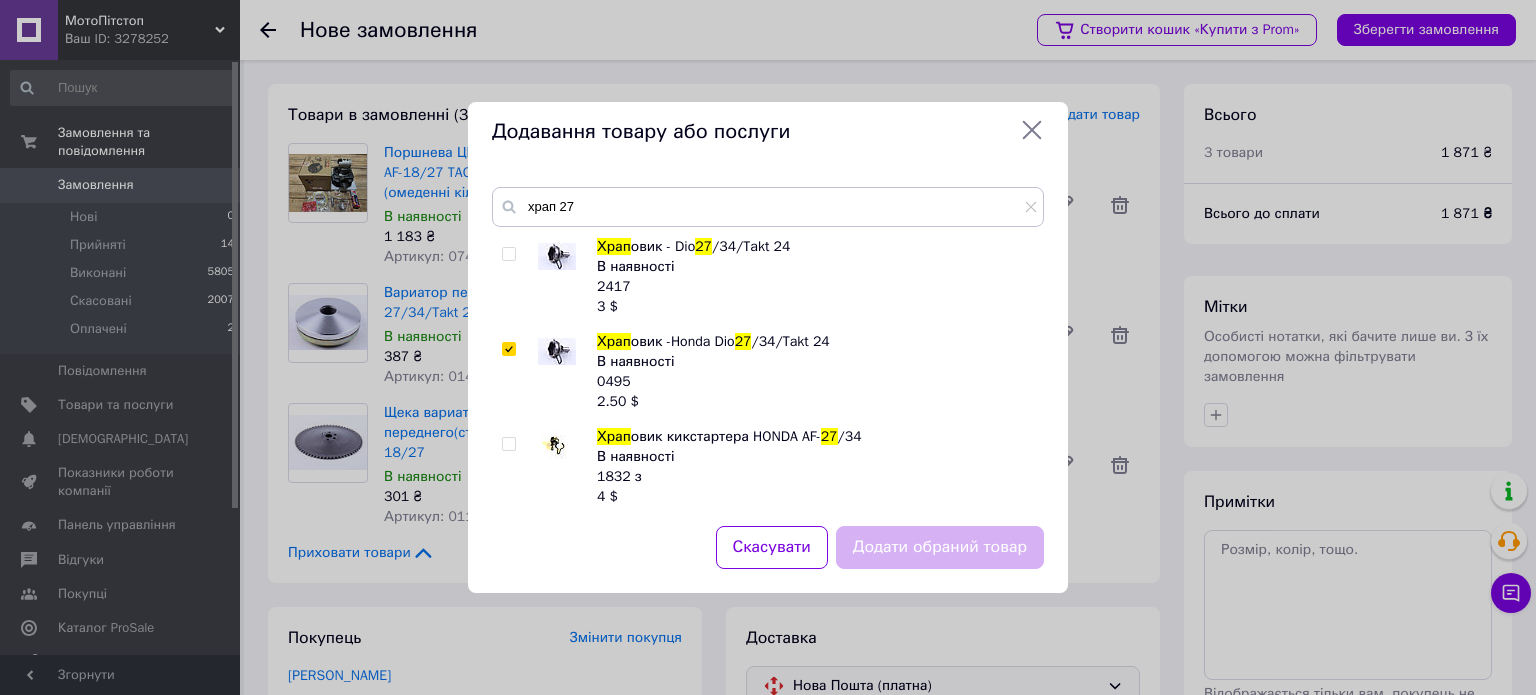 click at bounding box center (508, 349) 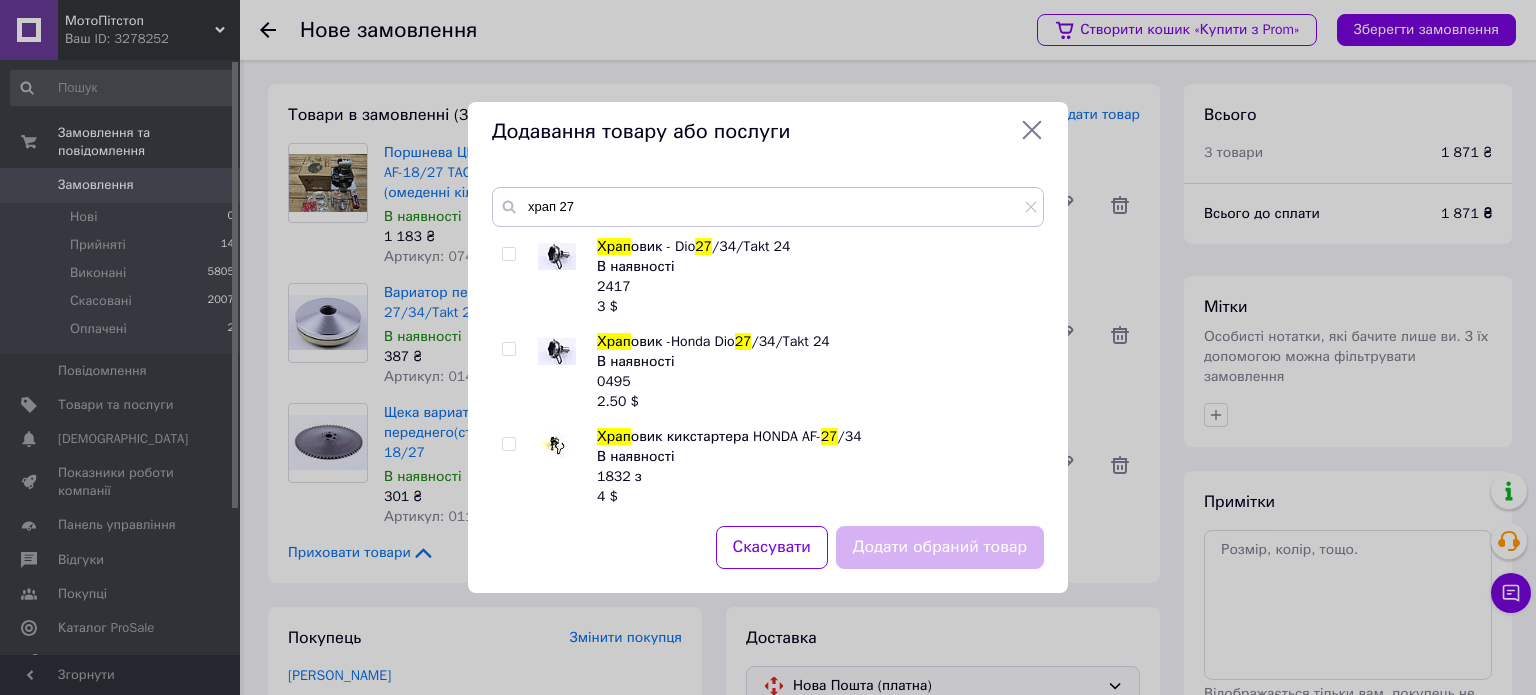 click at bounding box center (508, 349) 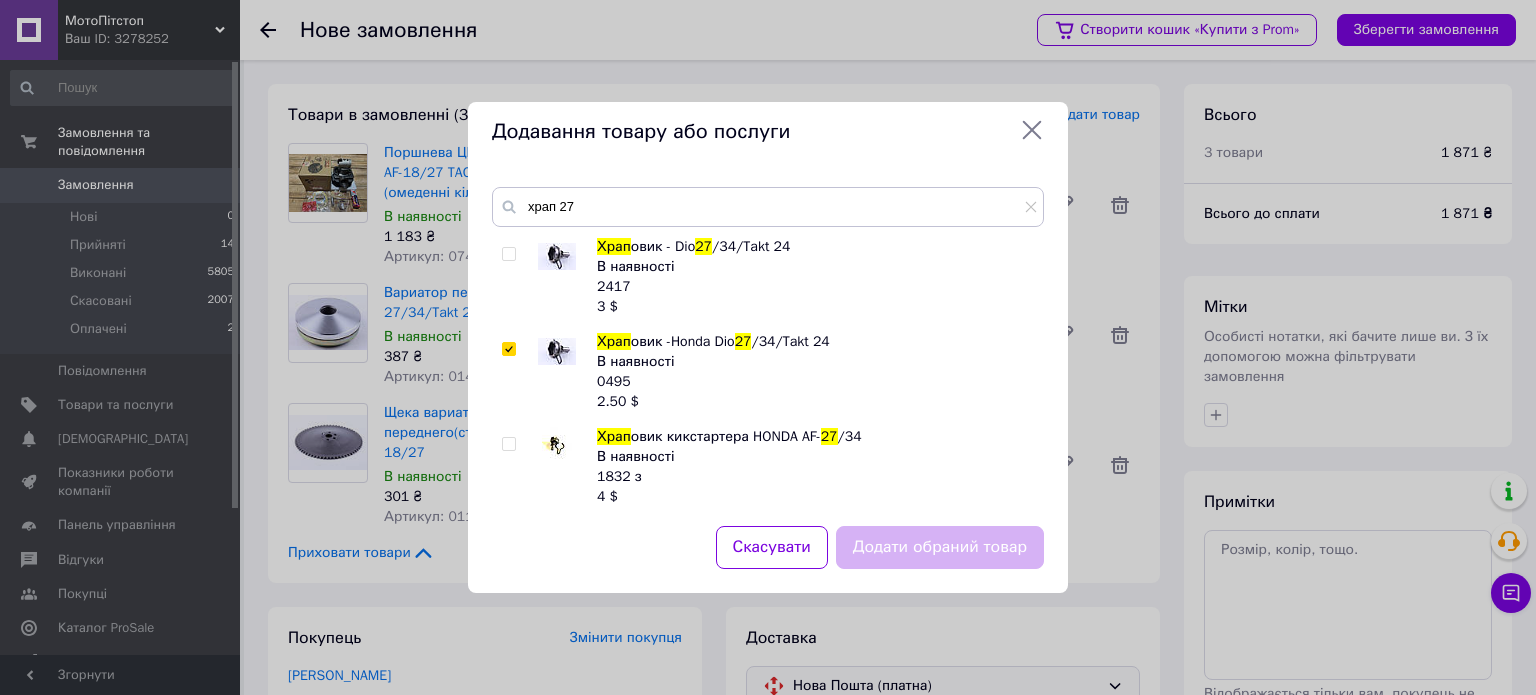 checkbox on "true" 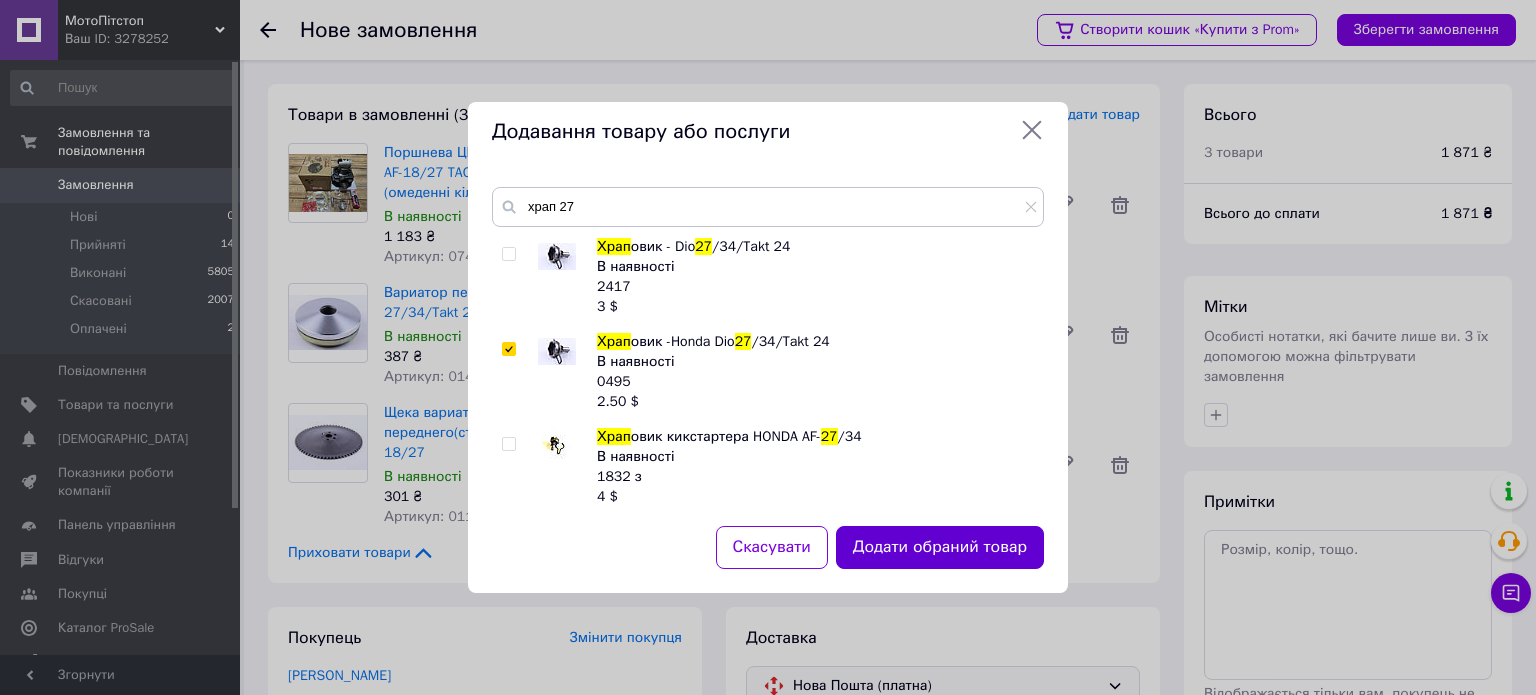 click on "Додати обраний товар" at bounding box center (940, 547) 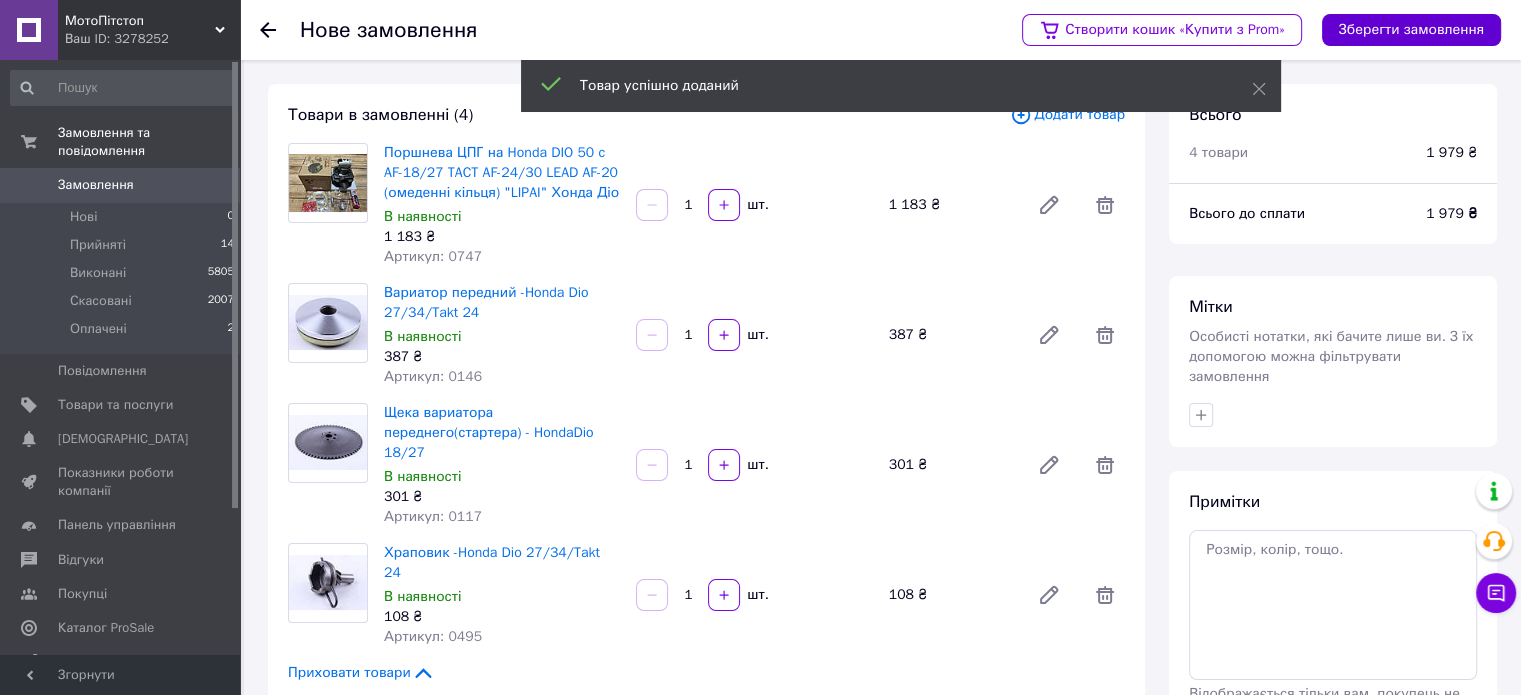 click on "Зберегти замовлення" at bounding box center (1411, 30) 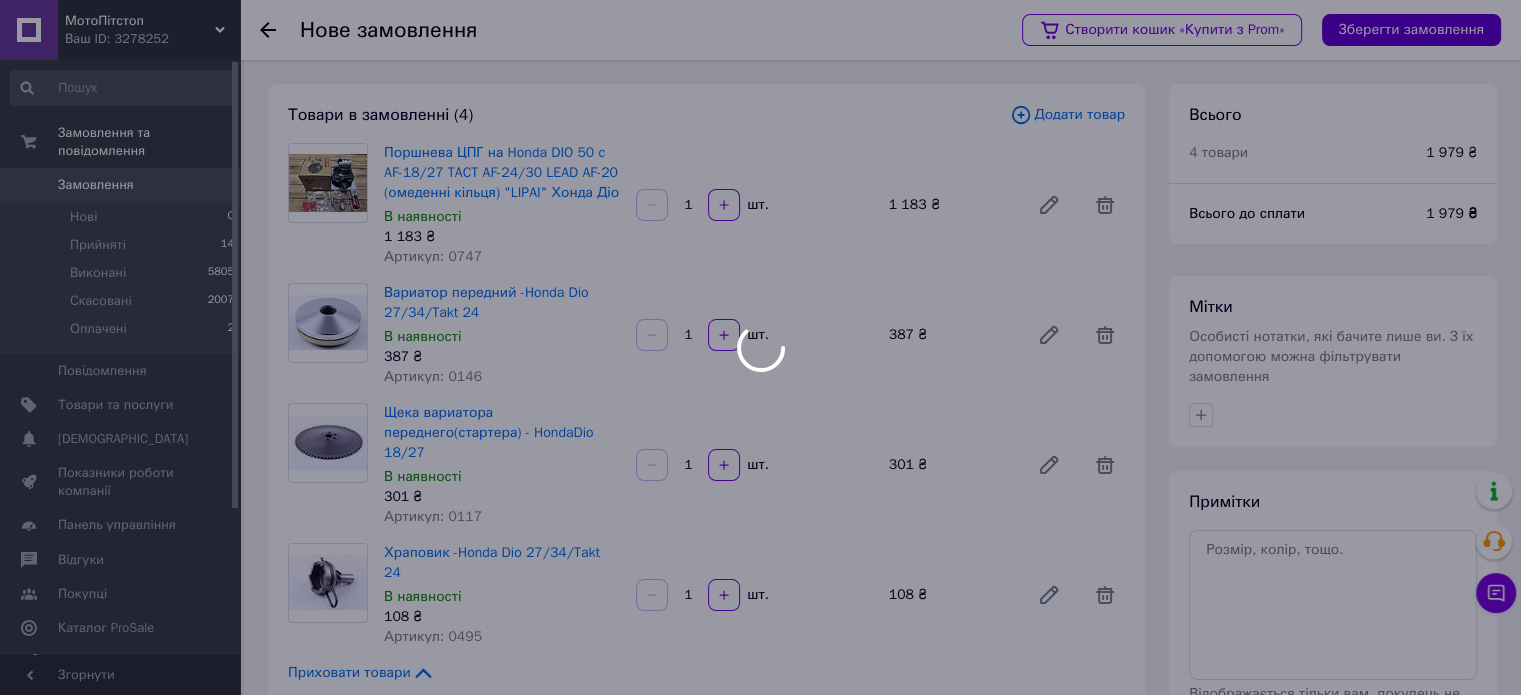 click on "Зберегти замовлення" at bounding box center (1411, 30) 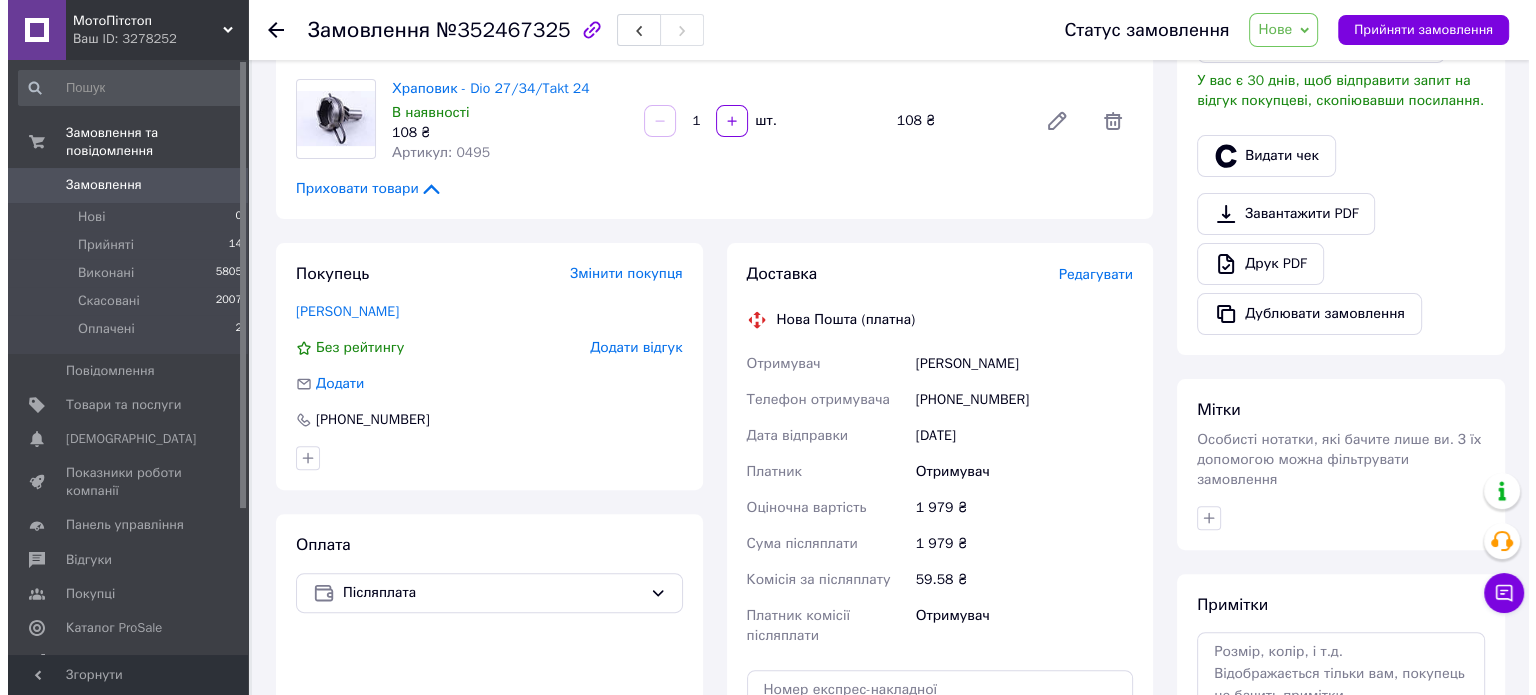 scroll, scrollTop: 600, scrollLeft: 0, axis: vertical 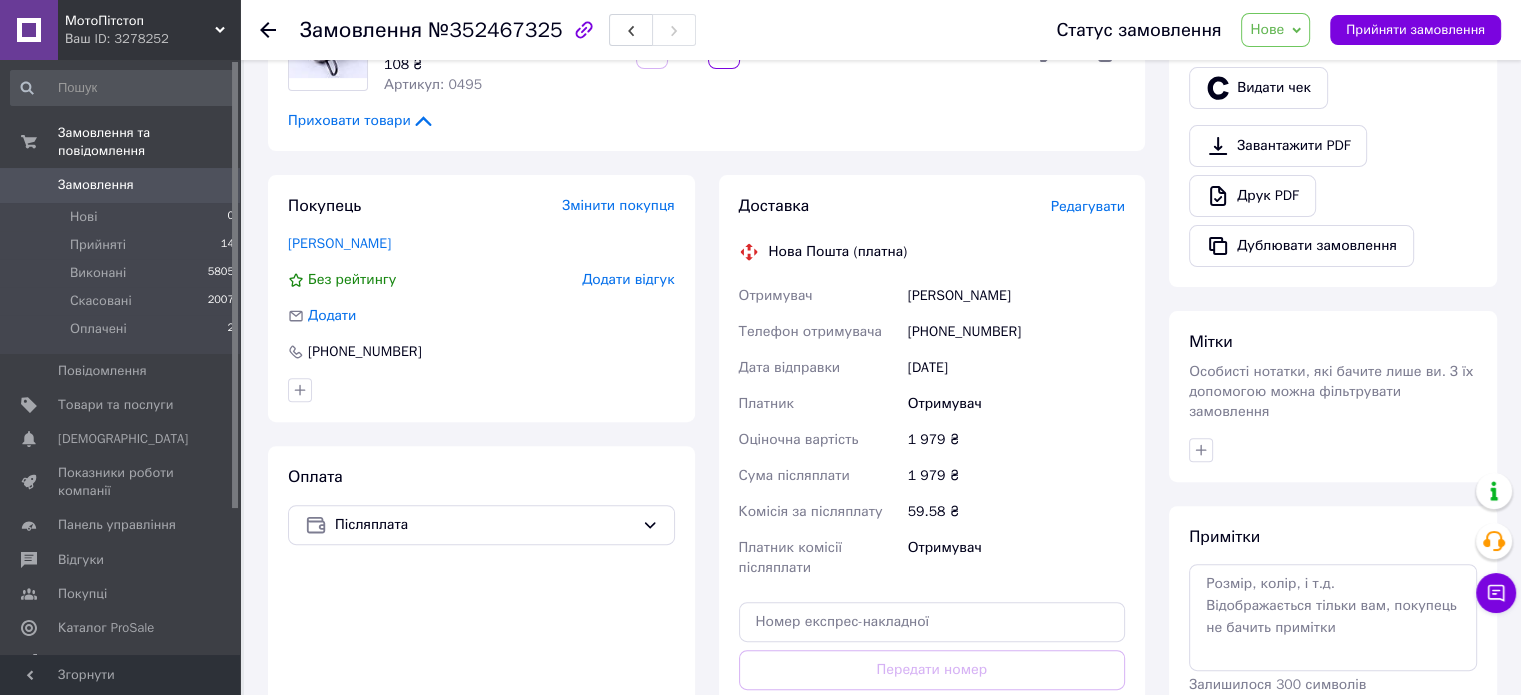 click on "Редагувати" at bounding box center [1088, 206] 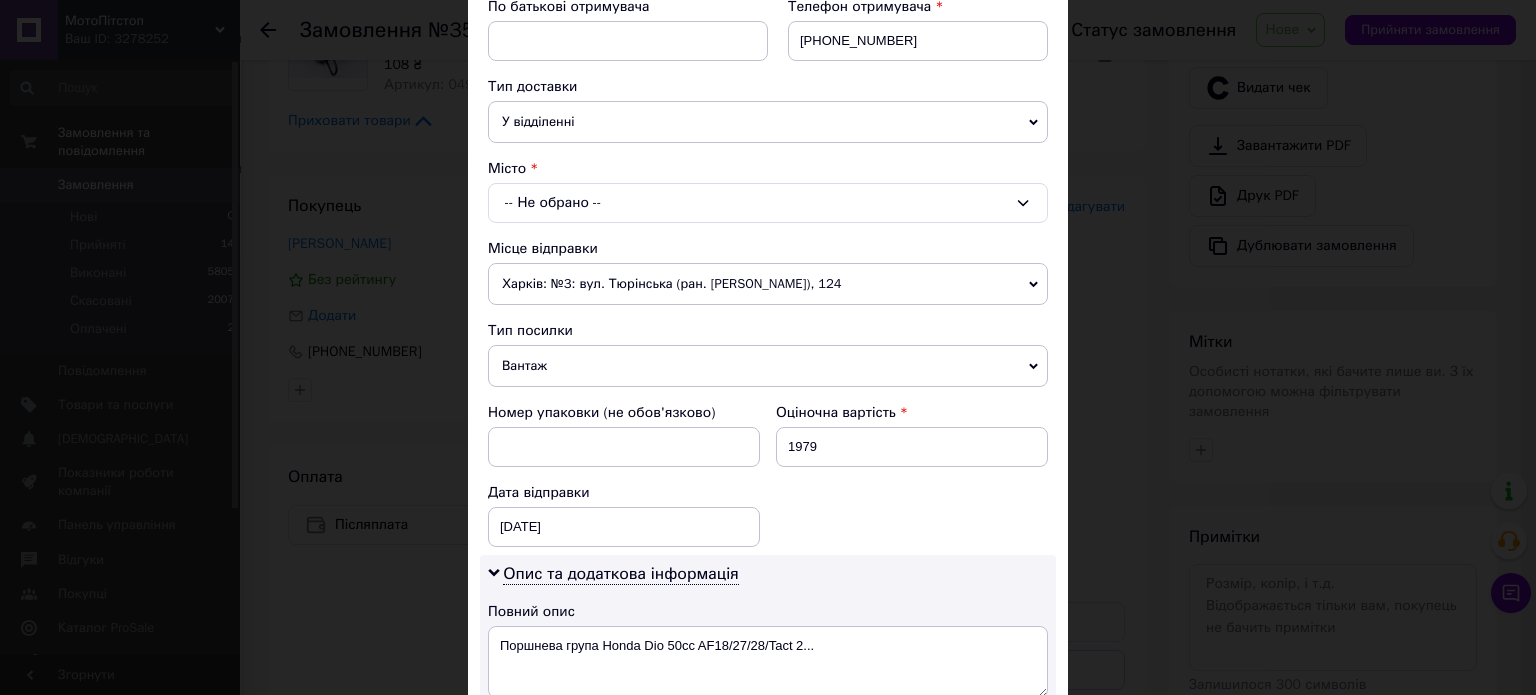 scroll, scrollTop: 400, scrollLeft: 0, axis: vertical 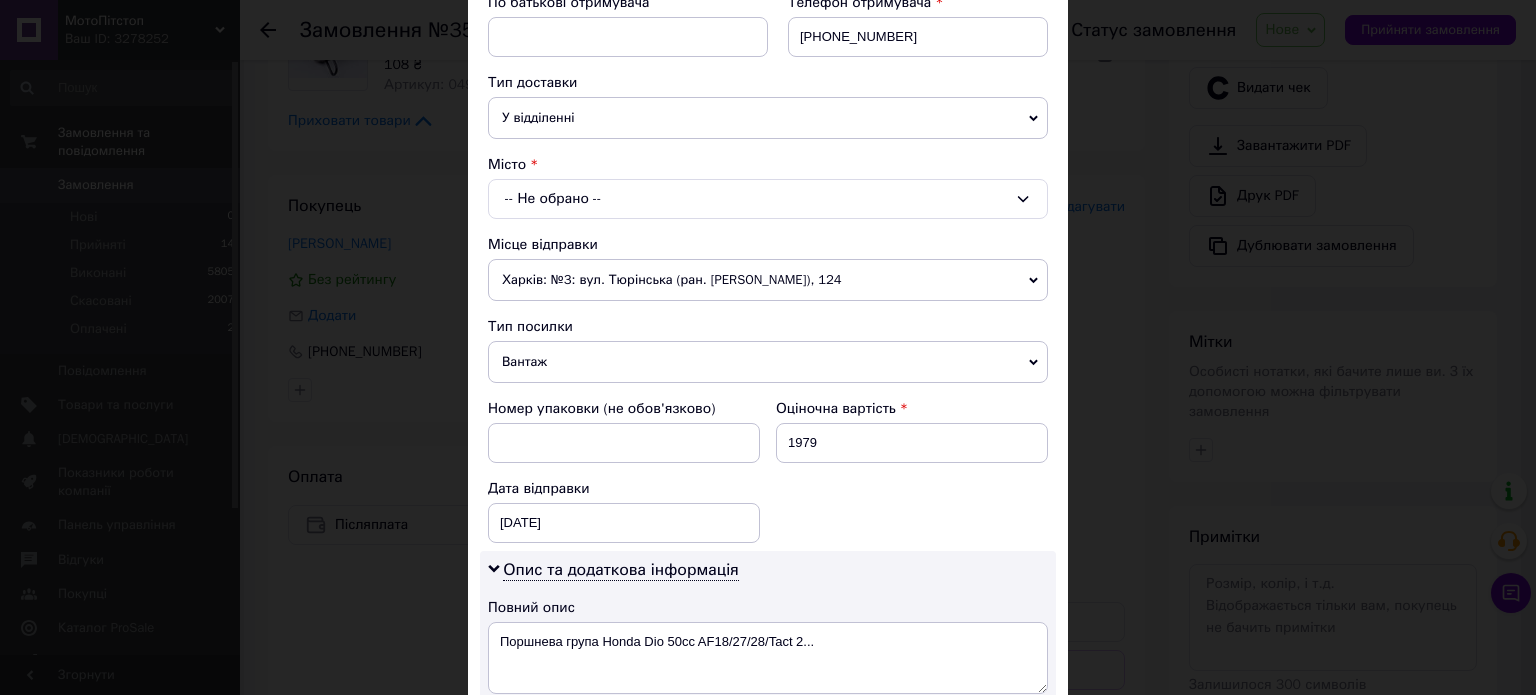 click on "-- Не обрано --" at bounding box center (768, 199) 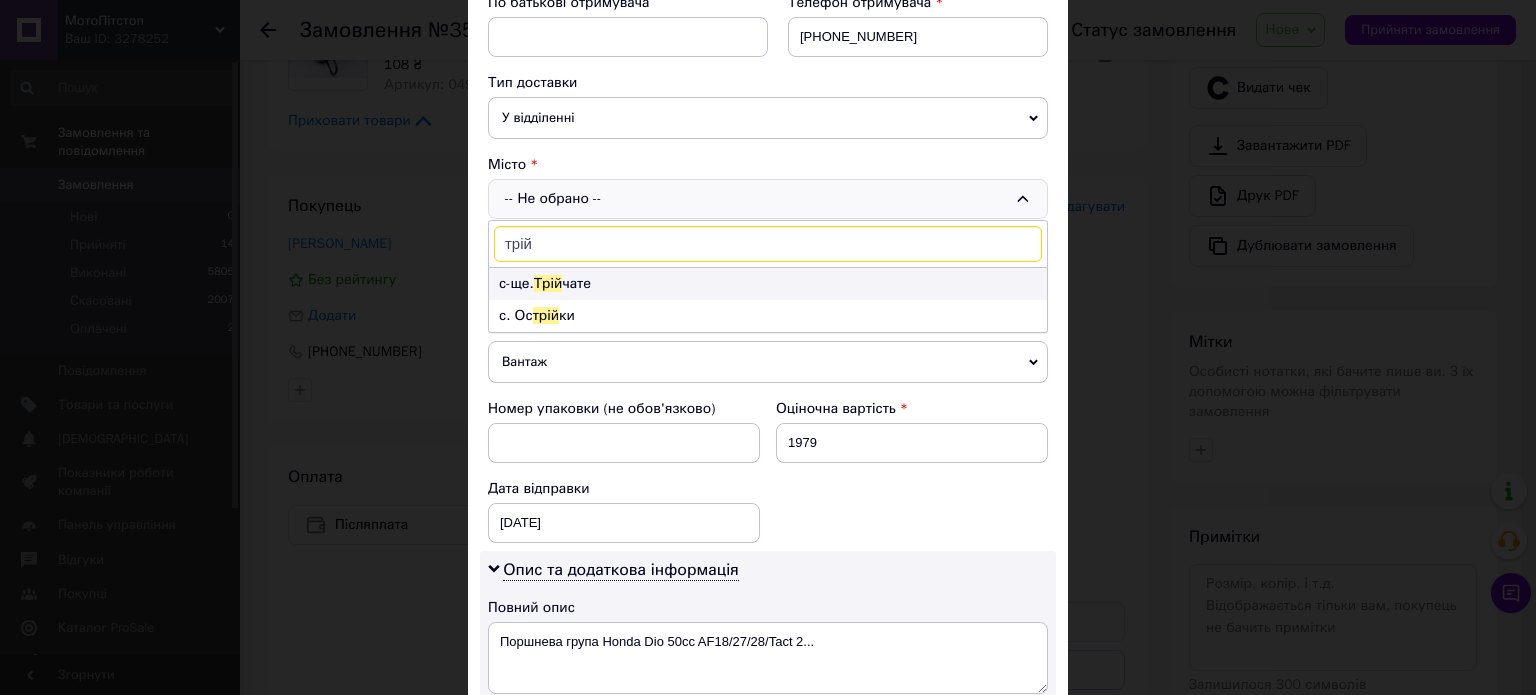type on "трій" 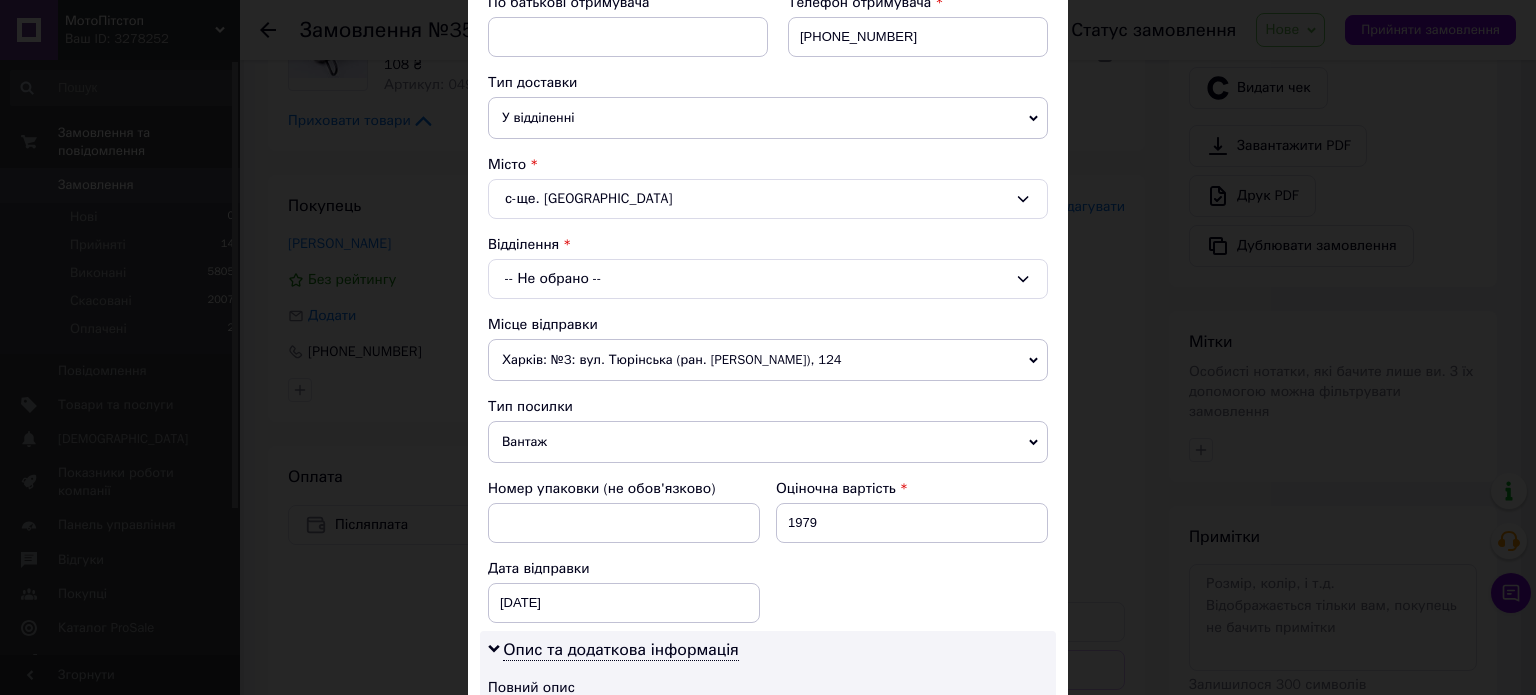 click on "-- Не обрано --" at bounding box center [768, 279] 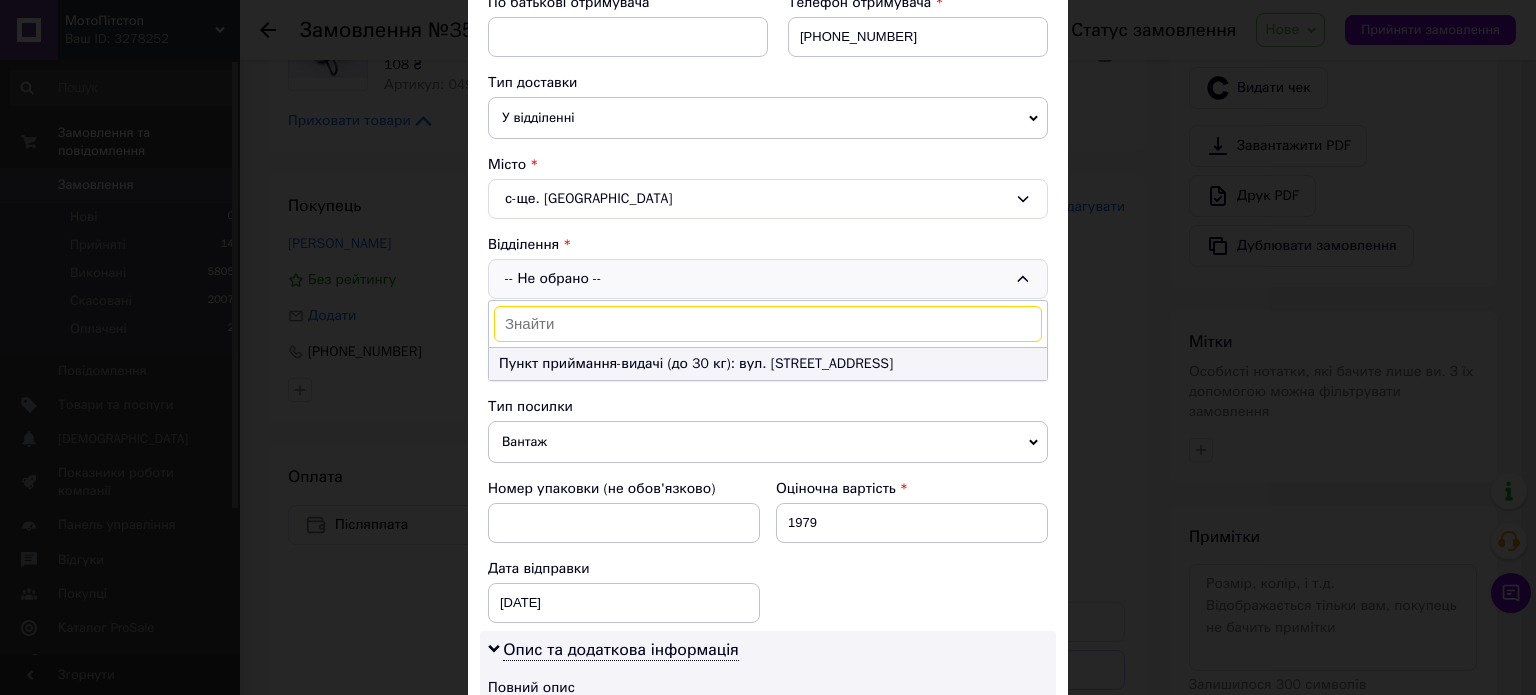 click on "Пункт приймання-видачі (до 30 кг): вул. Харківська, 8" at bounding box center [768, 364] 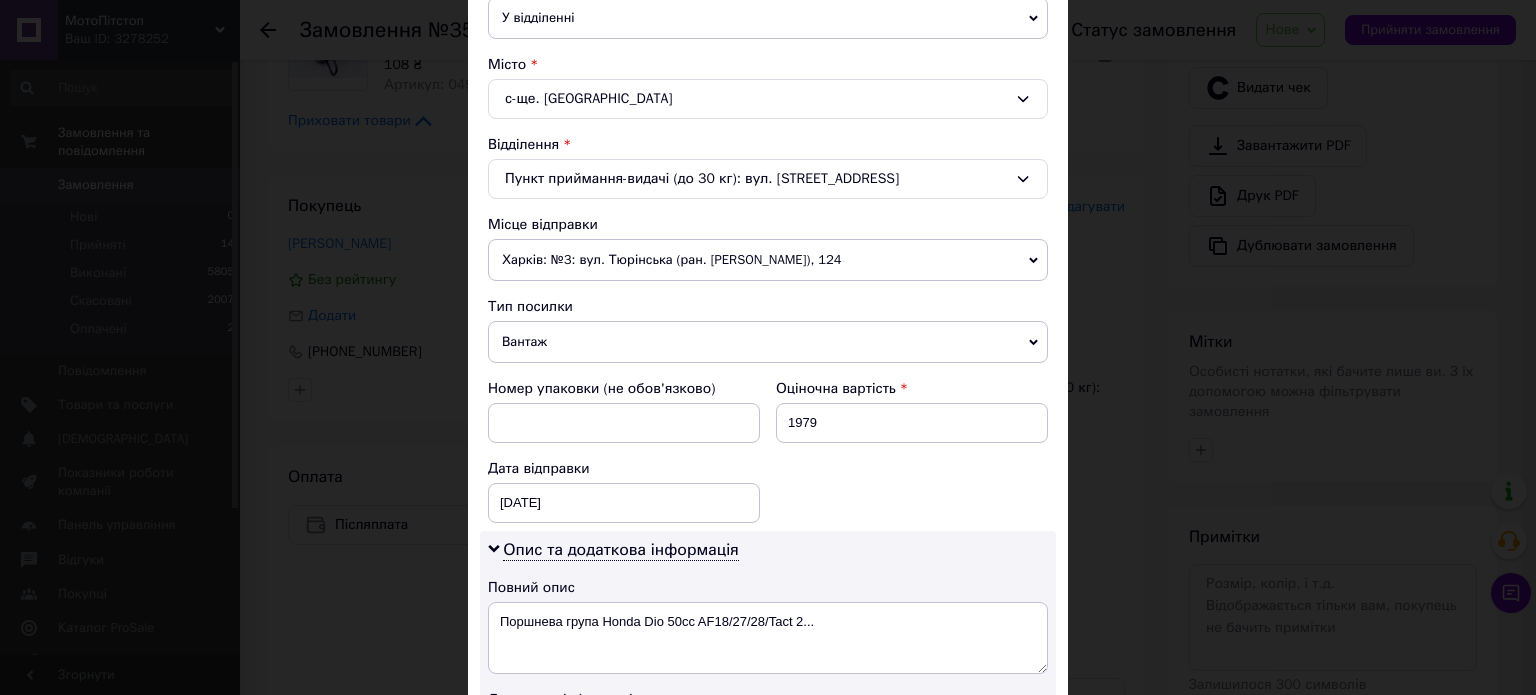 scroll, scrollTop: 800, scrollLeft: 0, axis: vertical 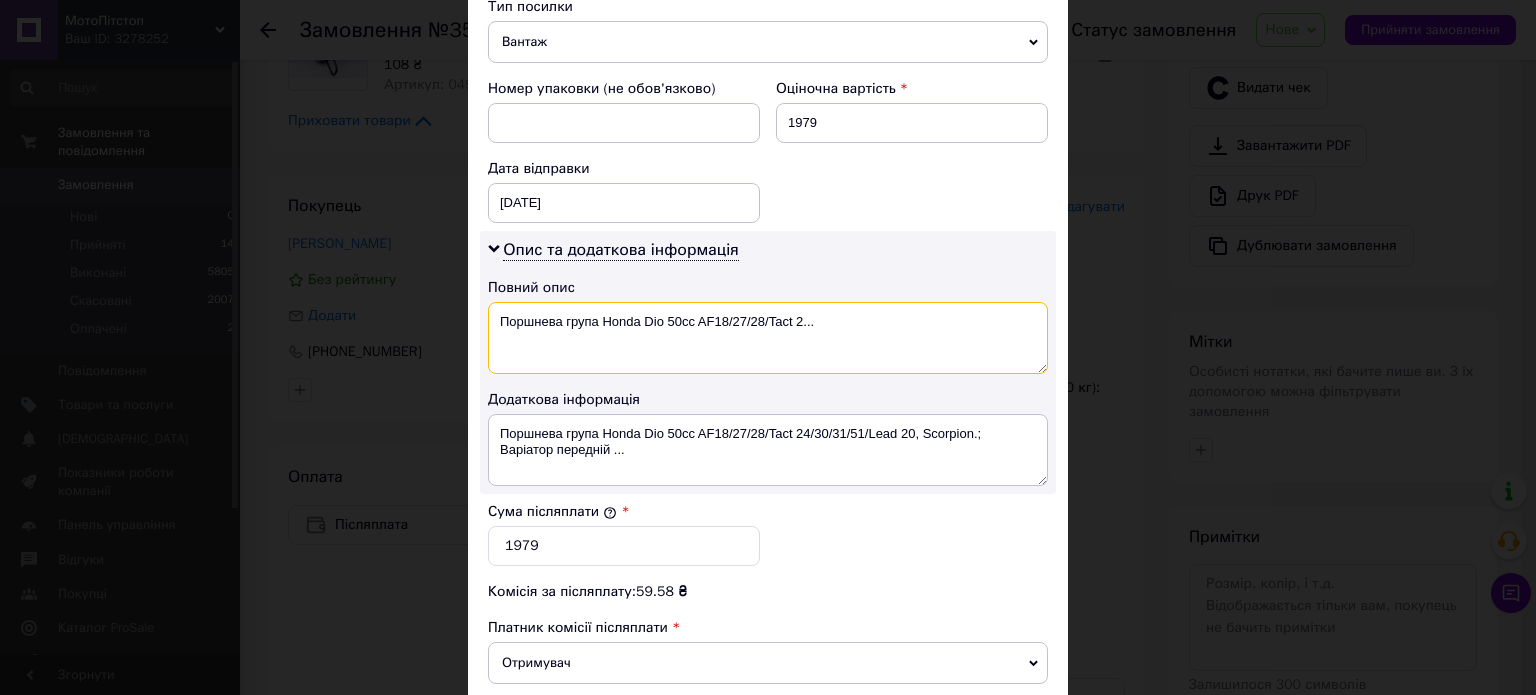 click on "Поршнева група Honda Dio 50cc AF18/27/28/Tact 2..." at bounding box center [768, 338] 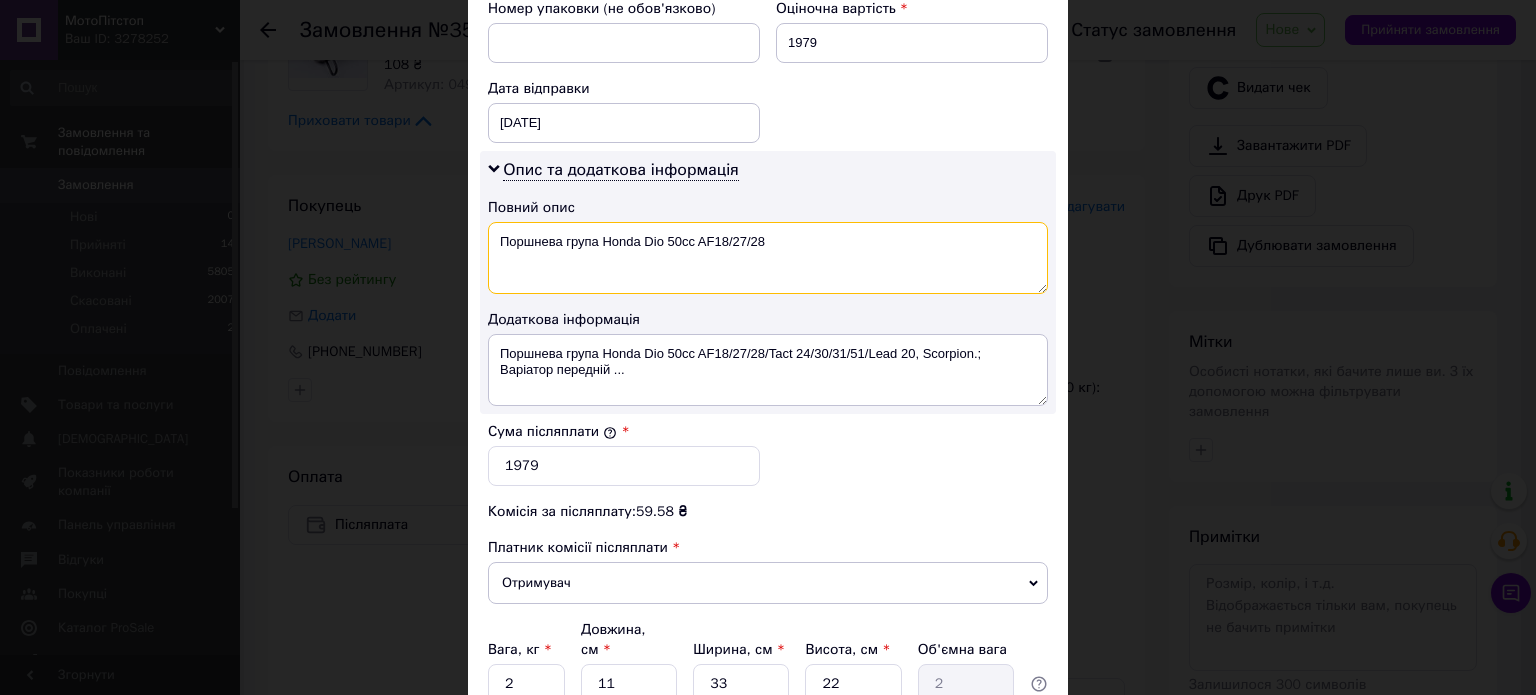 scroll, scrollTop: 1000, scrollLeft: 0, axis: vertical 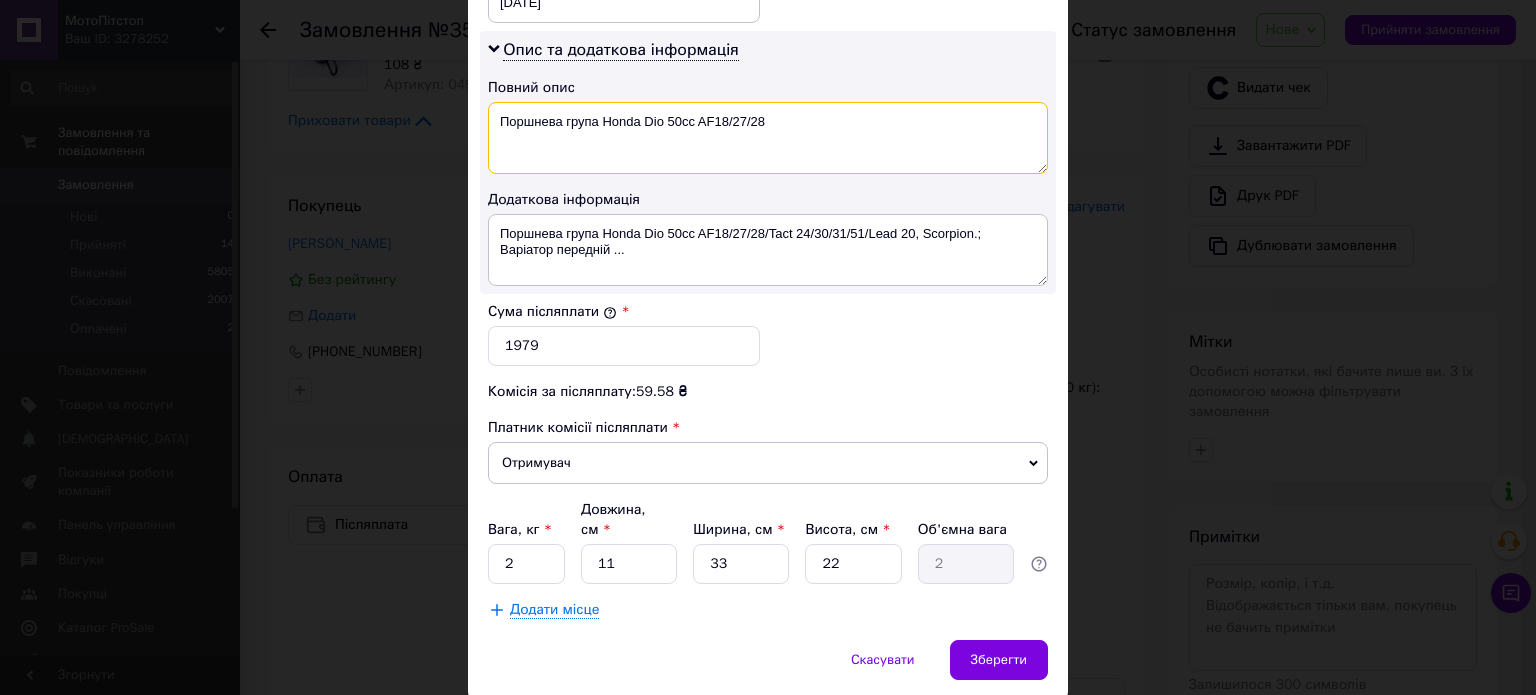type on "Поршнева група Honda Dio 50cc AF18/27/28" 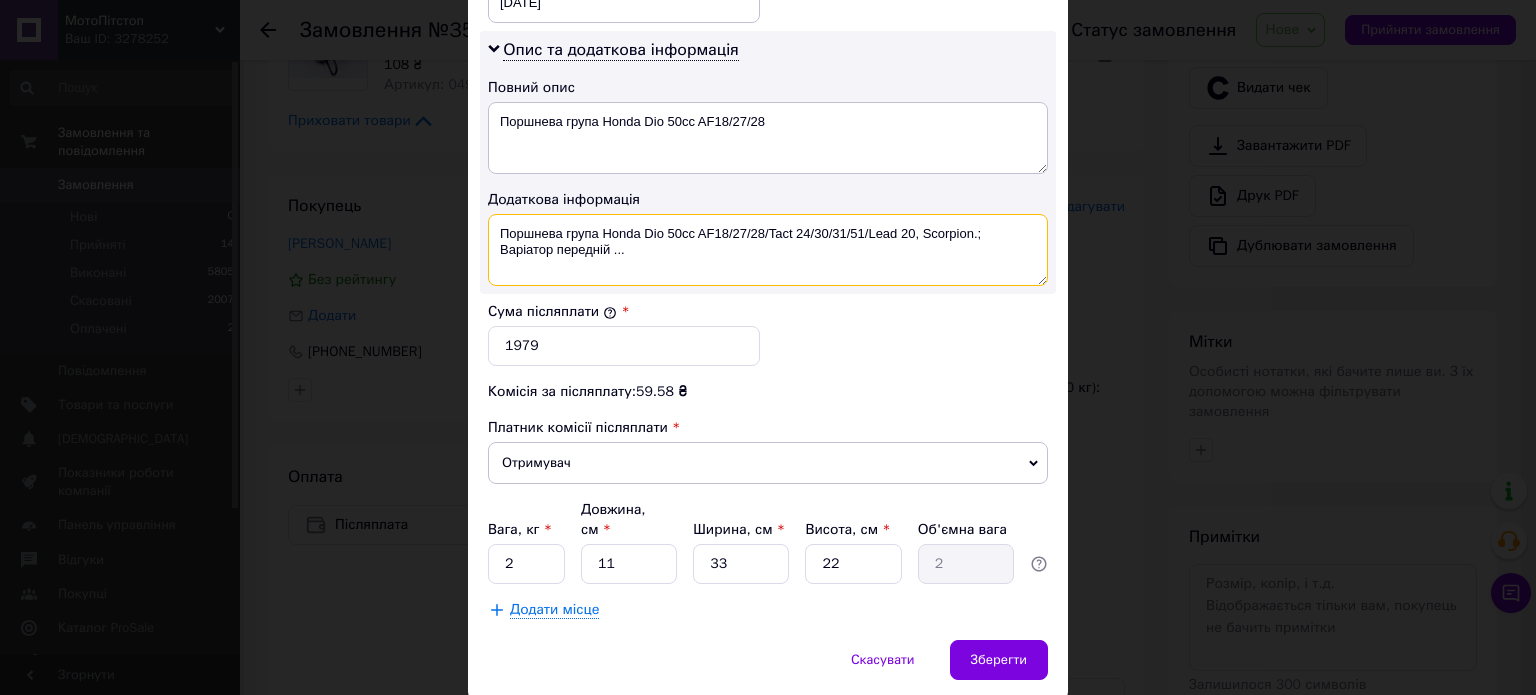 click on "Поршнева група Honda Dio 50cc AF18/27/28/Tact 24/30/31/51/Lead 20, Scorpion.; Варіатор передній ..." at bounding box center (768, 250) 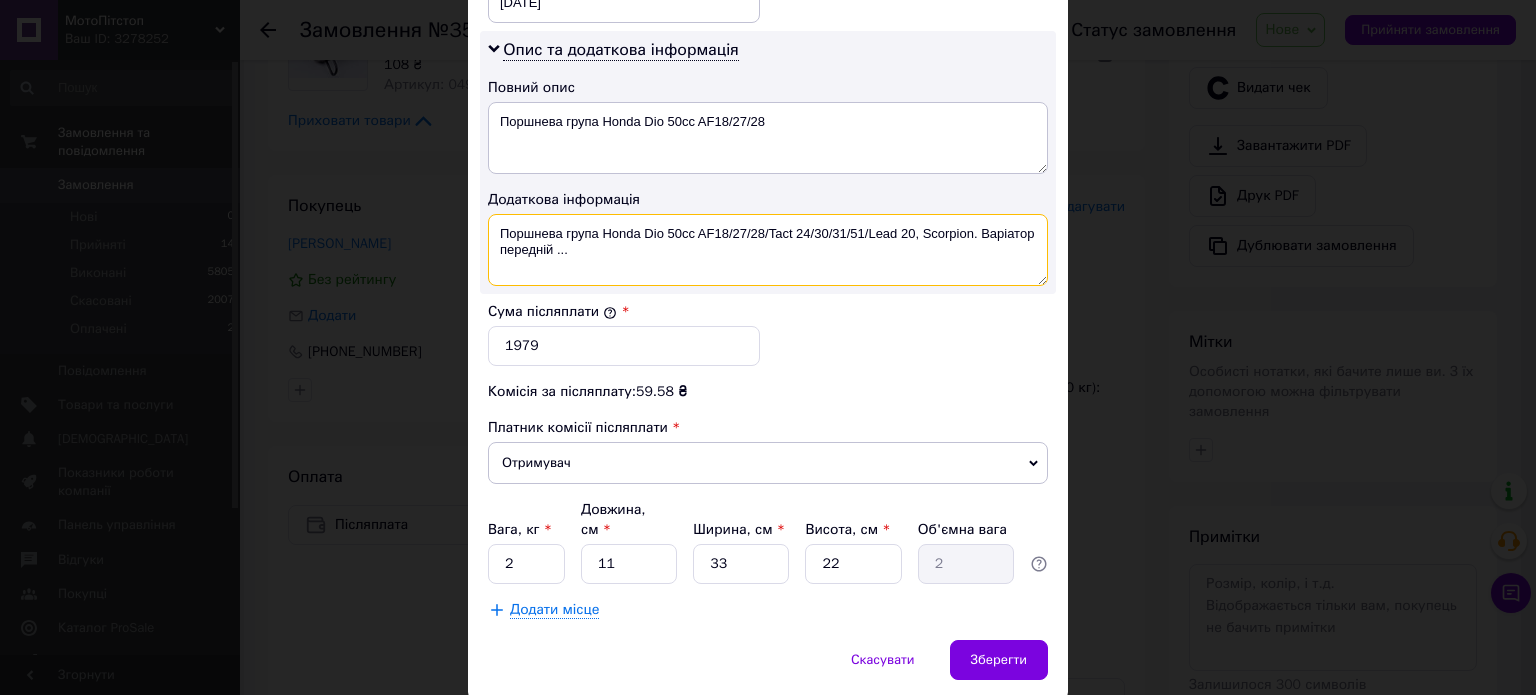 click on "Поршнева група Honda Dio 50cc AF18/27/28/Tact 24/30/31/51/Lead 20, Scorpion. Варіатор передній ..." at bounding box center (768, 250) 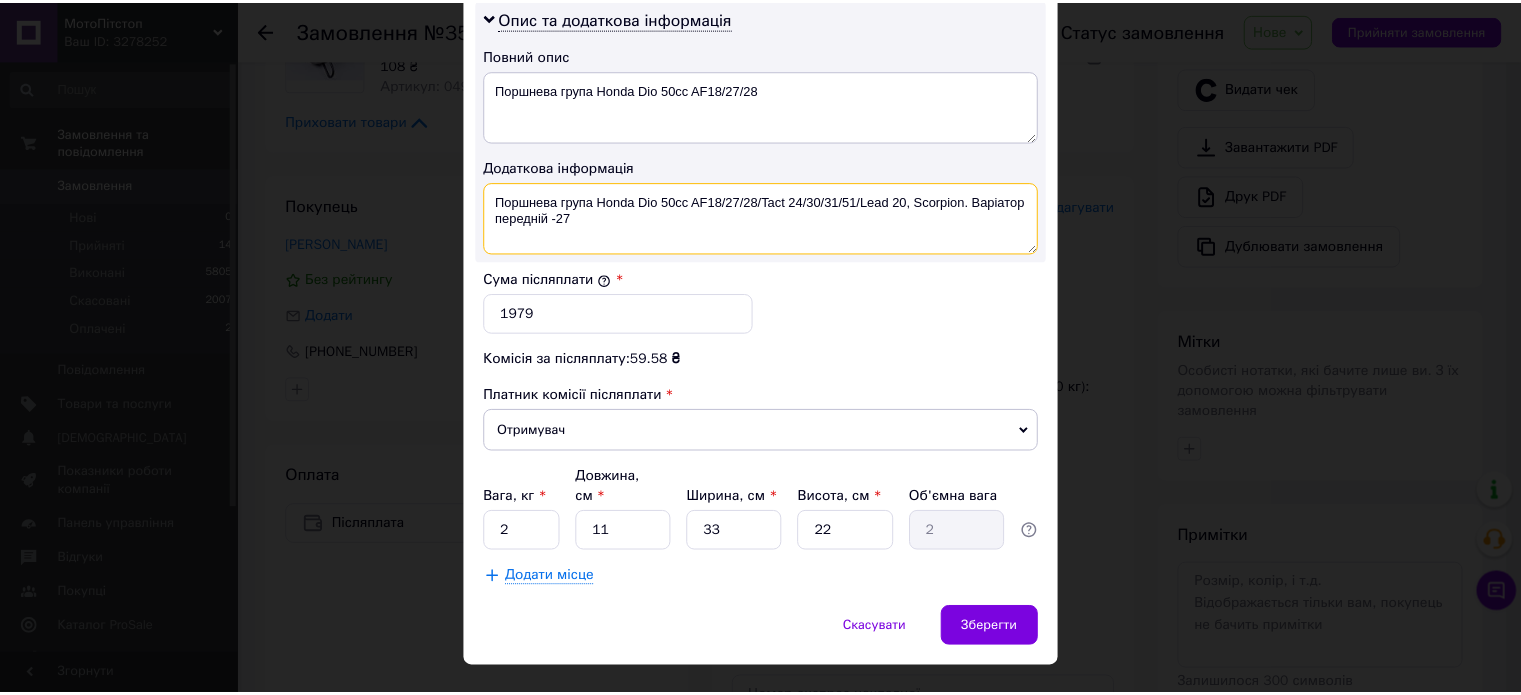 scroll, scrollTop: 1048, scrollLeft: 0, axis: vertical 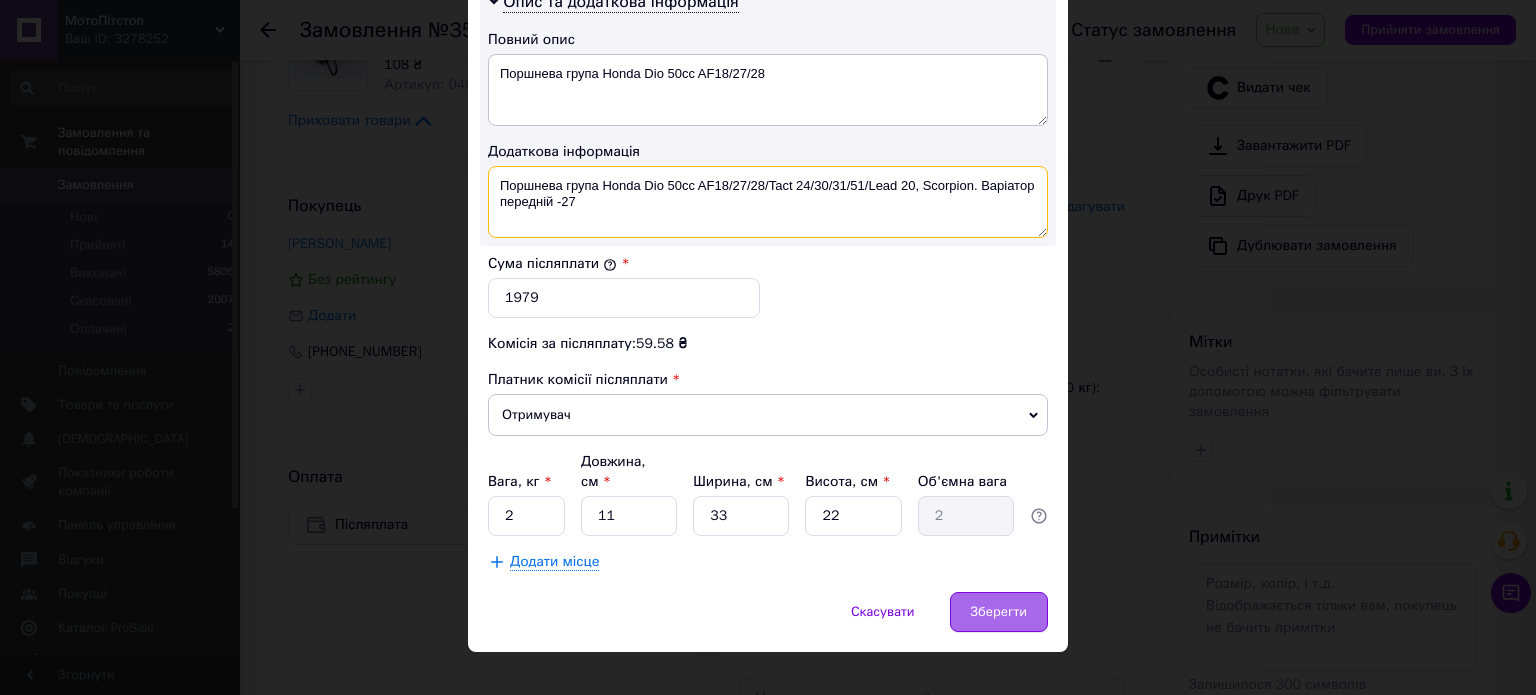 type on "Поршнева група Honda Dio 50cc AF18/27/28/Tact 24/30/31/51/Lead 20, Scorpion. Варіатор передній -27" 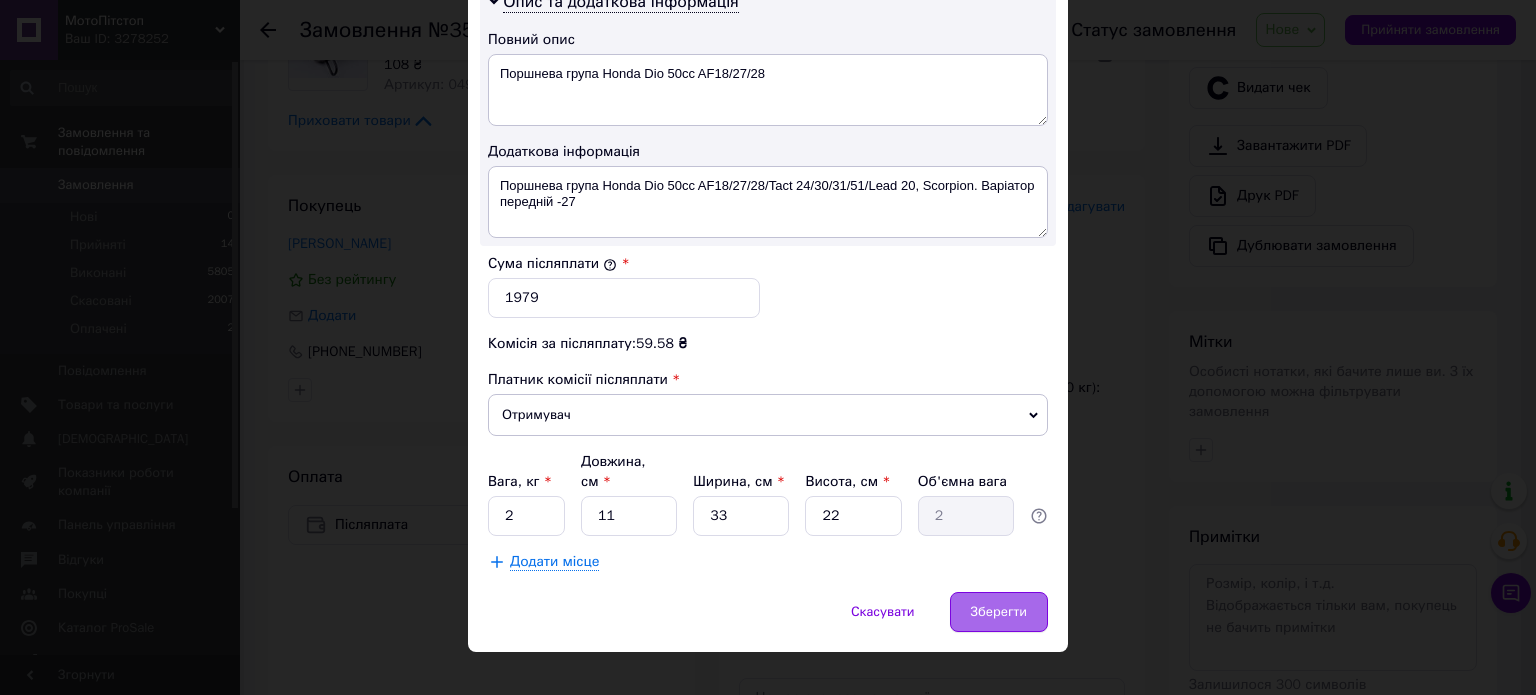 click on "Зберегти" at bounding box center (999, 612) 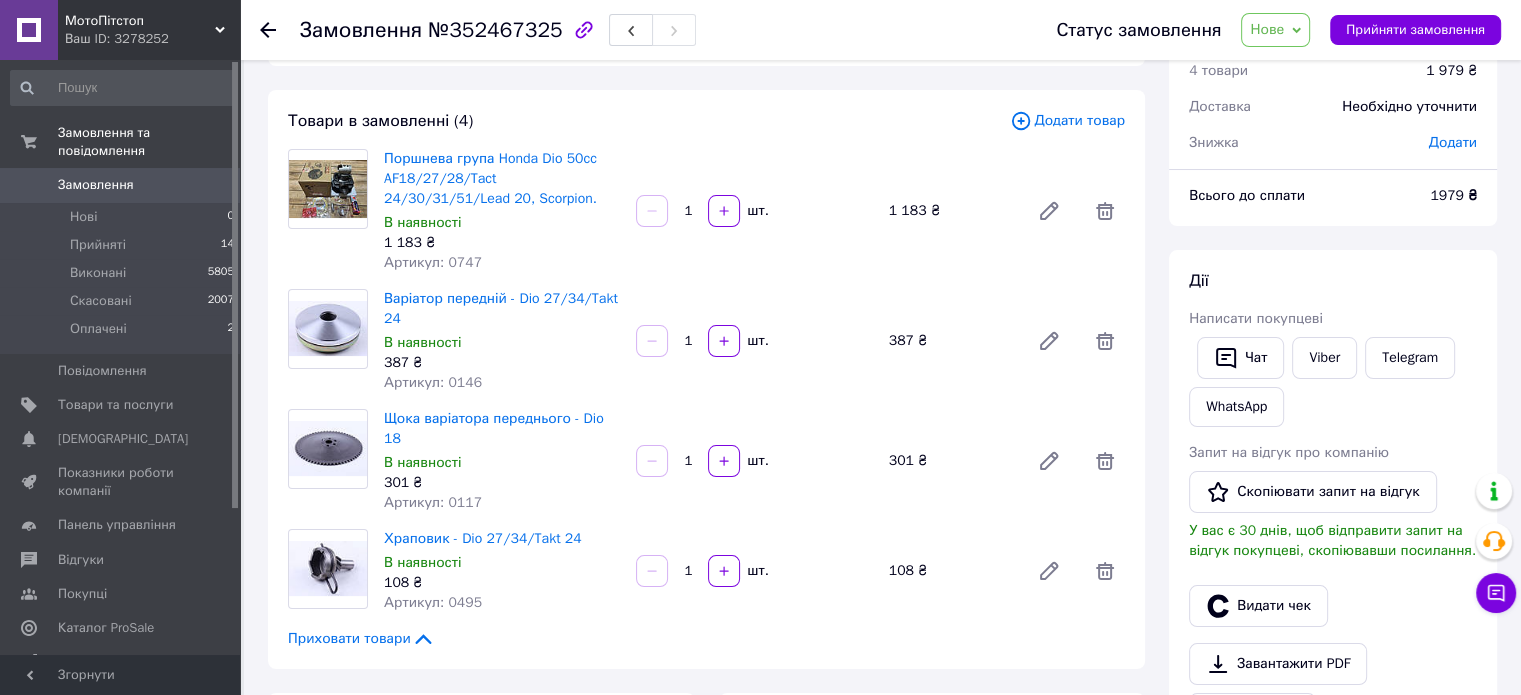scroll, scrollTop: 0, scrollLeft: 0, axis: both 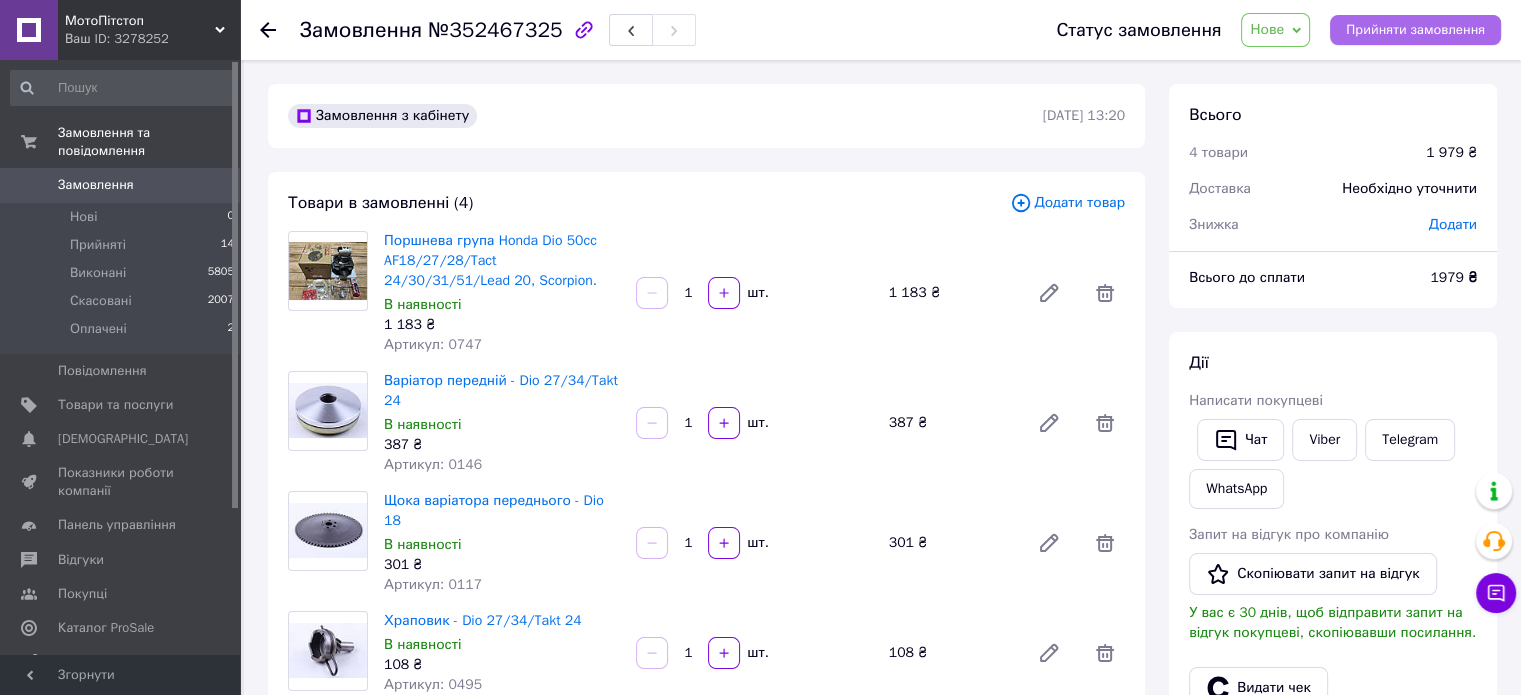 click on "Прийняти замовлення" at bounding box center [1415, 30] 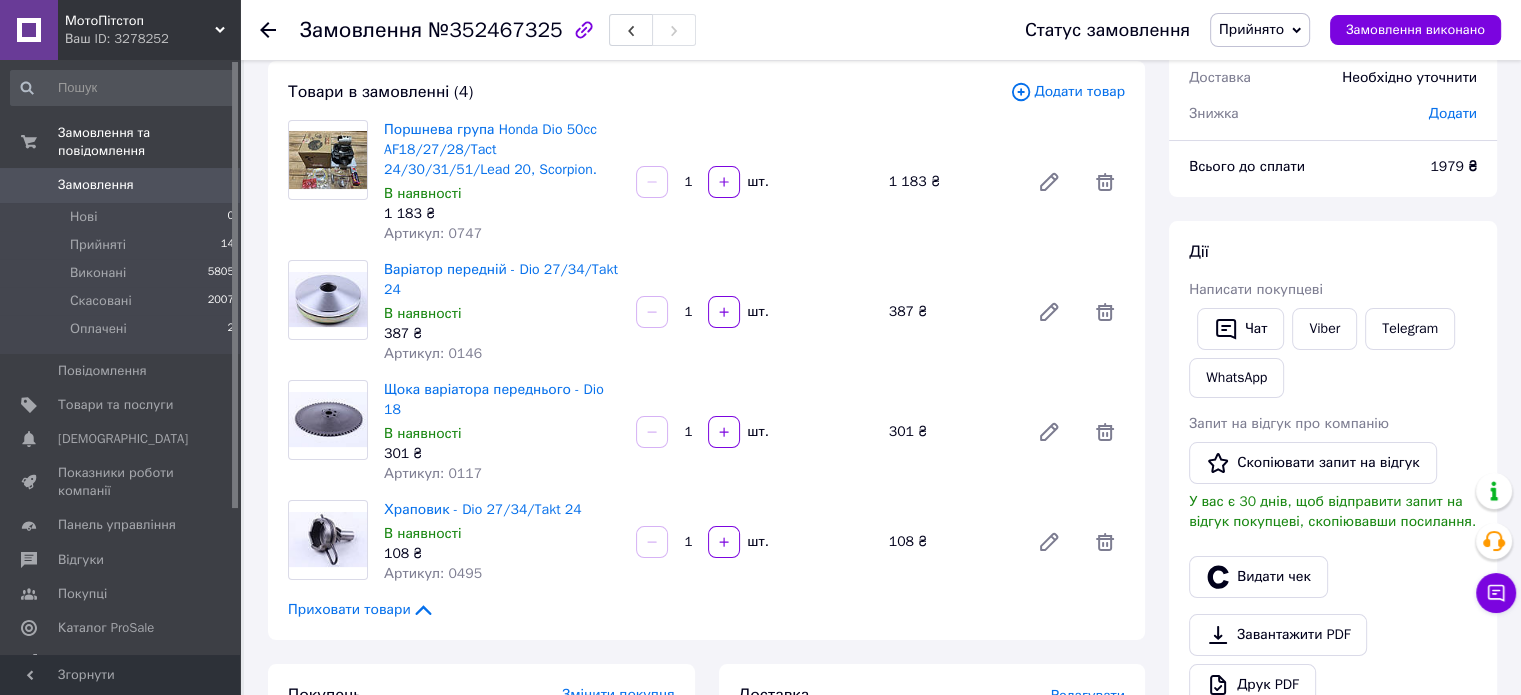 scroll, scrollTop: 0, scrollLeft: 0, axis: both 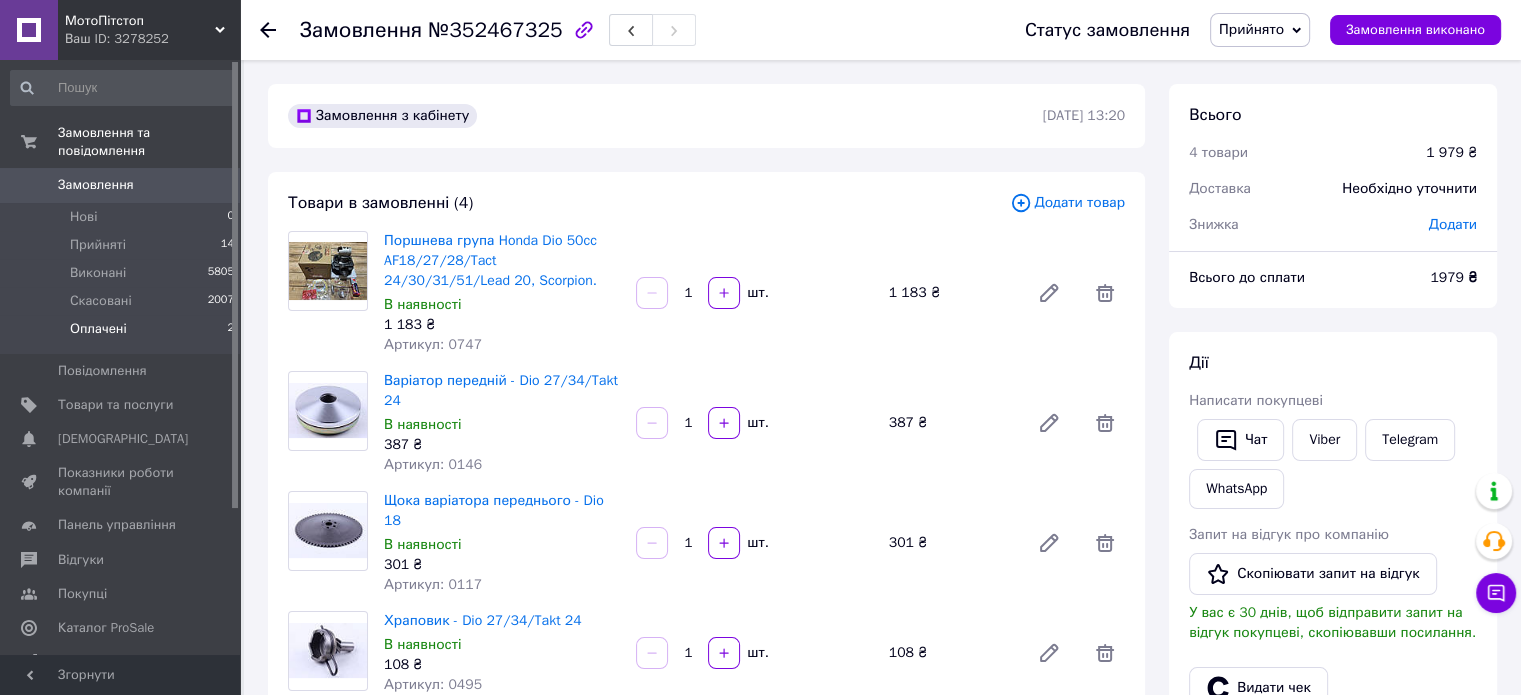 click on "Оплачені" at bounding box center [98, 329] 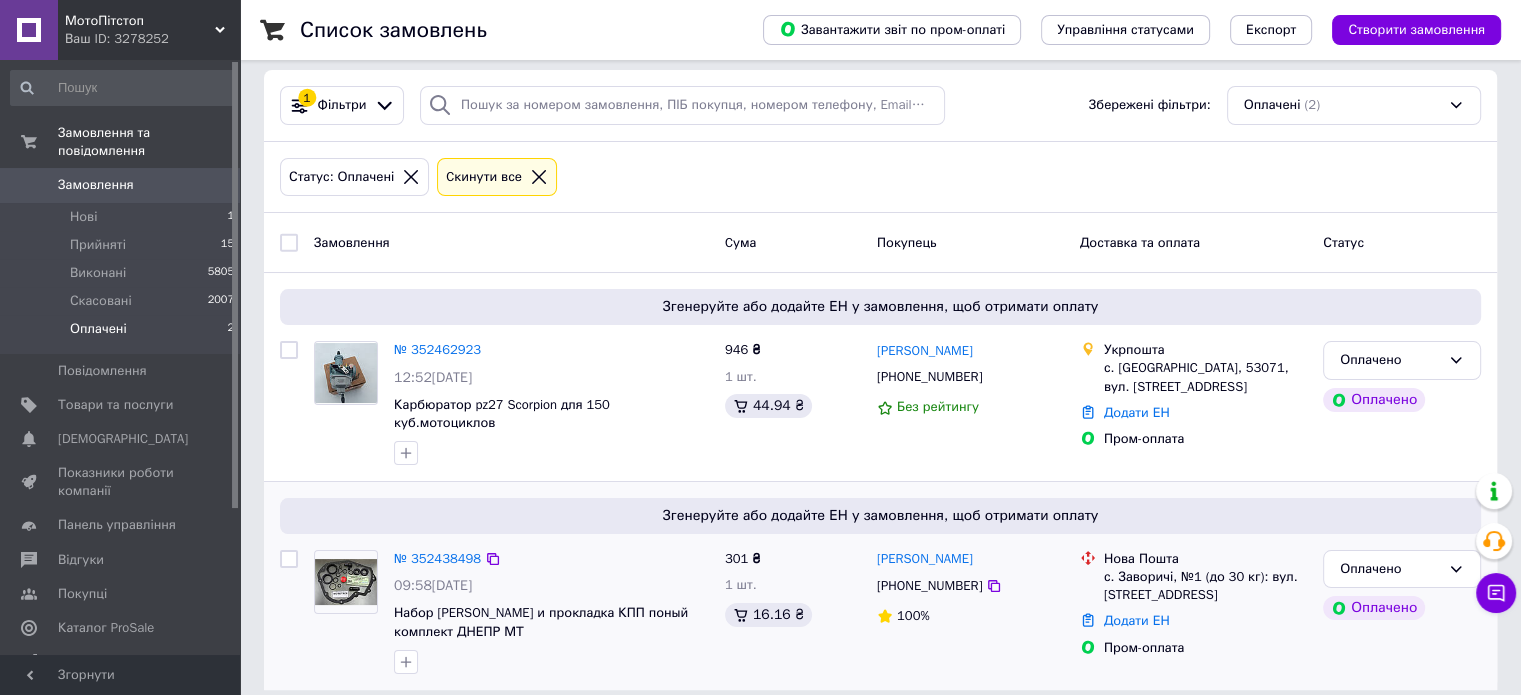 scroll, scrollTop: 0, scrollLeft: 0, axis: both 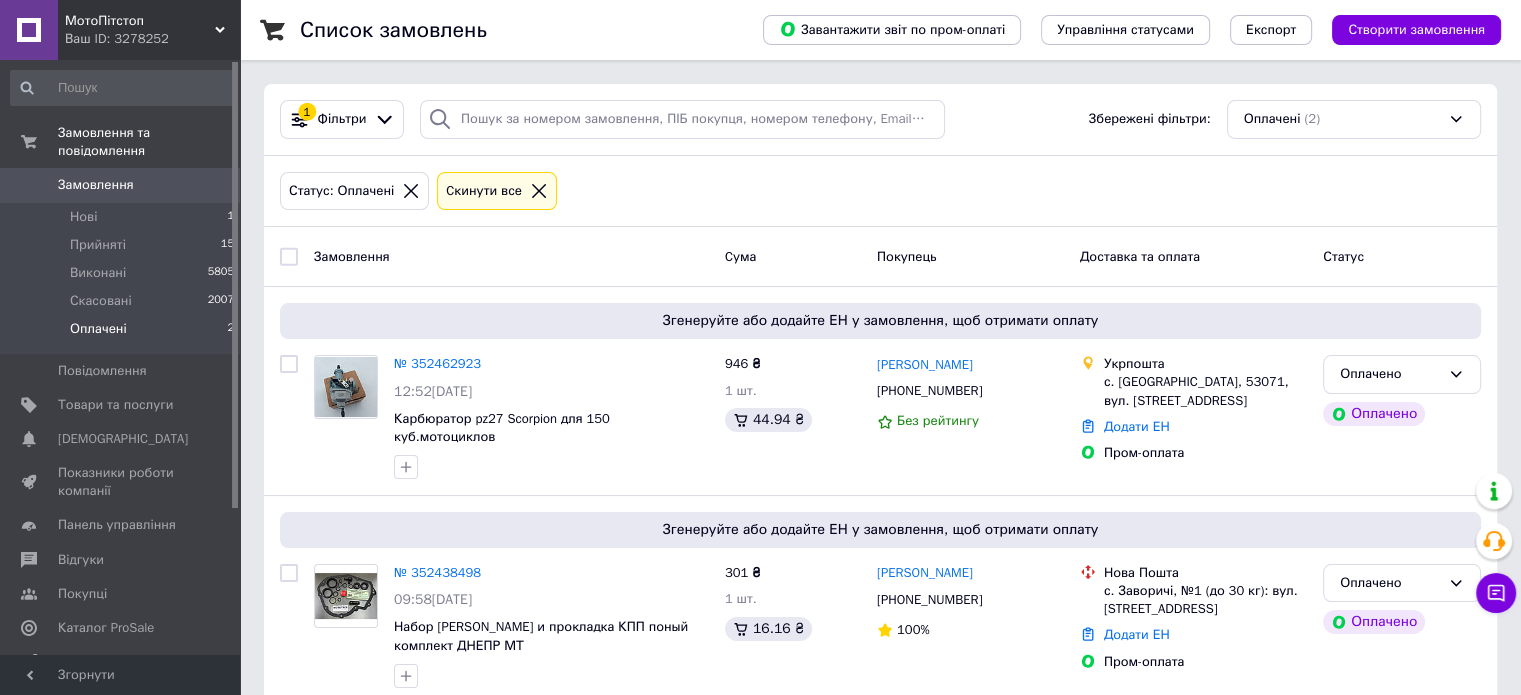 click on "Замовлення" at bounding box center (96, 185) 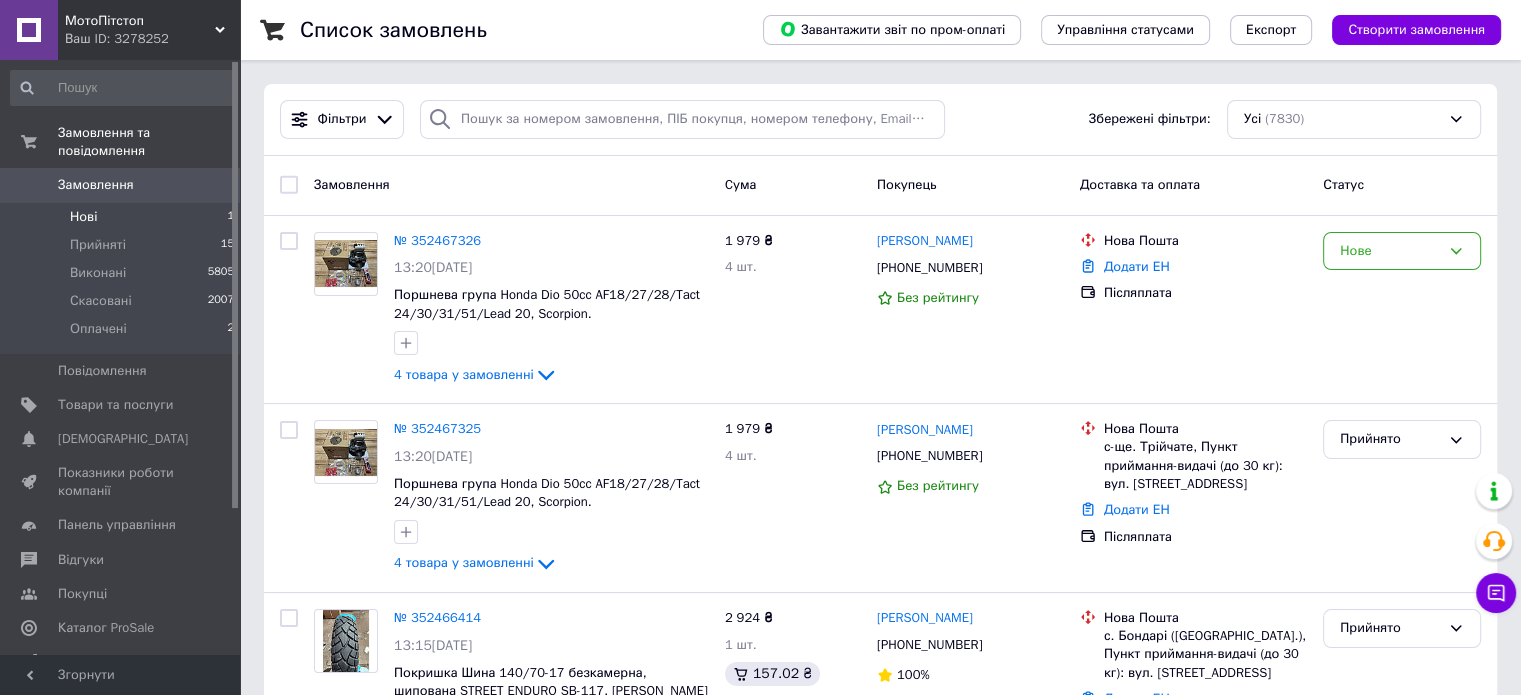 click on "Нові" at bounding box center (83, 217) 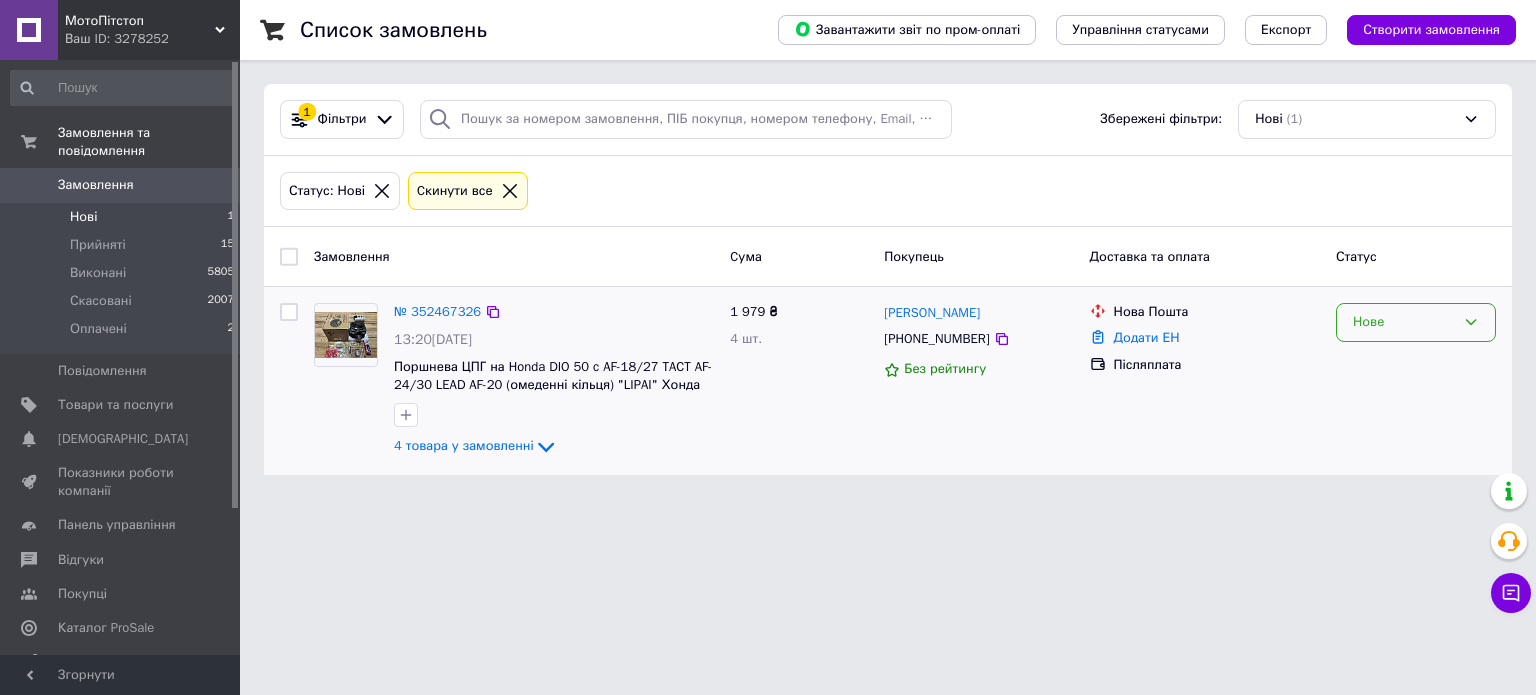 click on "Нове" at bounding box center [1404, 322] 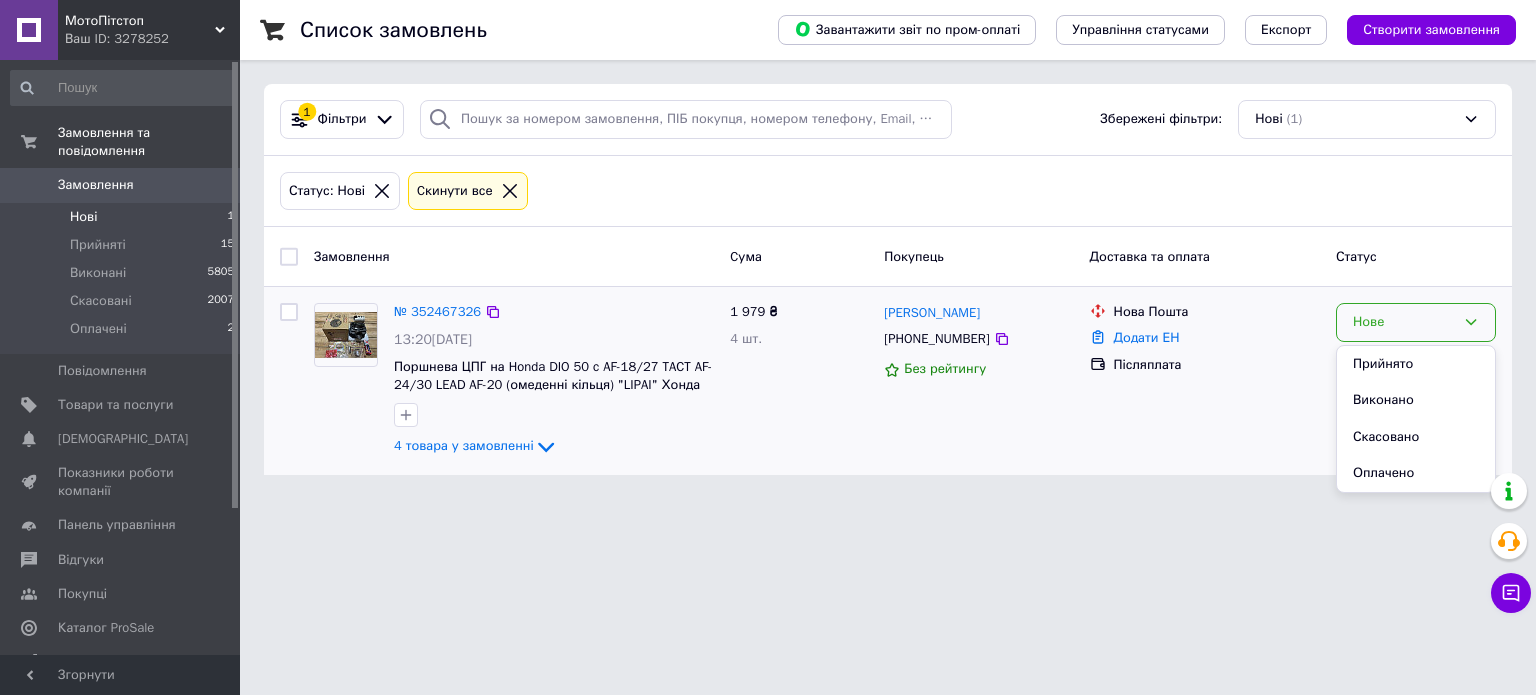 click on "Нове" at bounding box center [1404, 322] 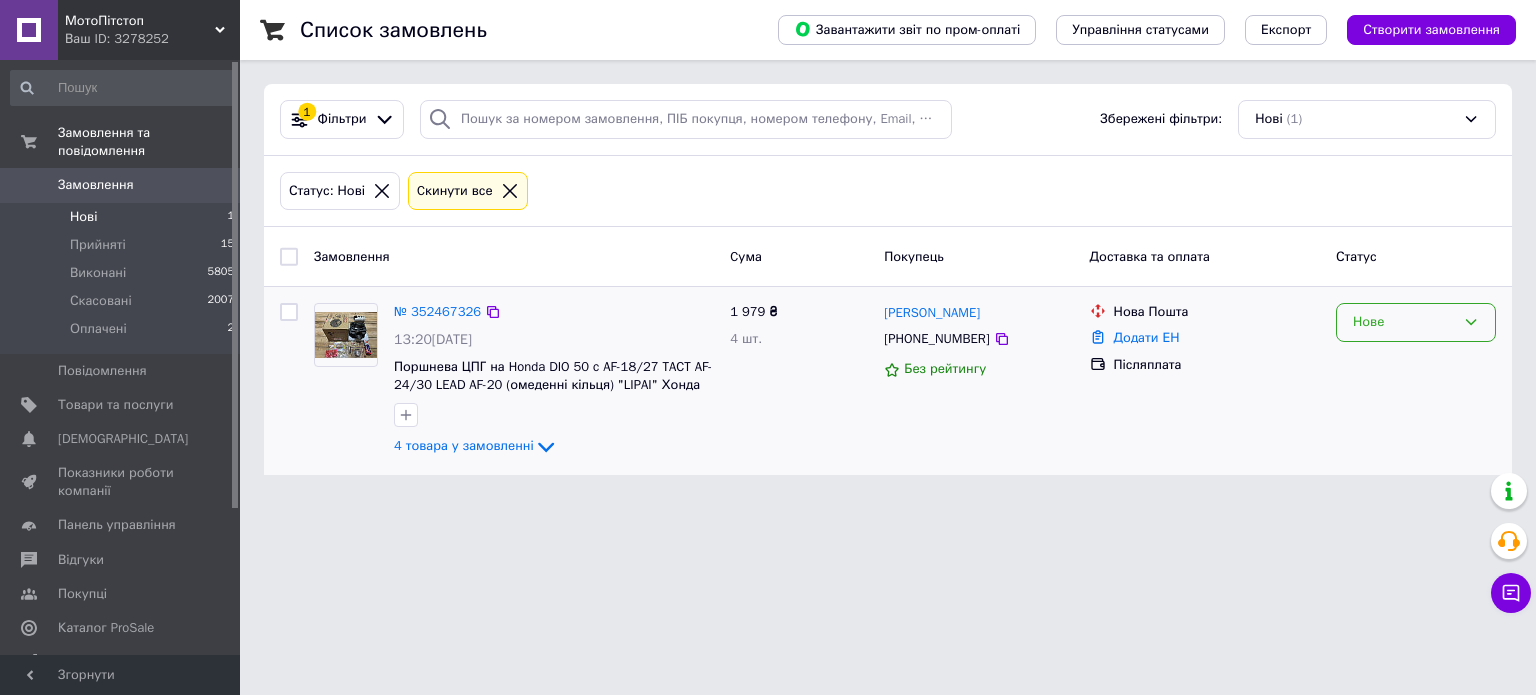 click on "Нове" at bounding box center (1404, 322) 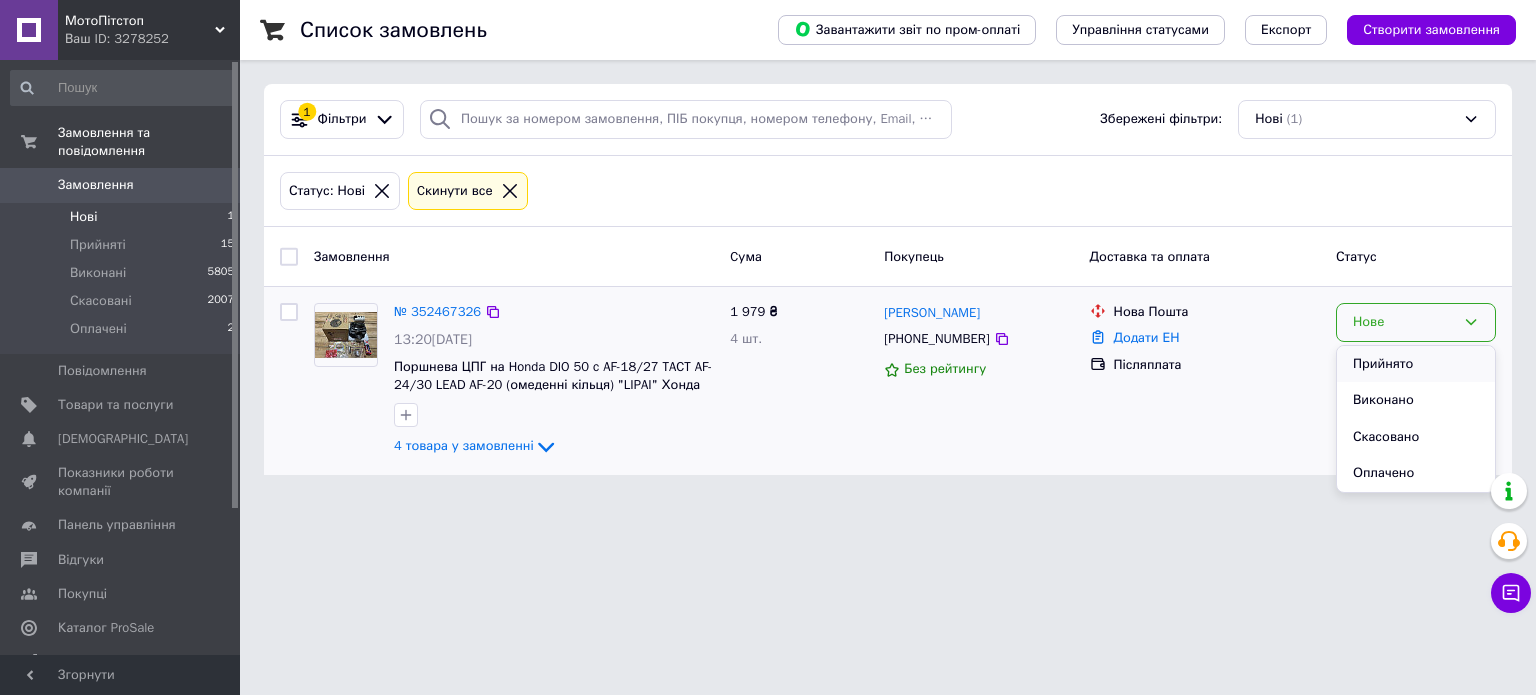 click on "Прийнято" at bounding box center [1416, 364] 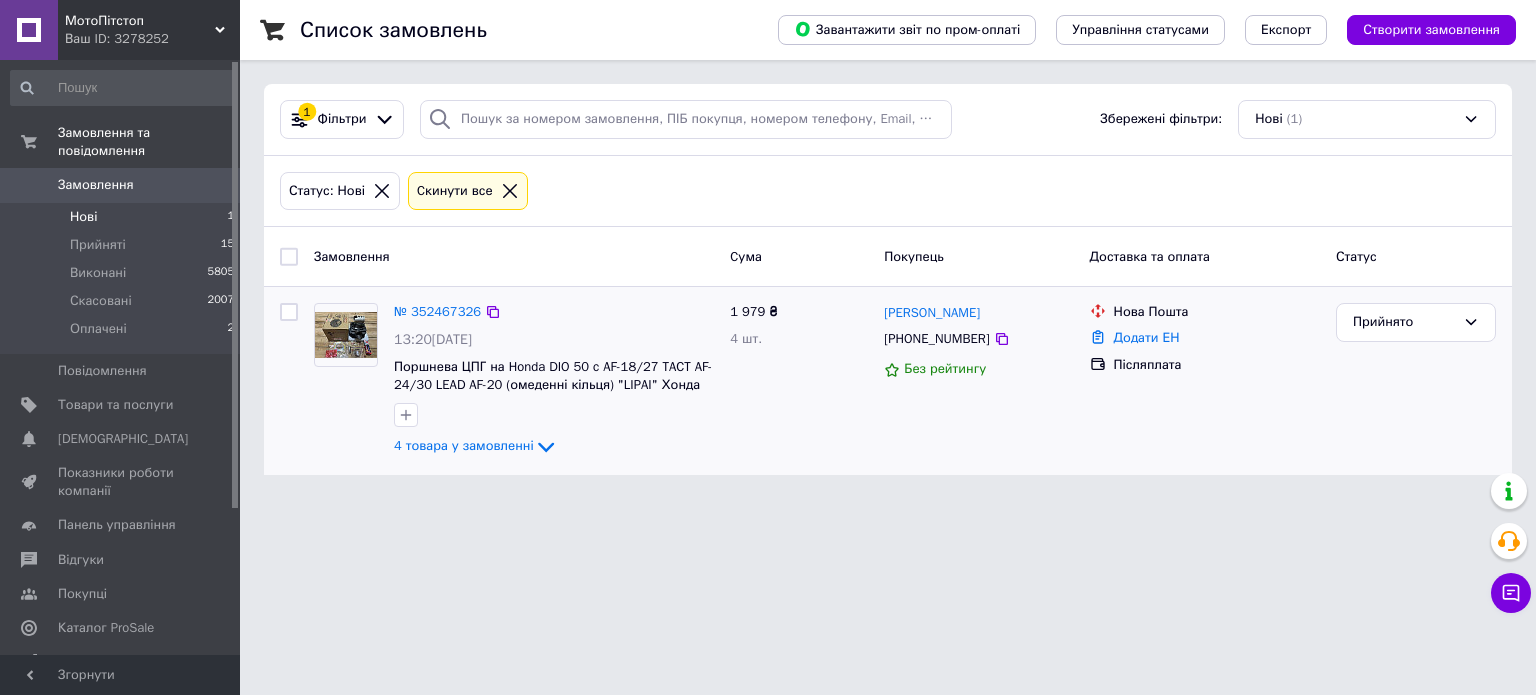 click on "Замовлення" at bounding box center (96, 185) 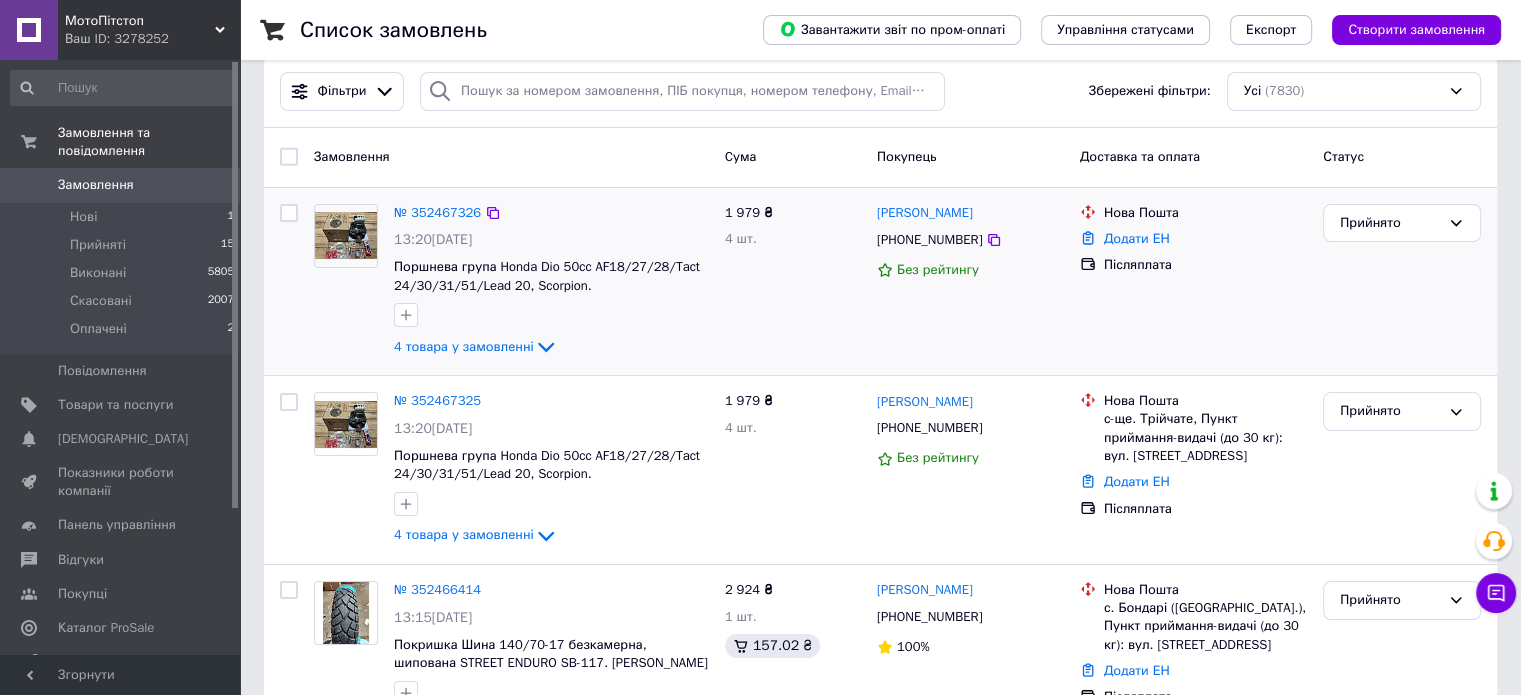 scroll, scrollTop: 0, scrollLeft: 0, axis: both 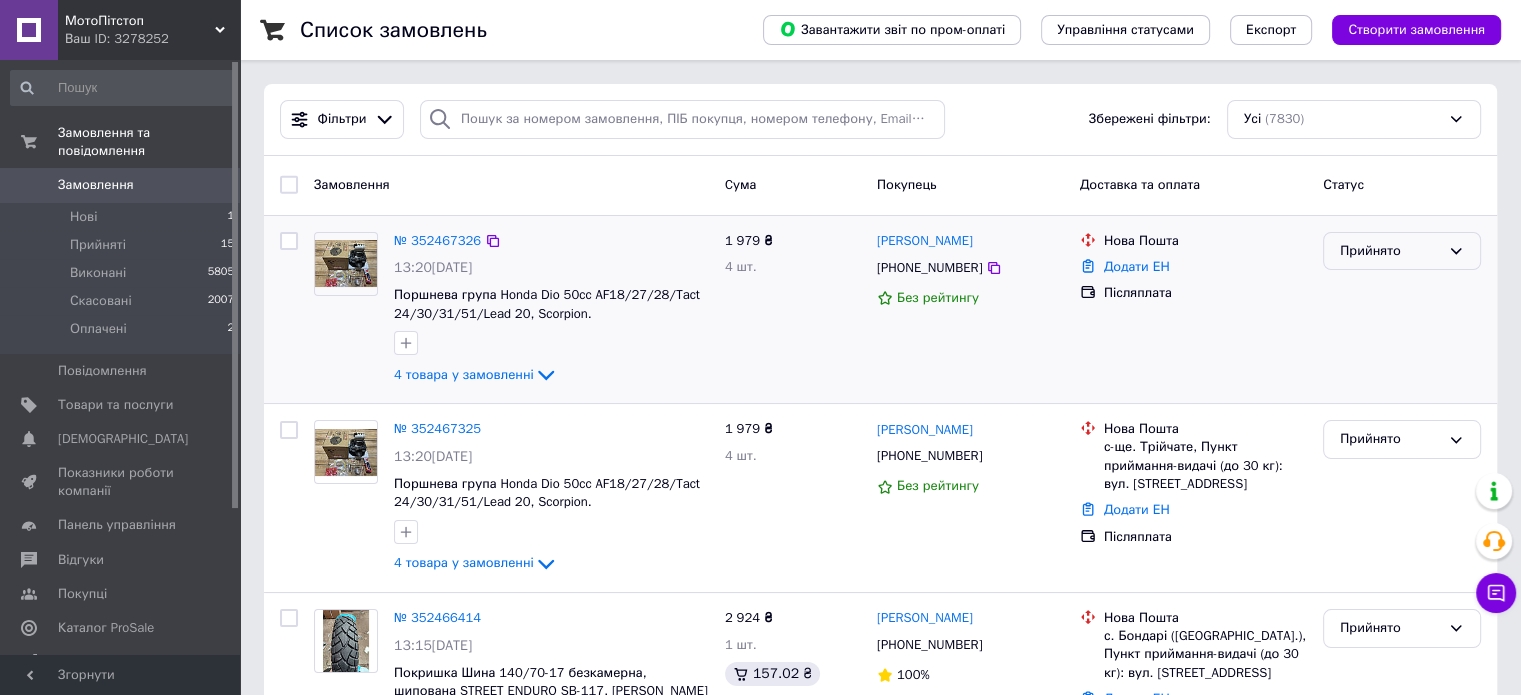 click on "Прийнято" at bounding box center [1390, 251] 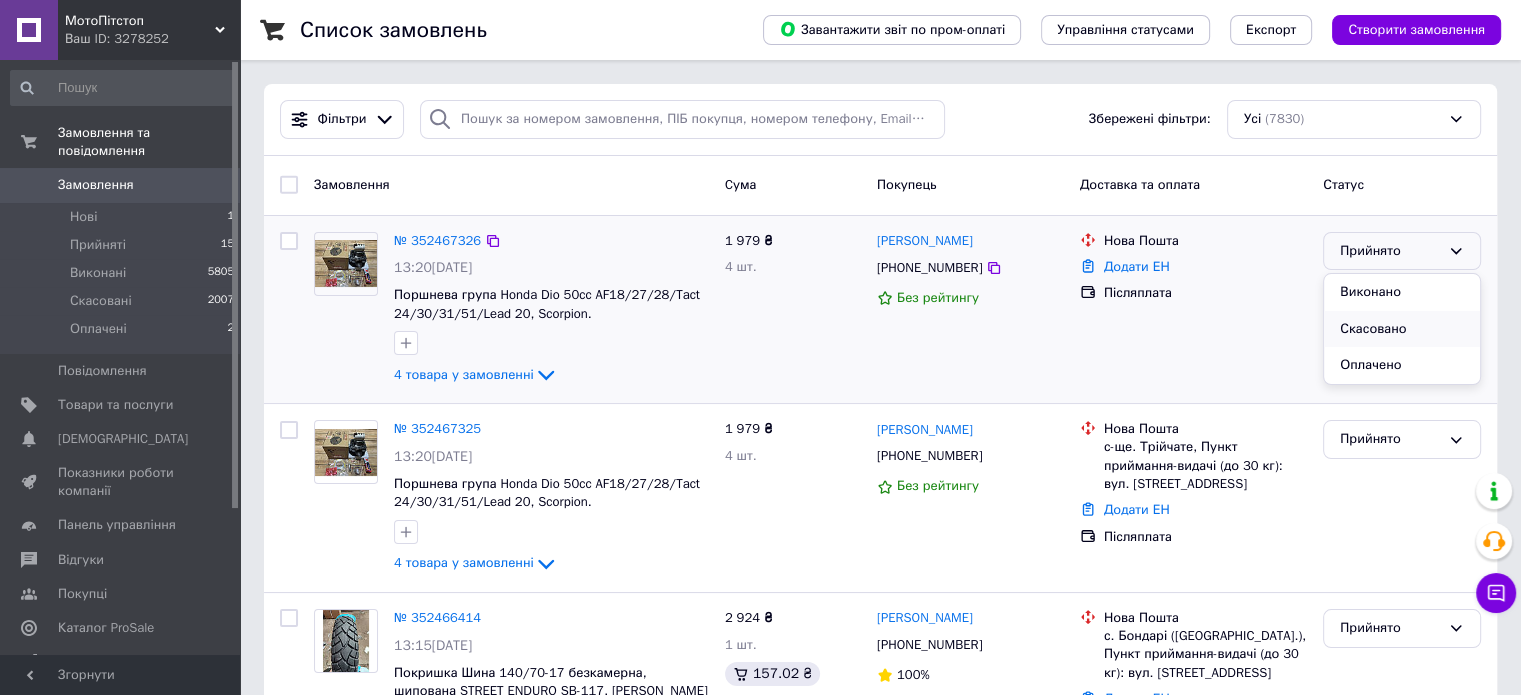 click on "Скасовано" at bounding box center [1402, 329] 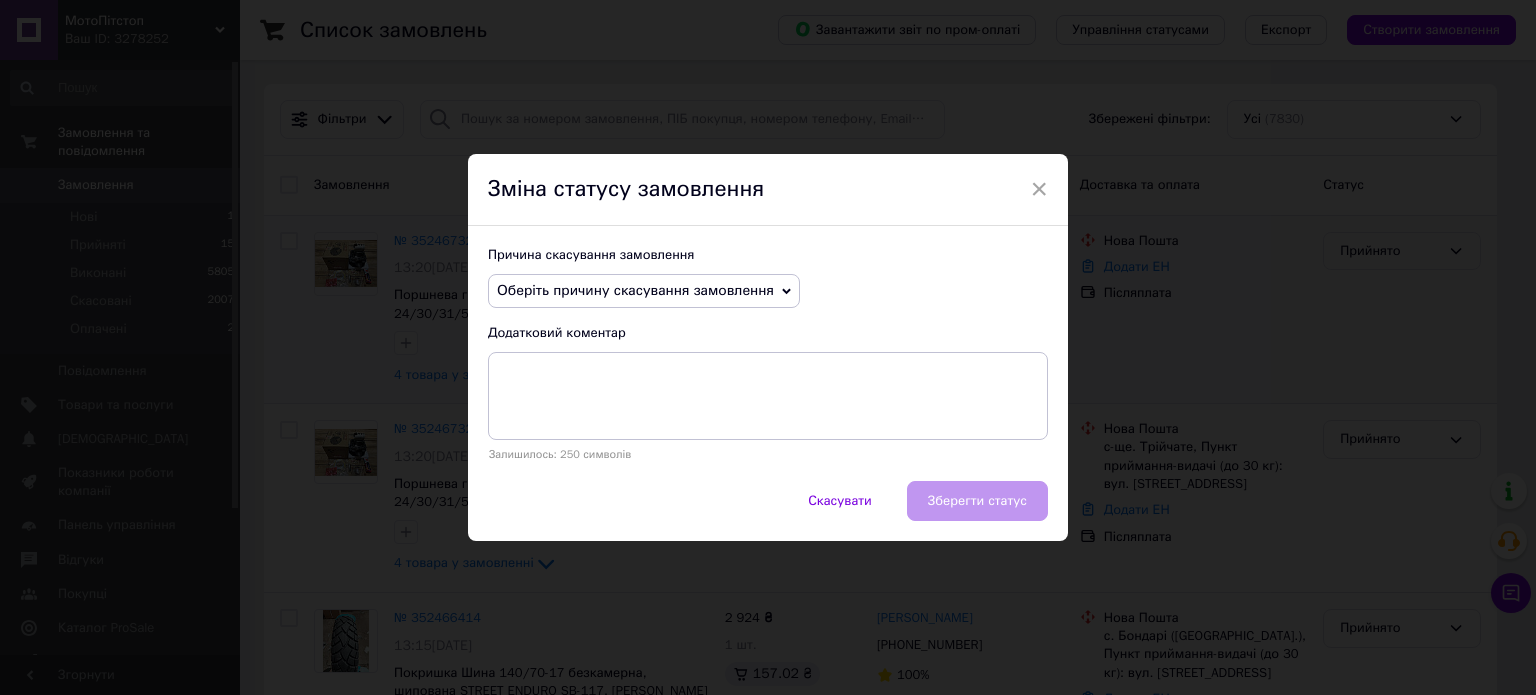 click on "Оберіть причину скасування замовлення" at bounding box center (635, 290) 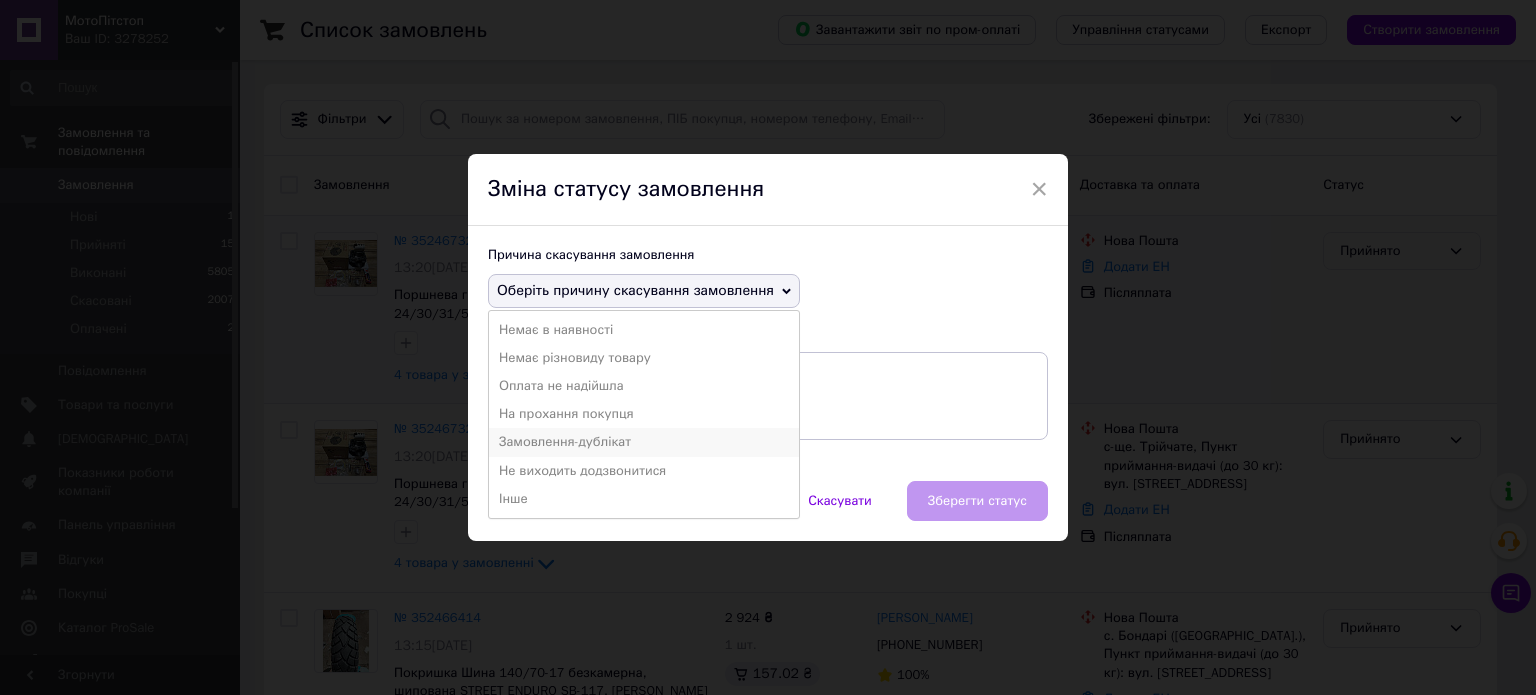 click on "Замовлення-дублікат" at bounding box center (644, 442) 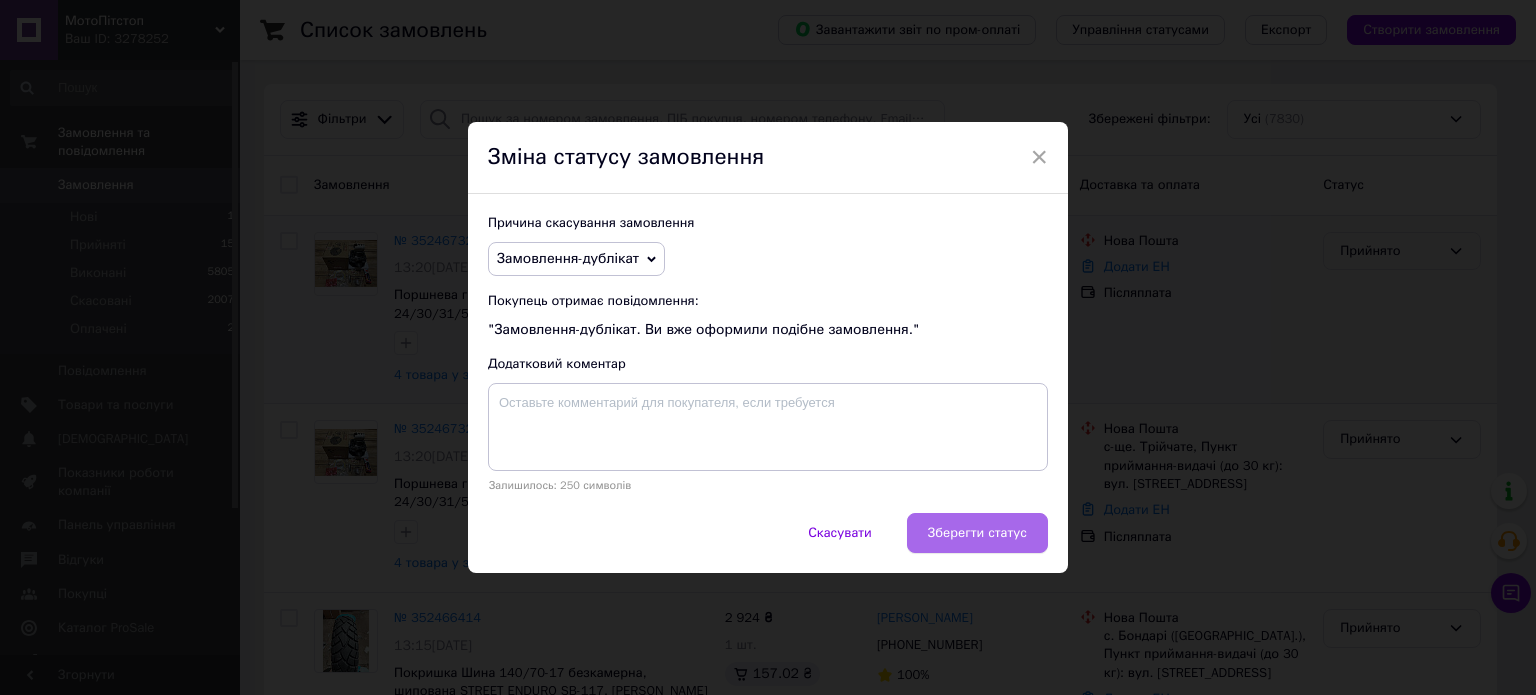 click on "Зберегти статус" at bounding box center (977, 533) 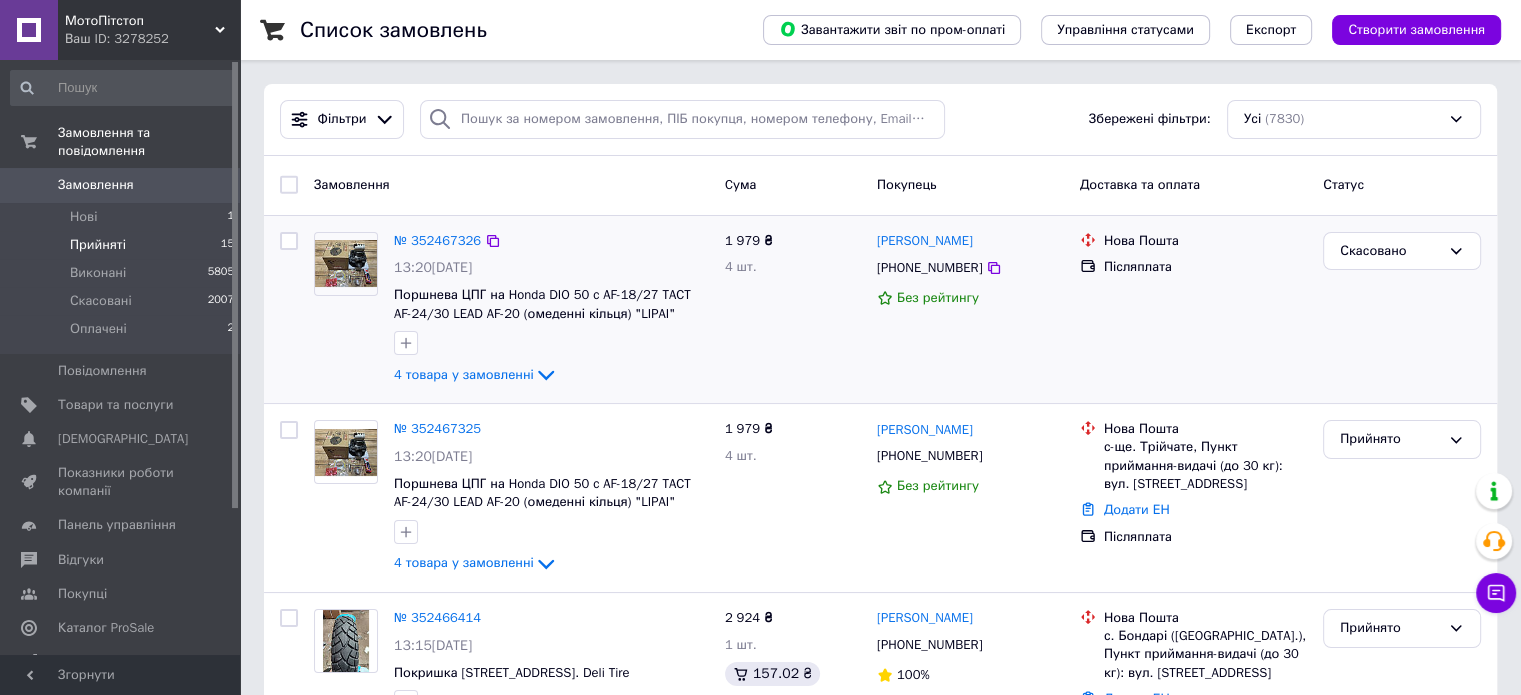 click on "Прийняті" at bounding box center (98, 245) 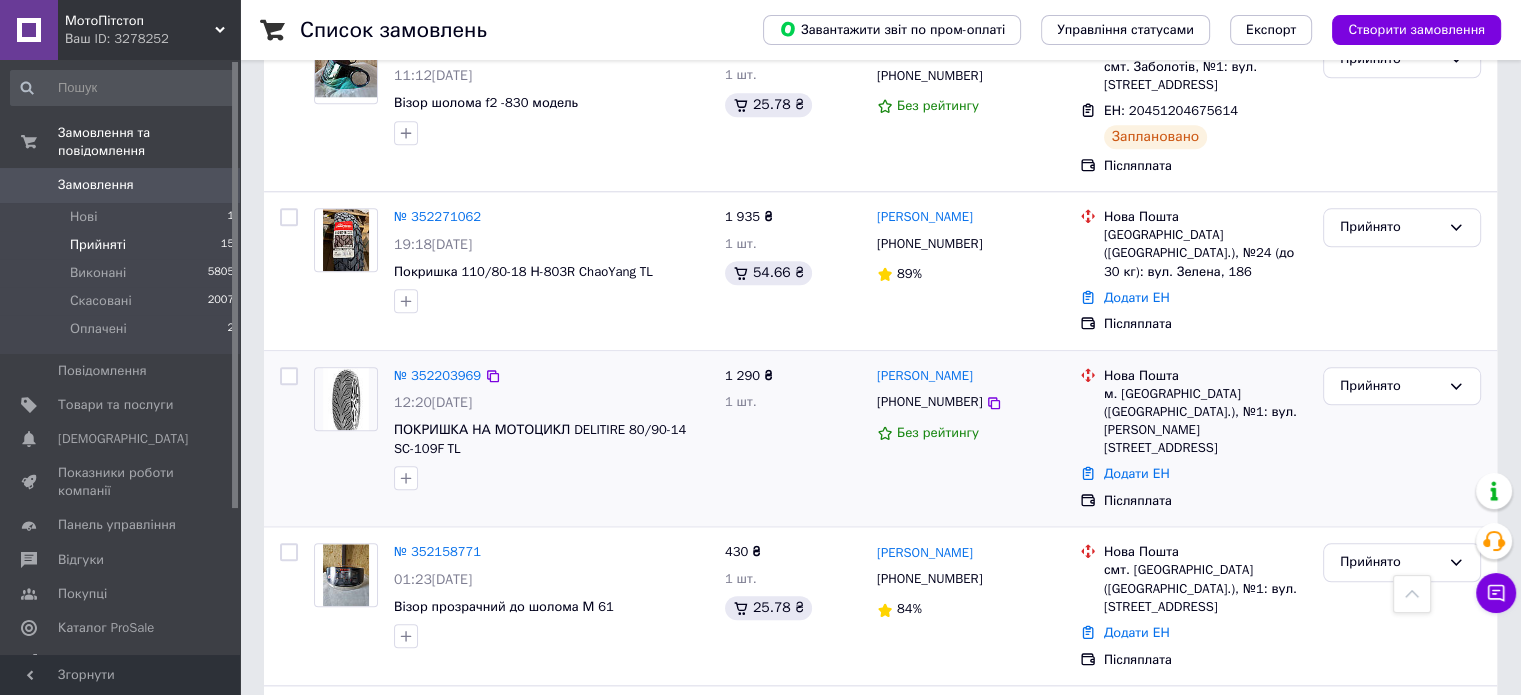 scroll, scrollTop: 2047, scrollLeft: 0, axis: vertical 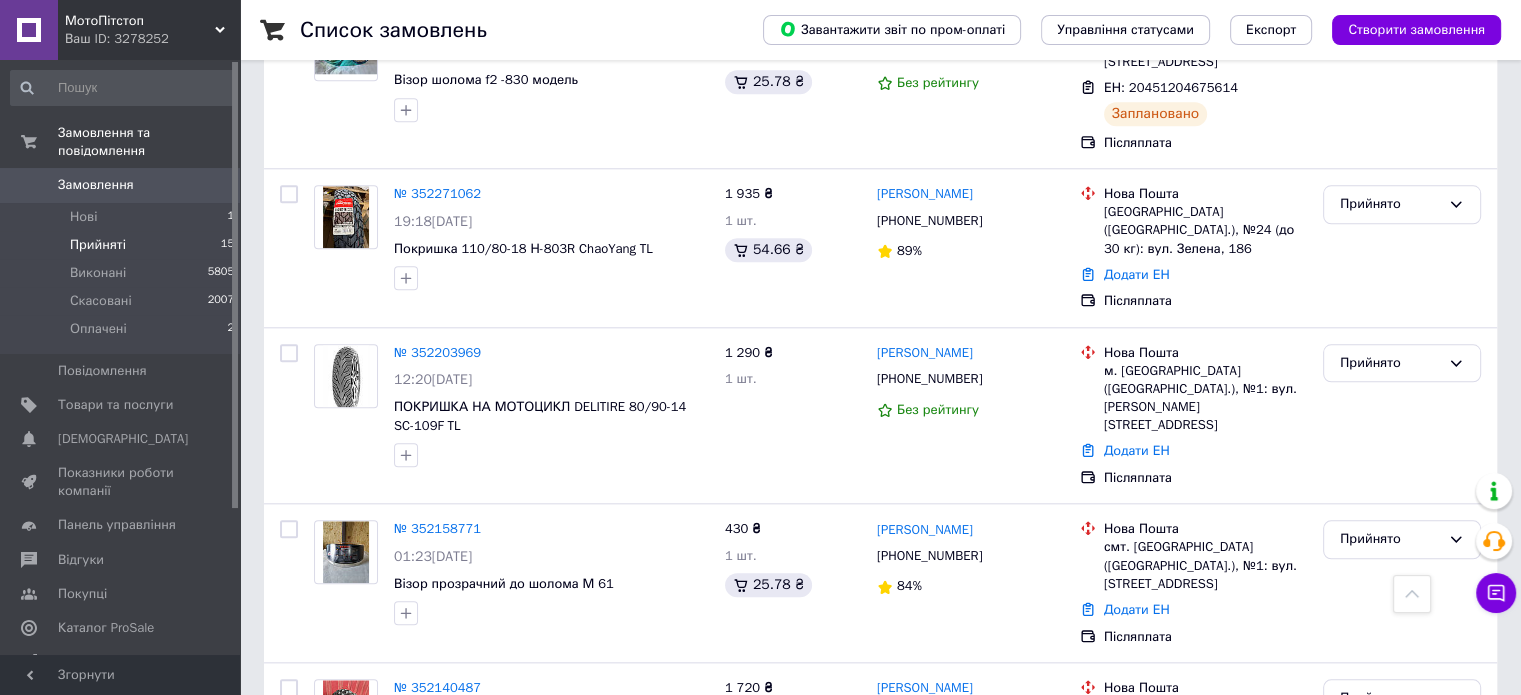click on "Замовлення" at bounding box center (96, 185) 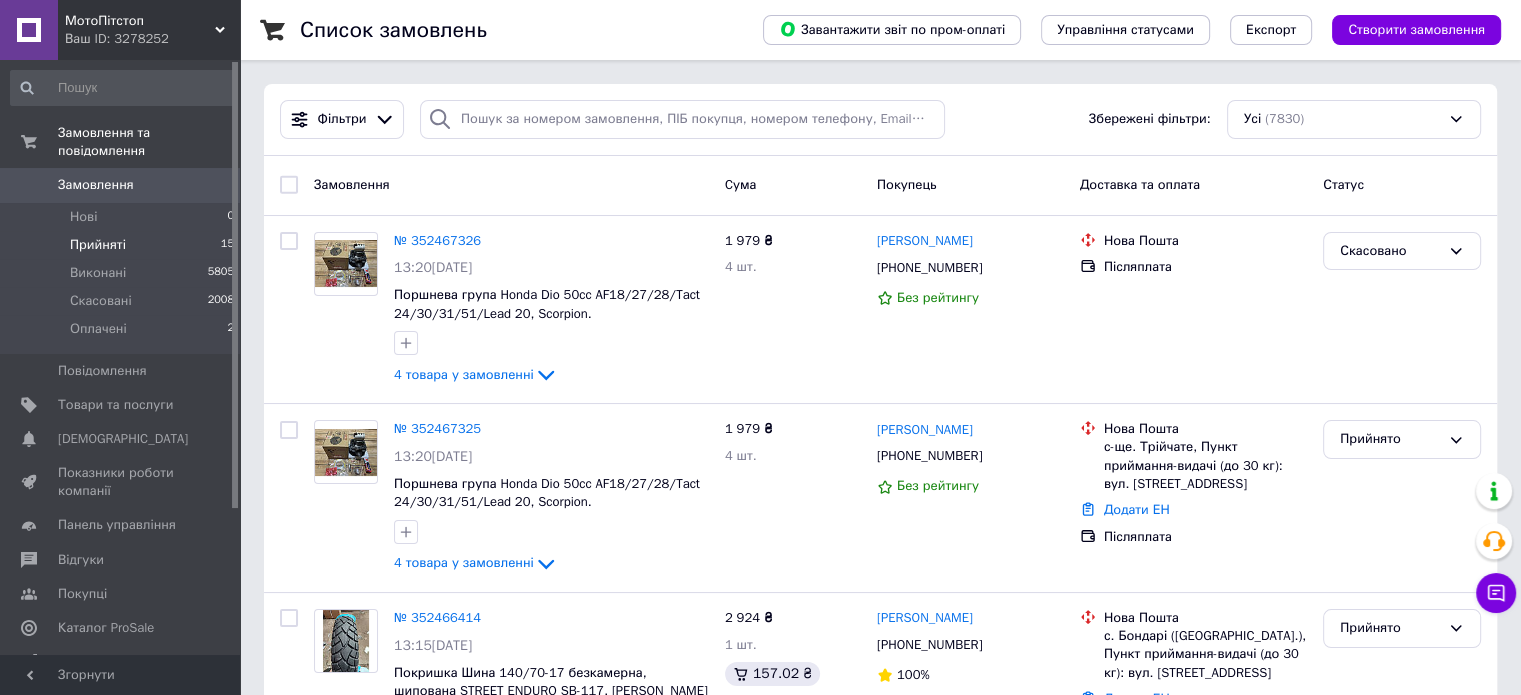 click on "Прийняті" at bounding box center (98, 245) 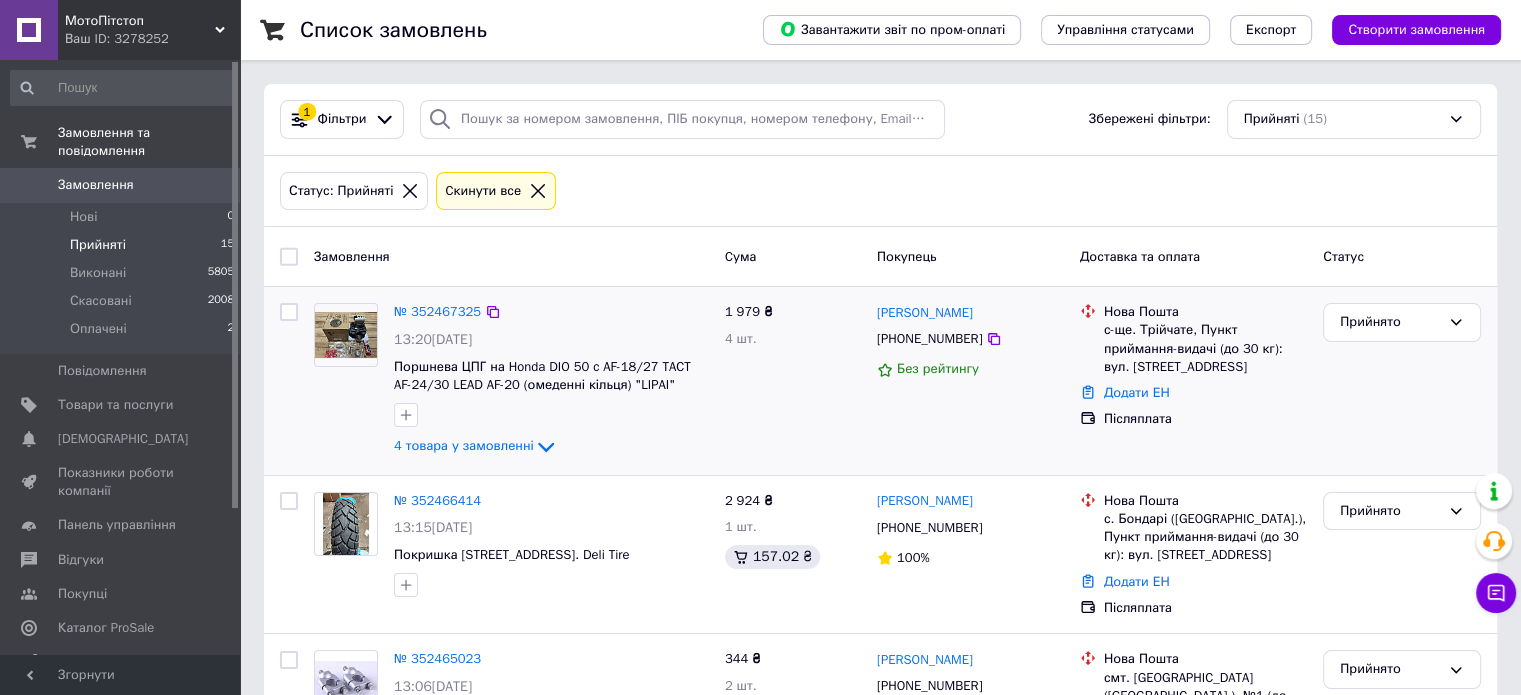 scroll, scrollTop: 100, scrollLeft: 0, axis: vertical 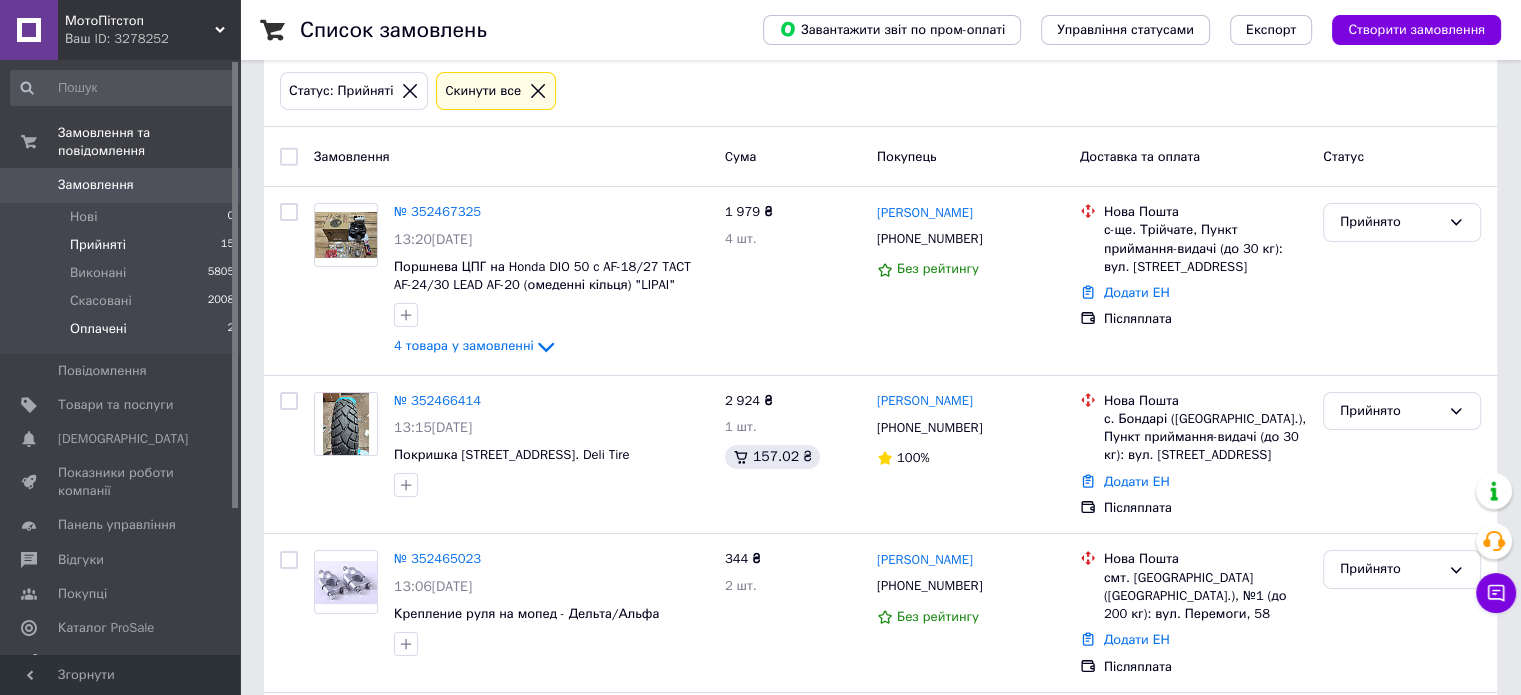 click on "Оплачені" at bounding box center (98, 329) 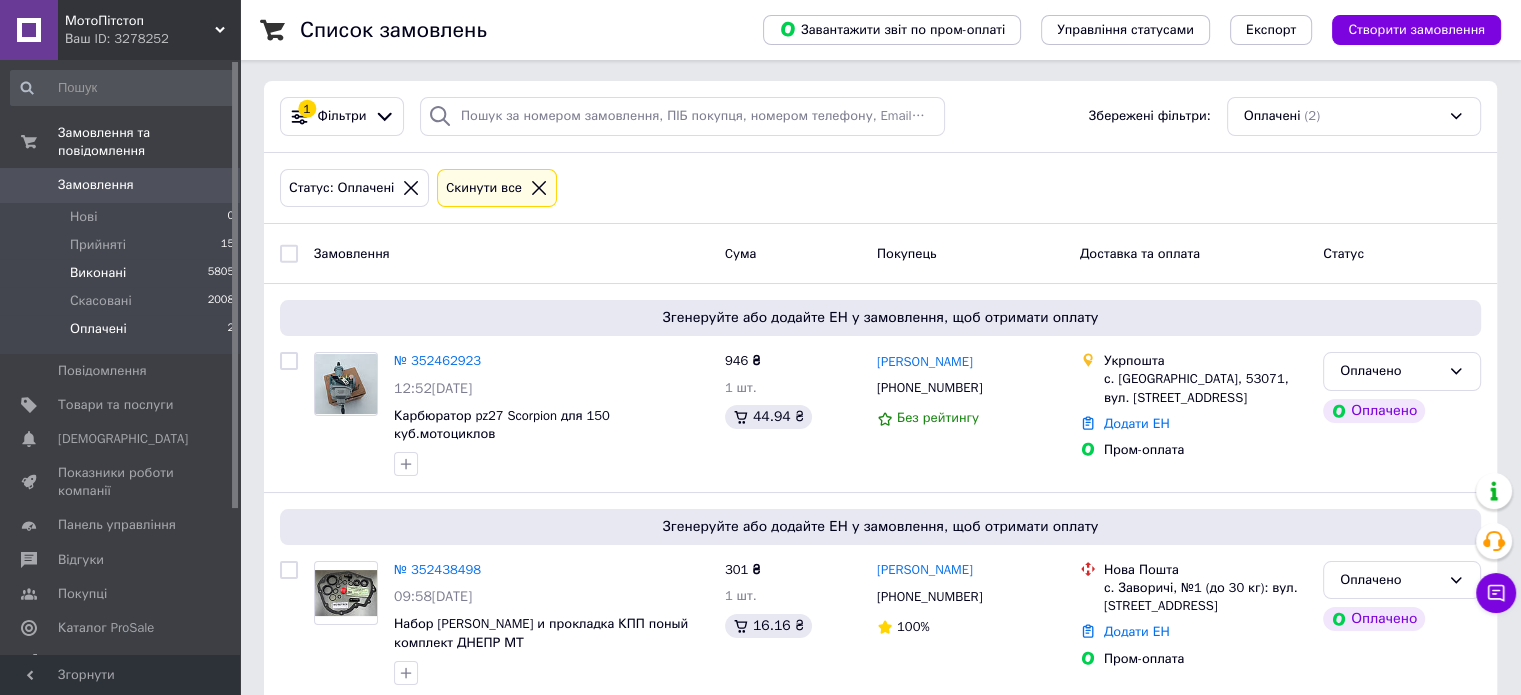 scroll, scrollTop: 0, scrollLeft: 0, axis: both 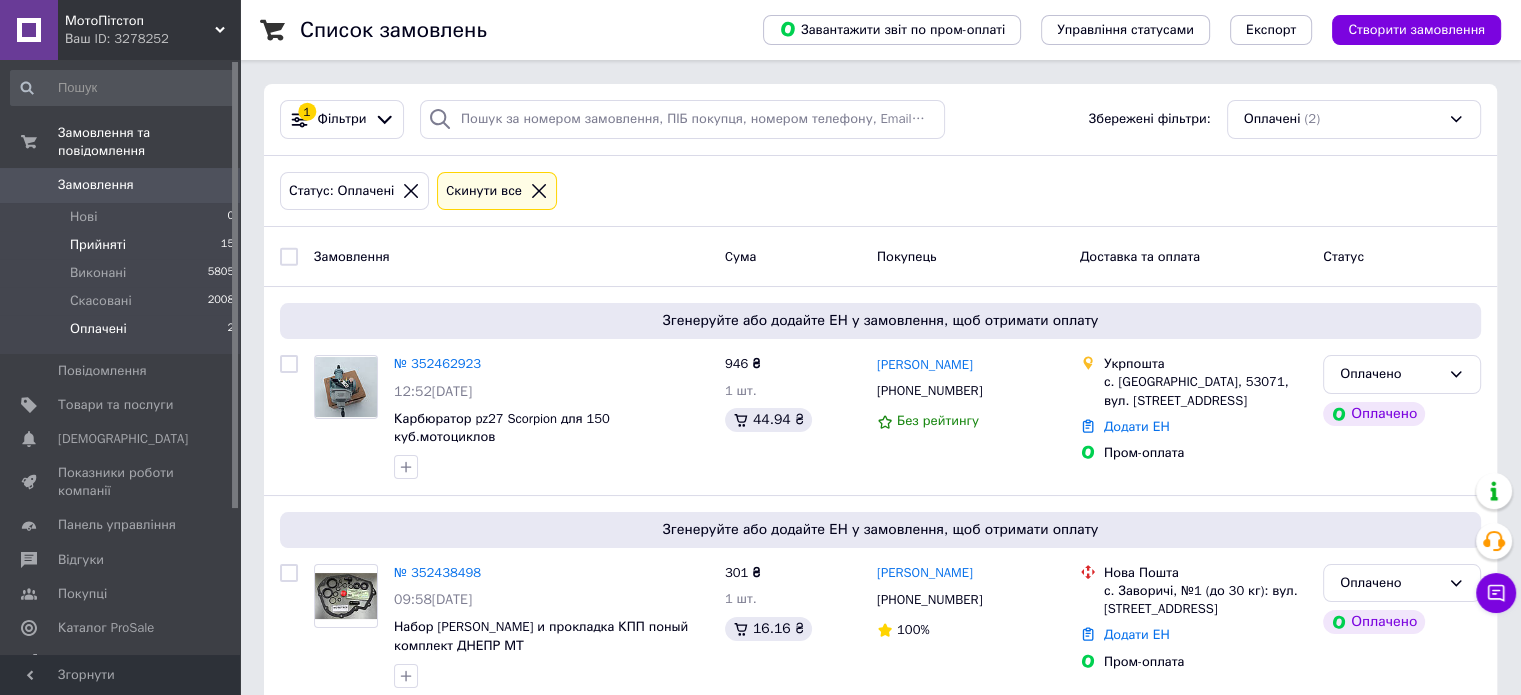 click on "Прийняті" at bounding box center [98, 245] 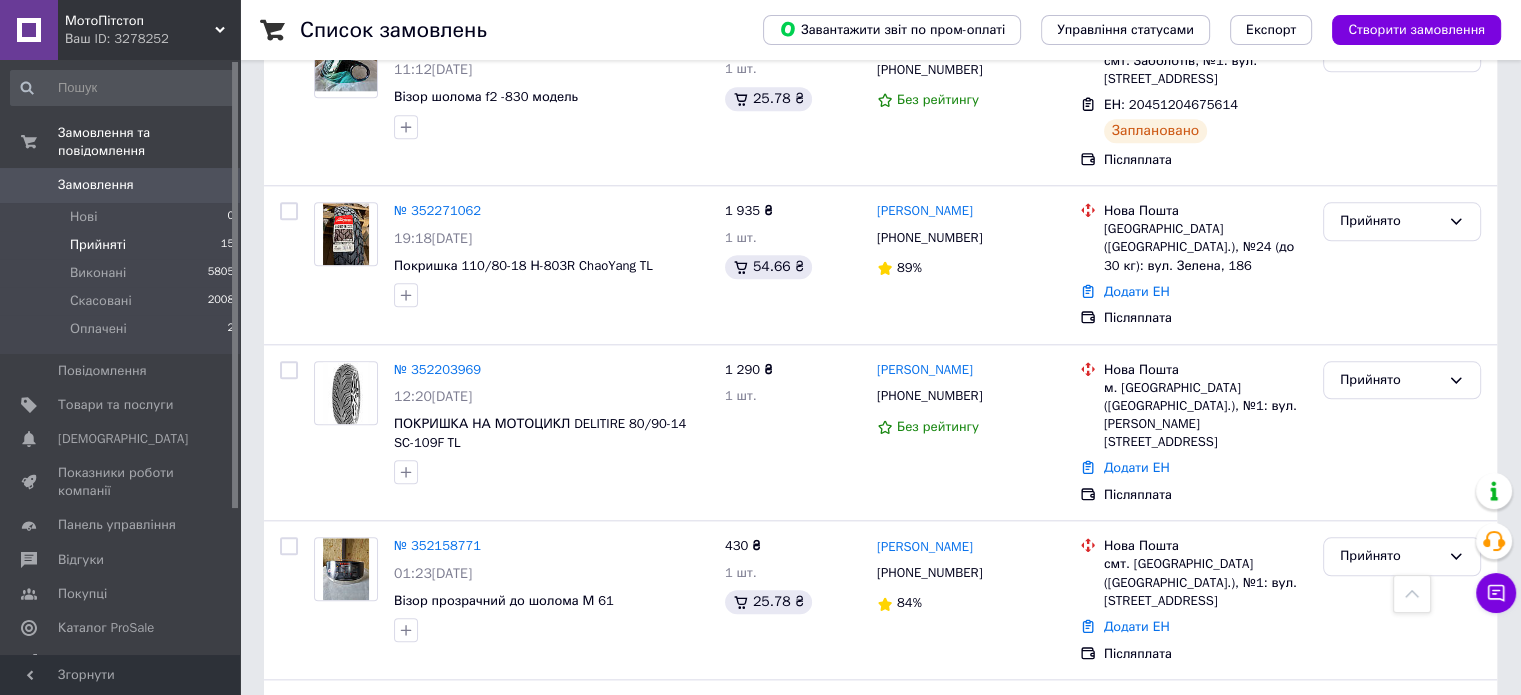 scroll, scrollTop: 2047, scrollLeft: 0, axis: vertical 